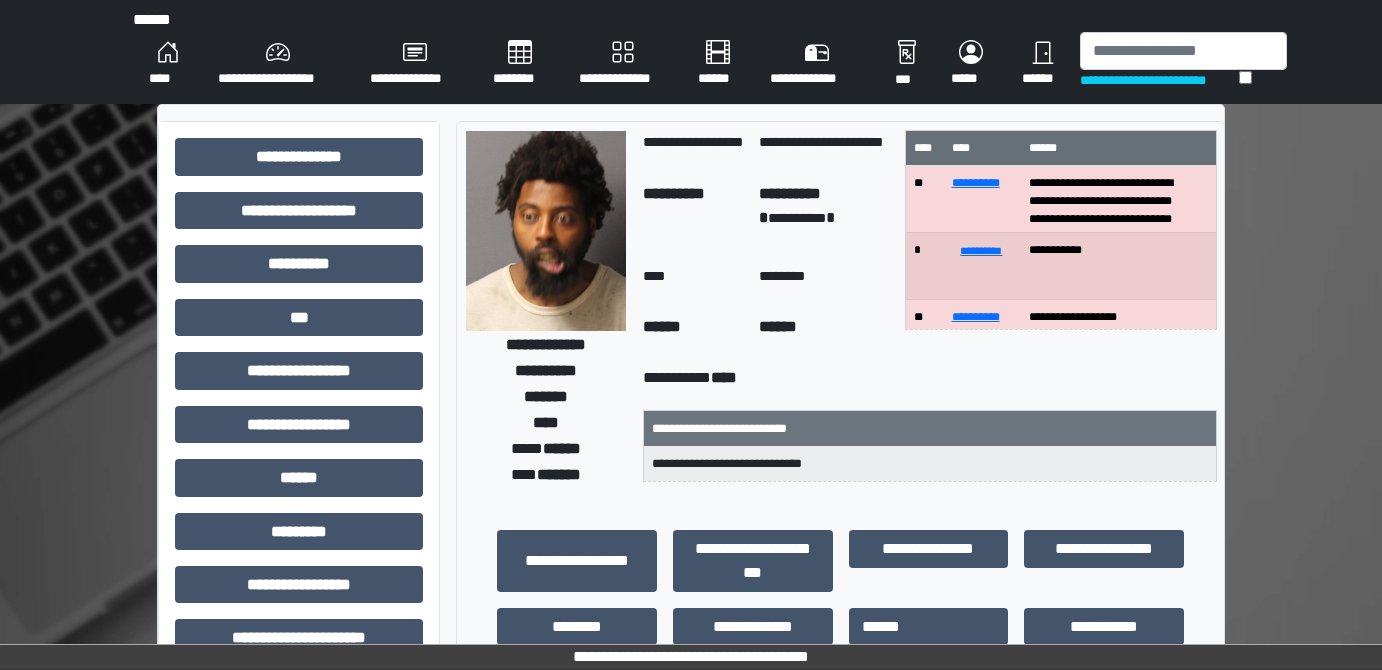 scroll, scrollTop: 0, scrollLeft: 0, axis: both 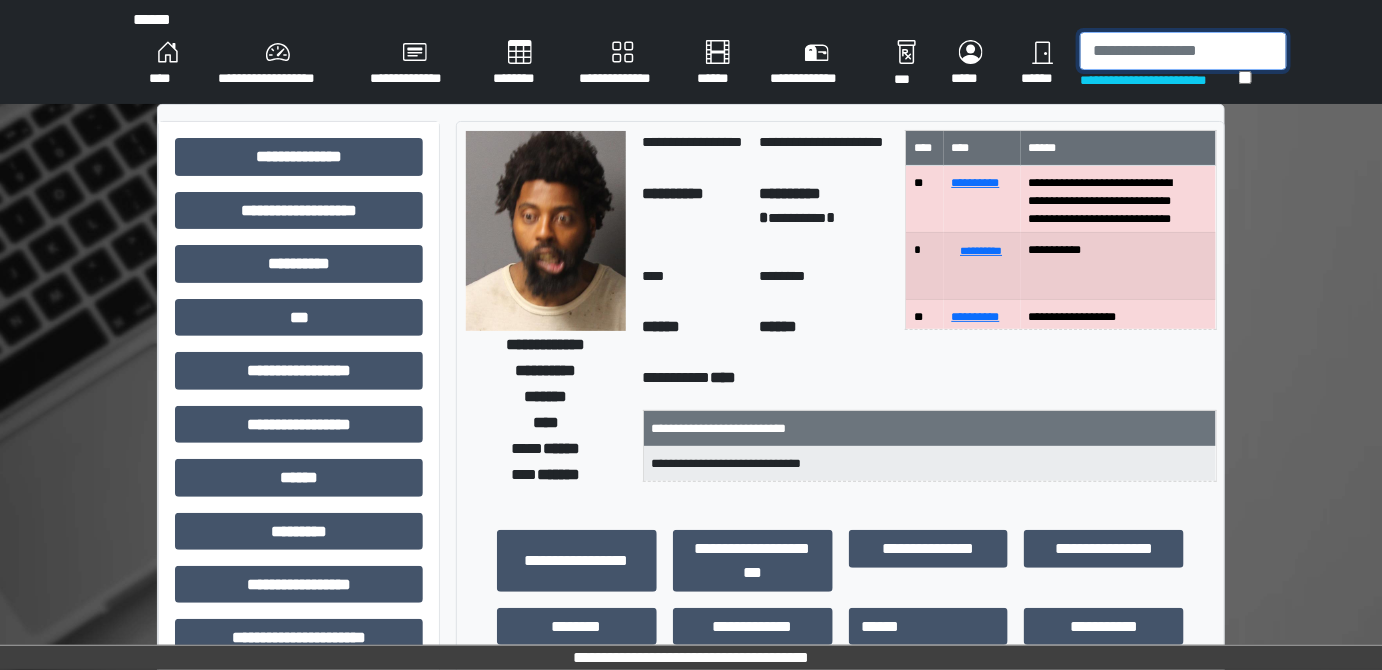 click at bounding box center (1183, 51) 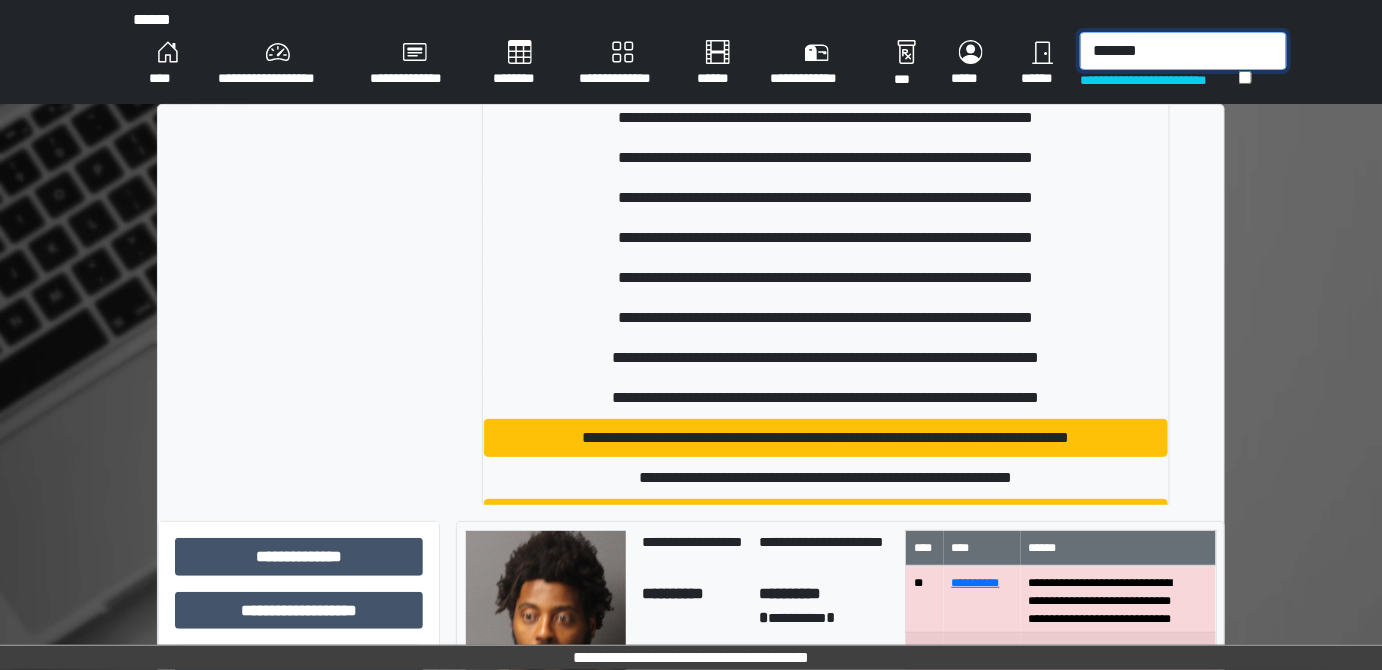 scroll, scrollTop: 181, scrollLeft: 0, axis: vertical 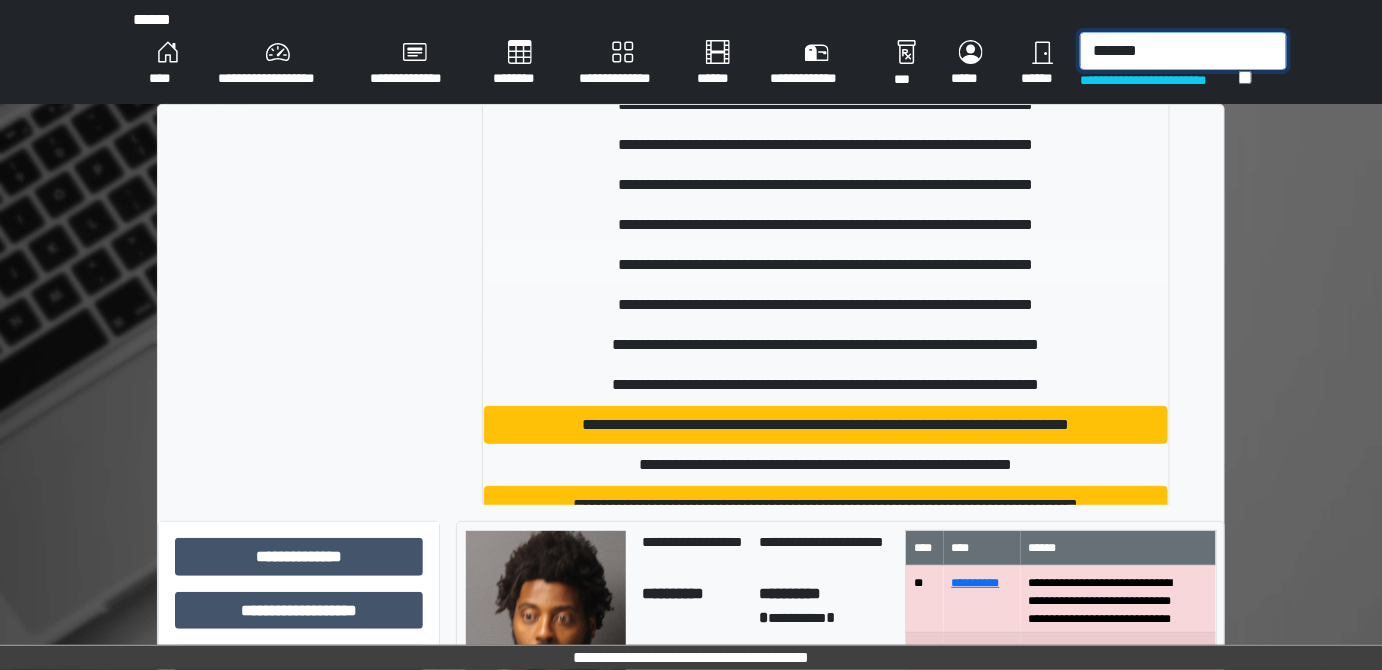 type on "*******" 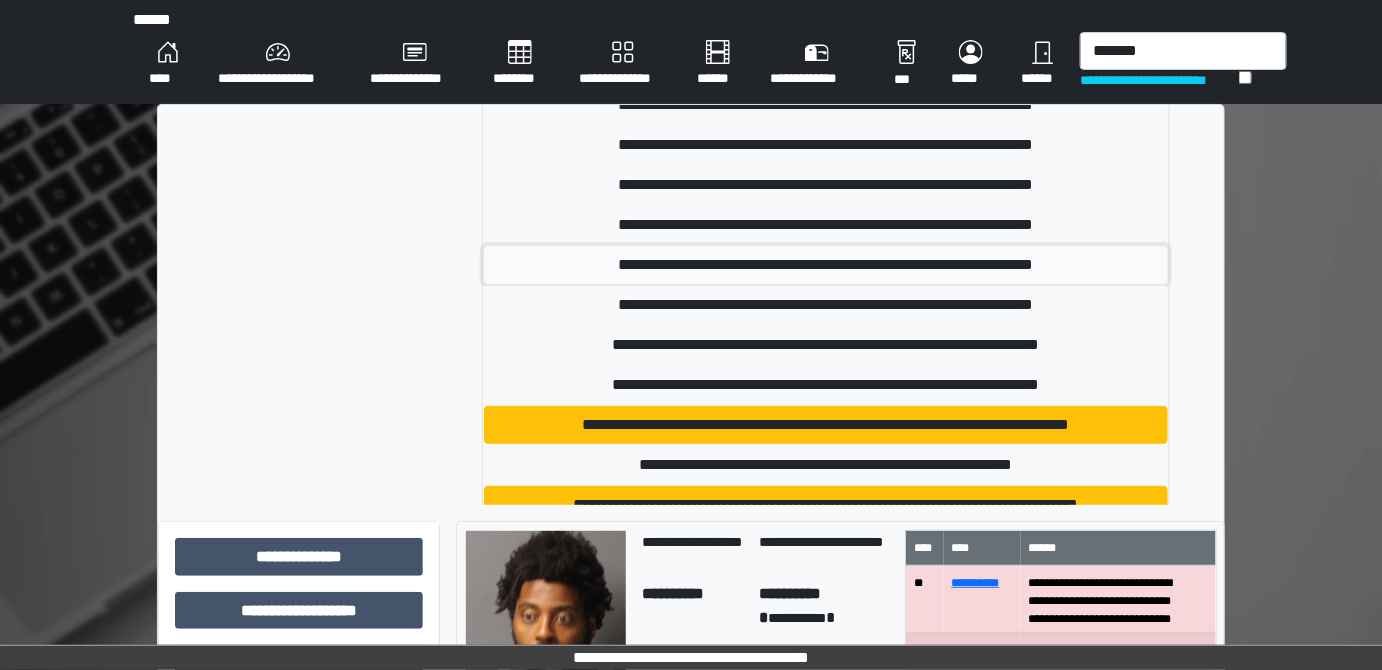 click on "**********" at bounding box center [826, 265] 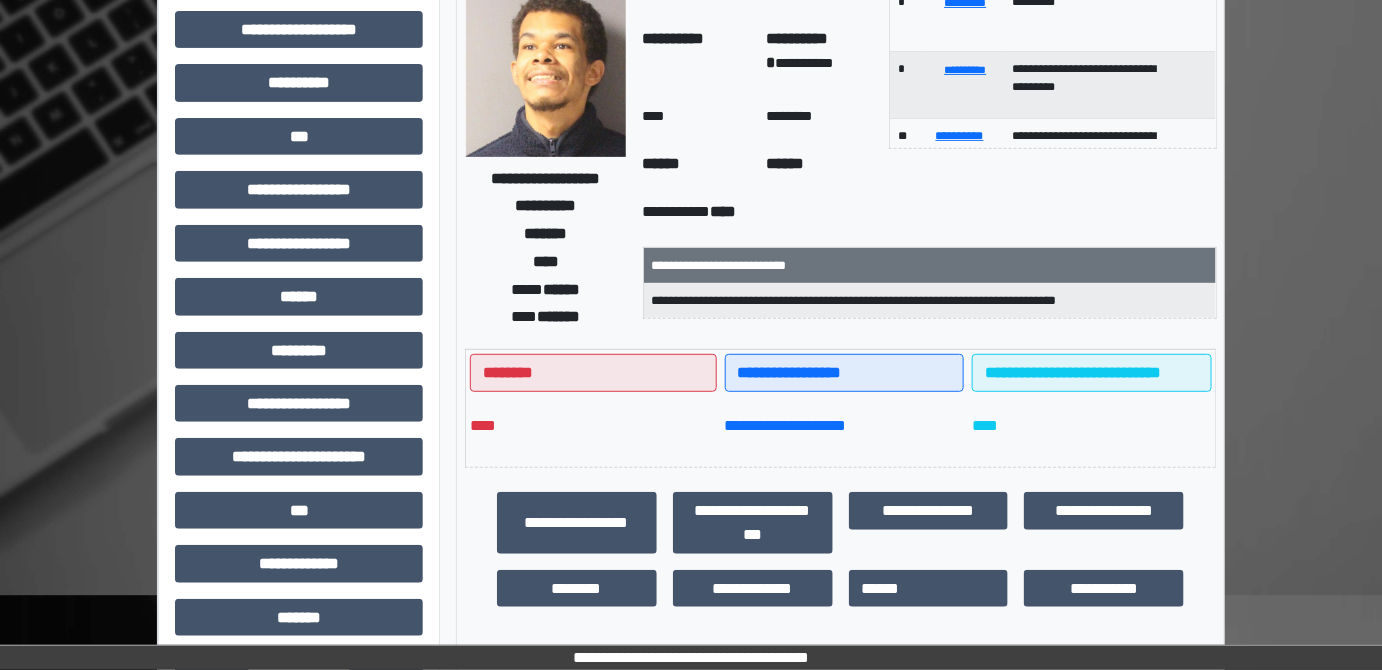 scroll, scrollTop: 0, scrollLeft: 0, axis: both 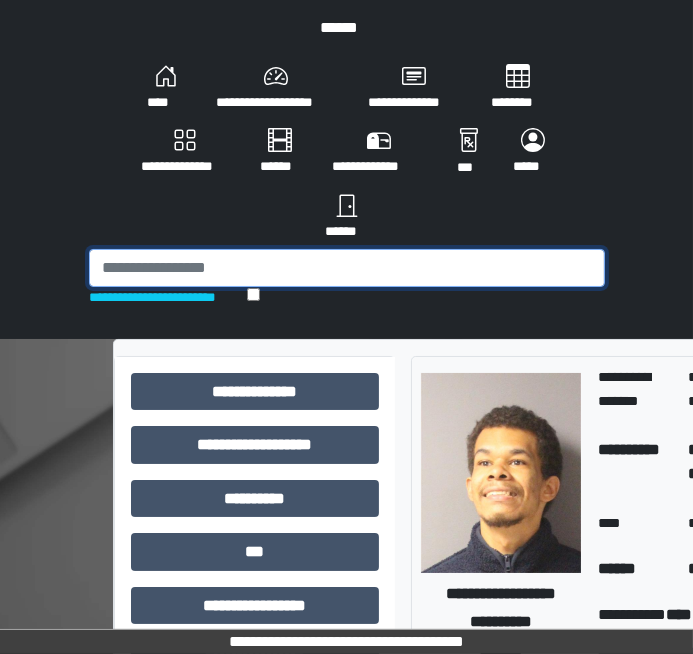 click at bounding box center [347, 268] 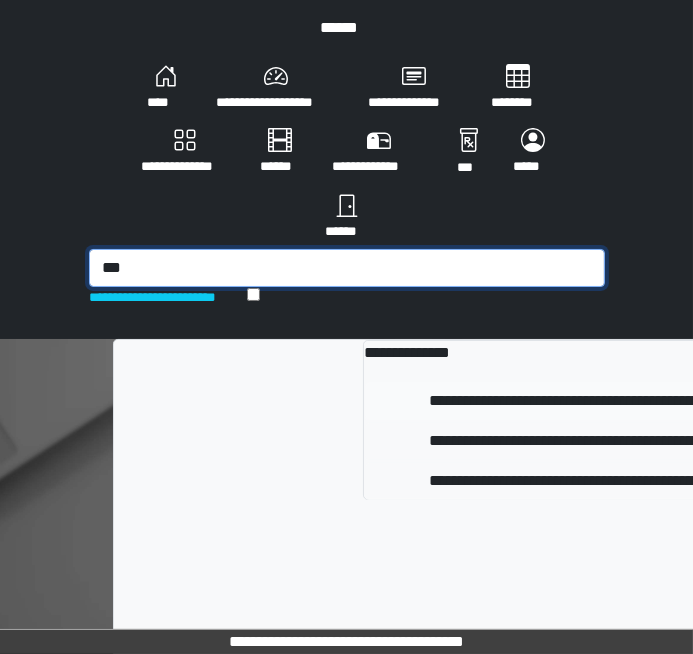 type on "***" 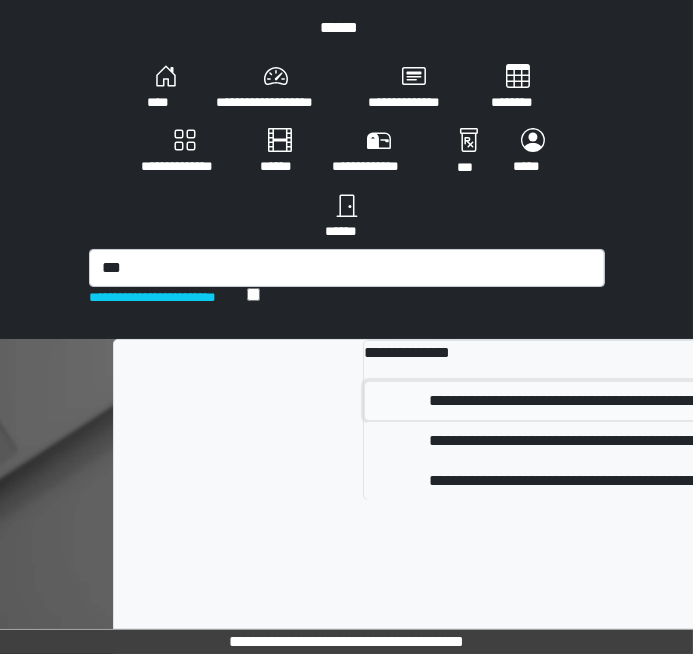 click on "**********" at bounding box center (637, 401) 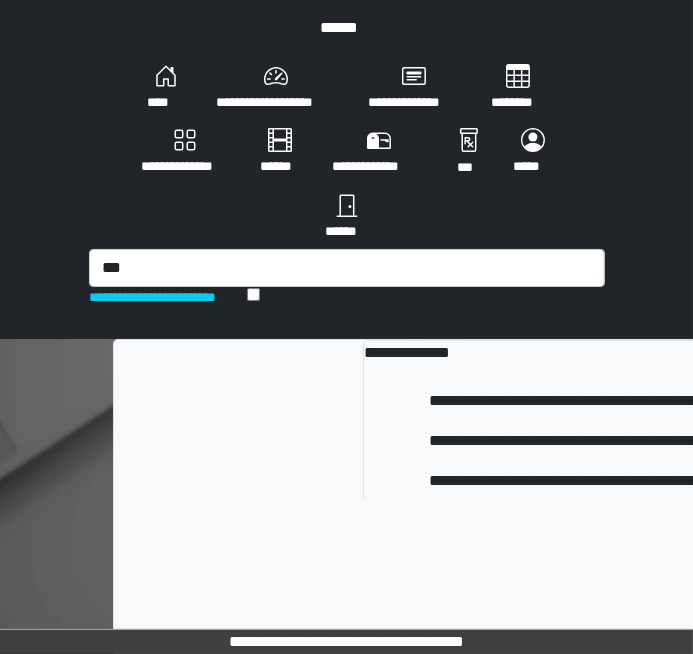 type 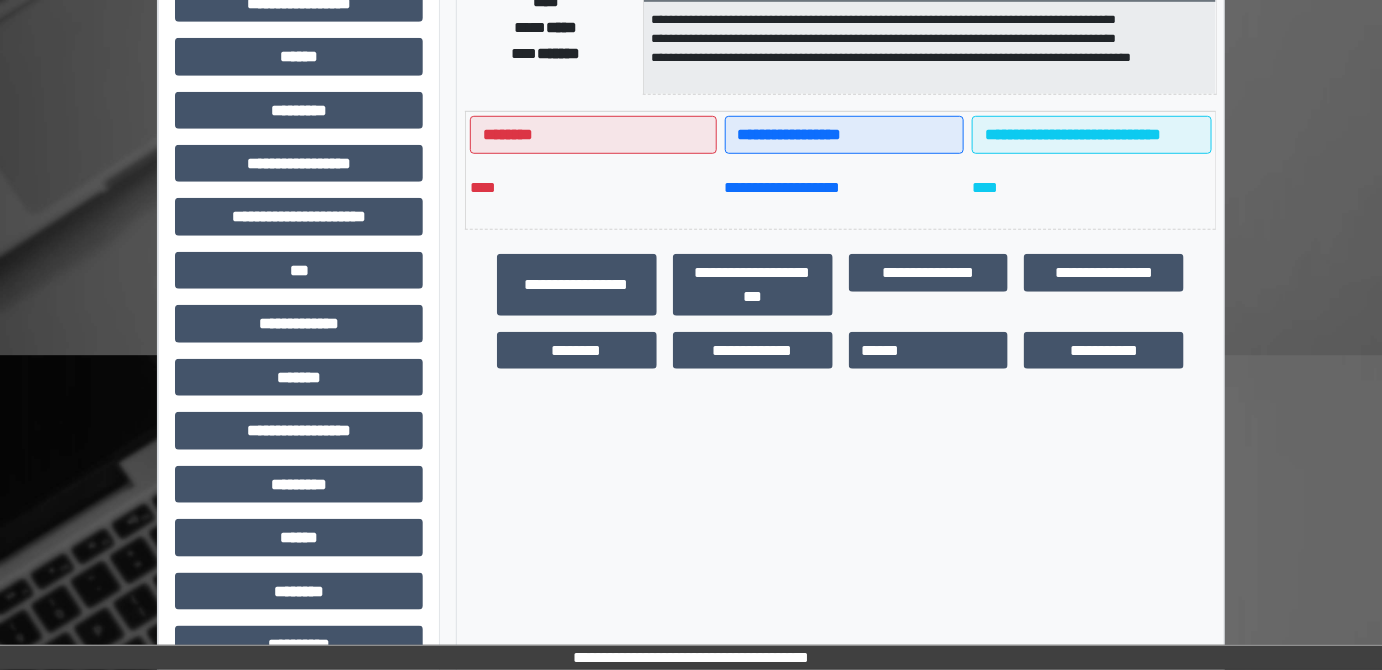 scroll, scrollTop: 516, scrollLeft: 0, axis: vertical 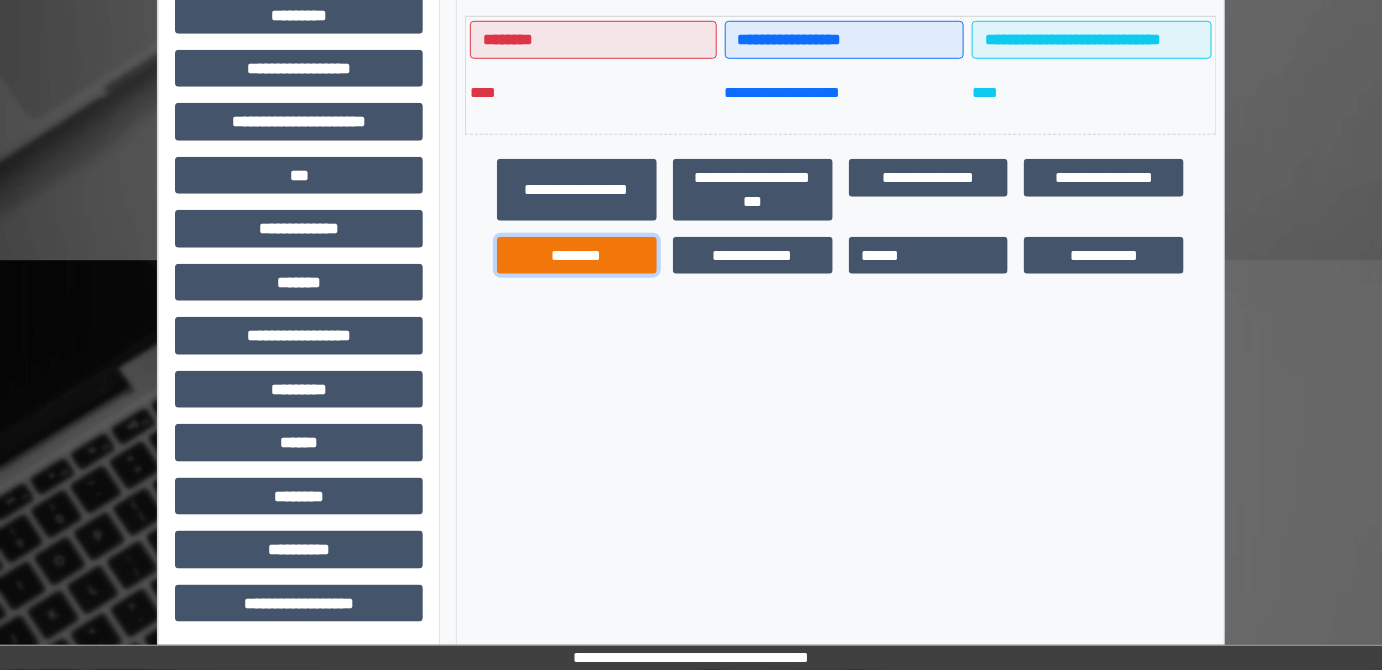 click on "********" at bounding box center (577, 255) 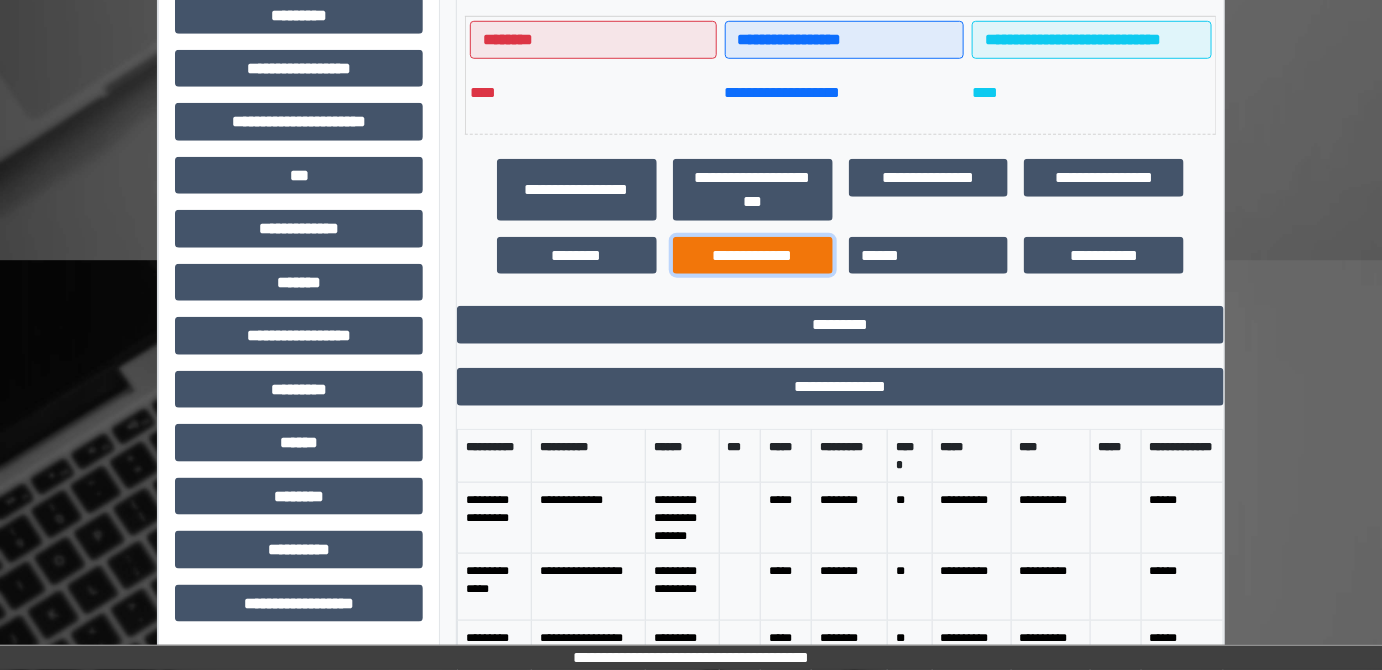 click on "**********" at bounding box center (753, 255) 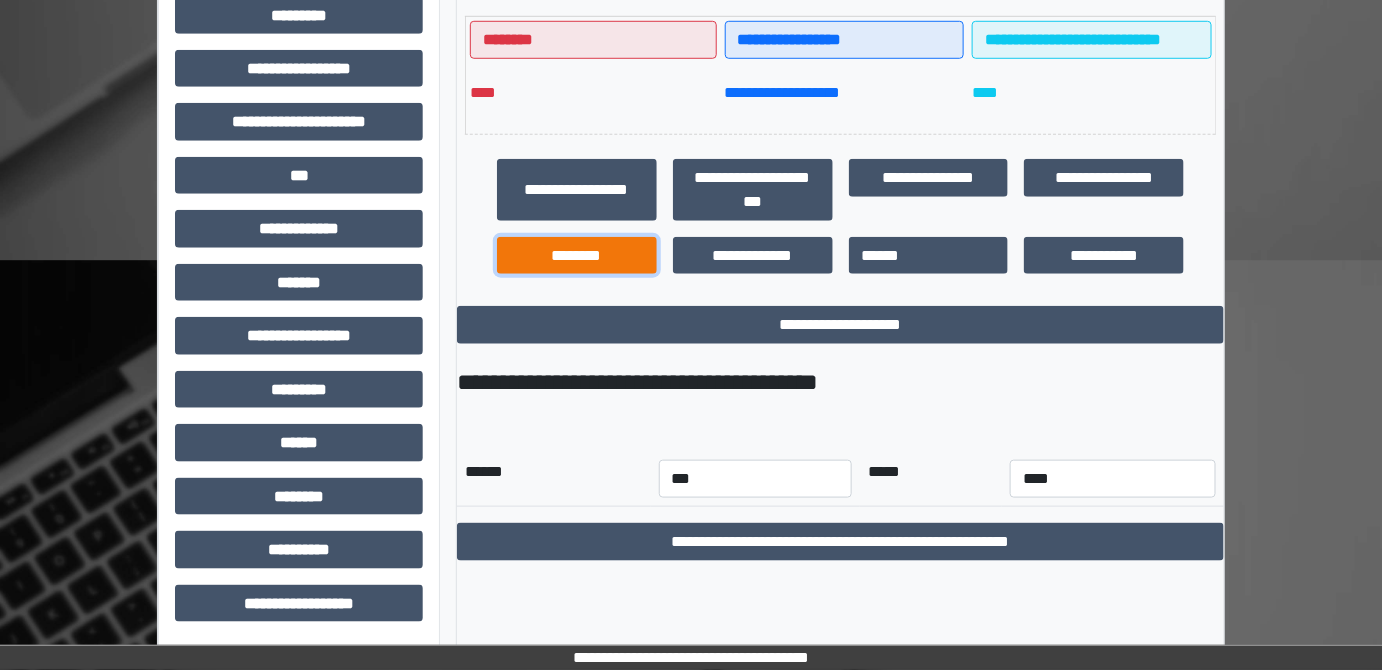 click on "********" at bounding box center (577, 255) 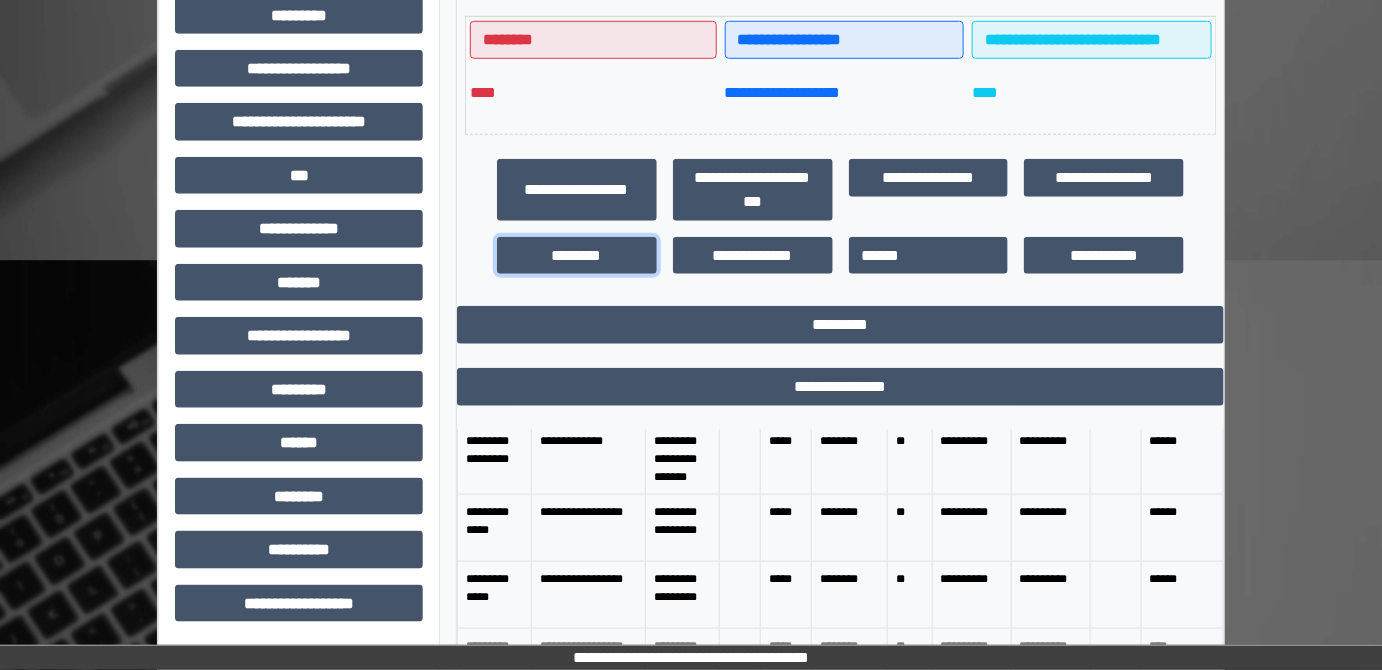 scroll, scrollTop: 90, scrollLeft: 0, axis: vertical 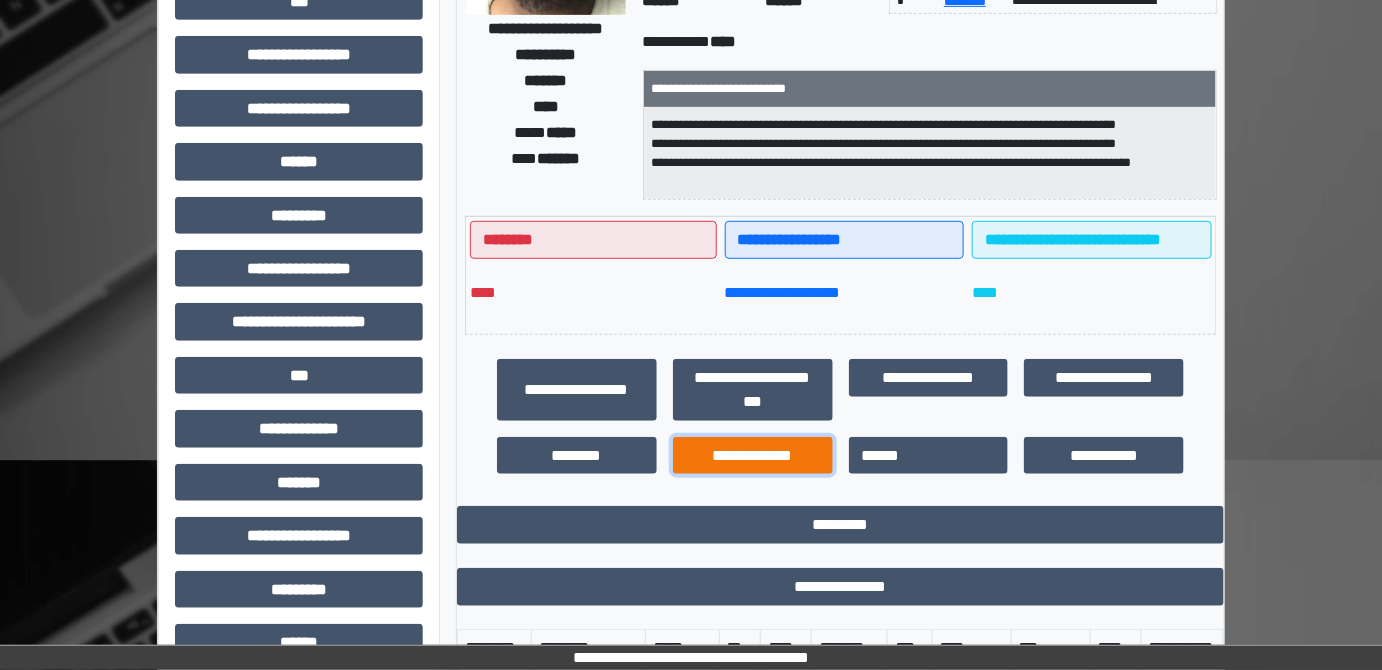 click on "**********" at bounding box center (753, 455) 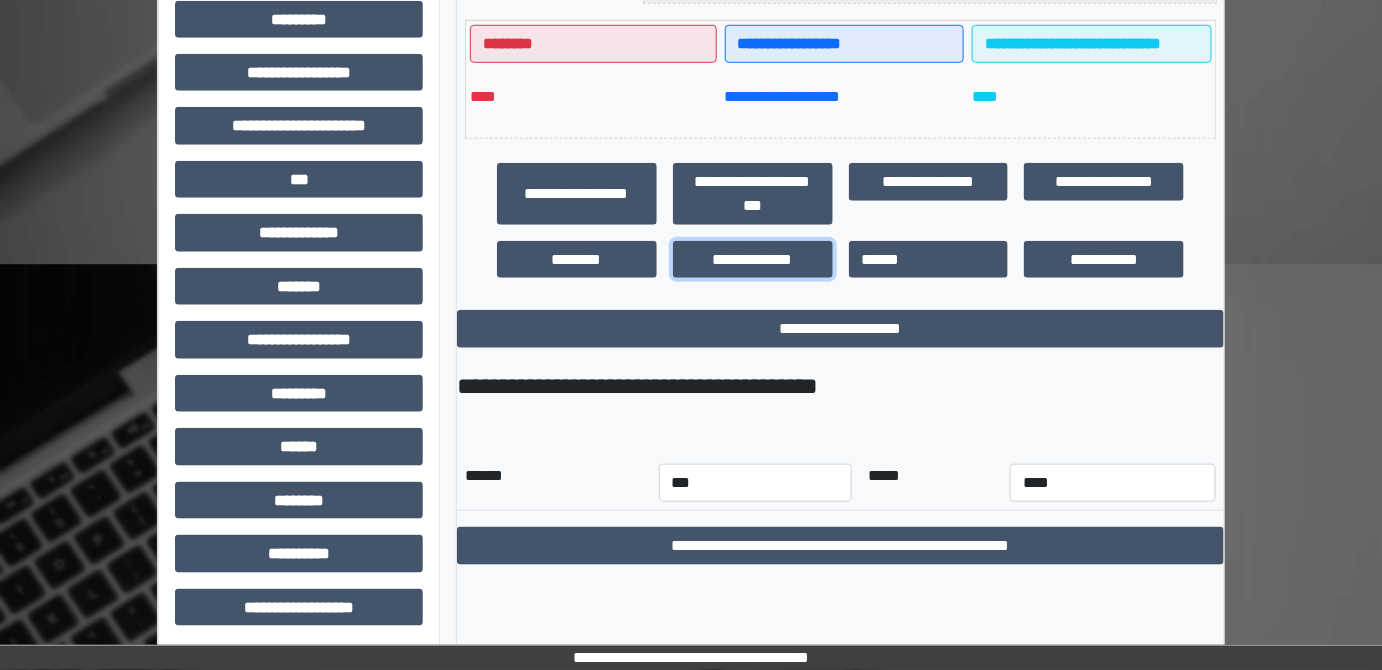 scroll, scrollTop: 516, scrollLeft: 0, axis: vertical 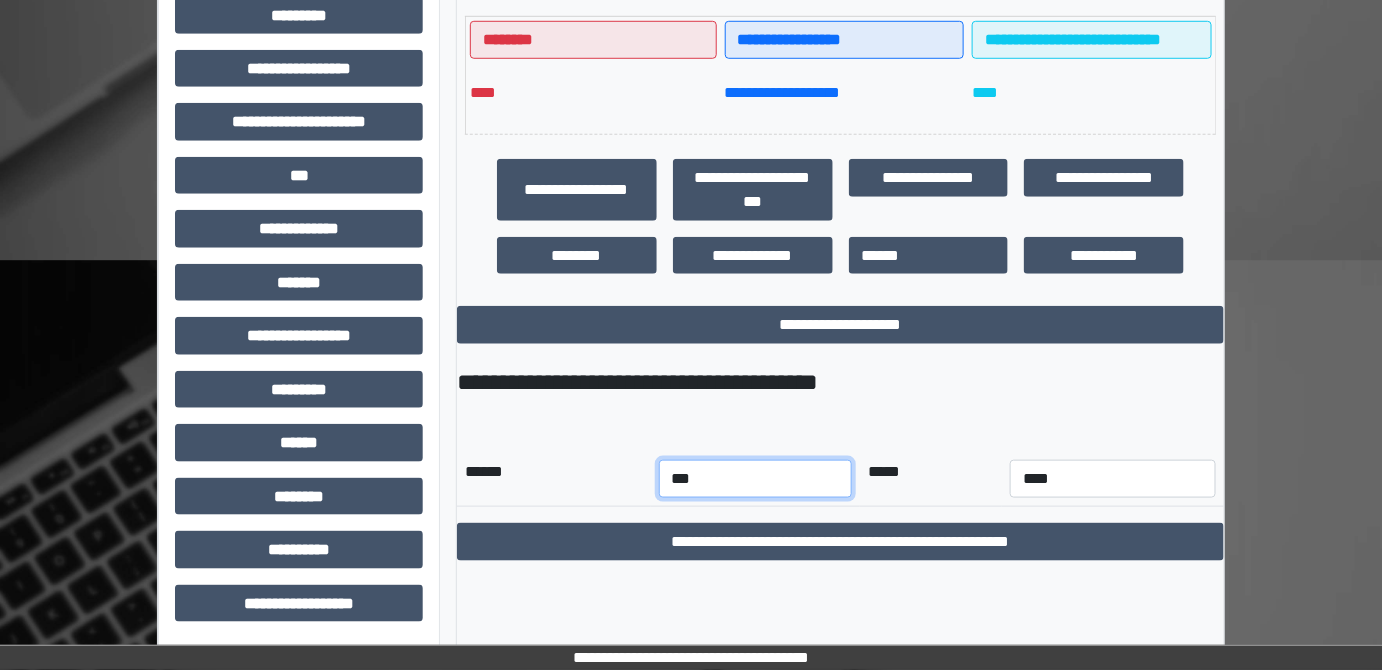 click on "***
***
***
***
***
***
***
***
***
***
***
***" at bounding box center [755, 478] 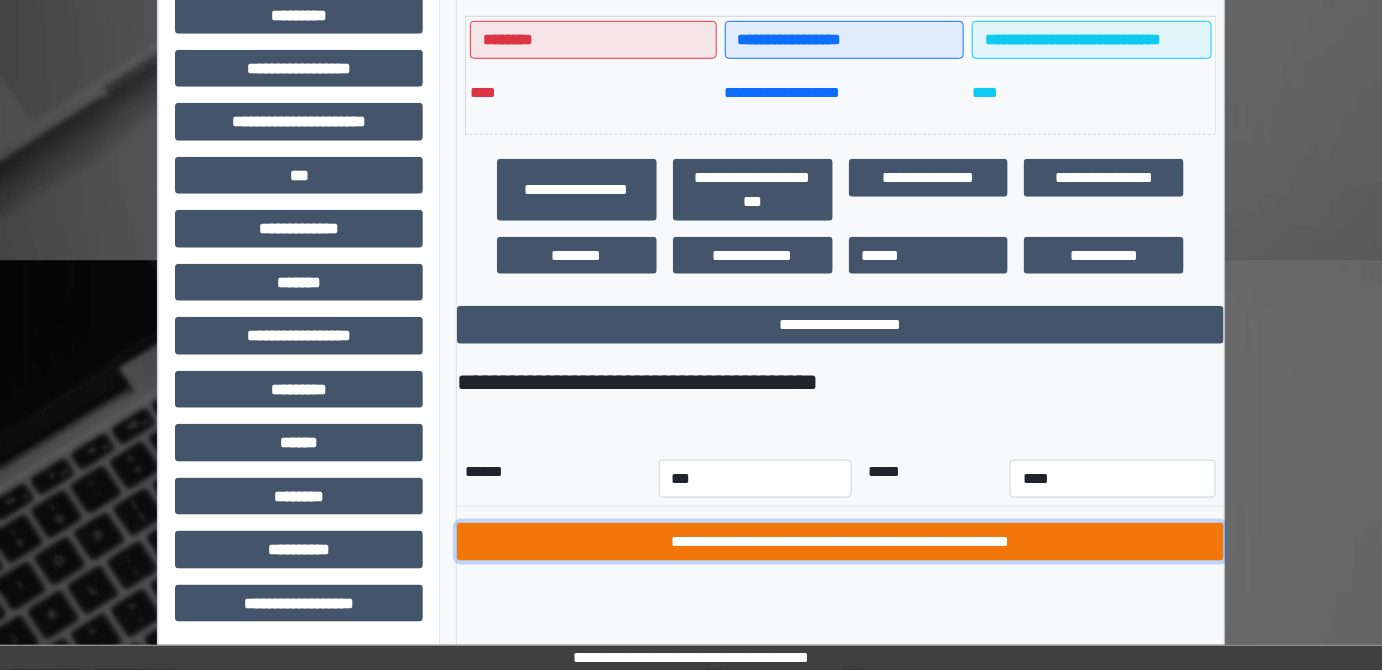 click on "**********" at bounding box center [841, 542] 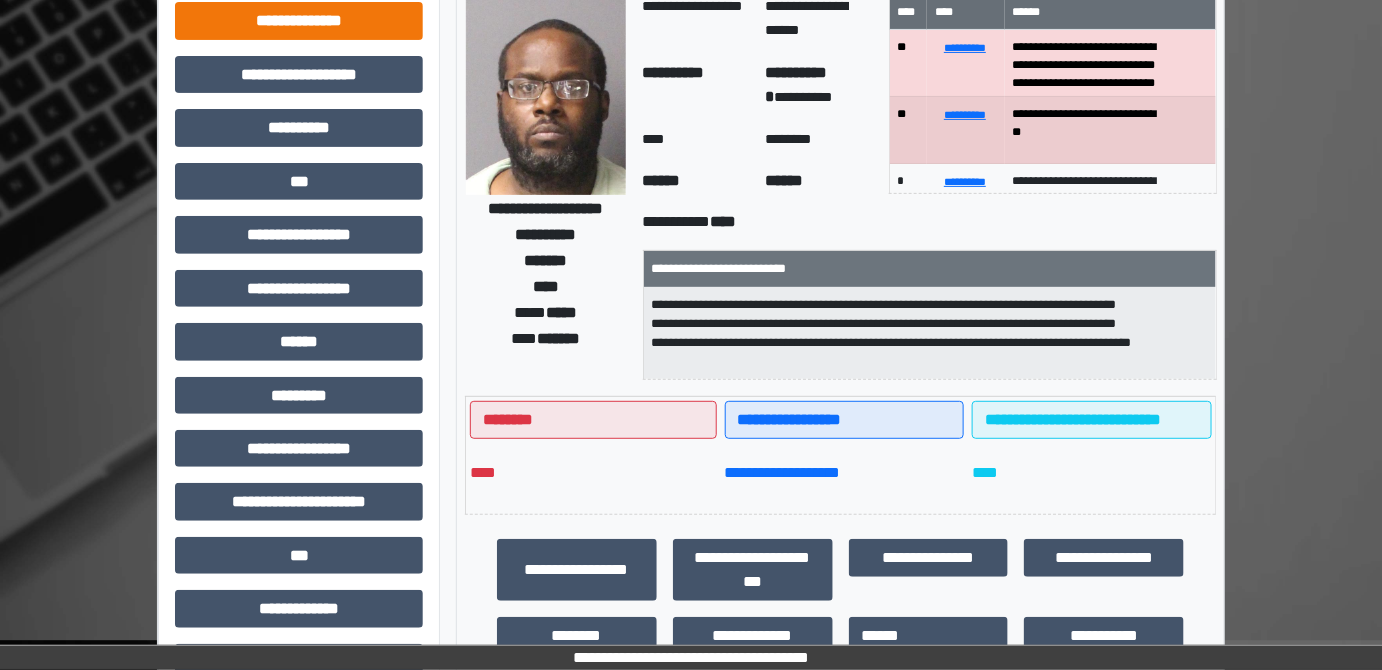 scroll, scrollTop: 0, scrollLeft: 0, axis: both 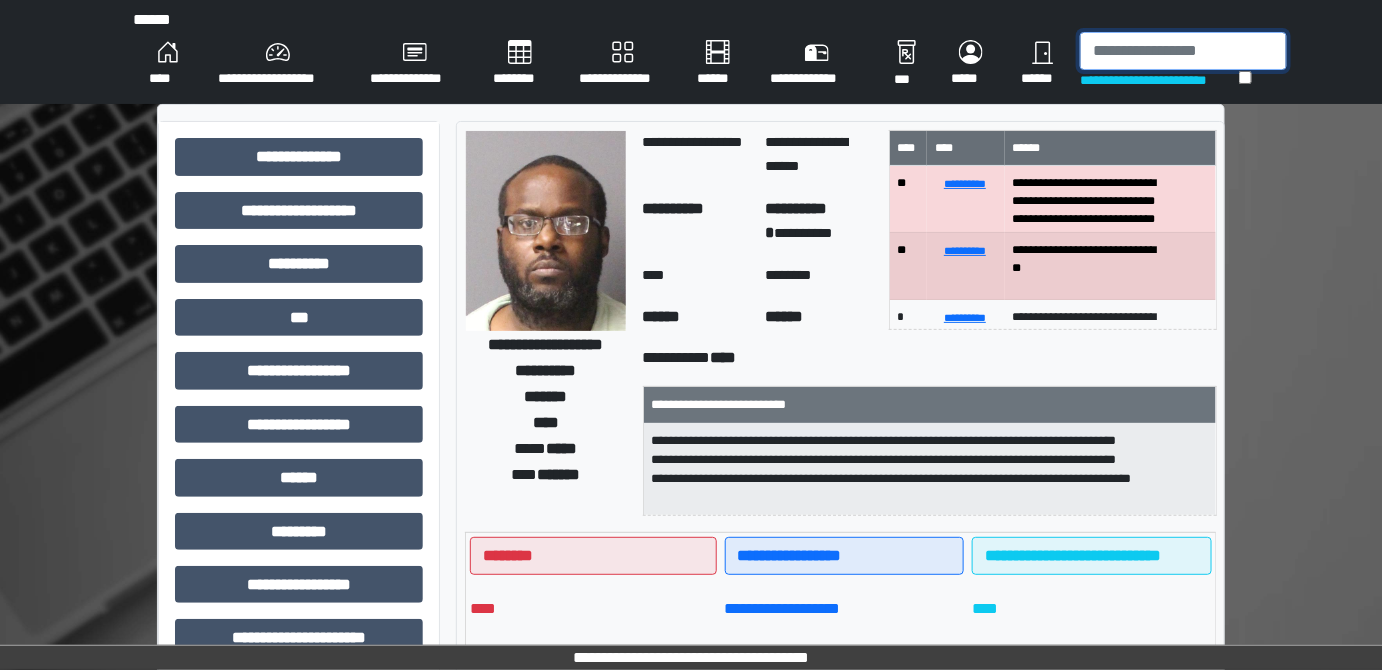 click at bounding box center [1183, 51] 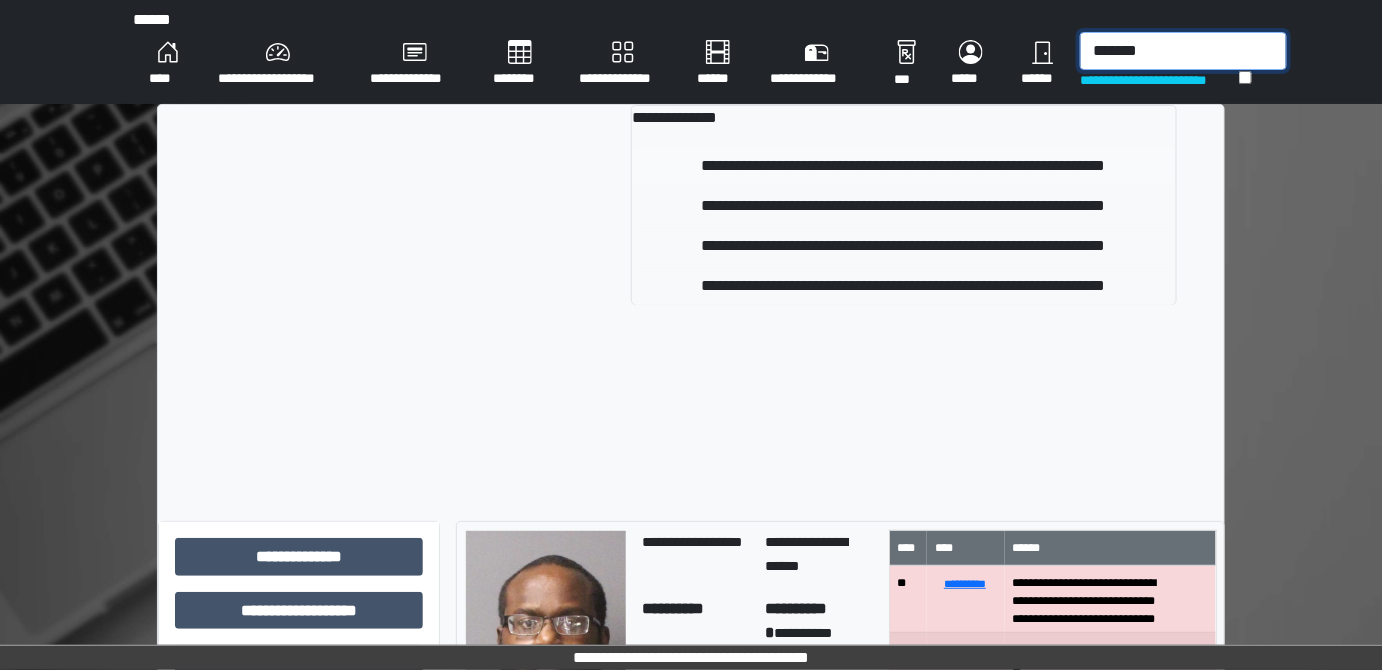 type on "*******" 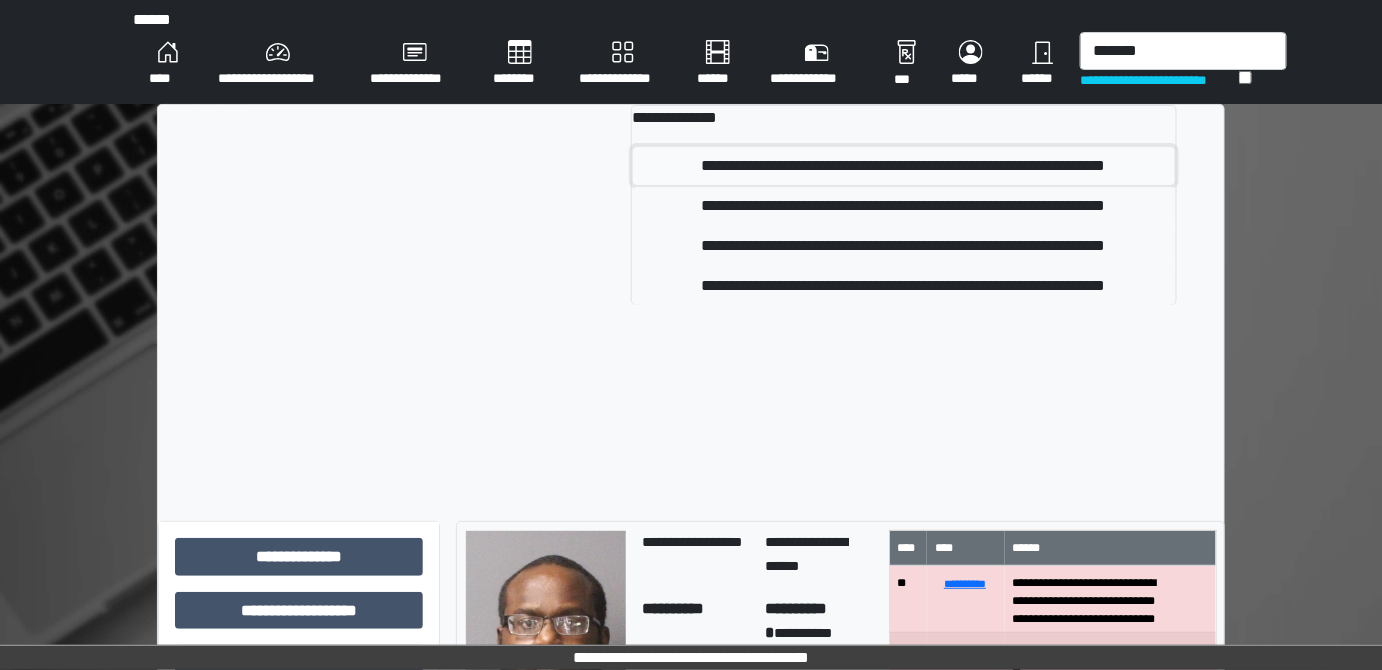 click on "**********" at bounding box center (904, 166) 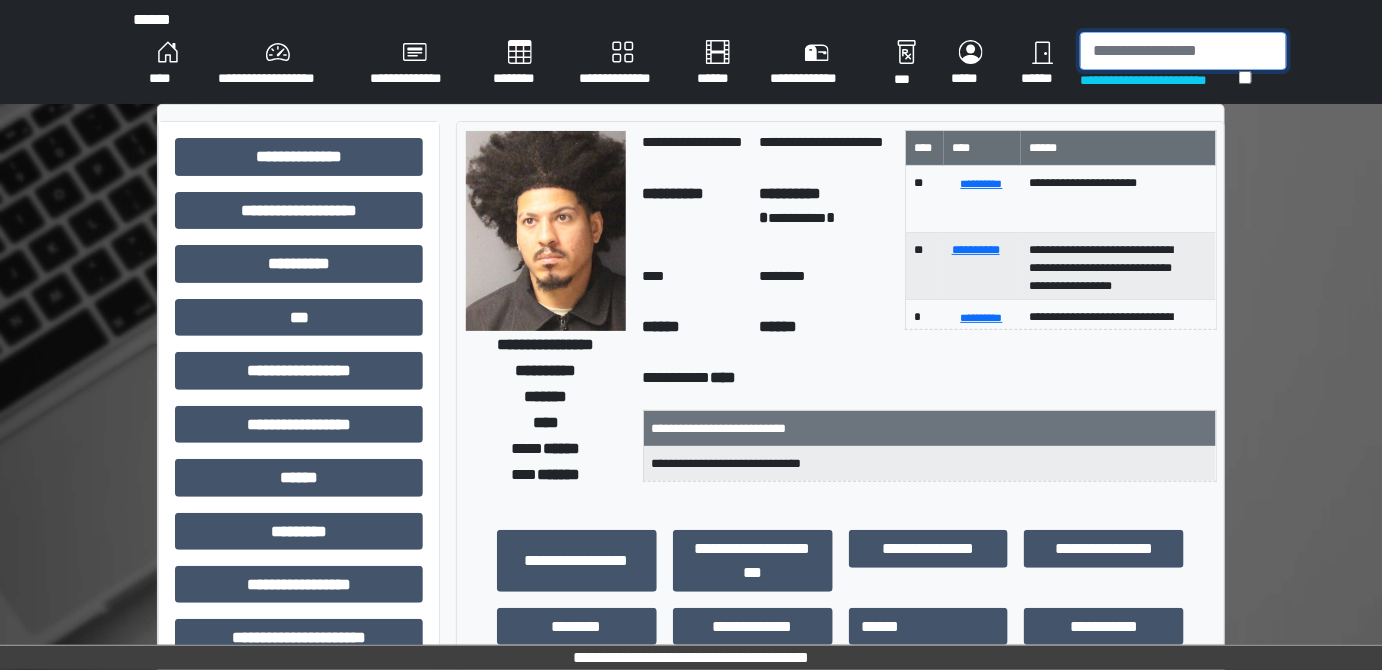 click at bounding box center (1183, 51) 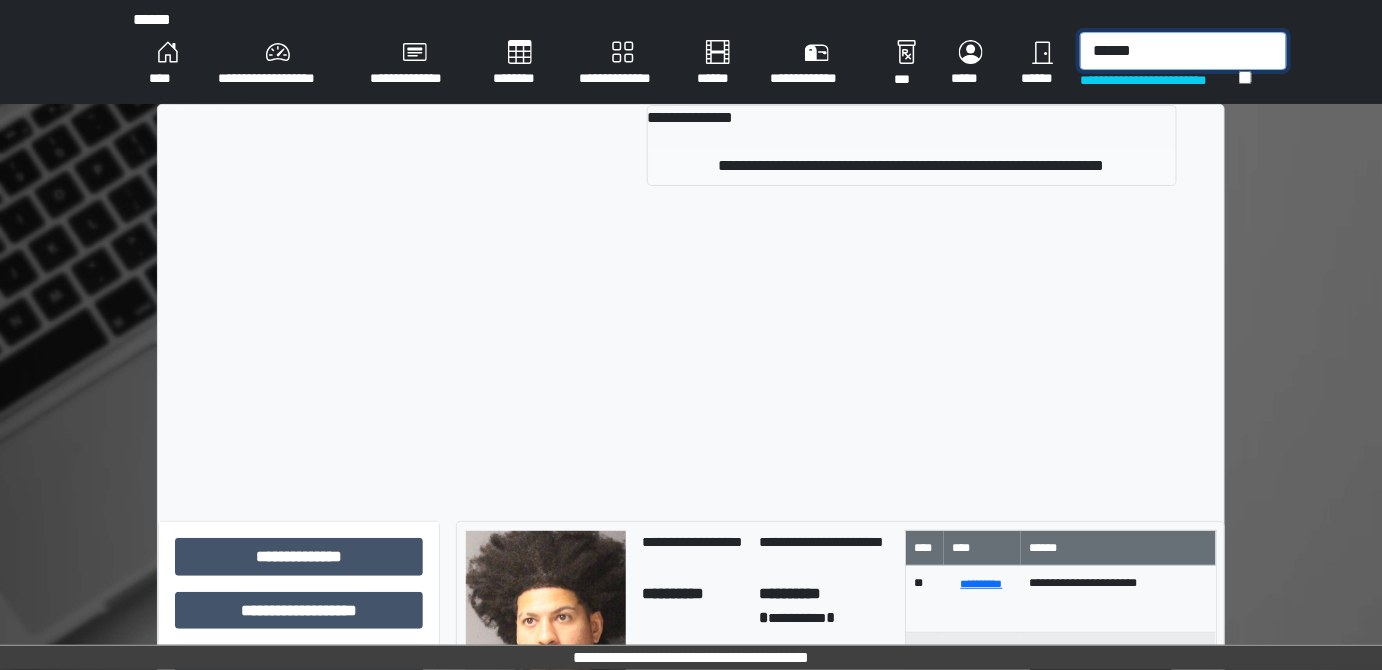 type on "******" 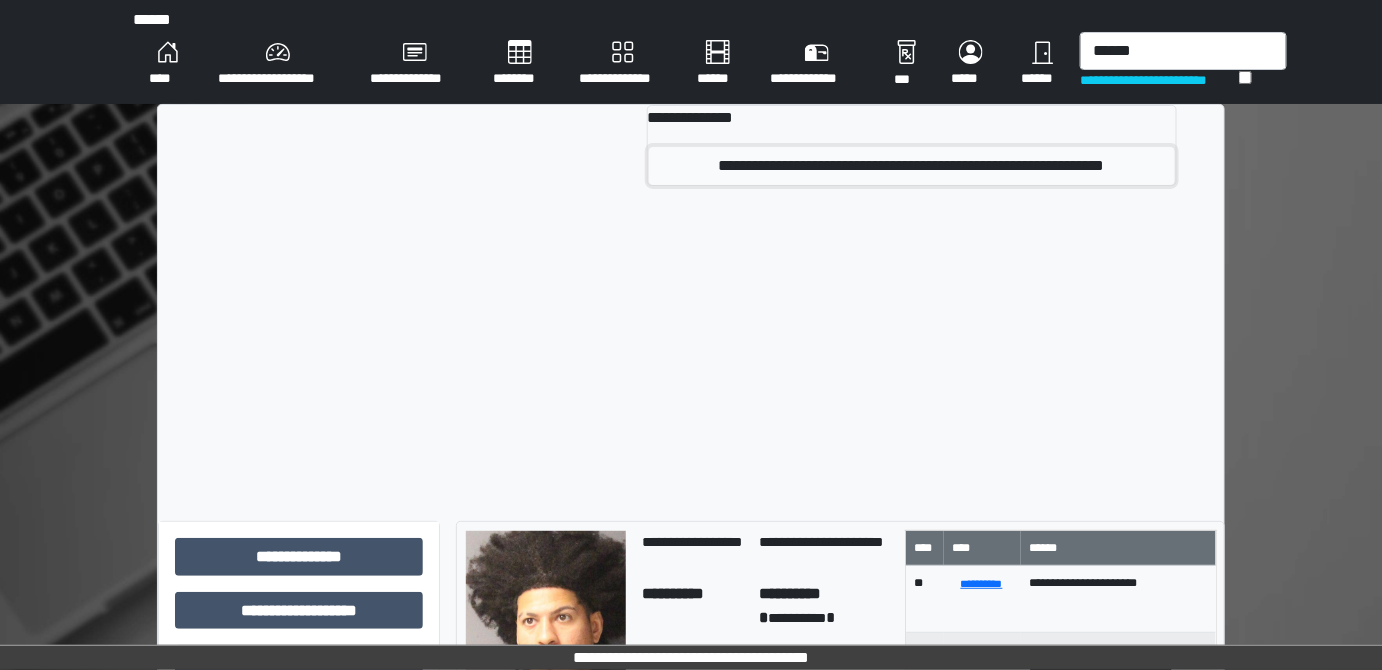 click on "**********" at bounding box center (912, 166) 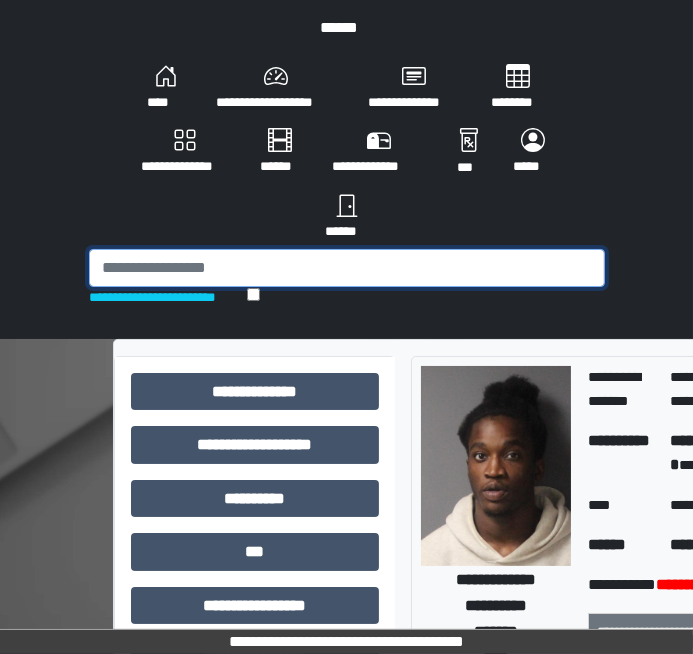 click at bounding box center (347, 268) 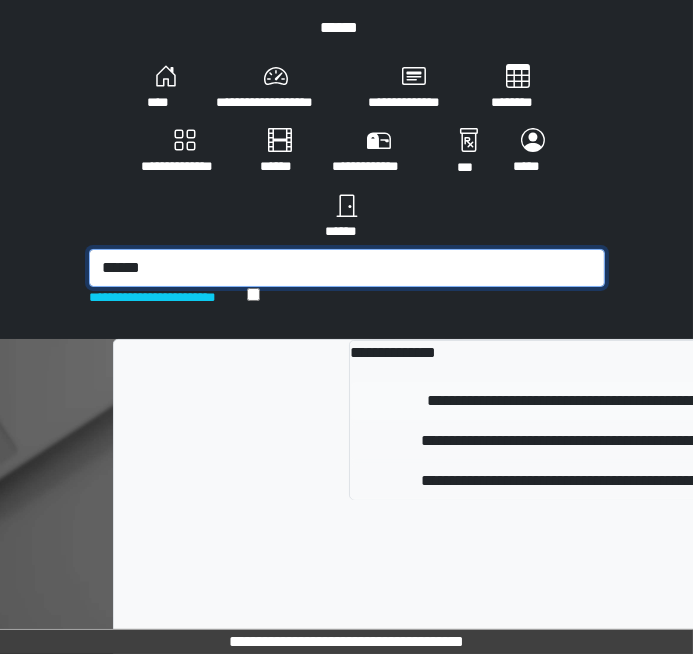 type on "******" 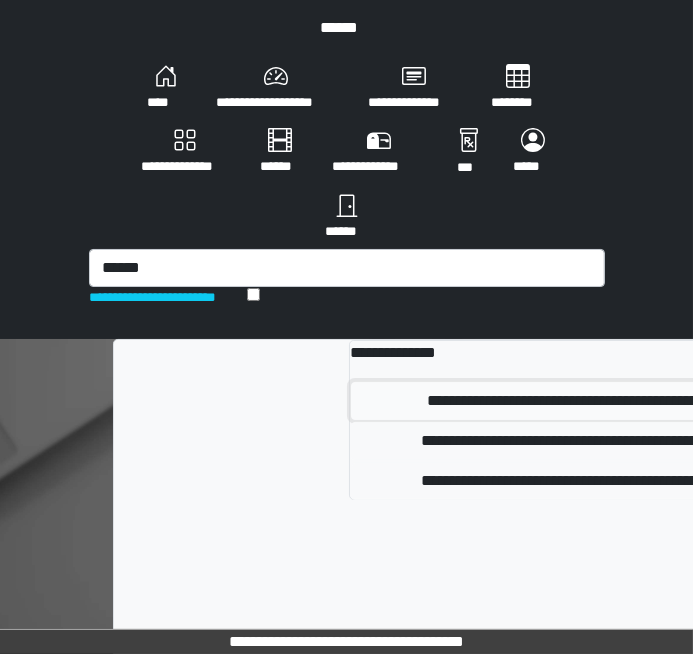 click on "**********" at bounding box center [622, 401] 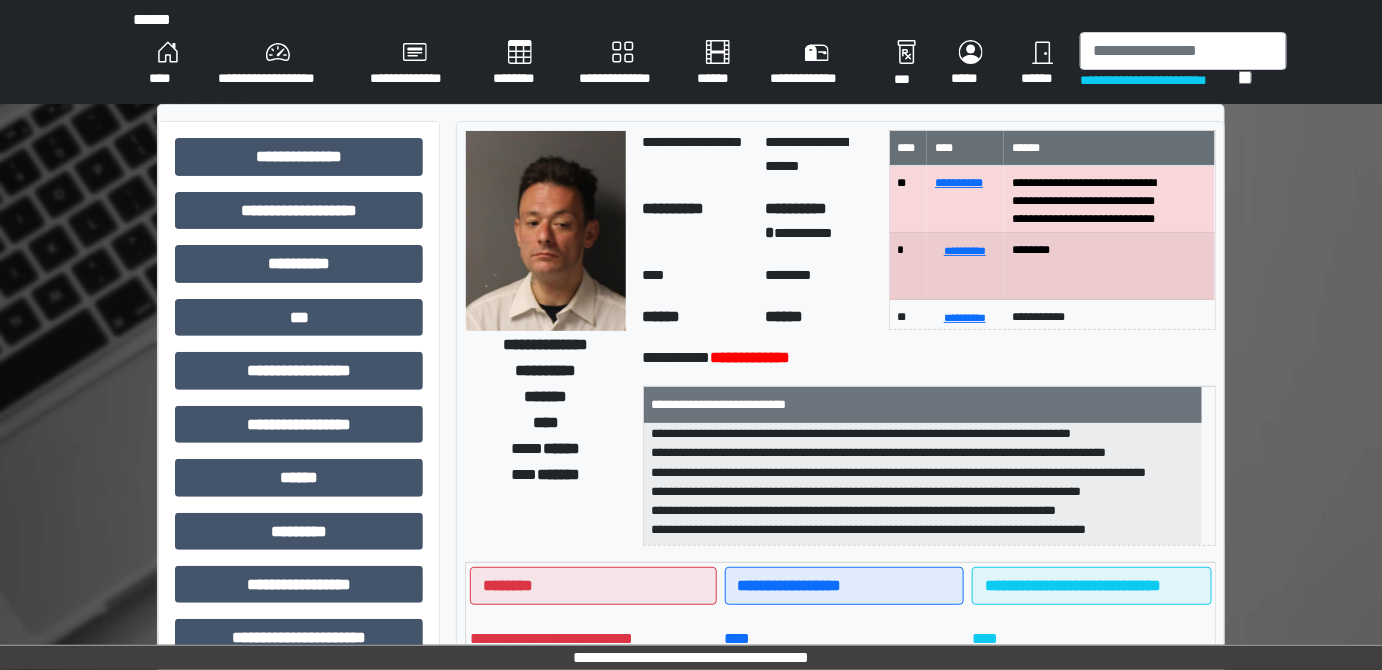 scroll, scrollTop: 224, scrollLeft: 0, axis: vertical 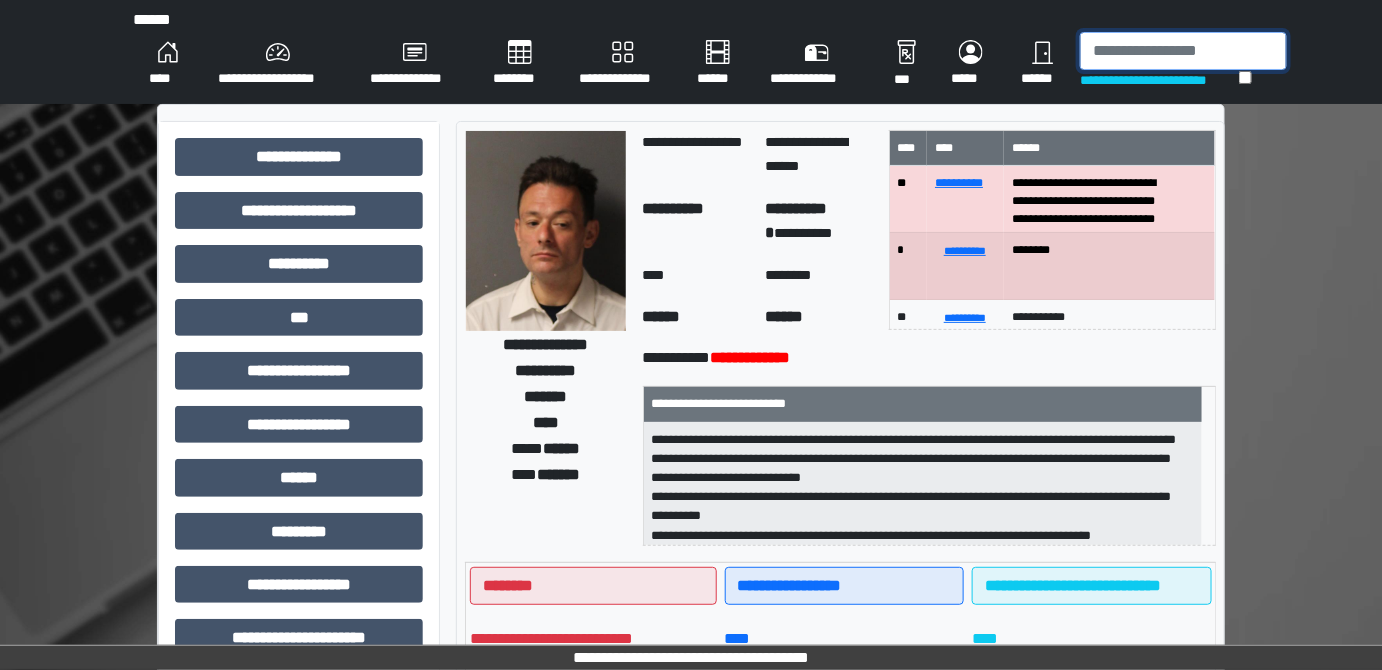 click at bounding box center [1183, 51] 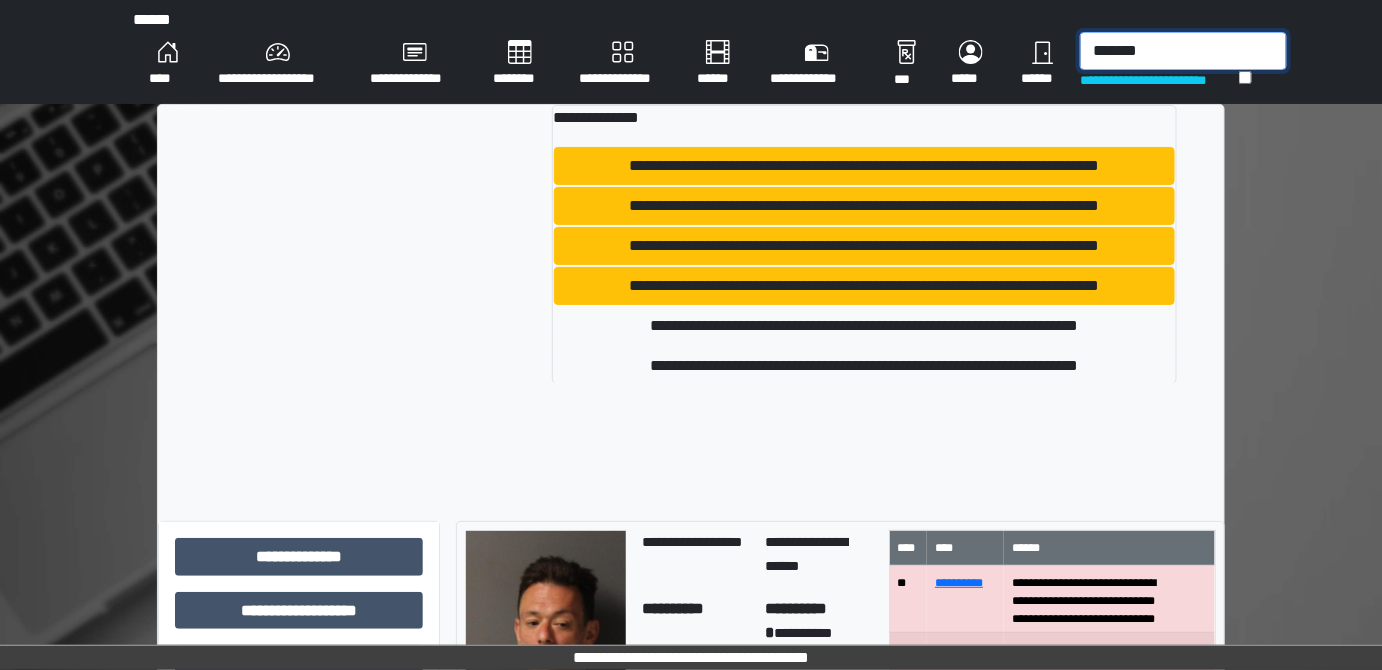 type on "*******" 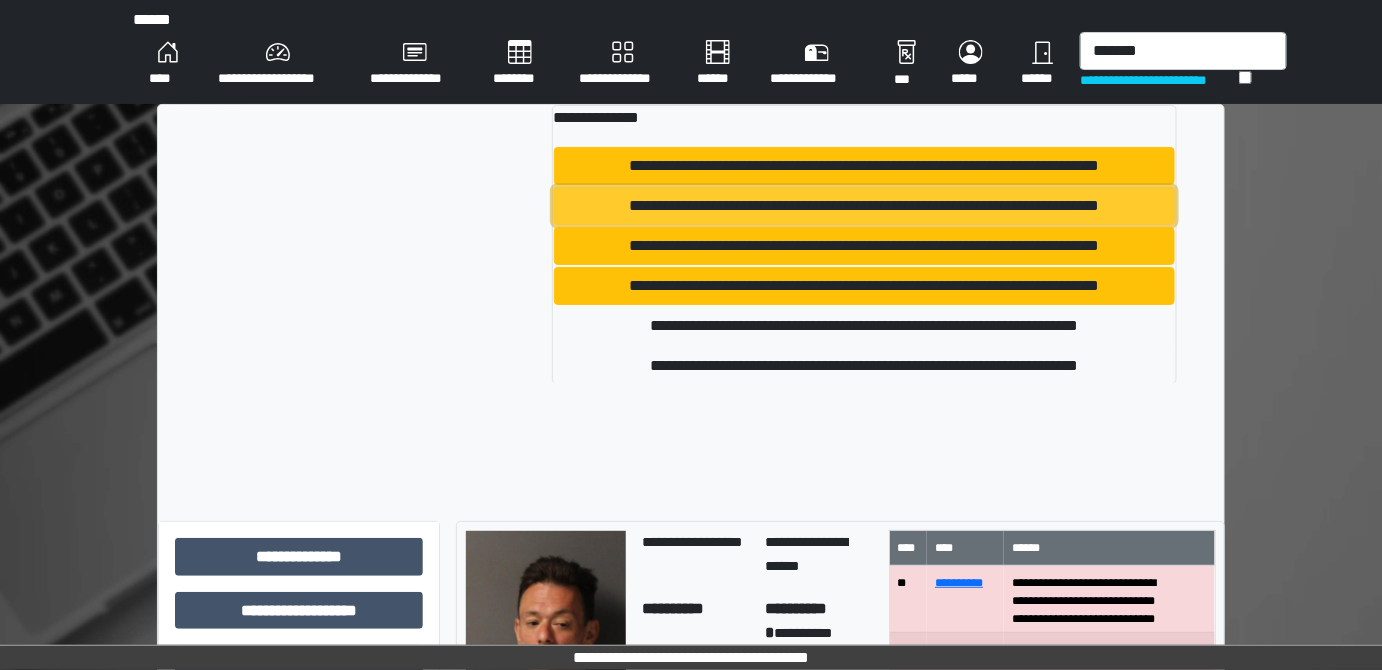 click on "**********" at bounding box center [864, 206] 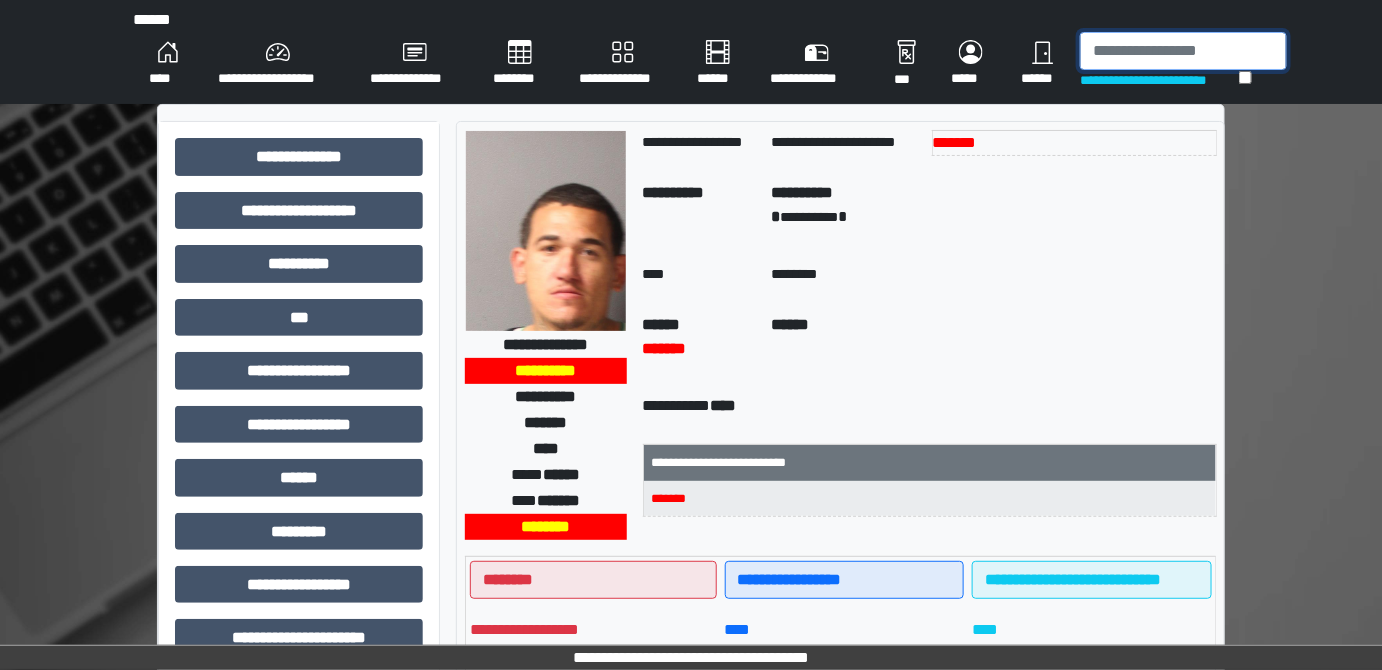 click at bounding box center (1183, 51) 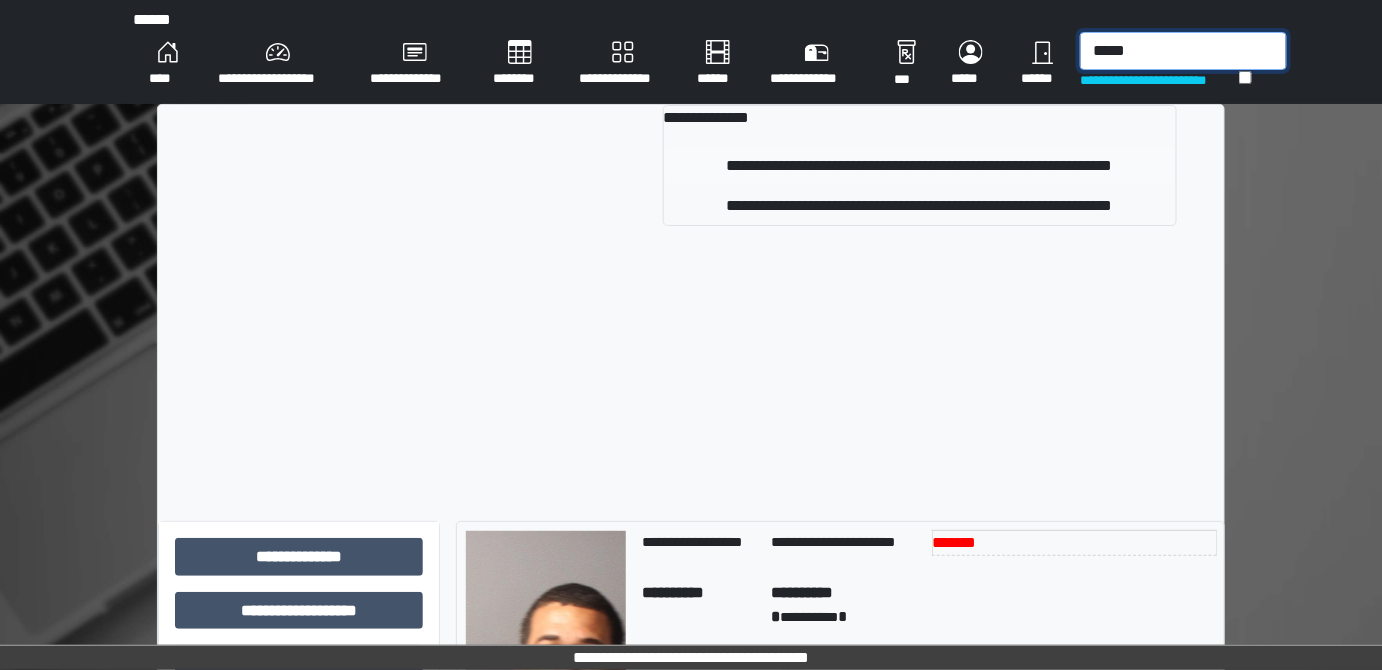 type on "*****" 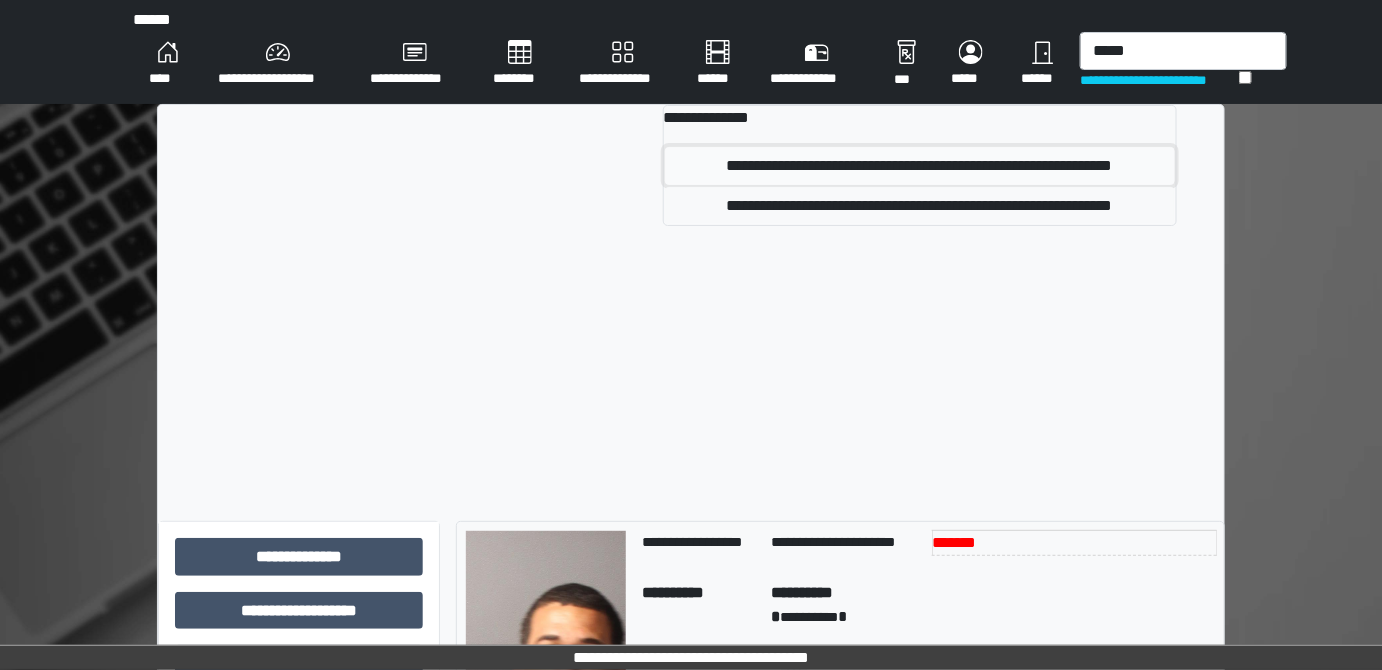 click on "**********" at bounding box center [920, 166] 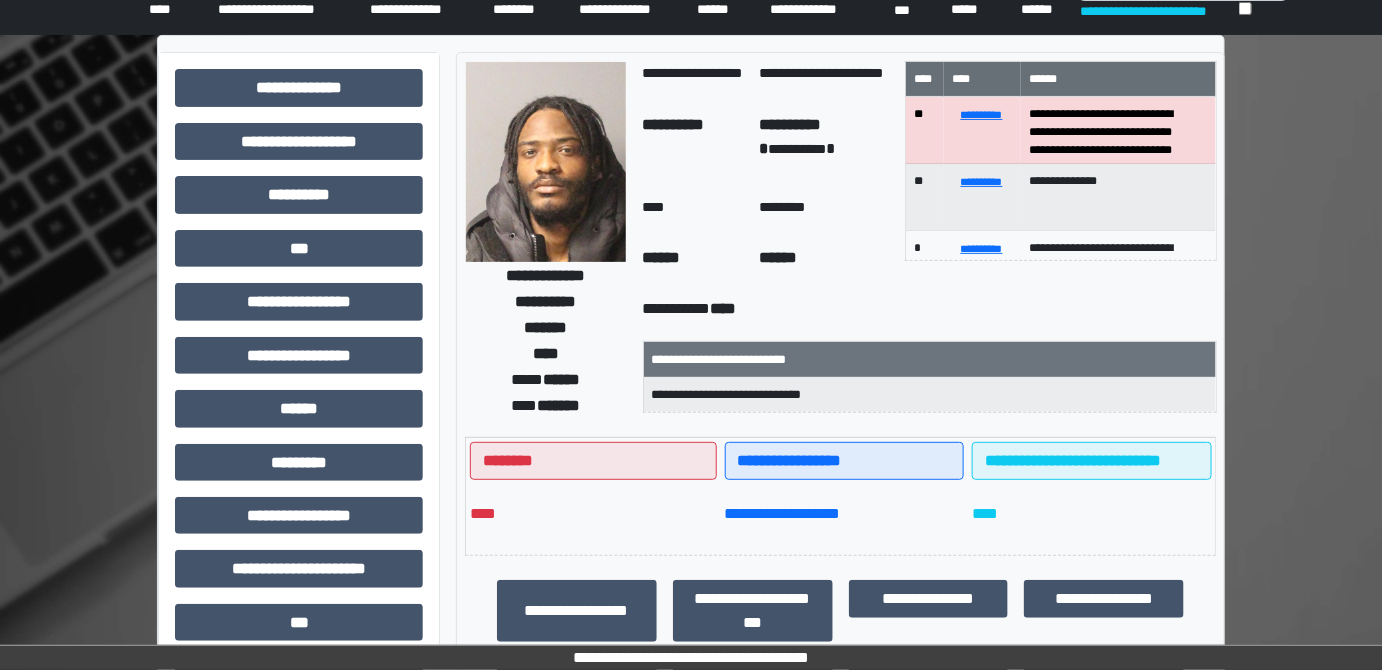 scroll, scrollTop: 37, scrollLeft: 0, axis: vertical 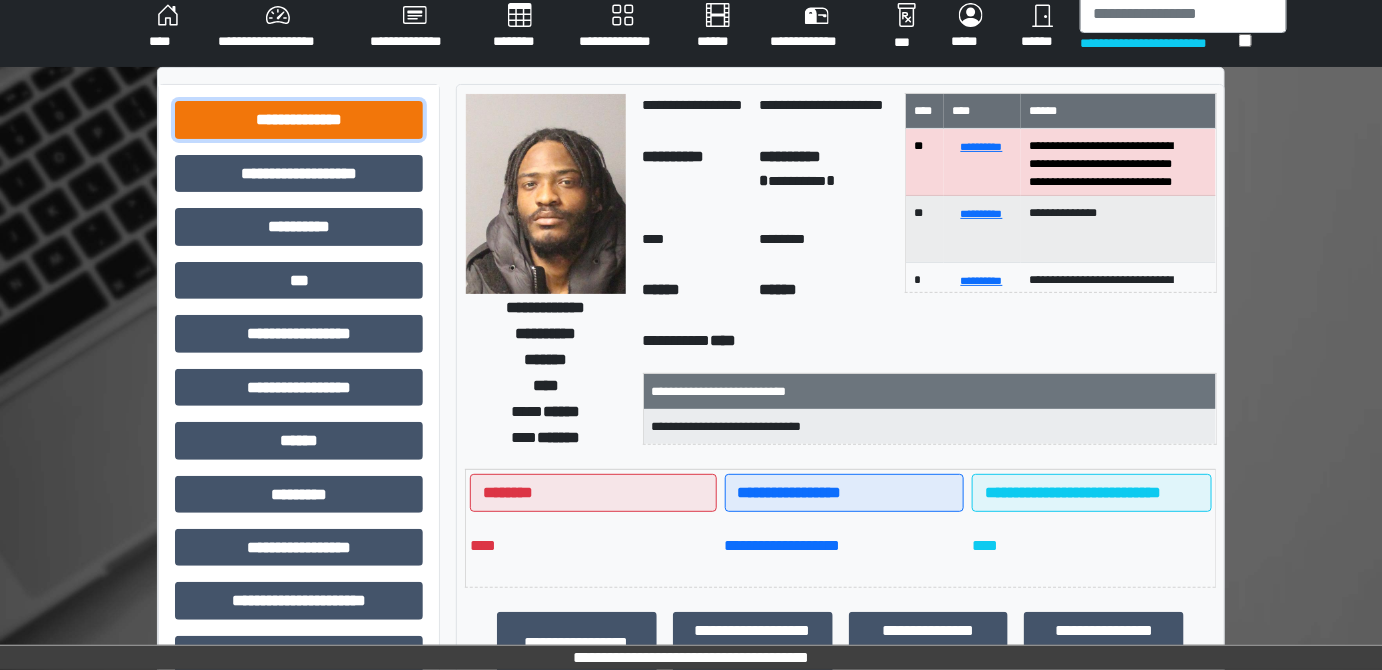 click on "**********" at bounding box center [299, 119] 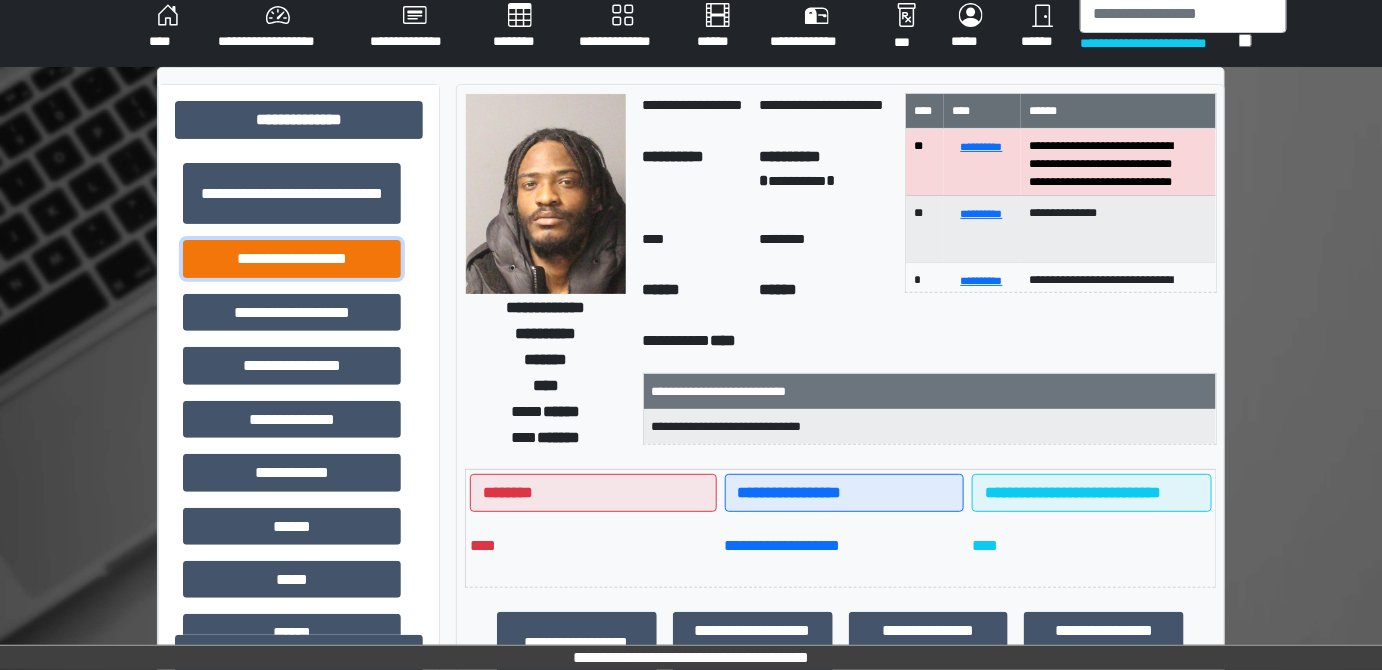 click on "**********" at bounding box center (292, 258) 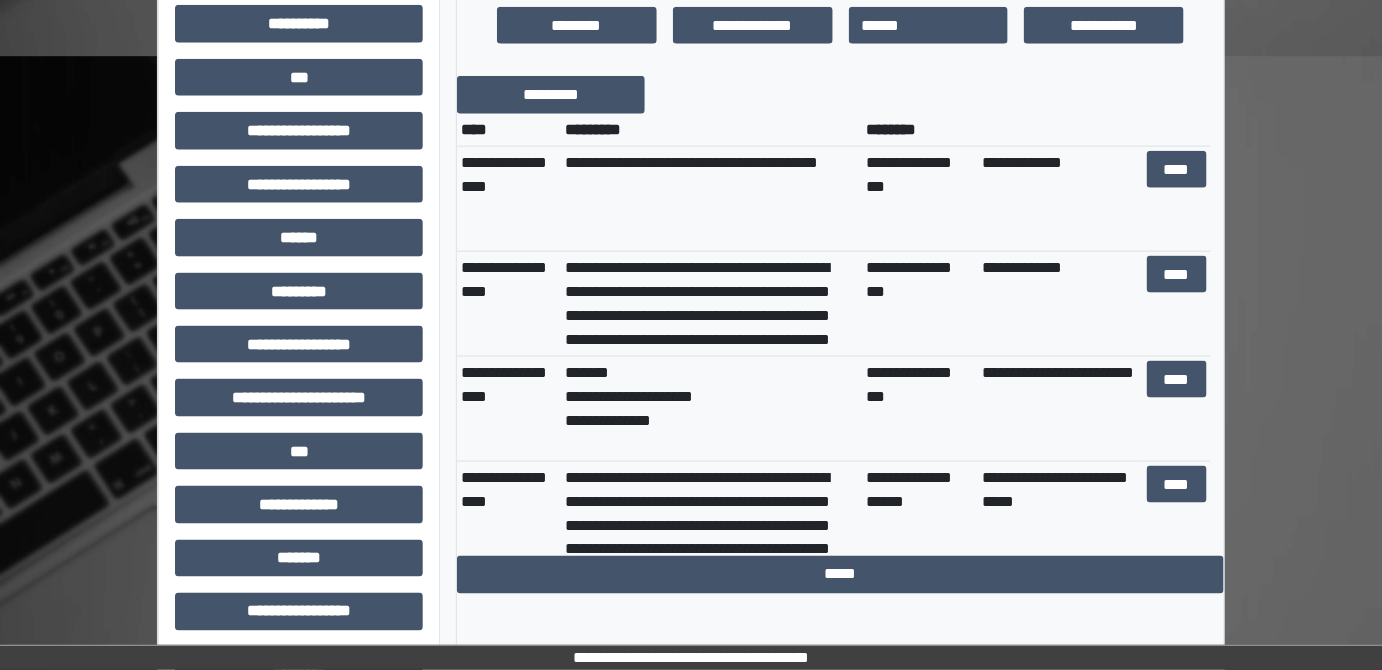 scroll, scrollTop: 714, scrollLeft: 0, axis: vertical 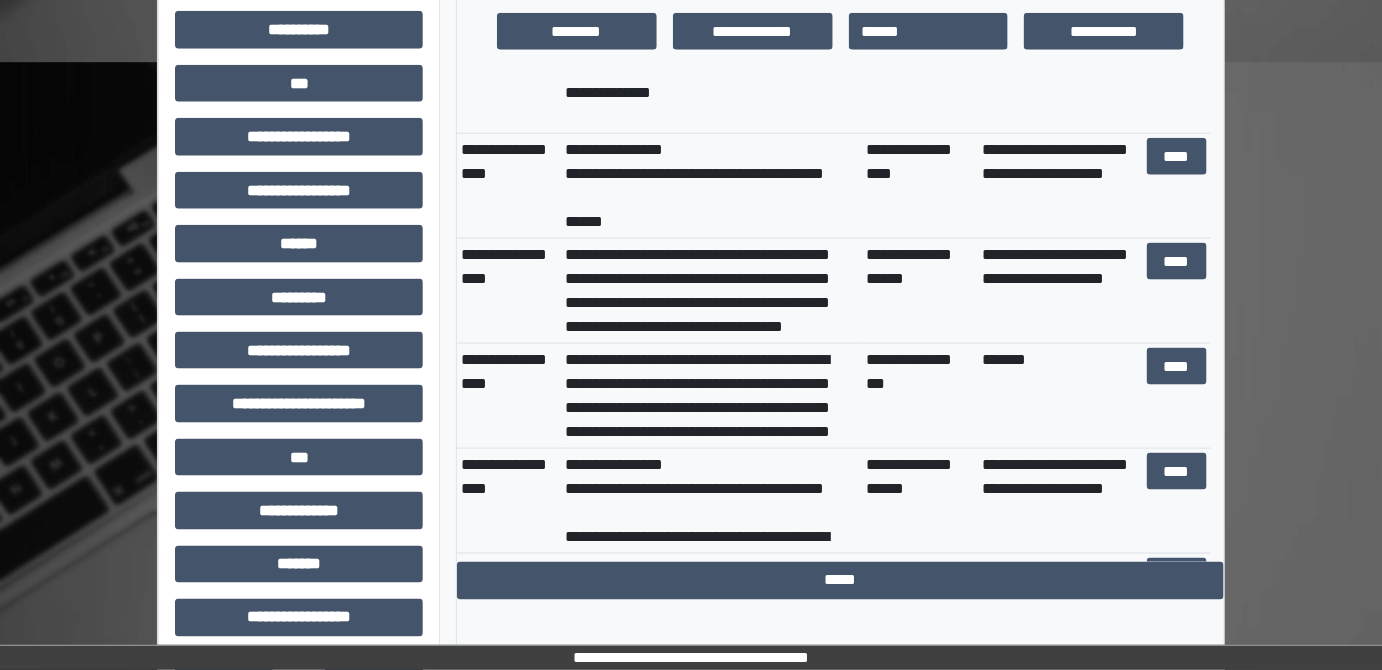 click on "**********" at bounding box center (920, 395) 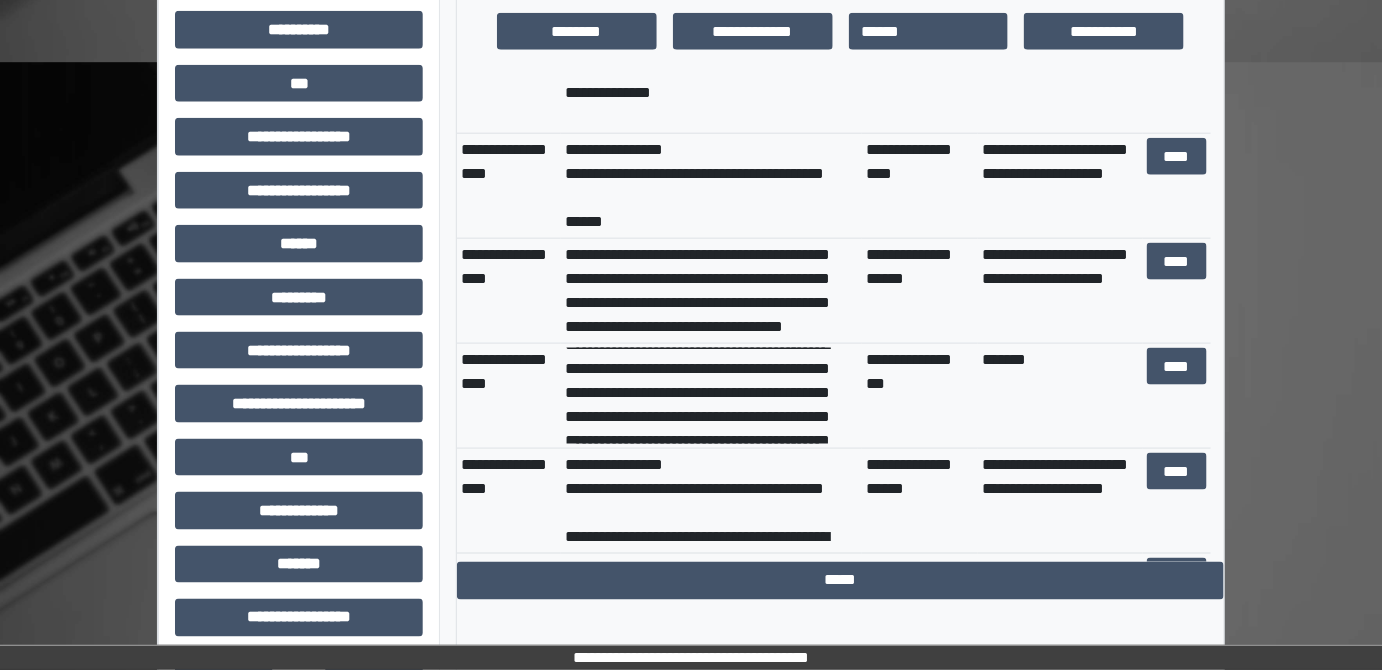 scroll, scrollTop: 17, scrollLeft: 0, axis: vertical 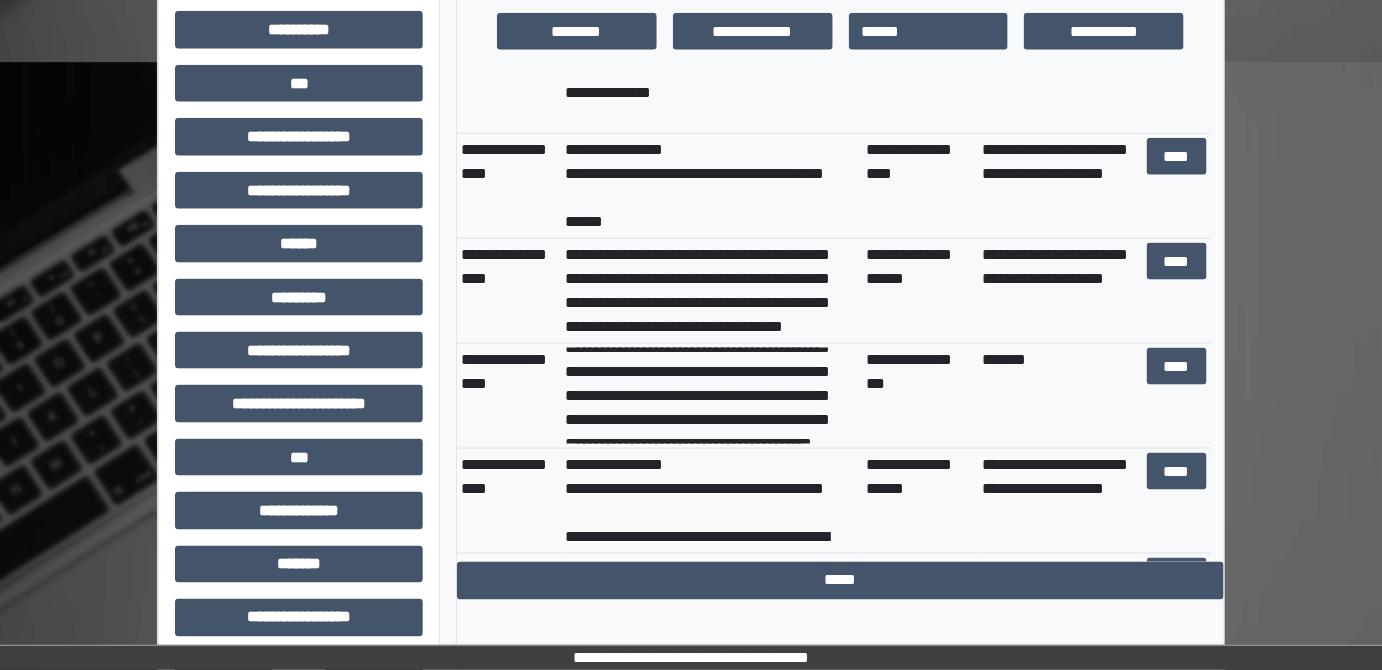 click on "**********" at bounding box center [712, 396] 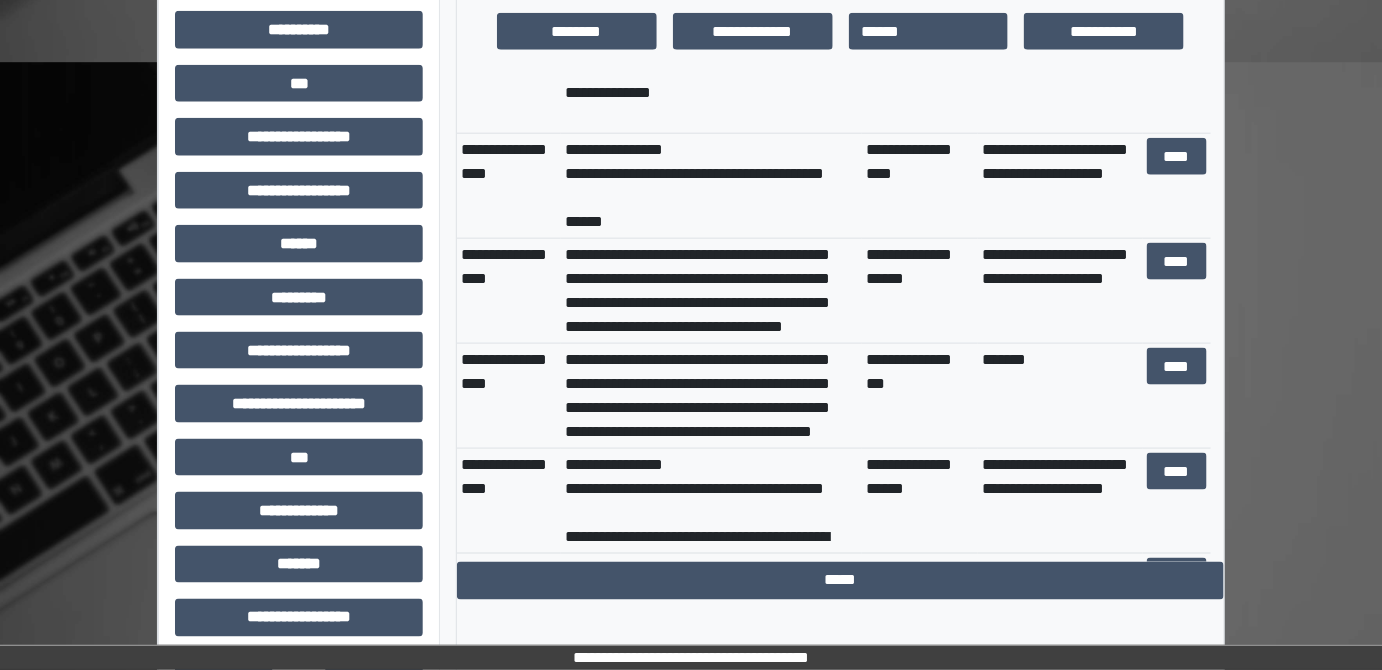 scroll, scrollTop: 72, scrollLeft: 0, axis: vertical 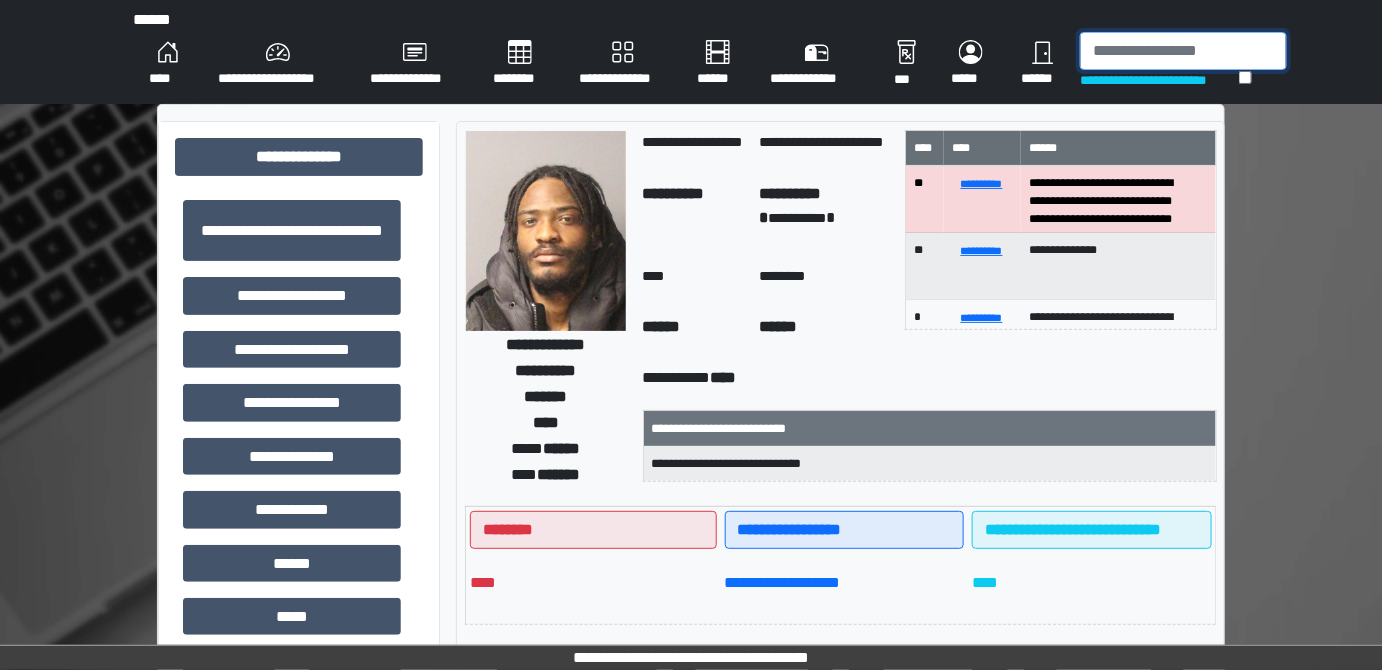 click at bounding box center [1183, 51] 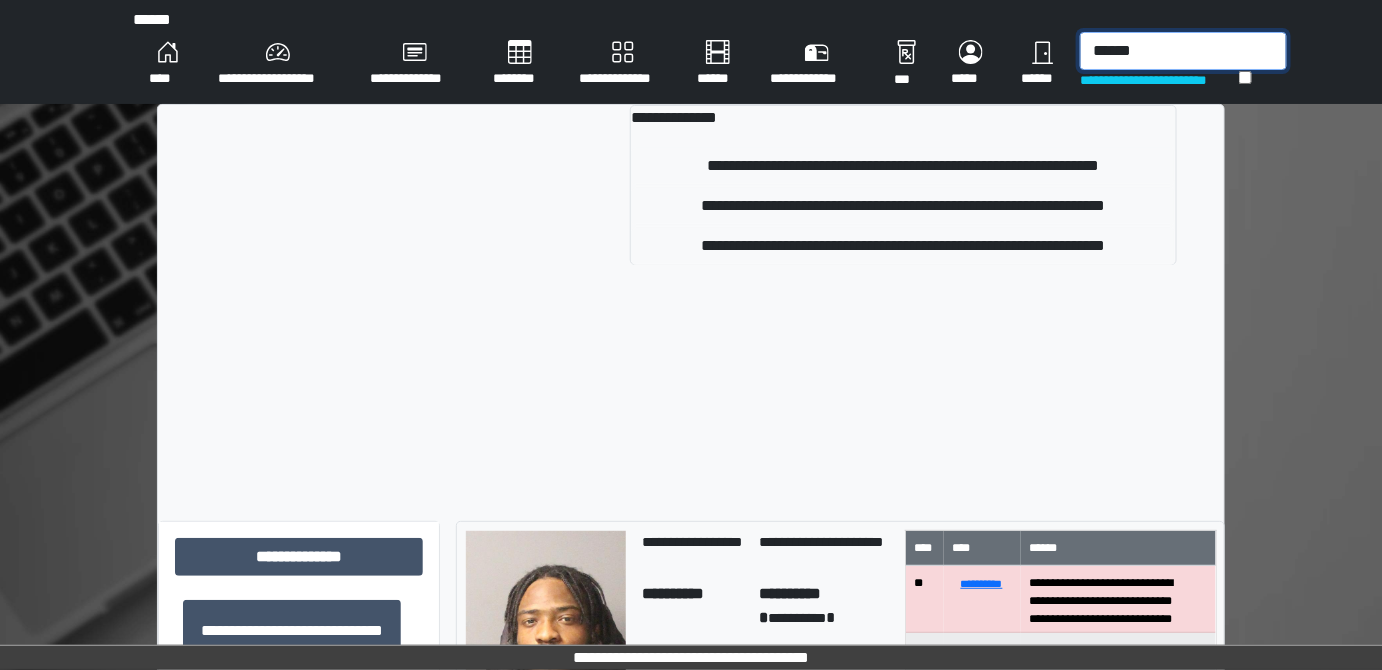 type on "******" 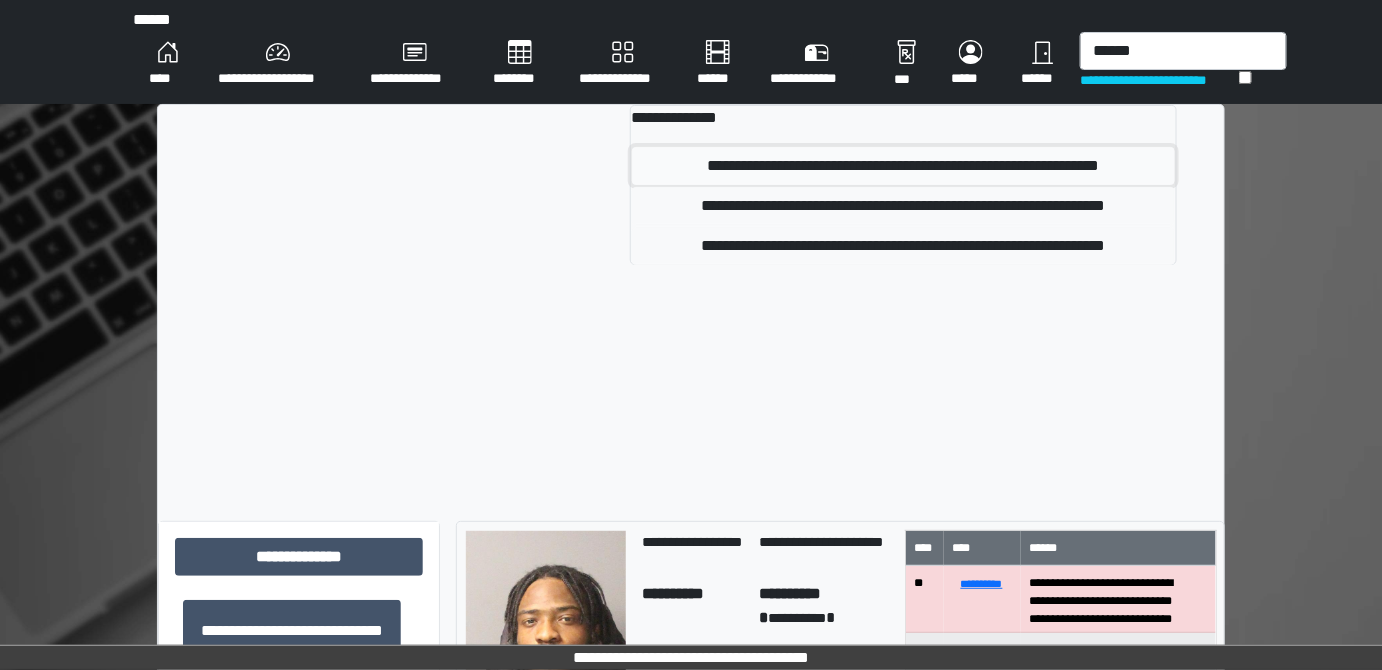 click on "**********" at bounding box center [903, 166] 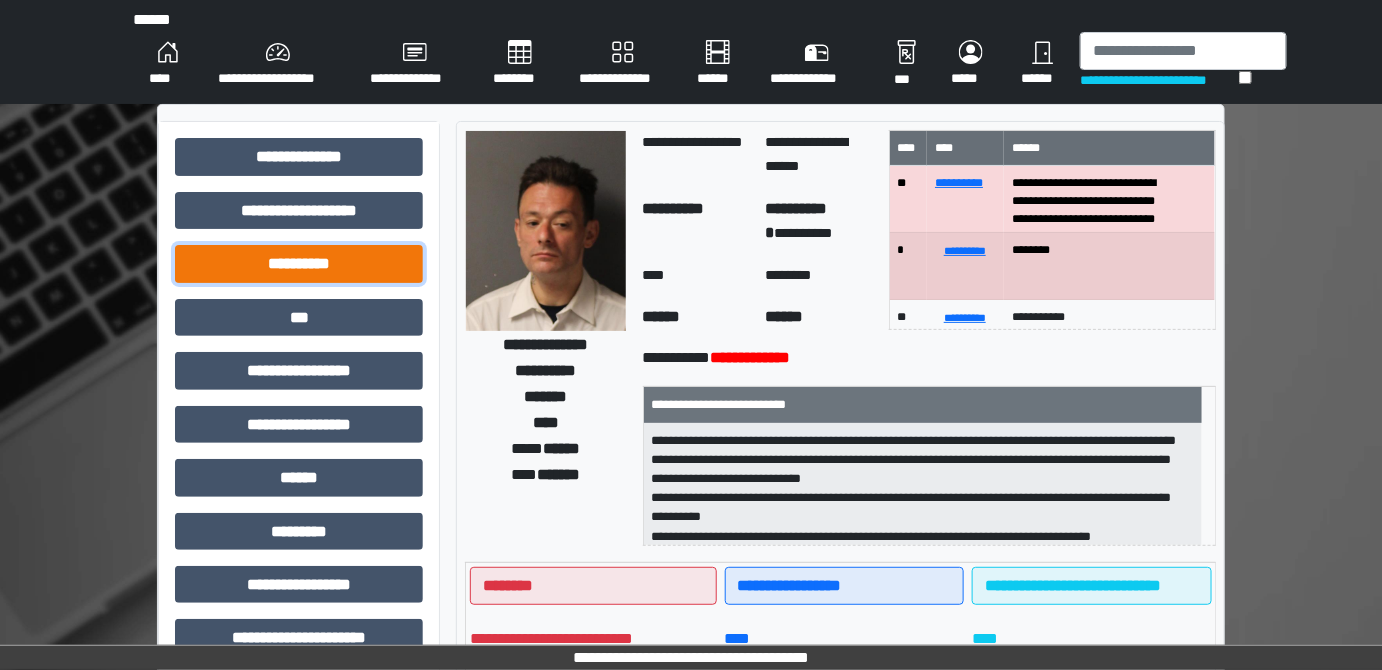 click on "**********" at bounding box center (299, 263) 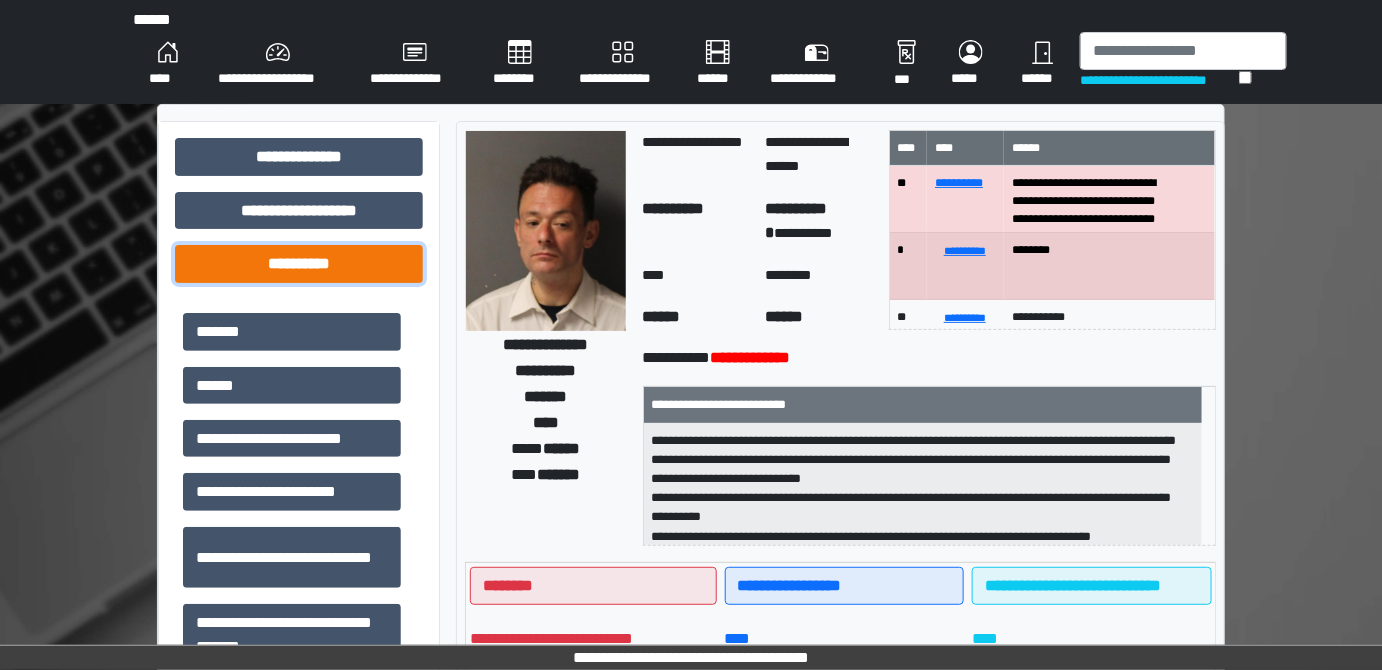 scroll, scrollTop: 138, scrollLeft: 0, axis: vertical 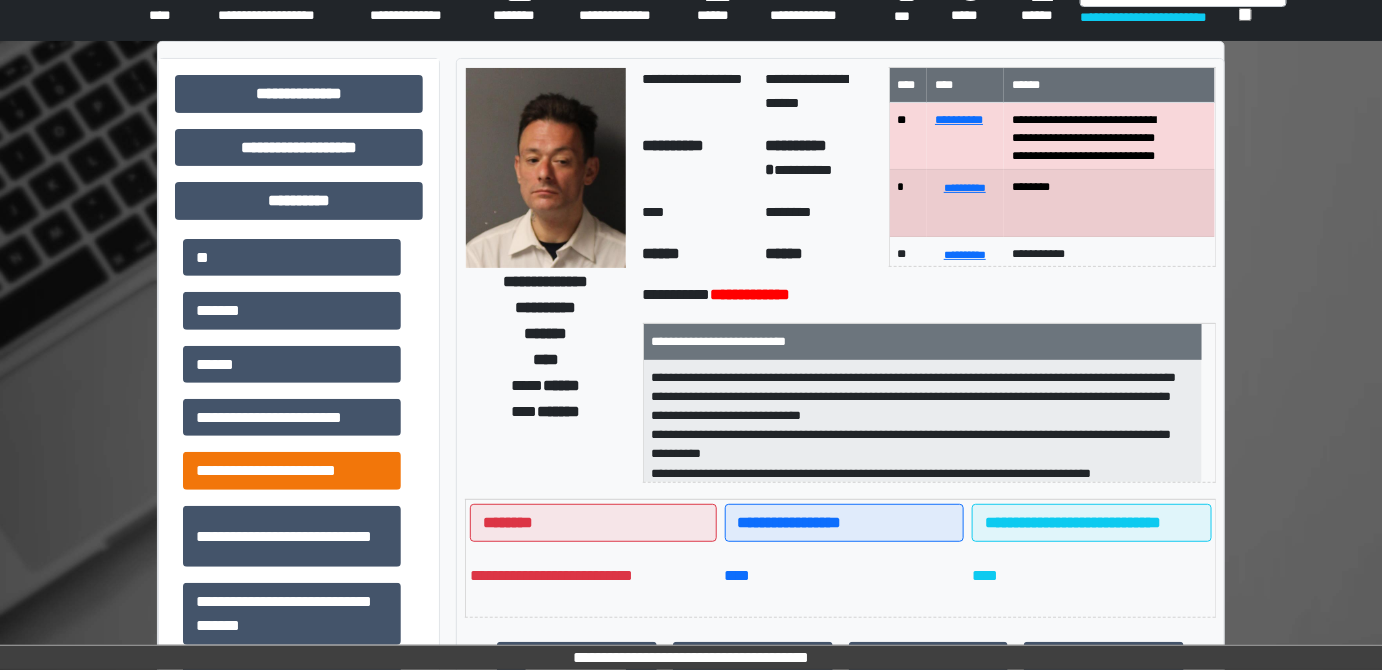 click on "**********" at bounding box center (292, 470) 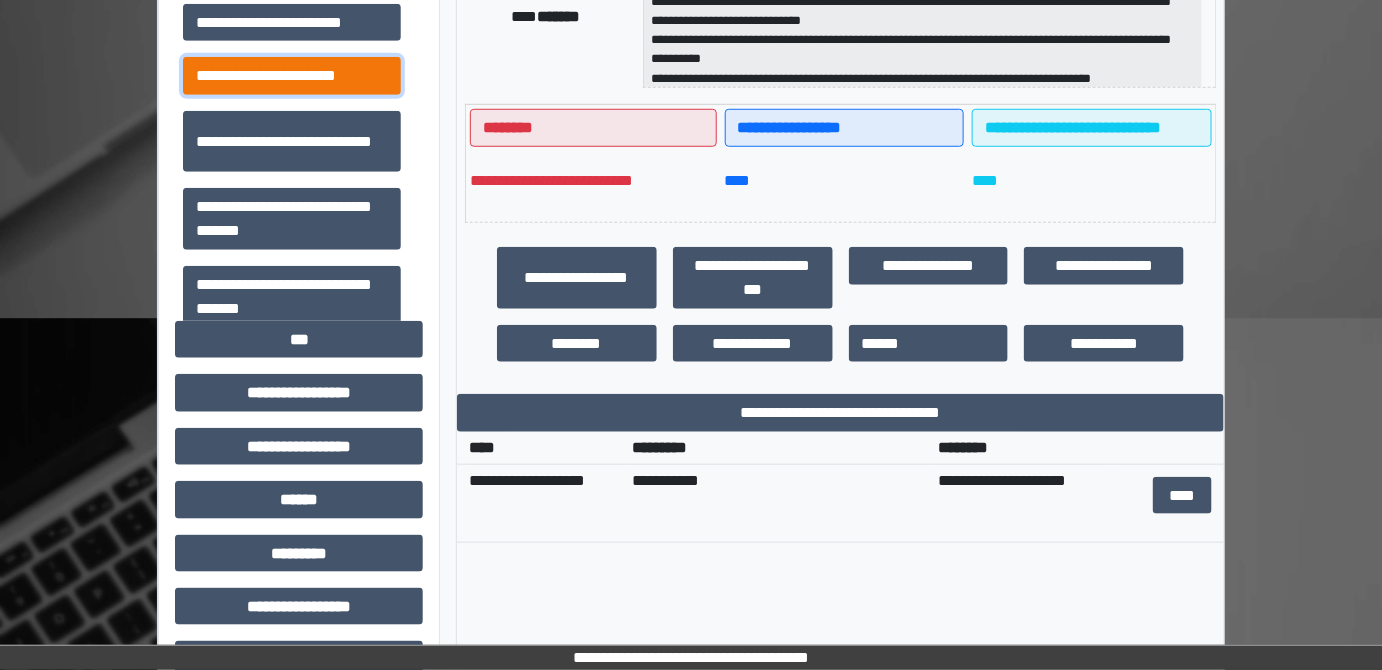 scroll, scrollTop: 456, scrollLeft: 0, axis: vertical 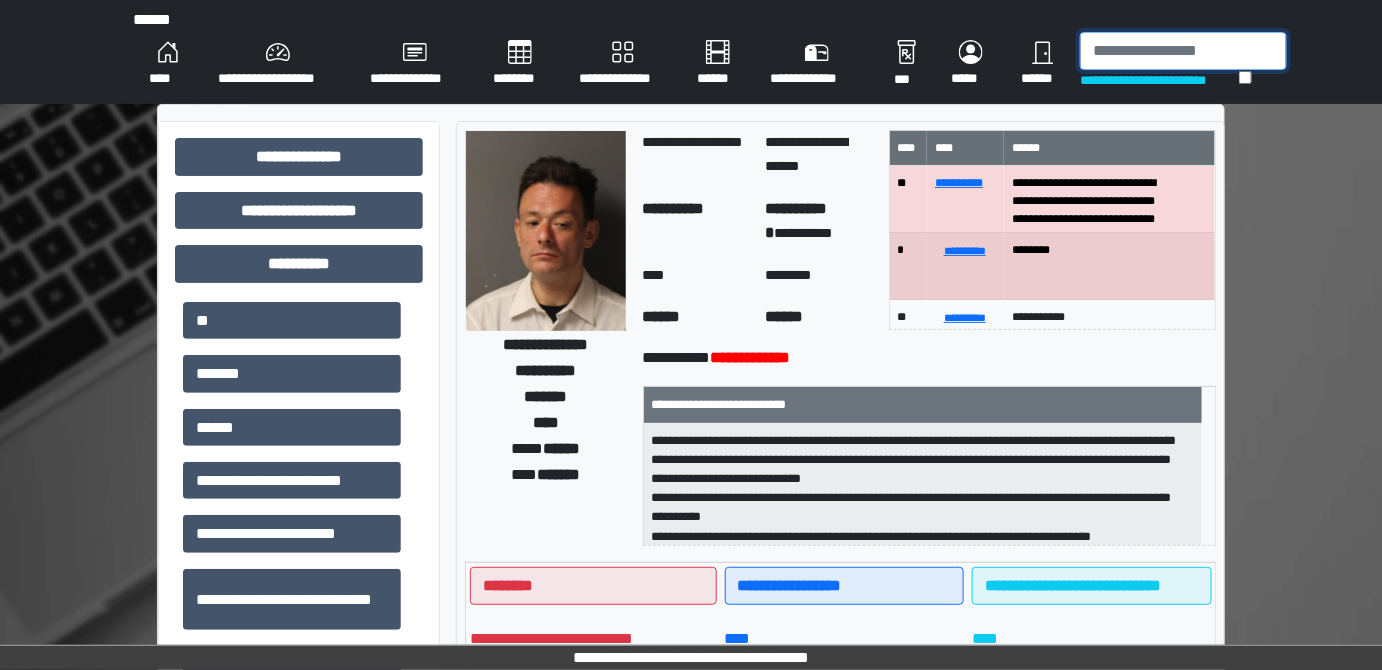click at bounding box center (1183, 51) 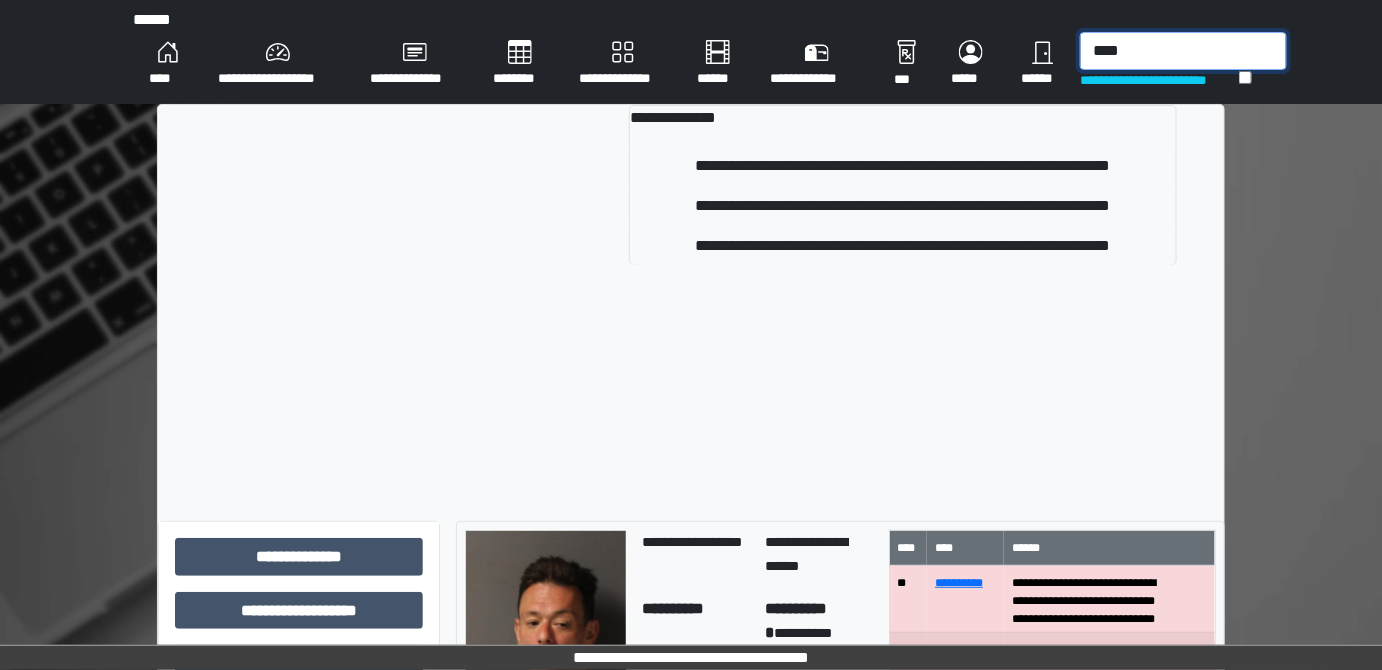 type on "****" 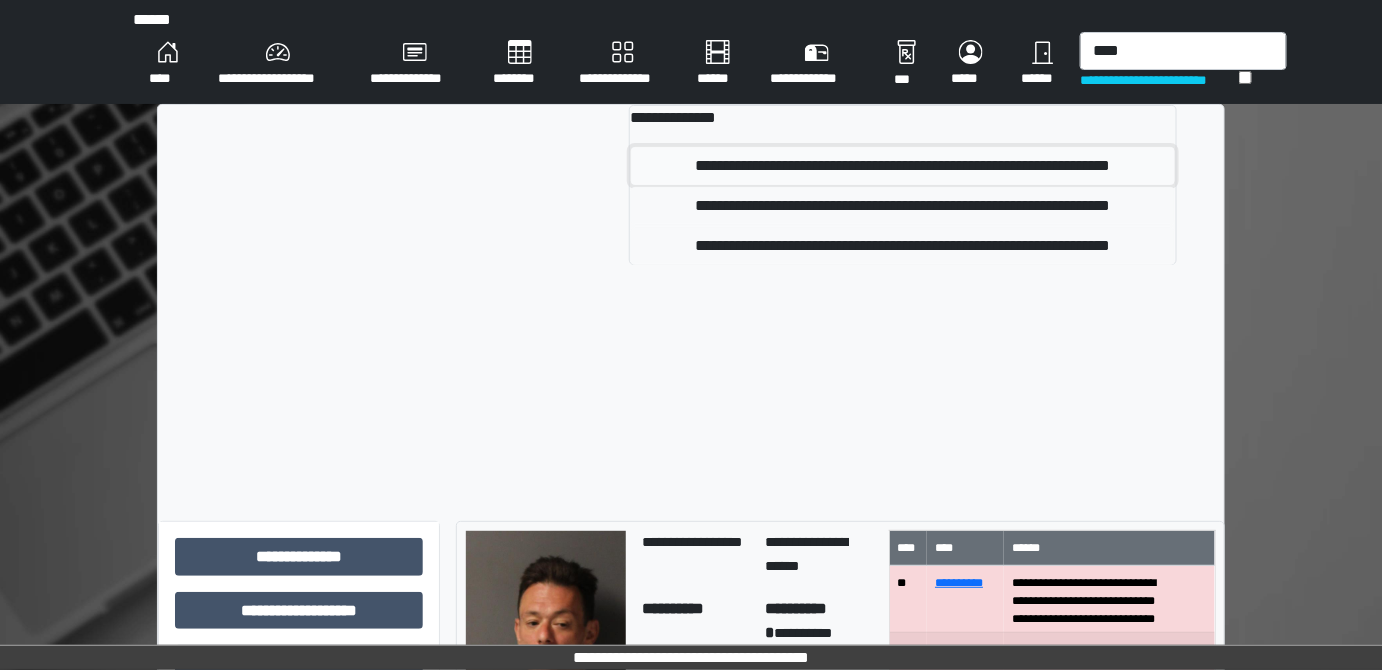 click on "**********" at bounding box center (903, 166) 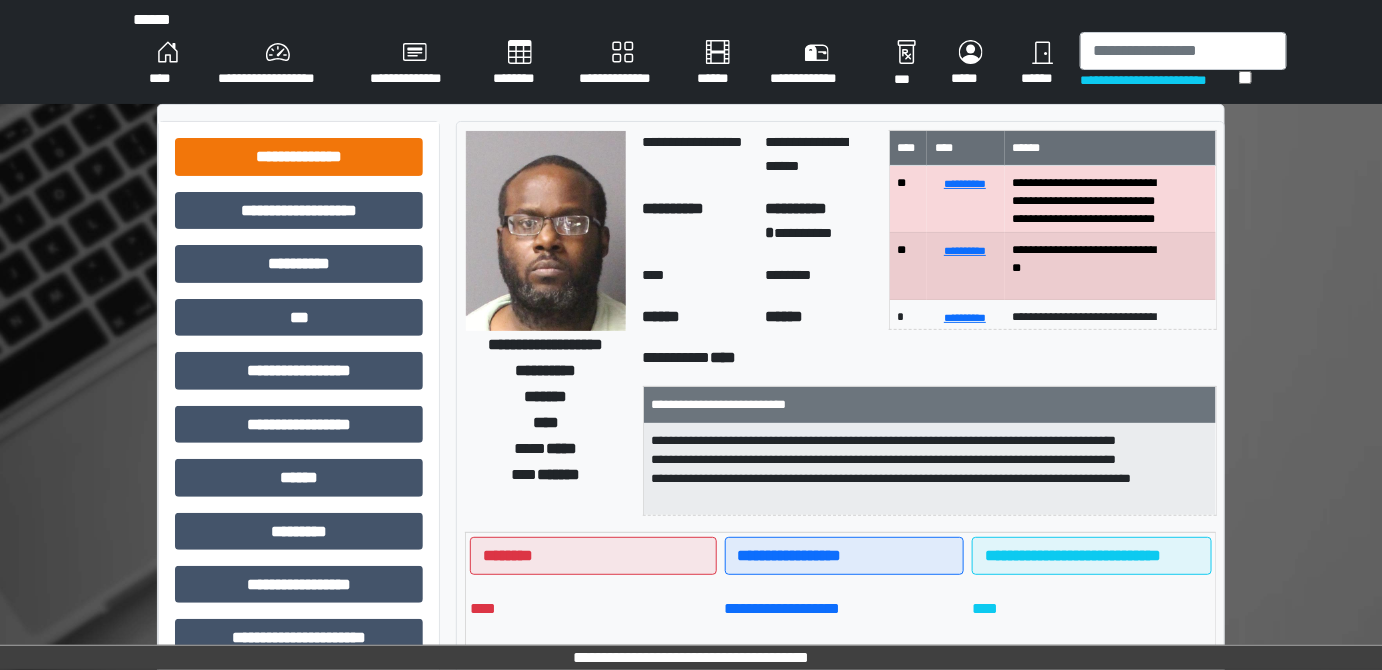 click on "**********" at bounding box center (299, 156) 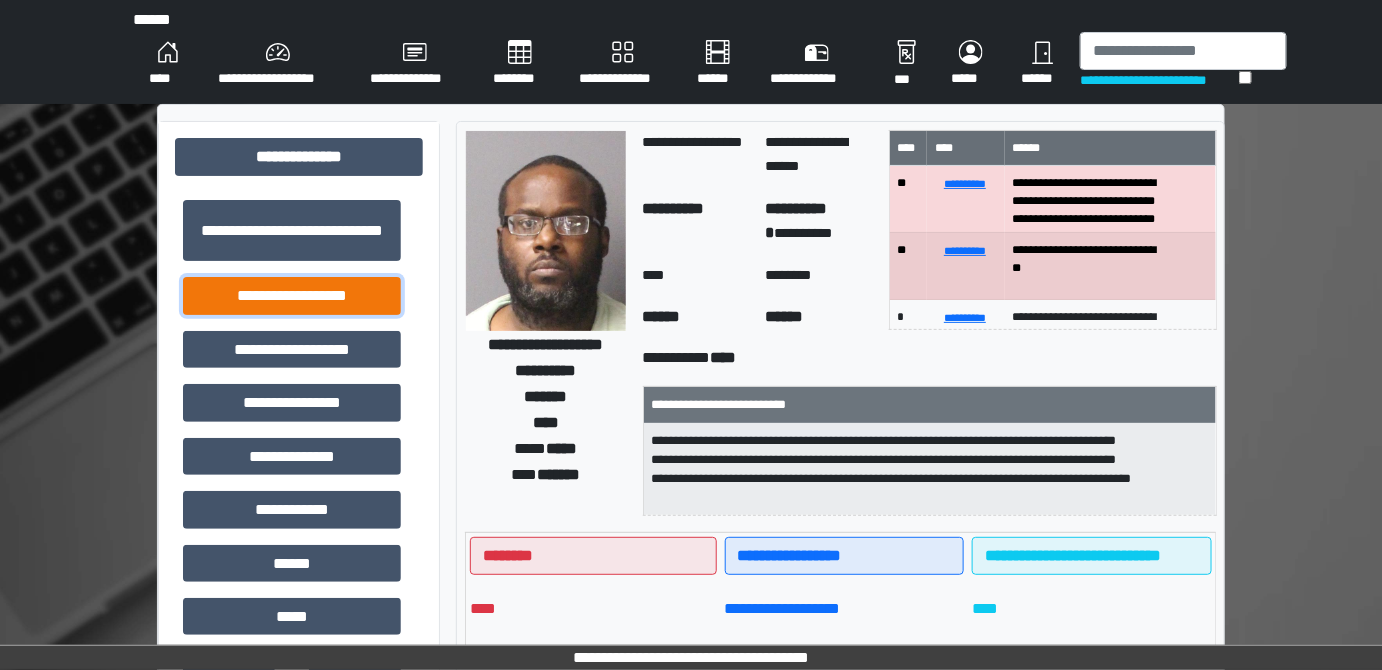 click on "**********" at bounding box center (292, 295) 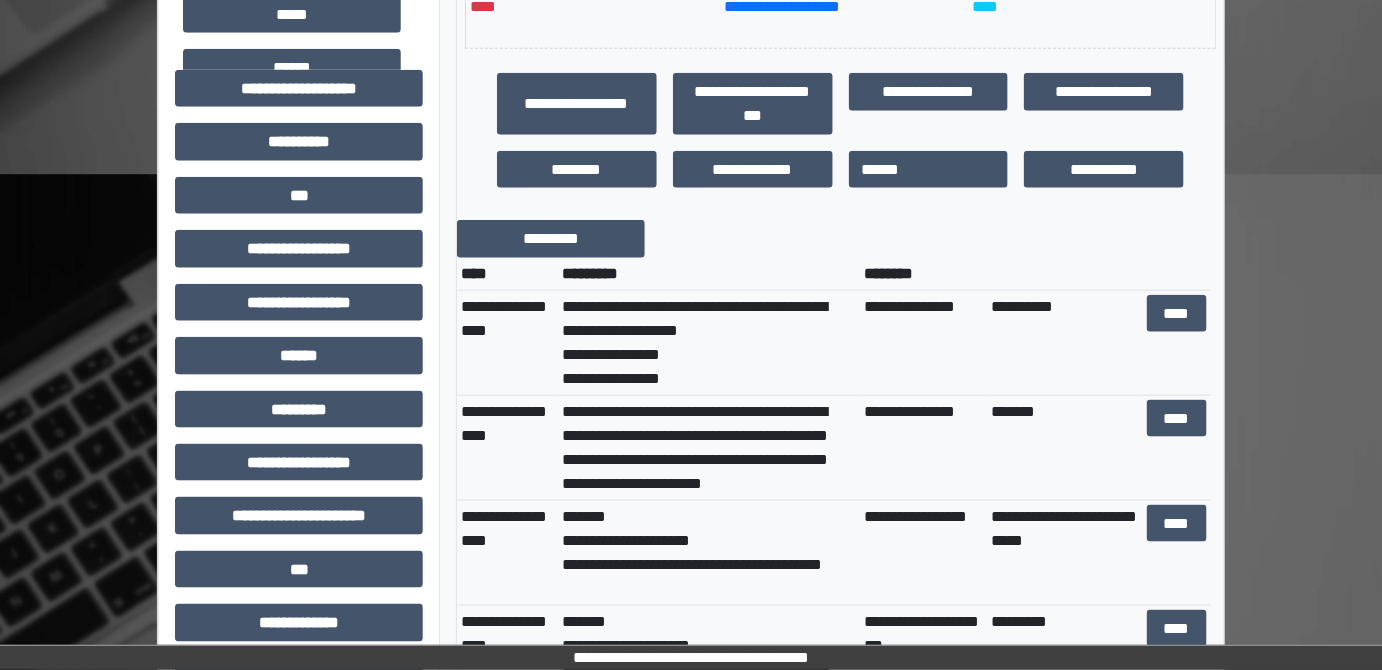 scroll, scrollTop: 621, scrollLeft: 0, axis: vertical 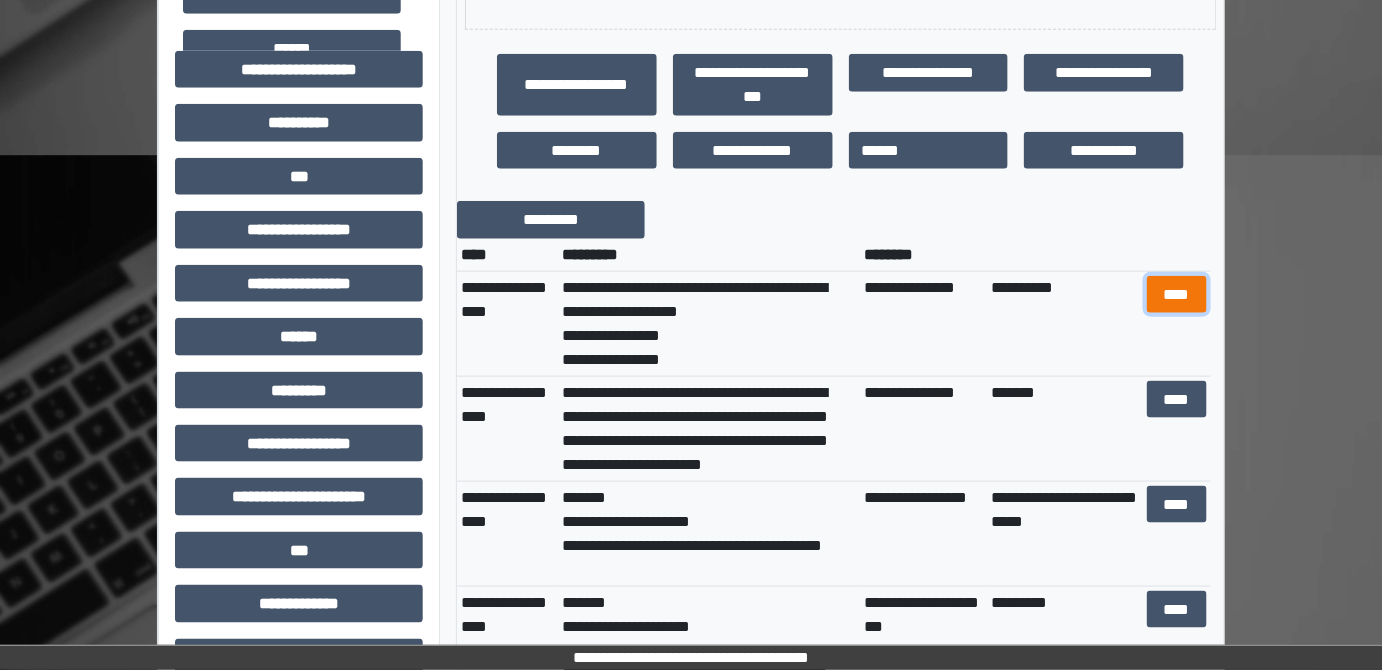 click on "****" at bounding box center [1176, 294] 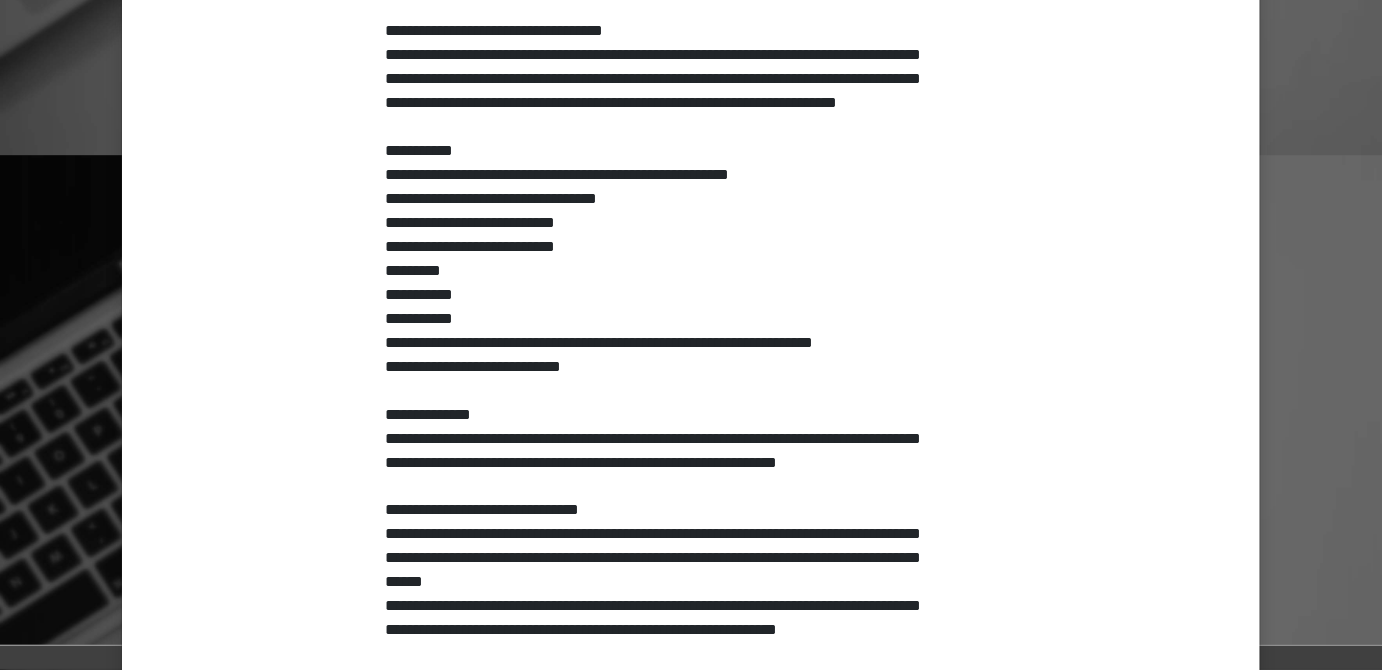 scroll, scrollTop: 0, scrollLeft: 0, axis: both 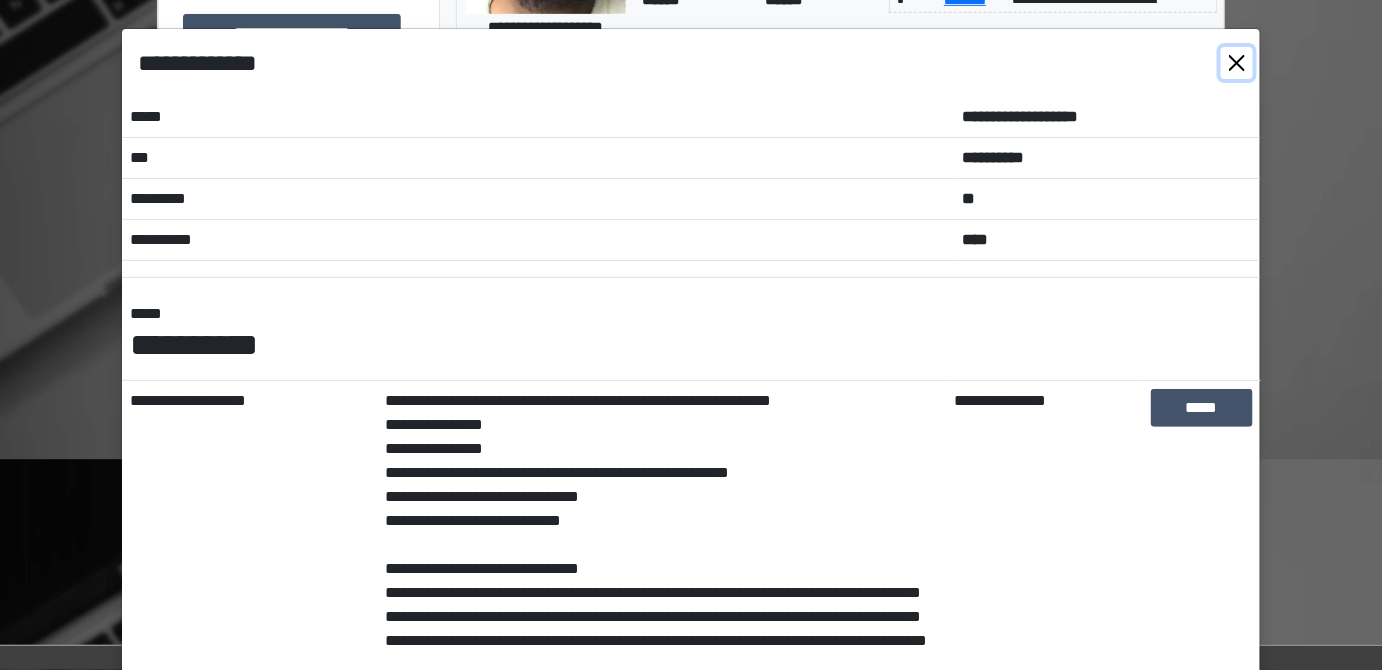 click at bounding box center (1237, 63) 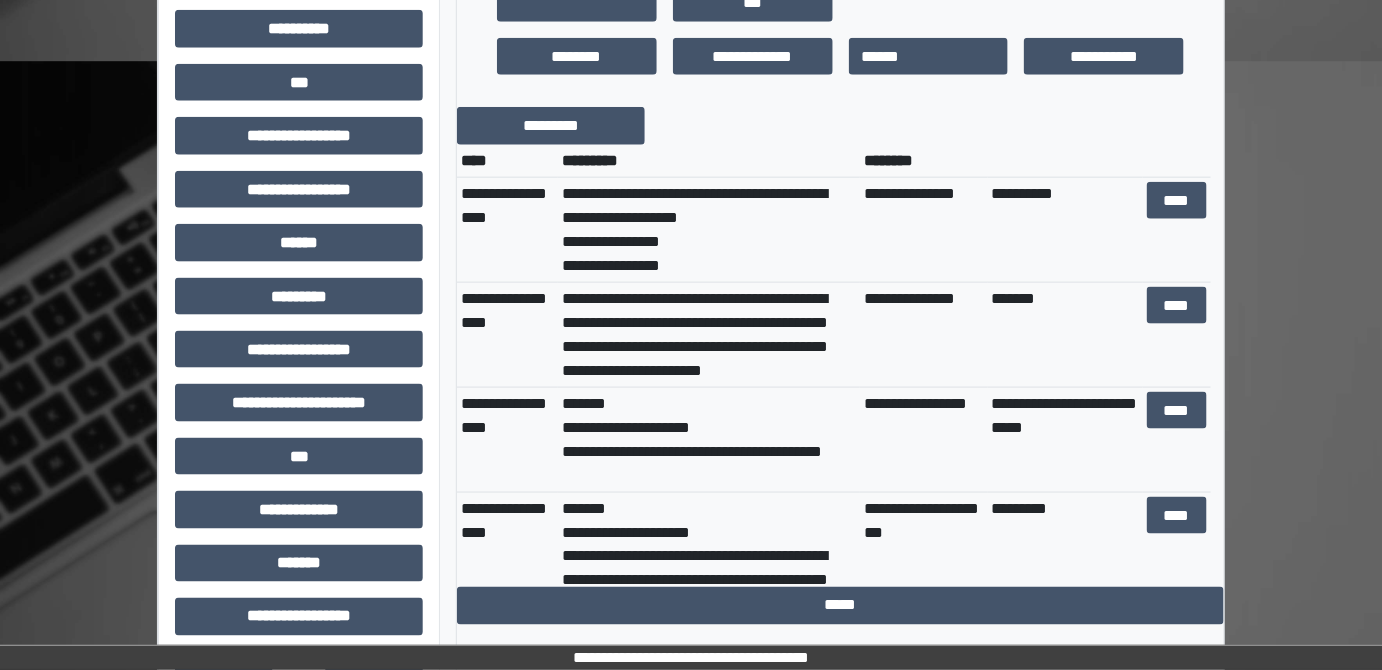 scroll, scrollTop: 695, scrollLeft: 0, axis: vertical 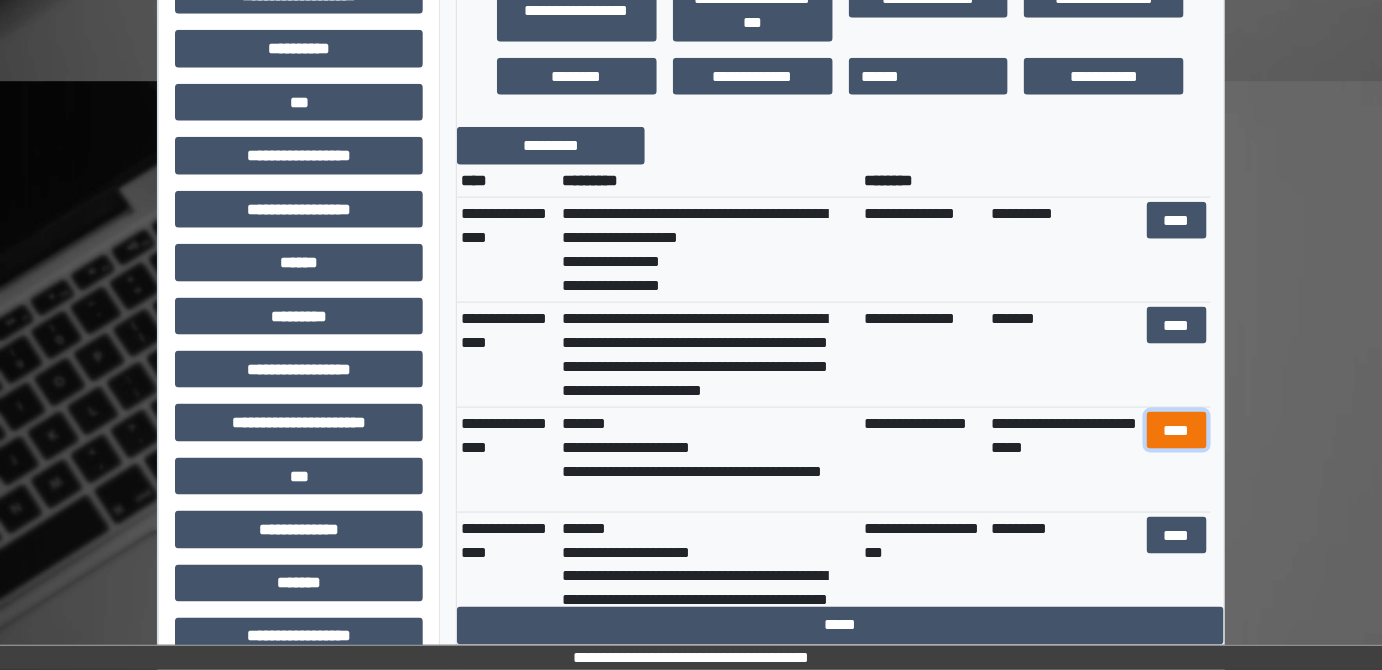 click on "****" at bounding box center [1176, 430] 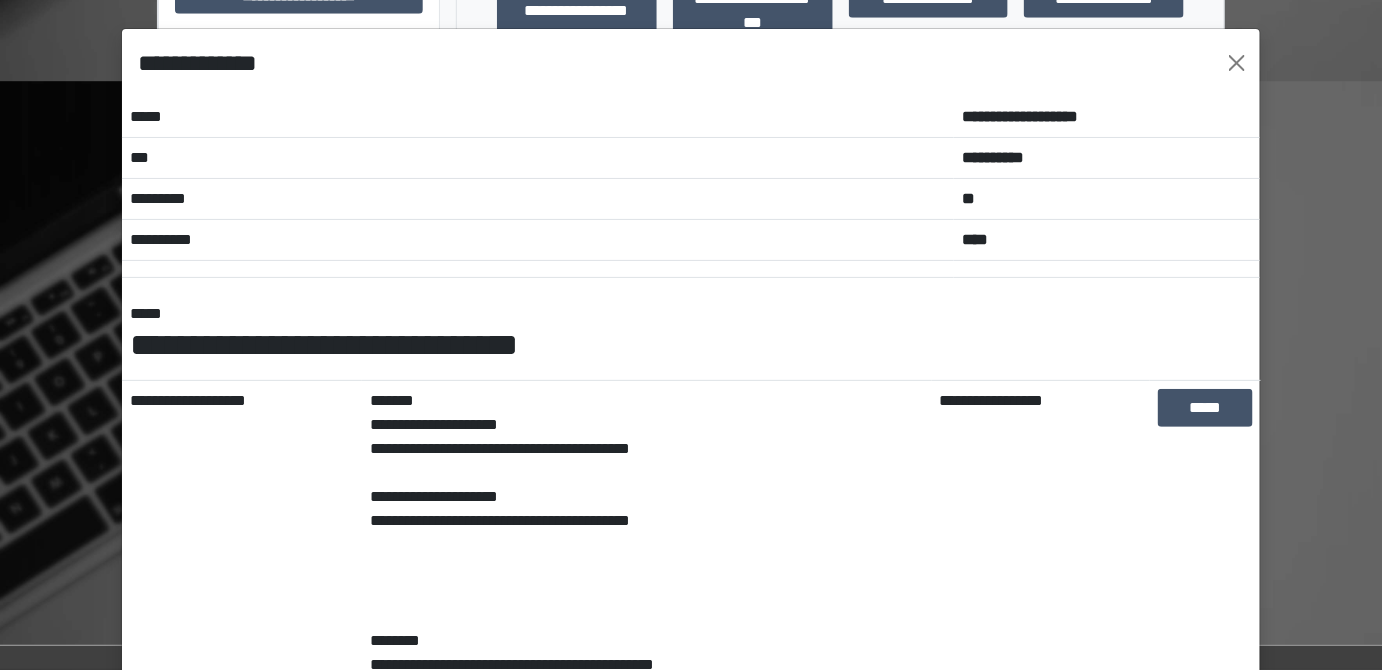 click on "**********" at bounding box center [691, 335] 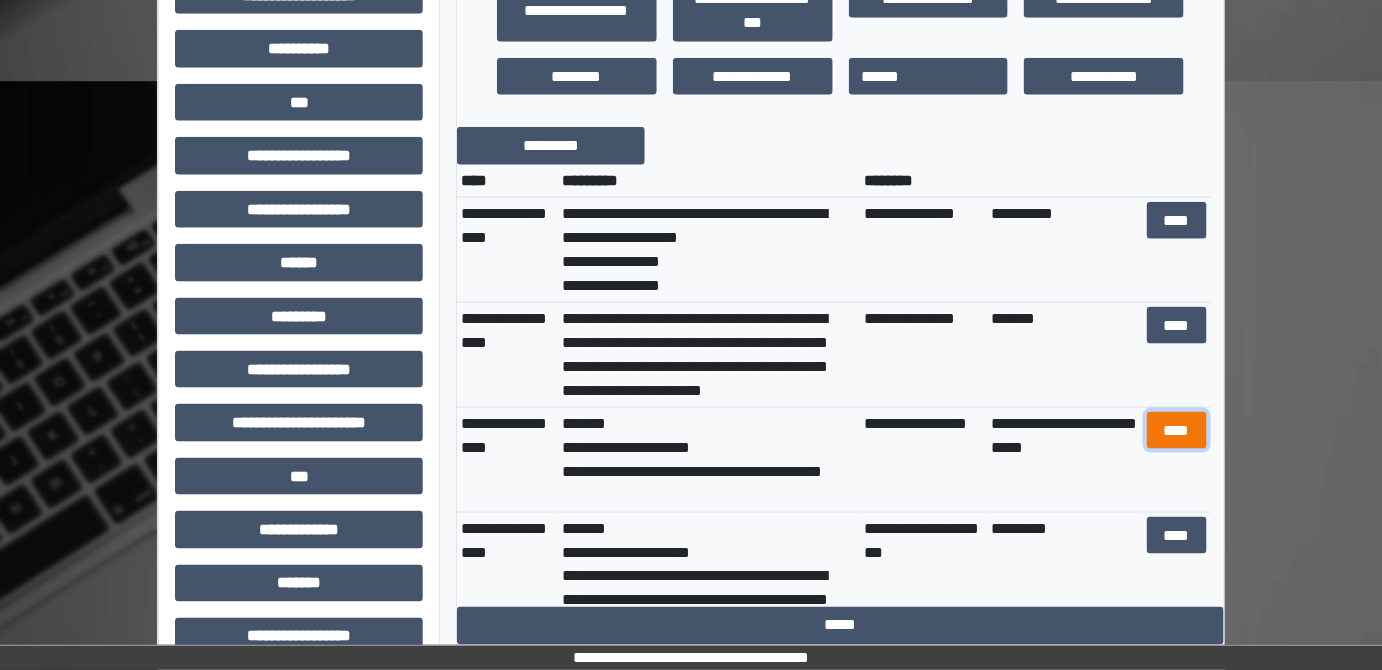 click on "****" at bounding box center [1176, 430] 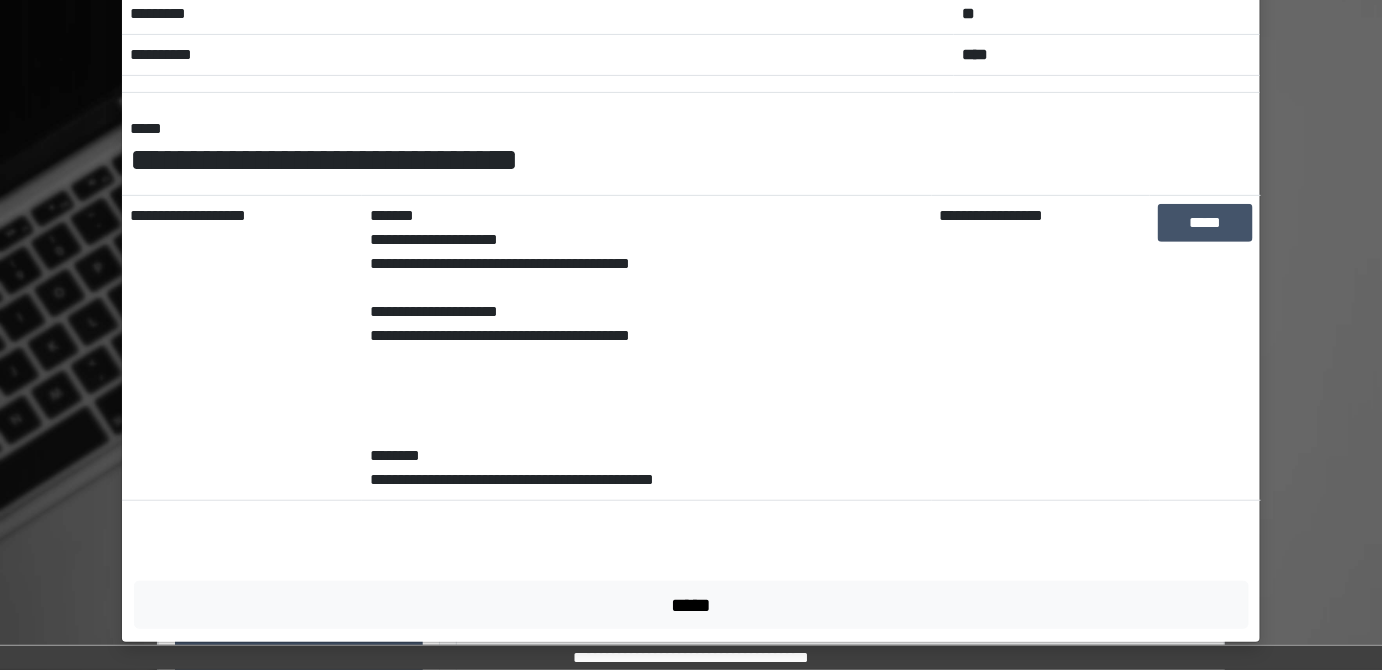 scroll, scrollTop: 0, scrollLeft: 0, axis: both 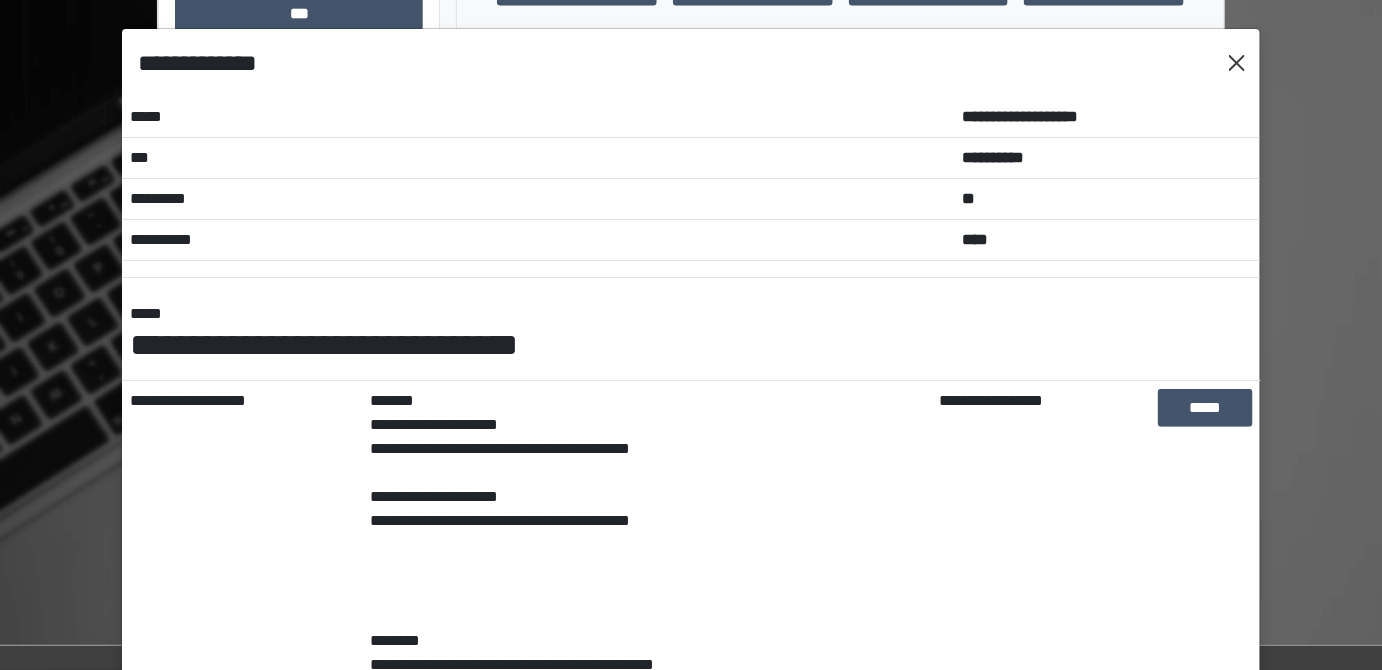 click at bounding box center (1237, 63) 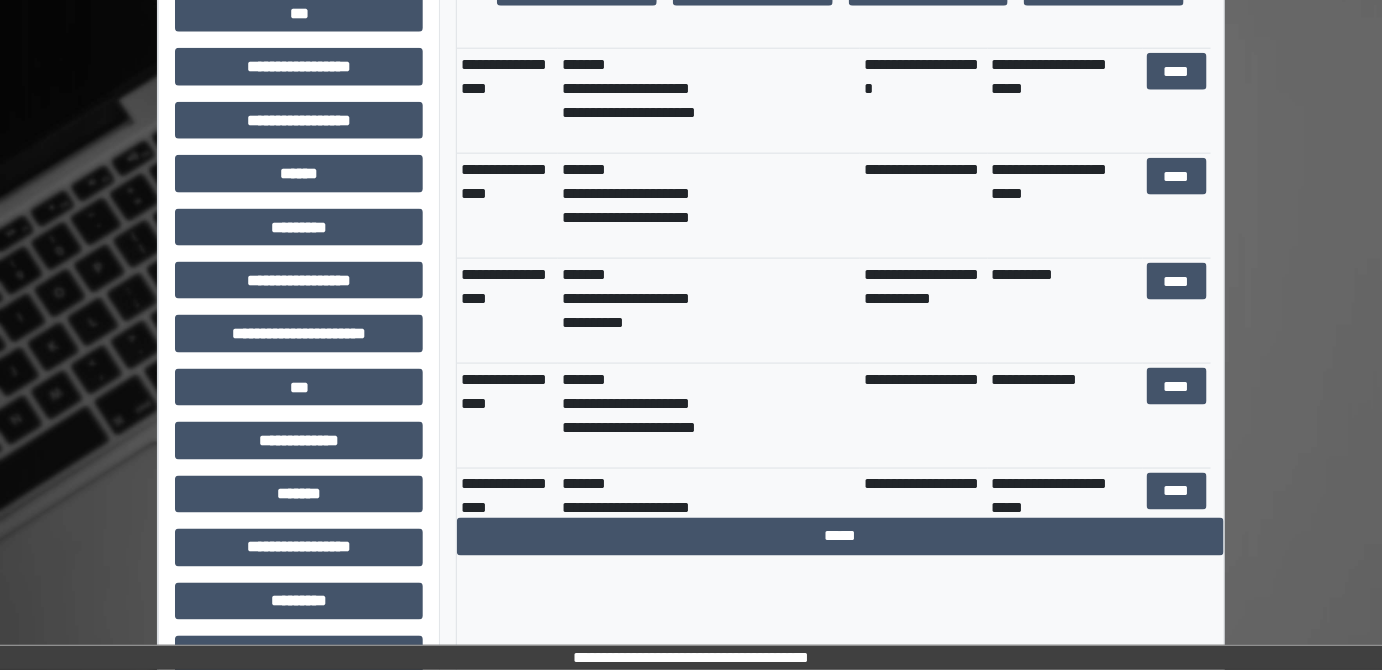 scroll, scrollTop: 2176, scrollLeft: 0, axis: vertical 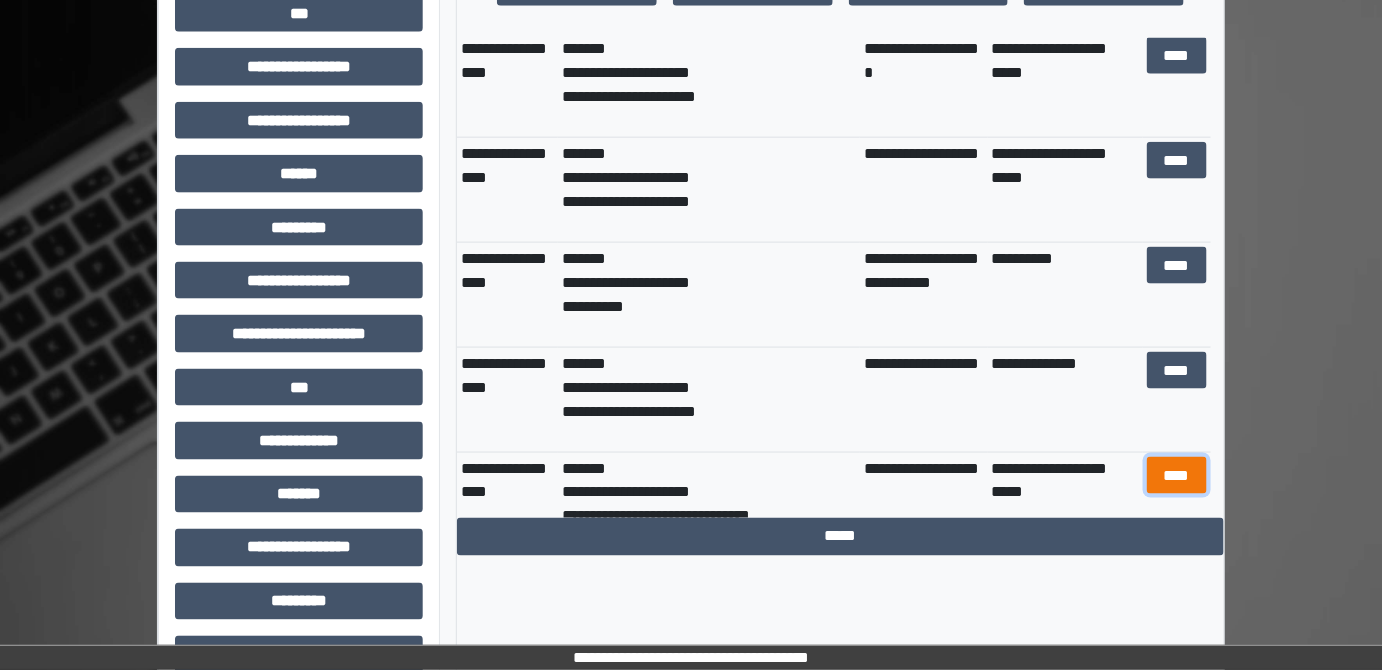 click on "****" at bounding box center [1176, 475] 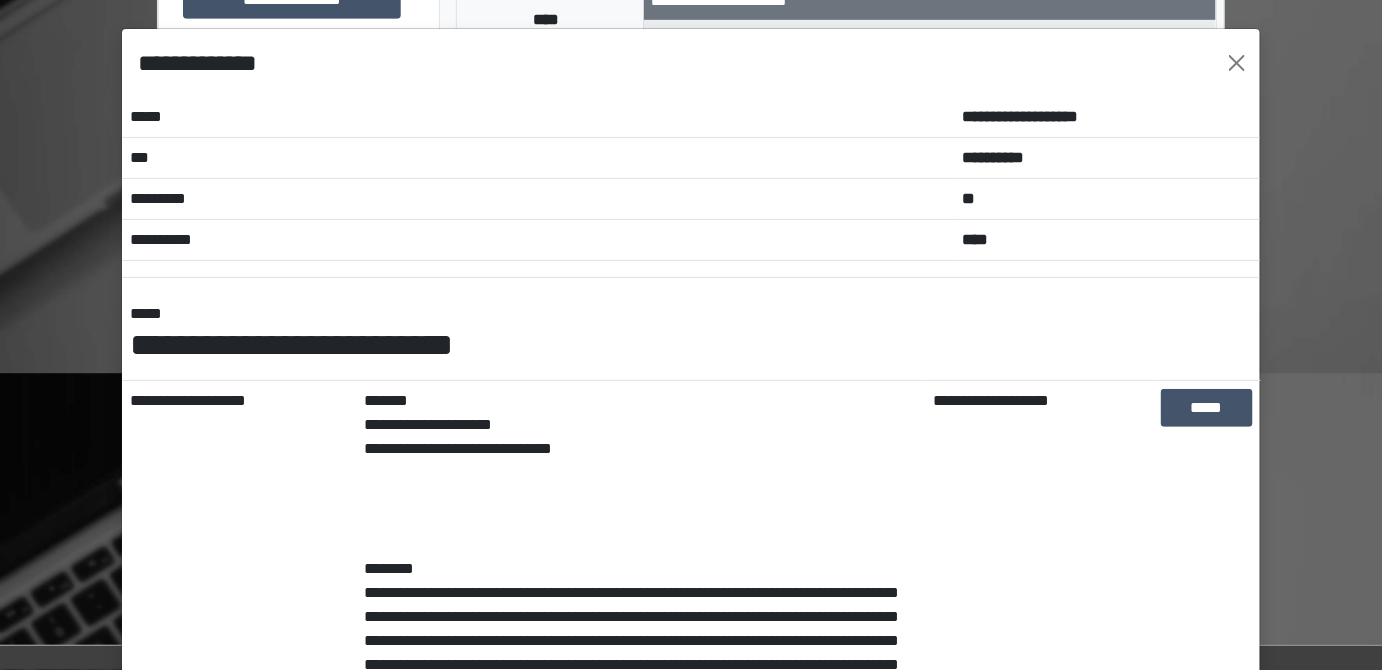 scroll, scrollTop: 398, scrollLeft: 0, axis: vertical 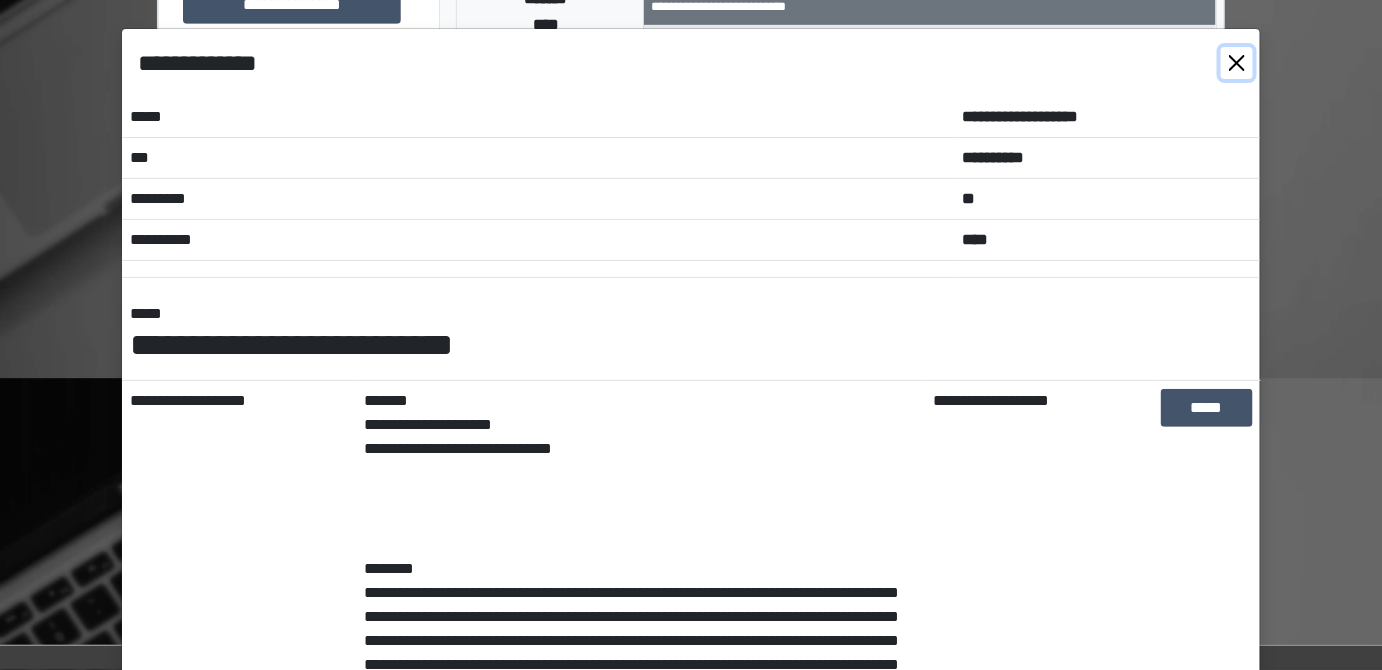 click at bounding box center (1237, 63) 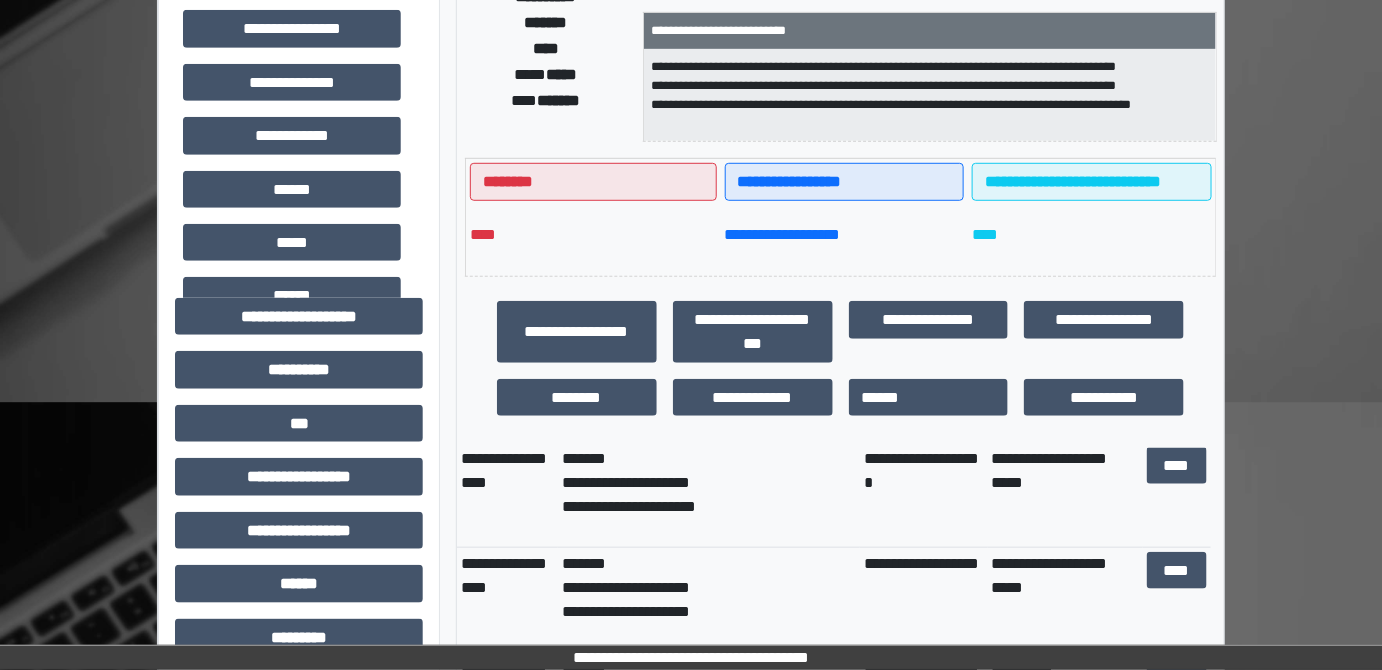 scroll, scrollTop: 386, scrollLeft: 0, axis: vertical 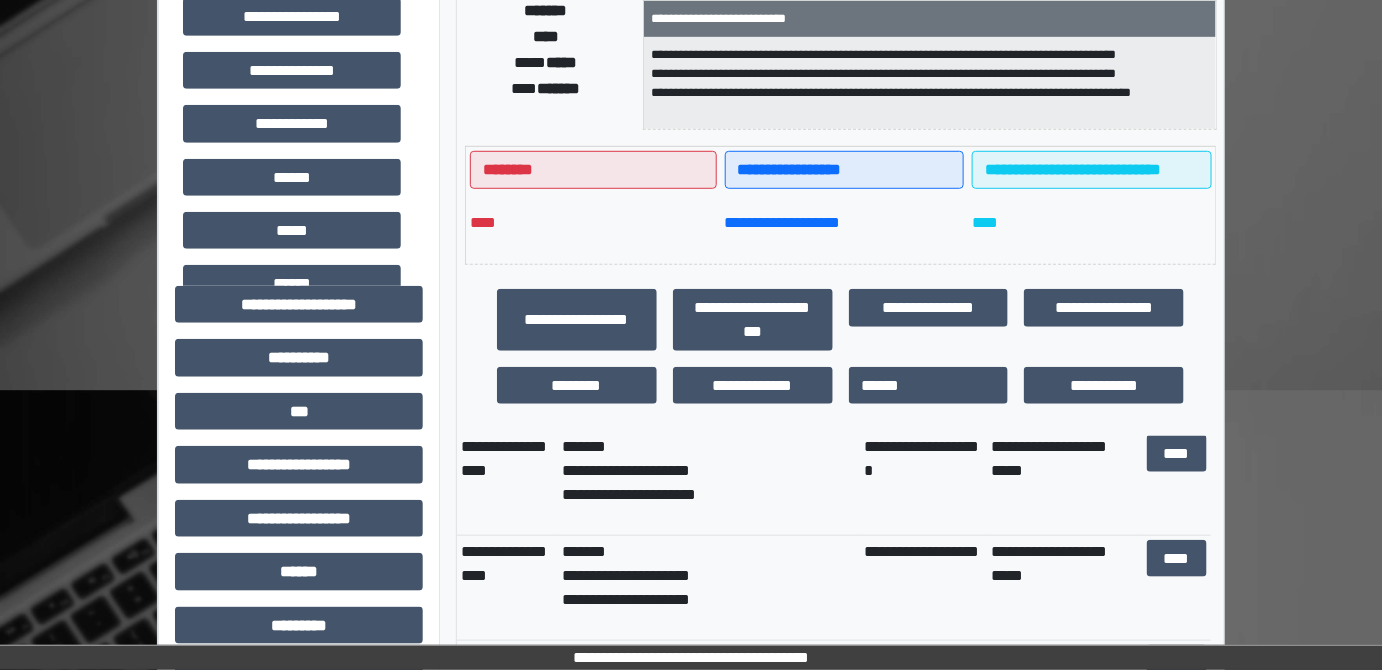 click on "**********" at bounding box center (691, 499) 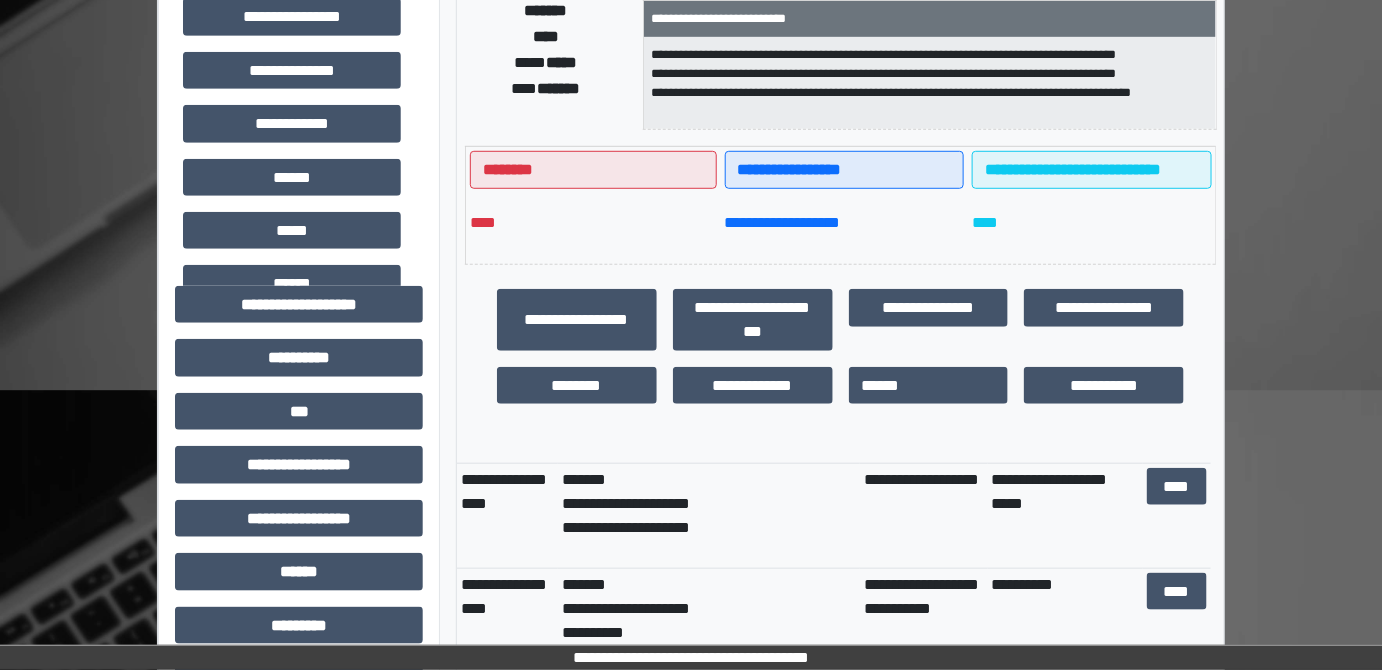 scroll, scrollTop: 3217, scrollLeft: 0, axis: vertical 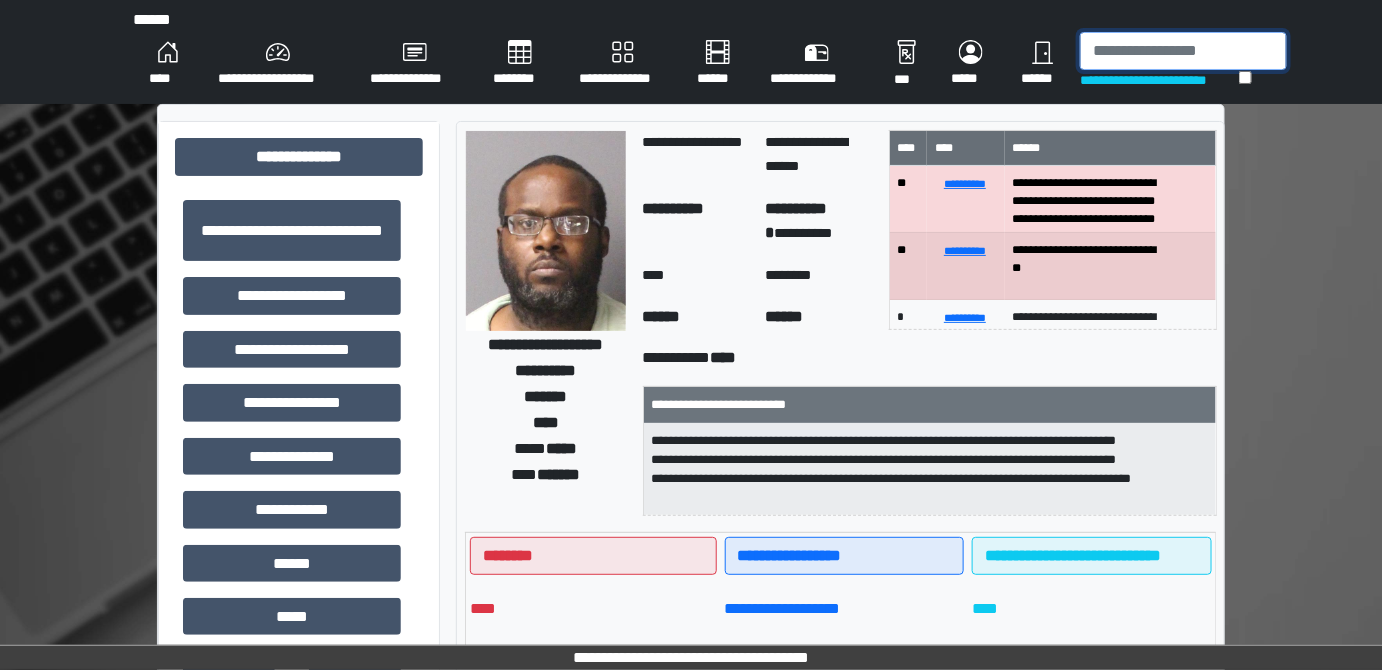 click at bounding box center (1183, 51) 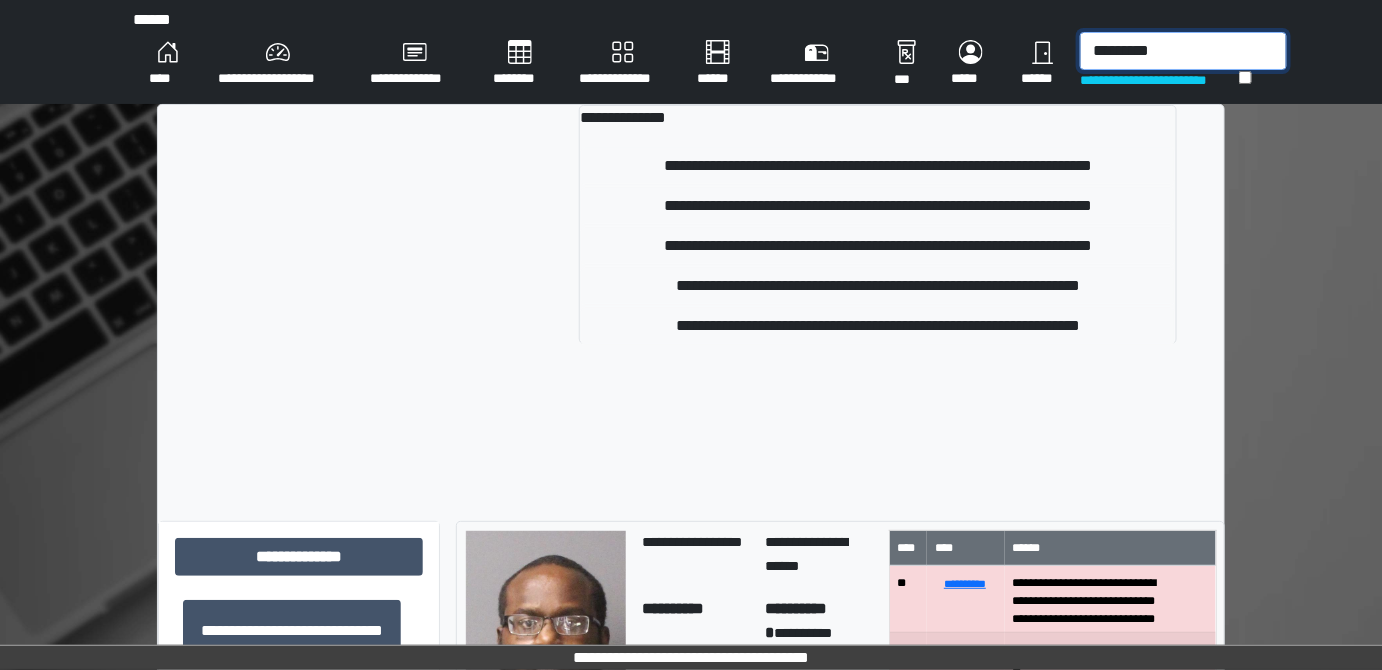 type on "*********" 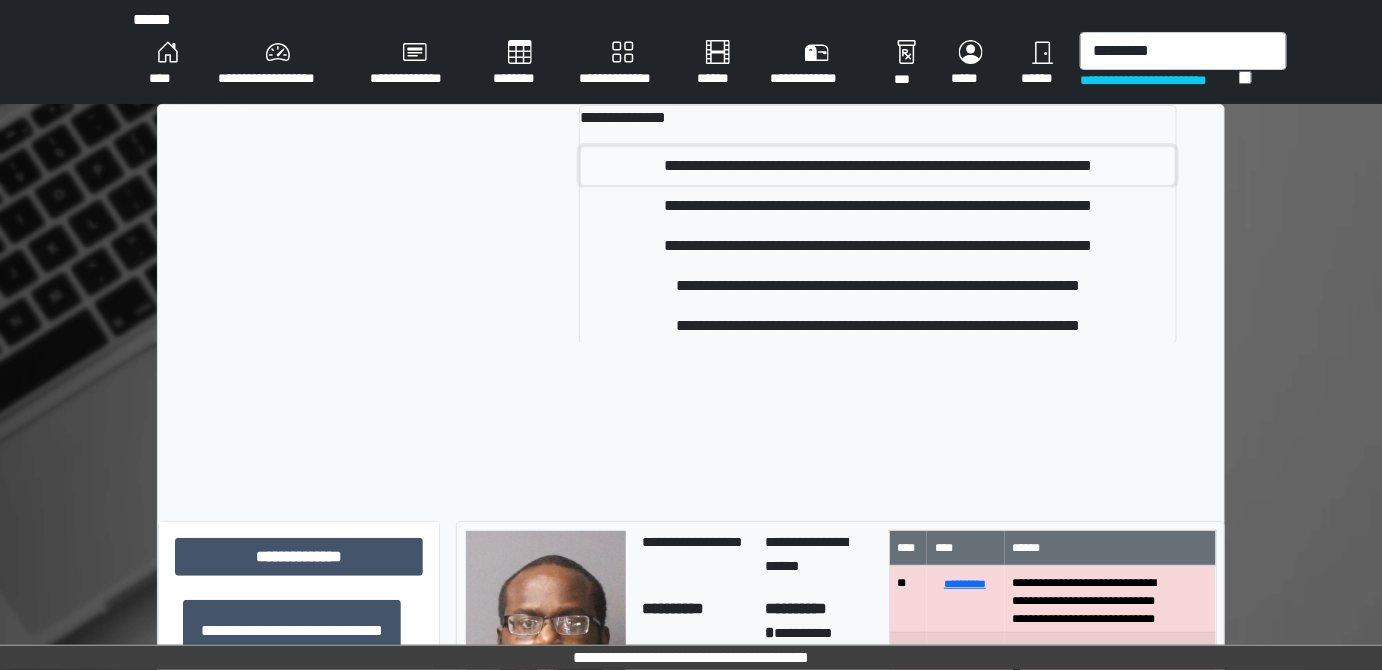 click on "**********" at bounding box center (878, 166) 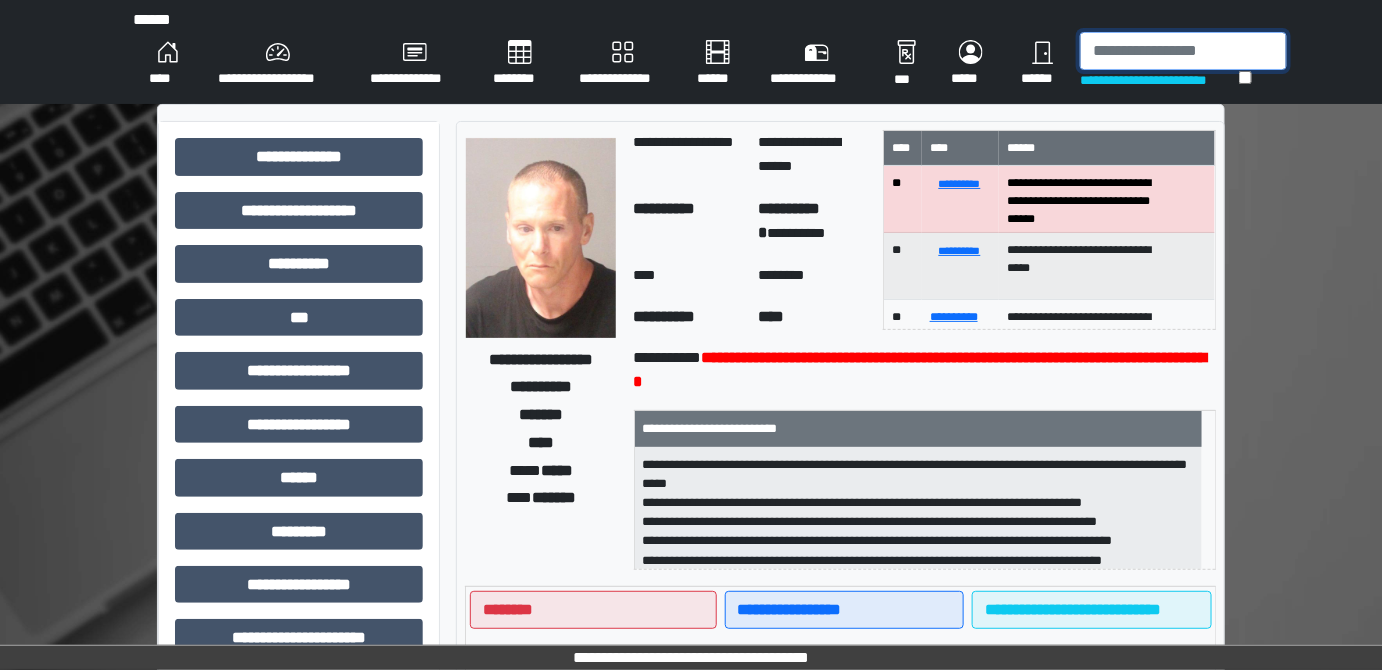 click at bounding box center (1183, 51) 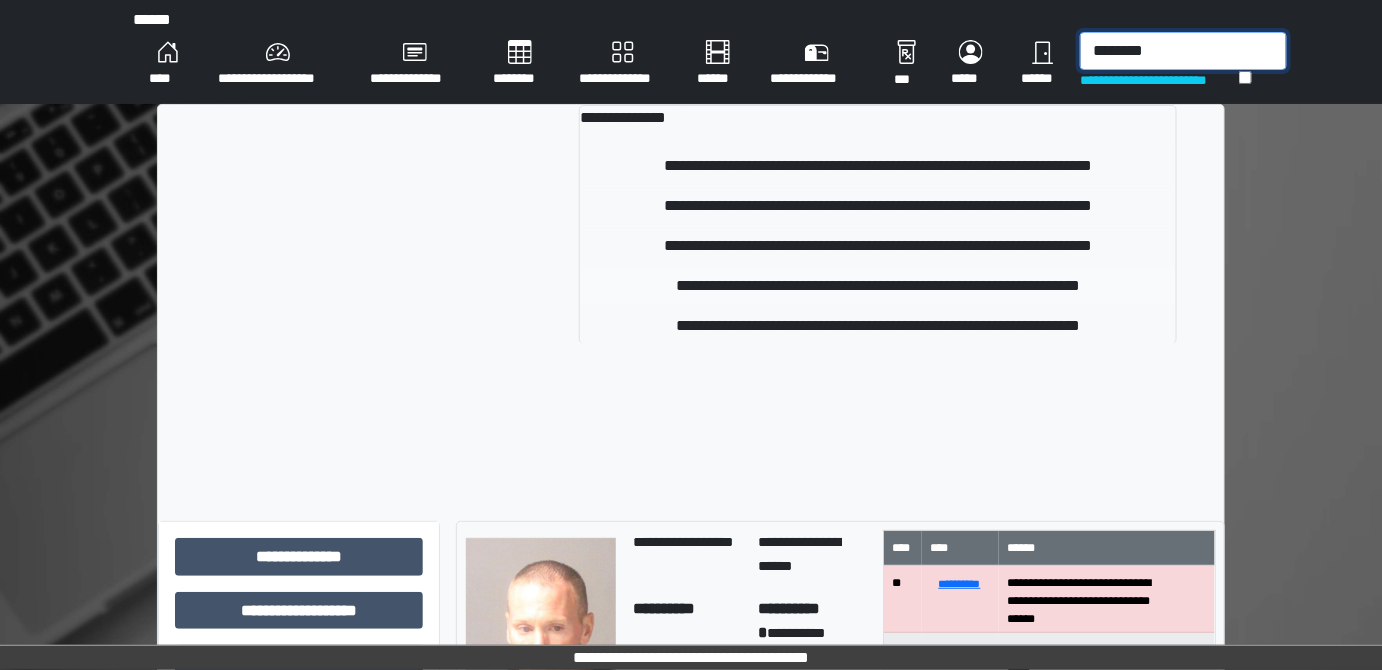 type on "********" 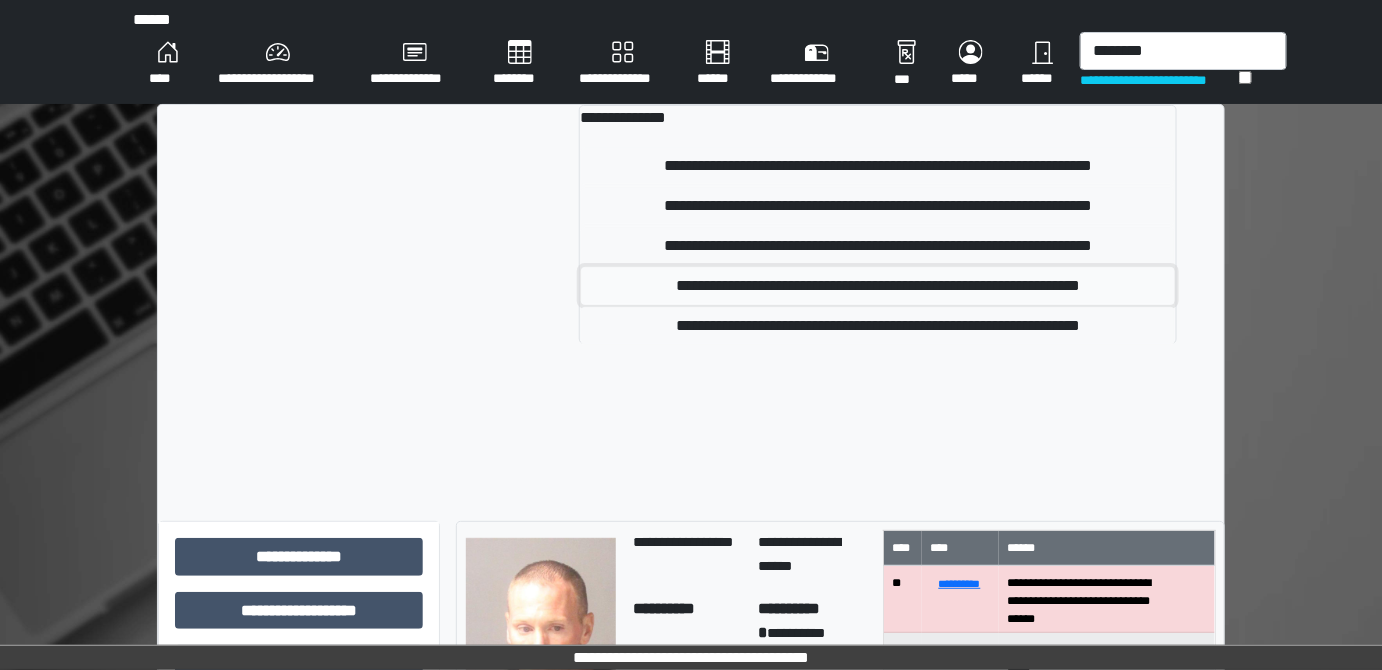 click on "**********" at bounding box center [878, 286] 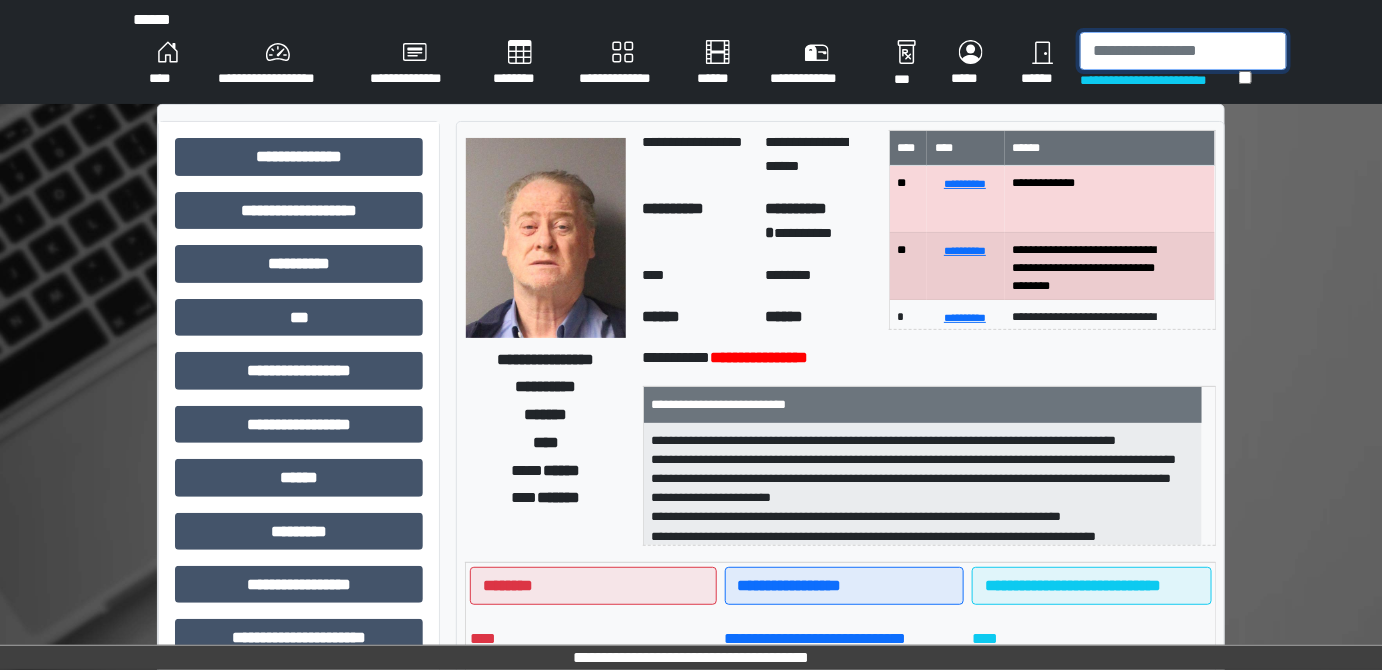 click at bounding box center (1183, 51) 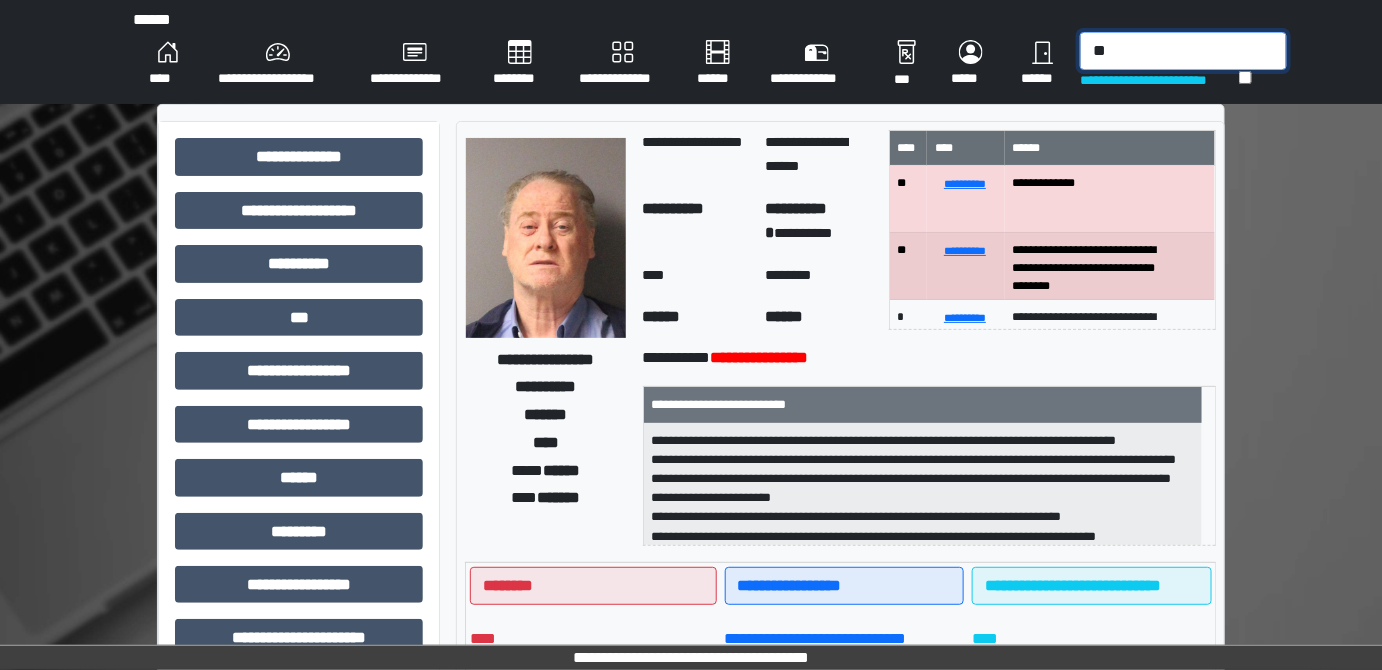 type on "*" 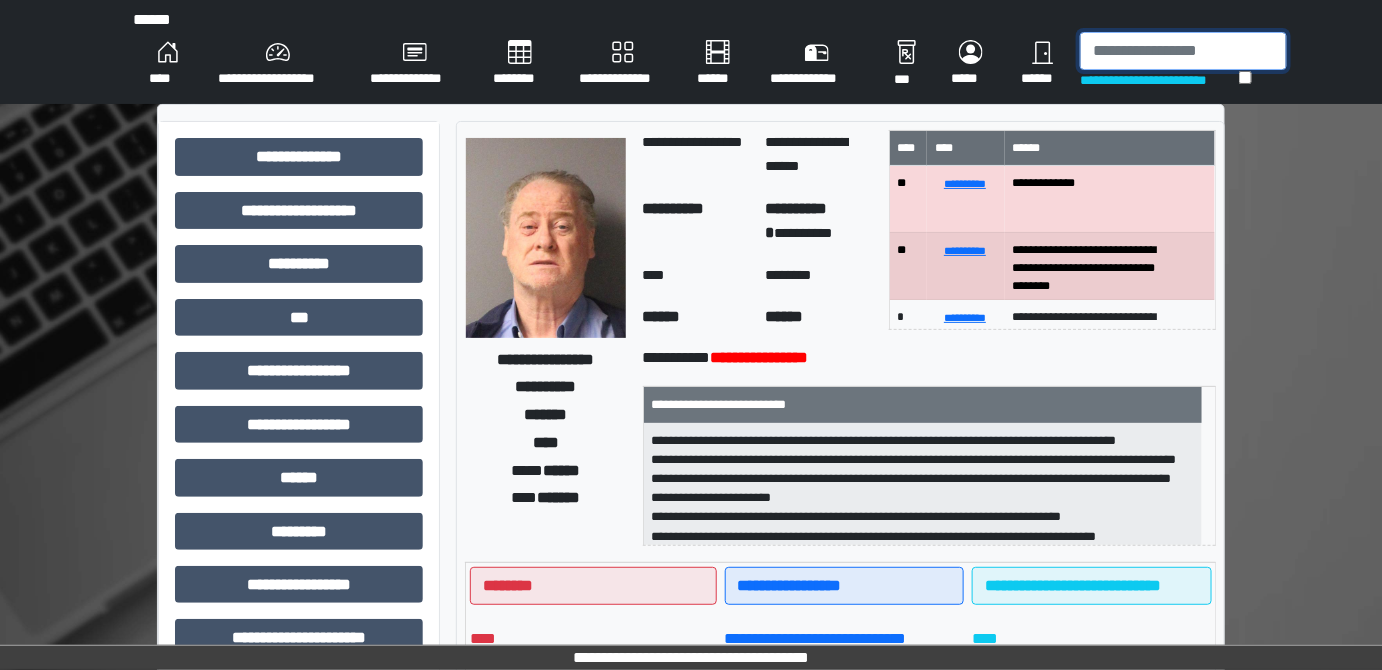 click at bounding box center [1183, 51] 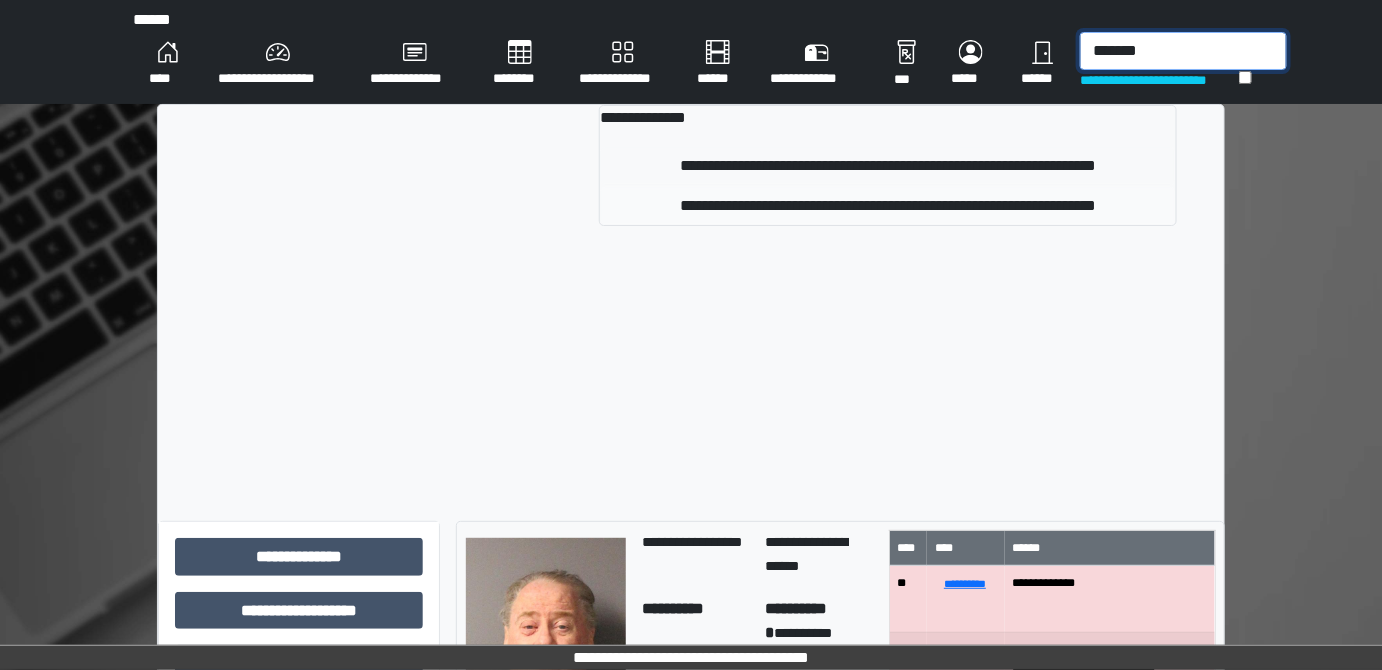 type on "*******" 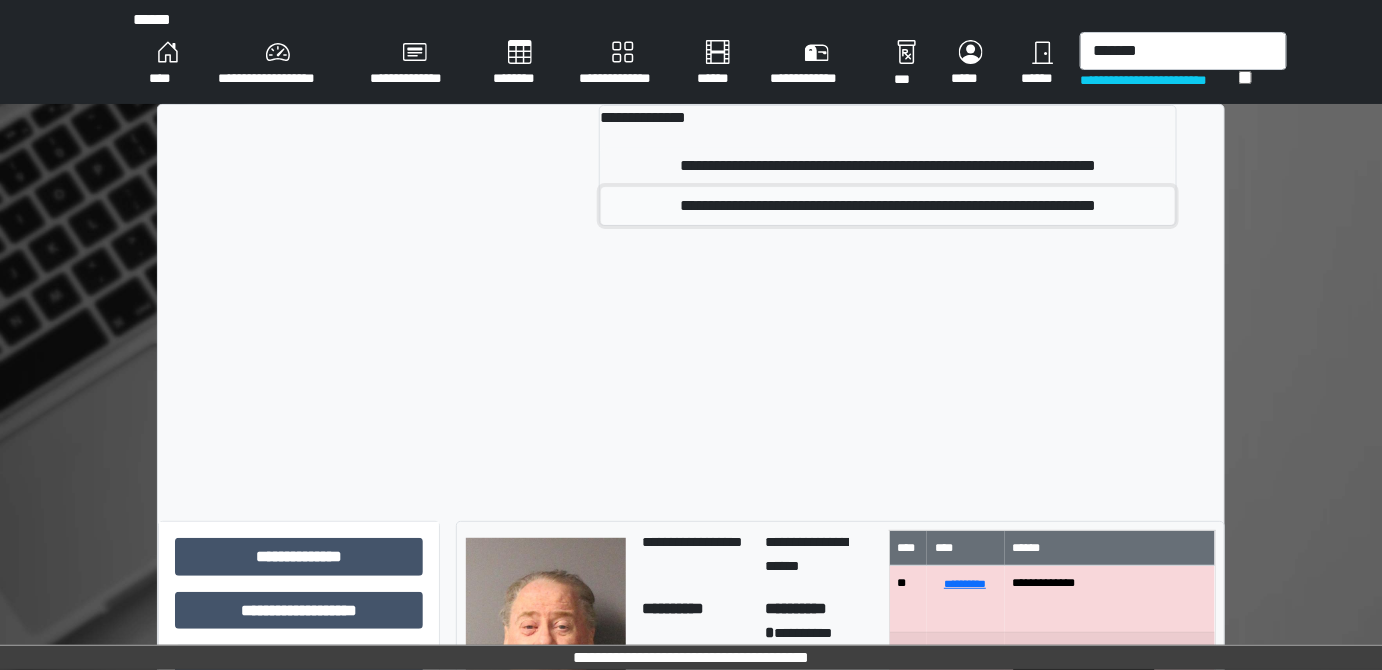 click on "**********" at bounding box center (888, 206) 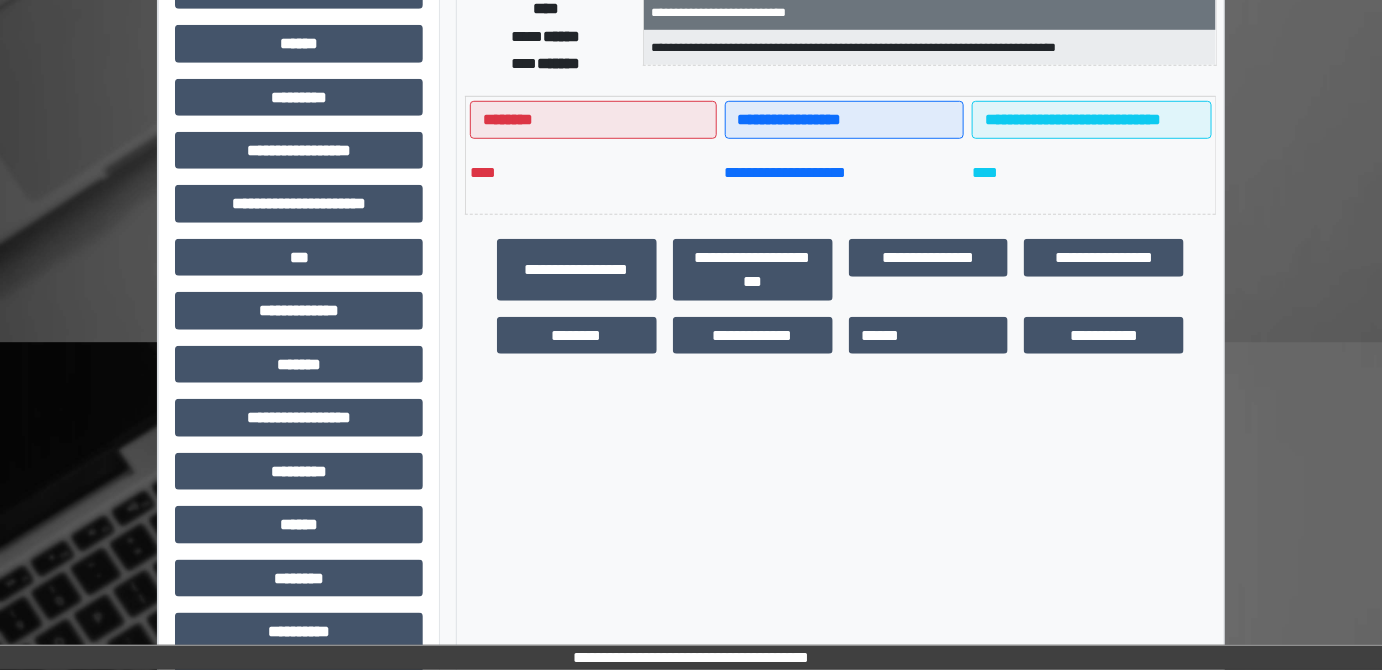 scroll, scrollTop: 516, scrollLeft: 0, axis: vertical 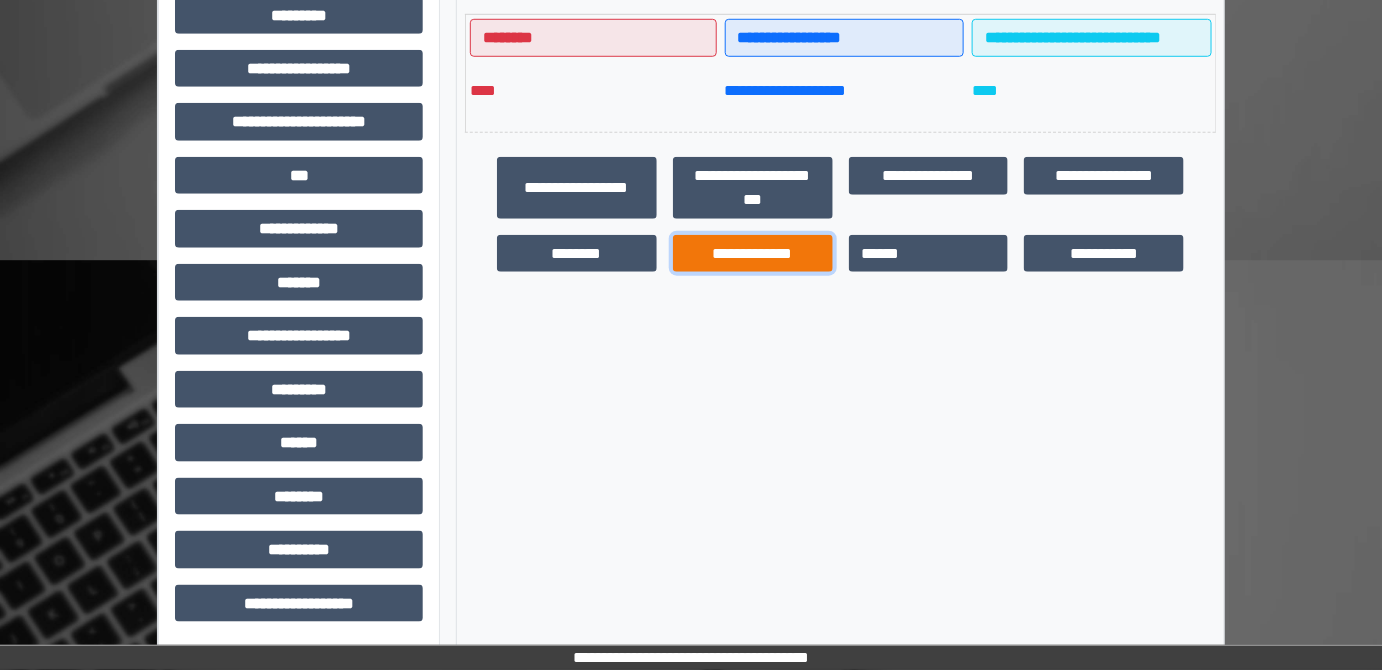 click on "**********" at bounding box center (753, 253) 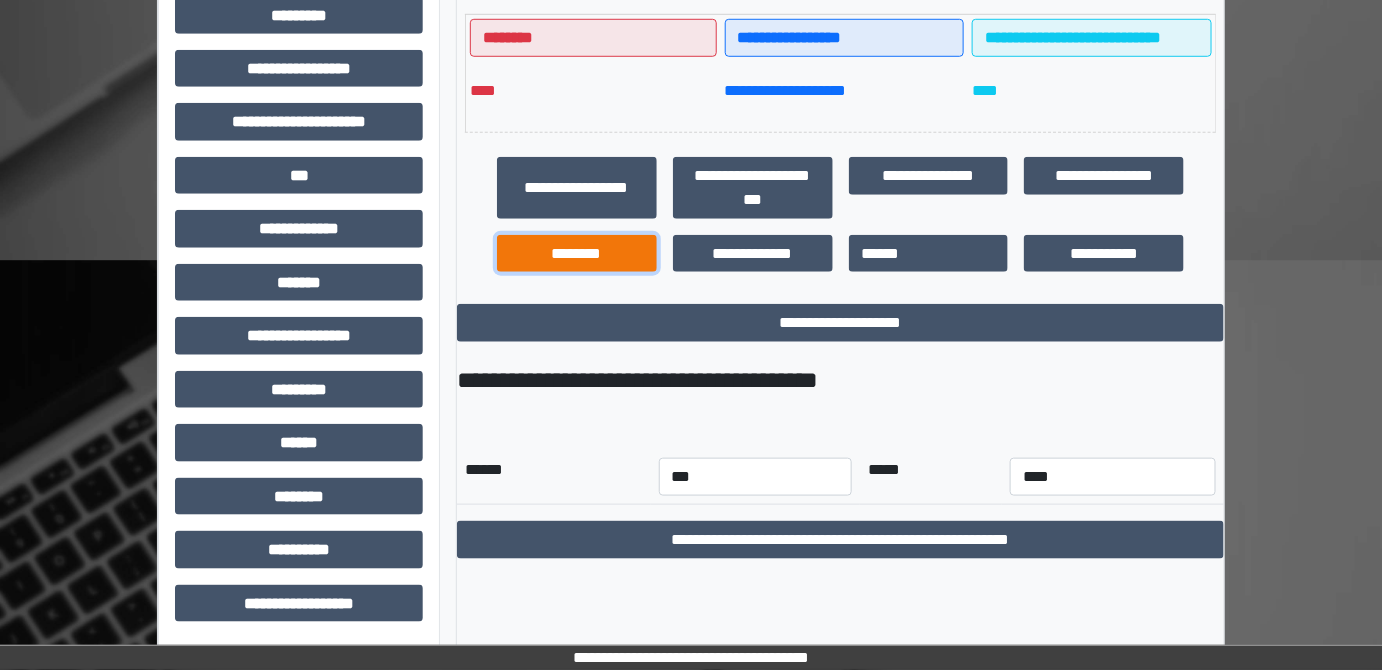 click on "********" at bounding box center (577, 253) 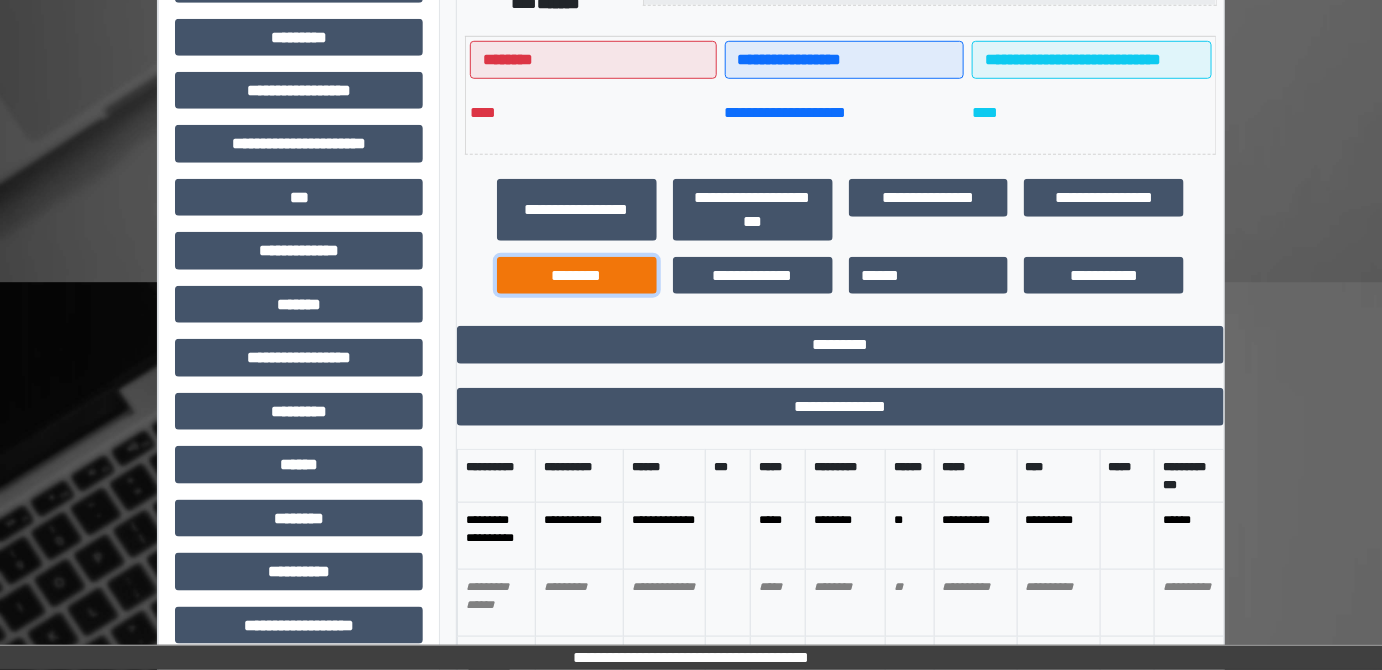 scroll, scrollTop: 474, scrollLeft: 0, axis: vertical 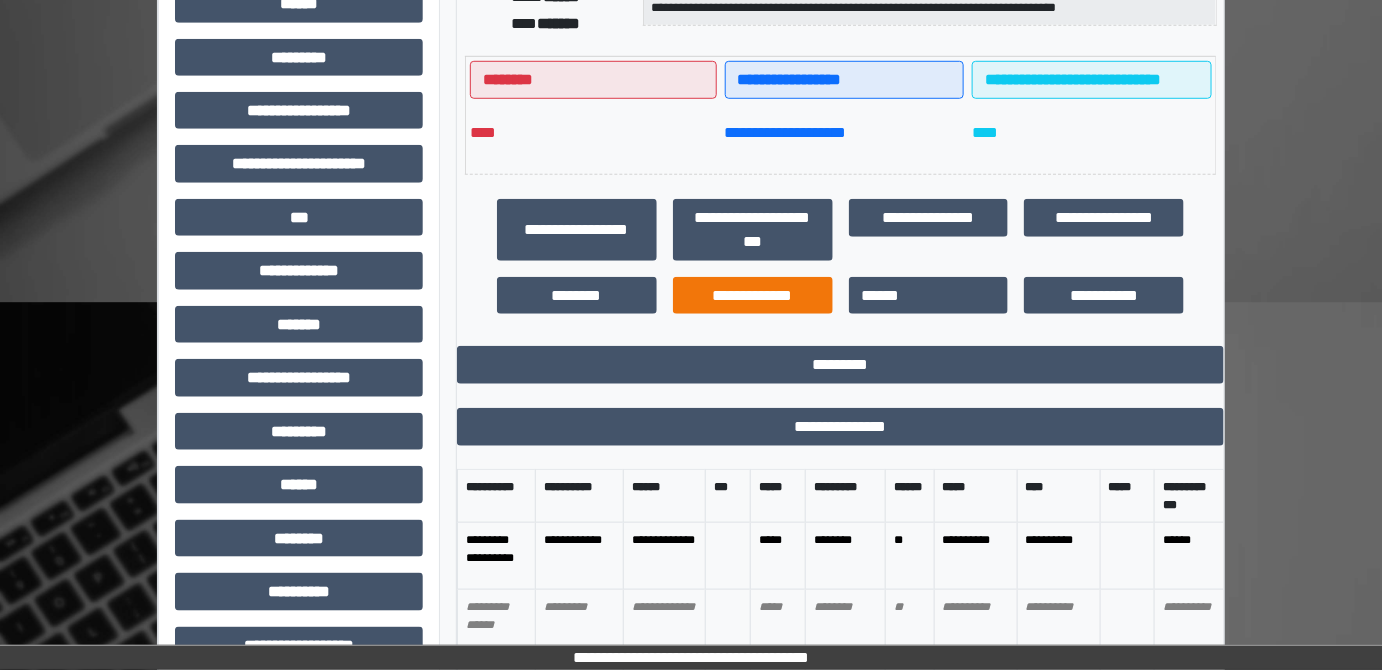 click on "**********" at bounding box center (753, 295) 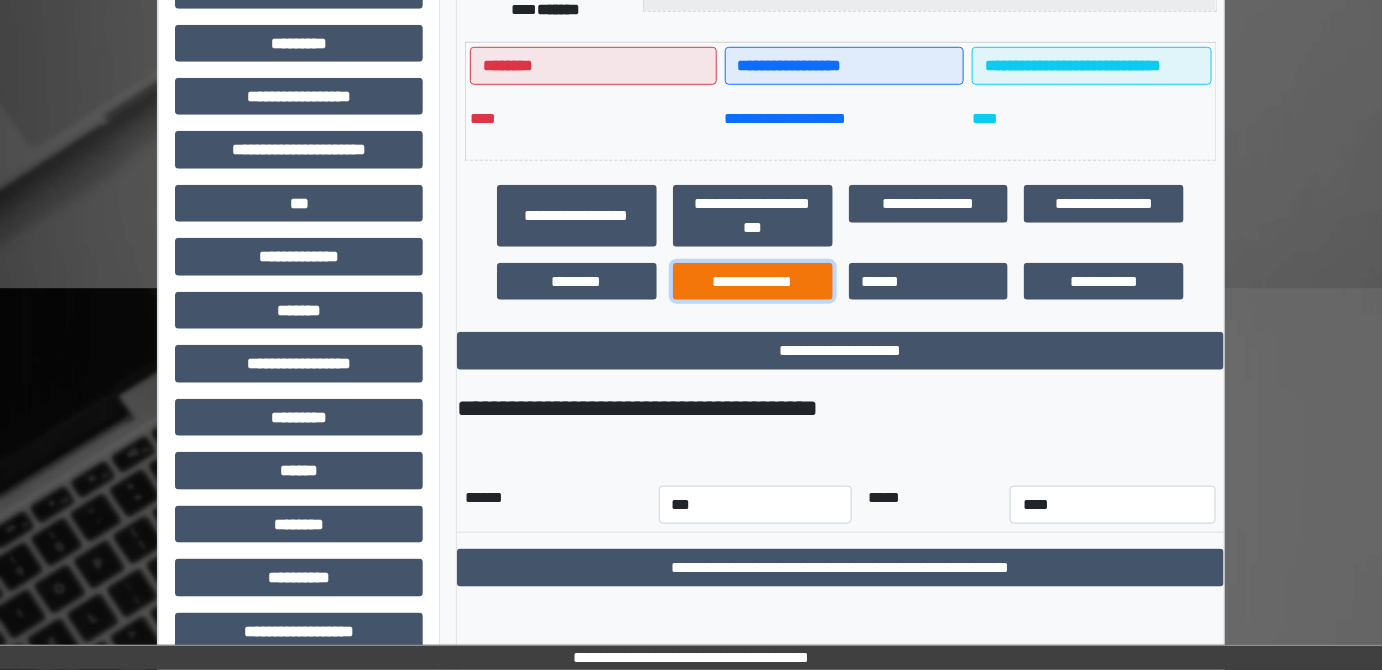scroll, scrollTop: 516, scrollLeft: 0, axis: vertical 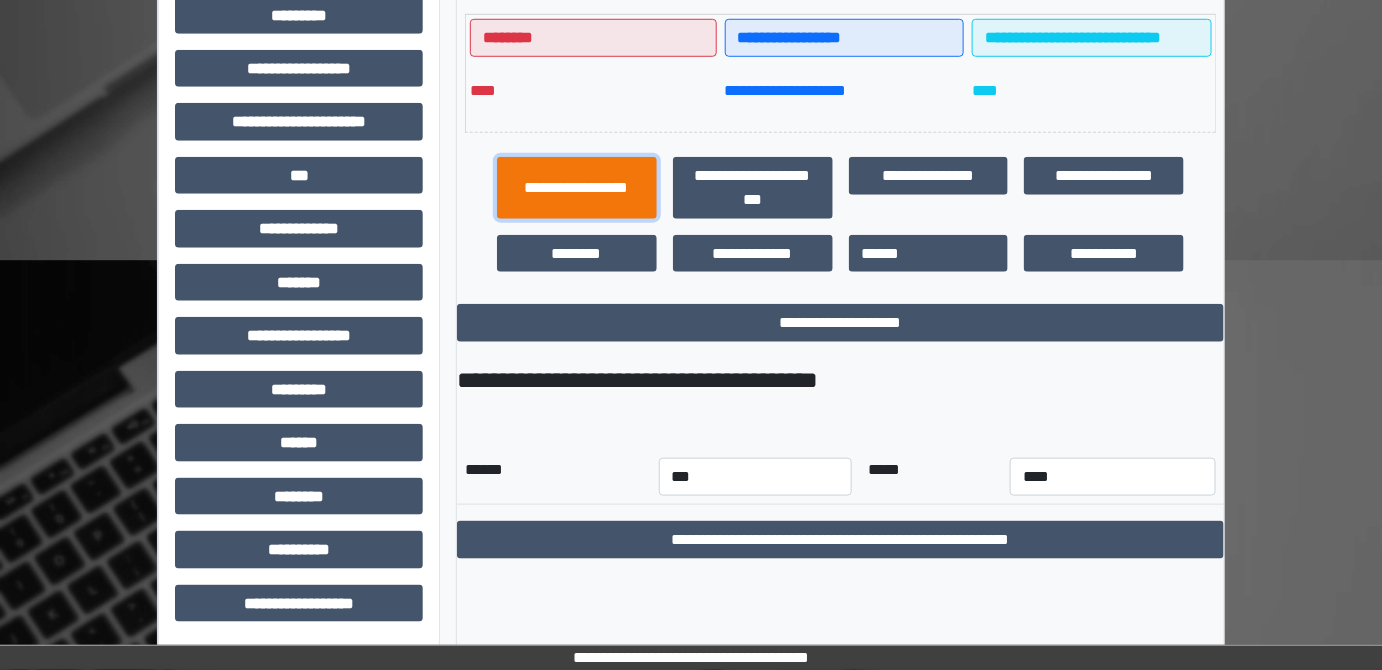 click on "**********" at bounding box center [577, 187] 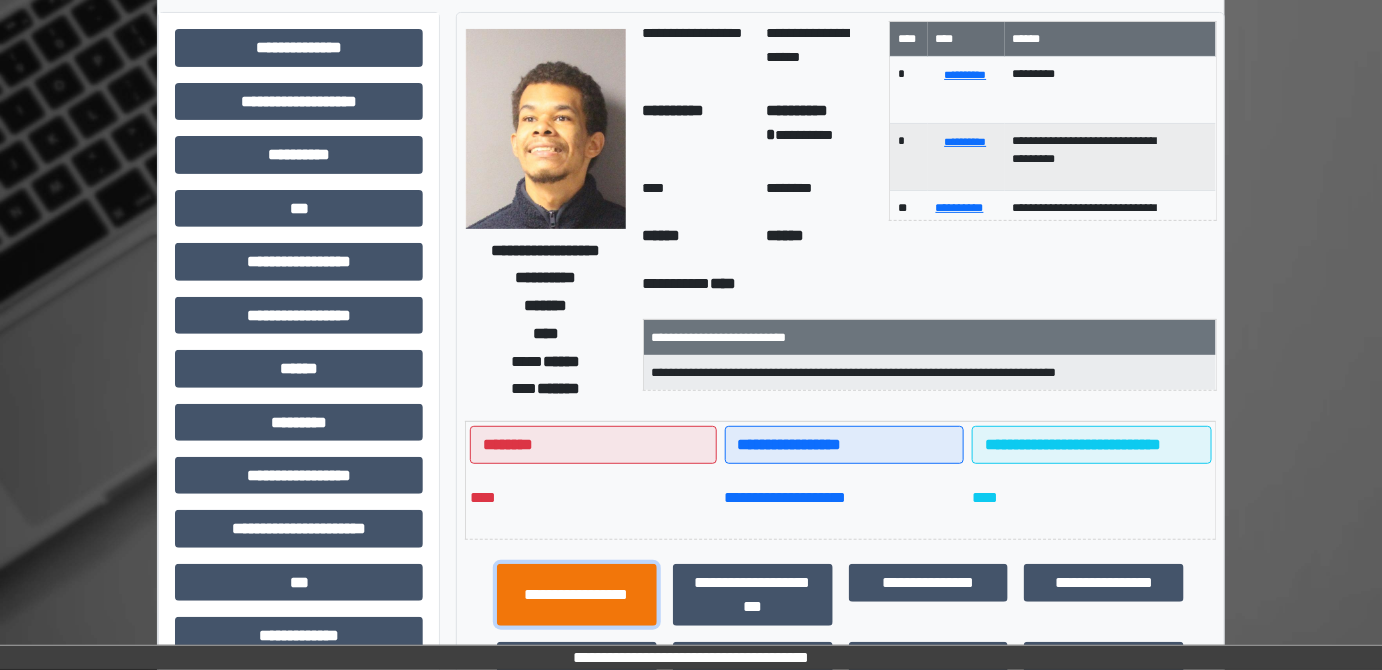scroll, scrollTop: 0, scrollLeft: 0, axis: both 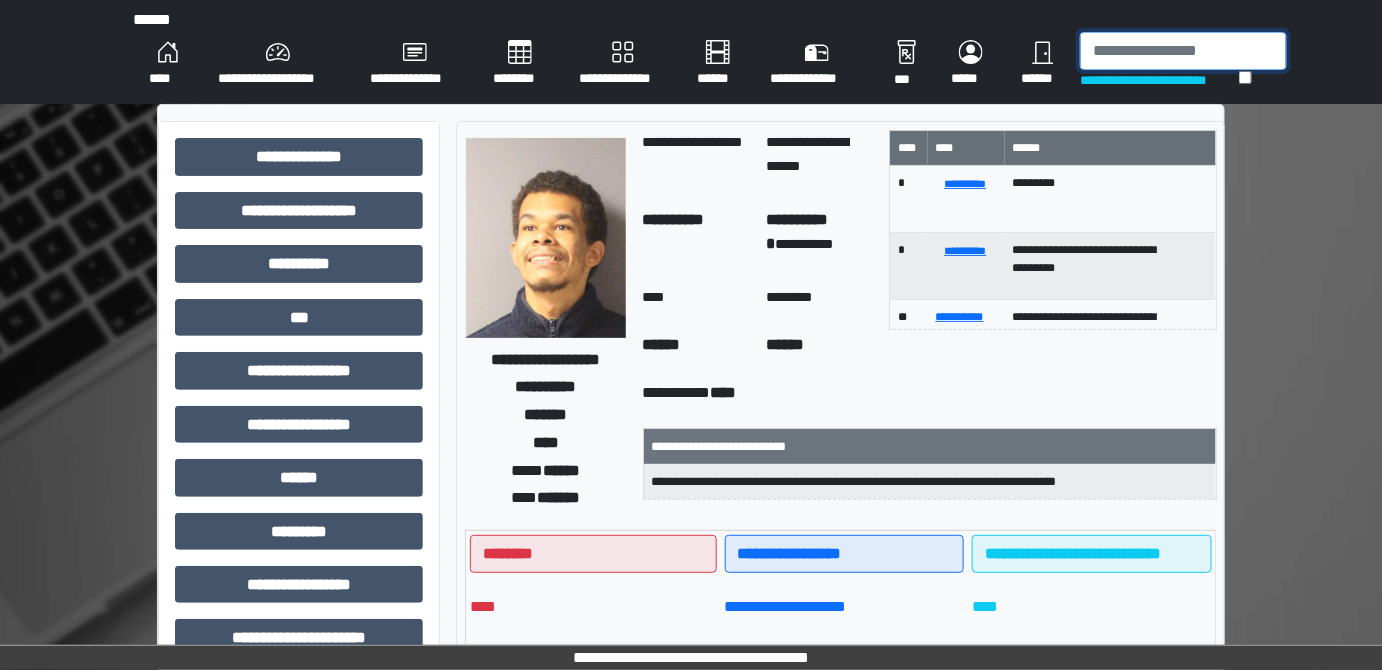 click at bounding box center [1183, 51] 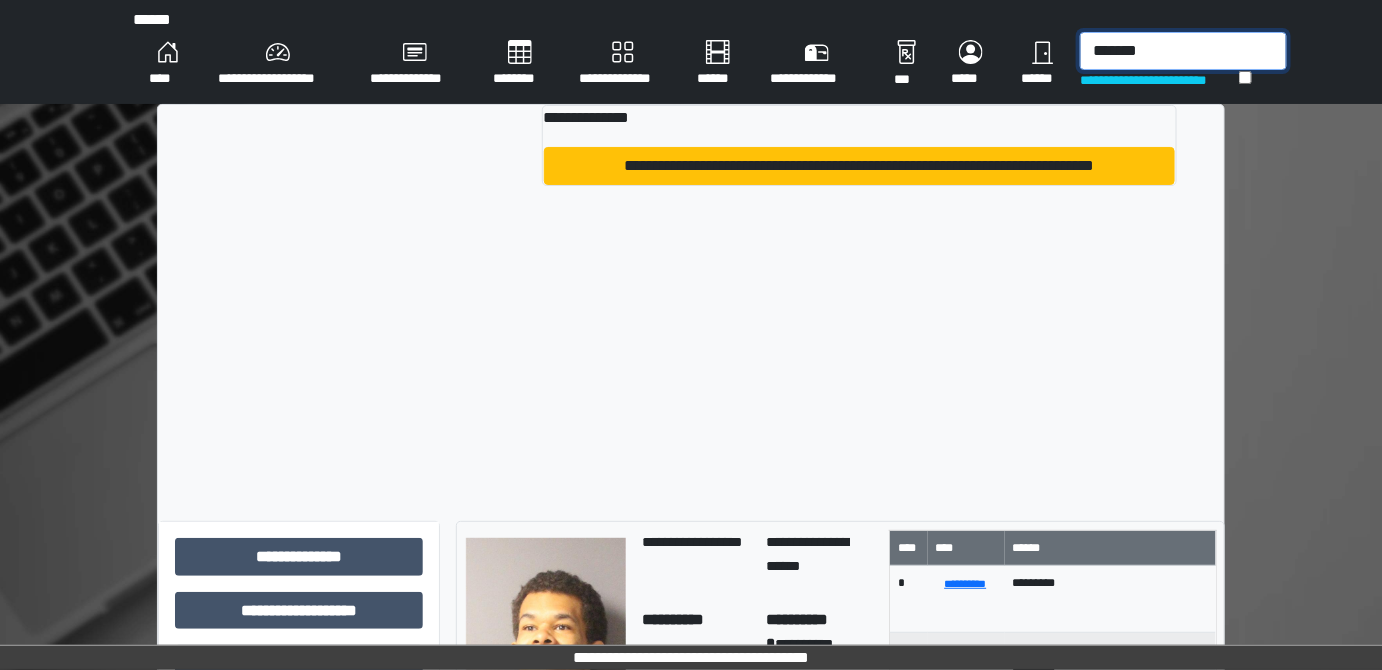 type on "*******" 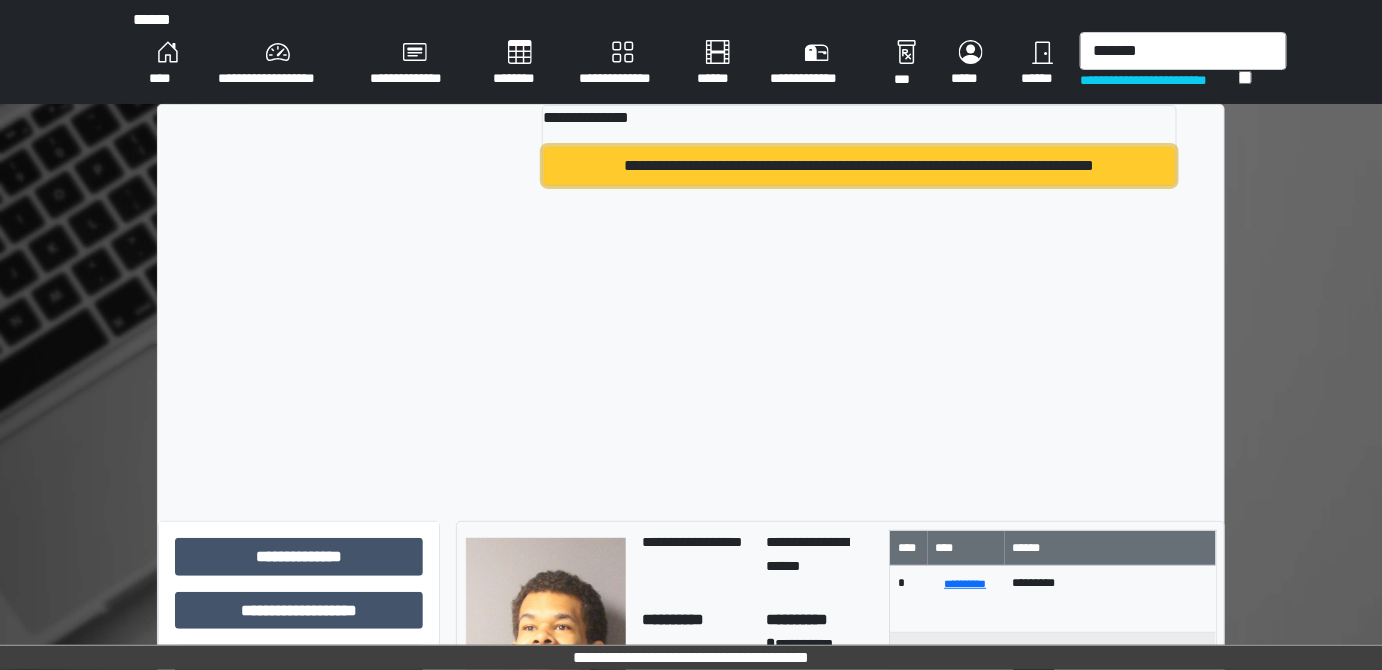 click on "**********" at bounding box center (859, 166) 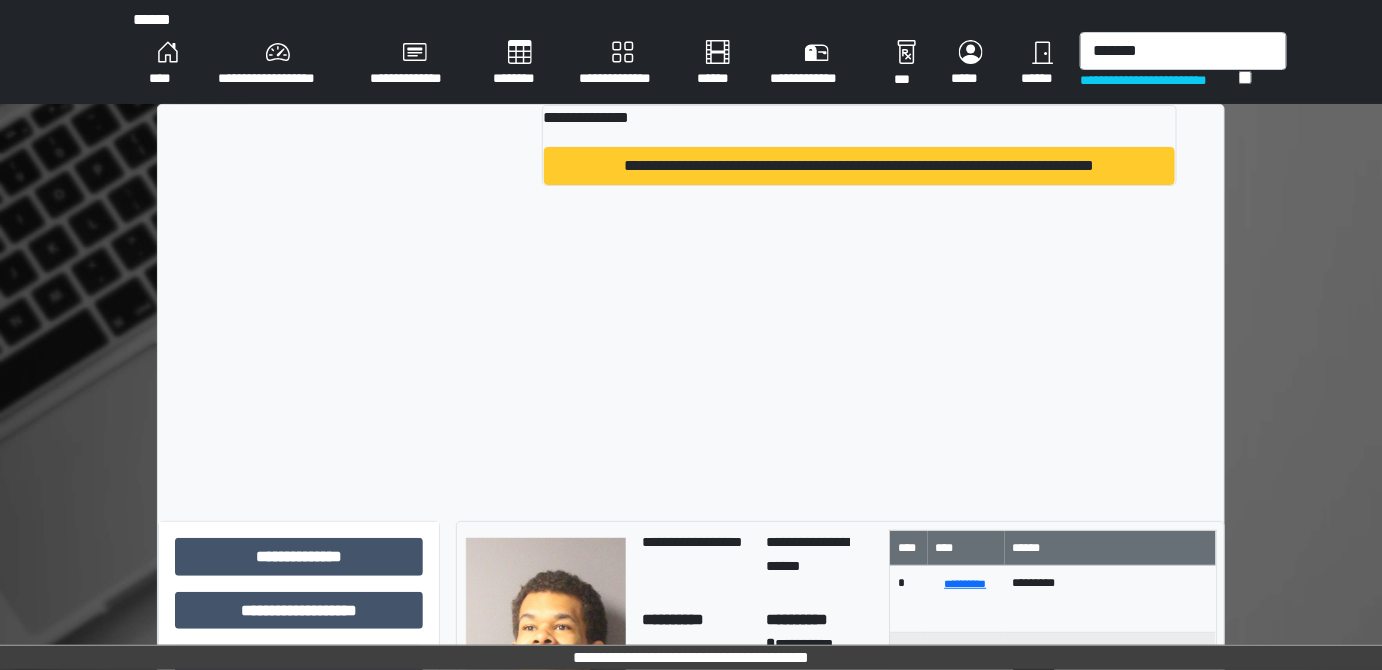 type 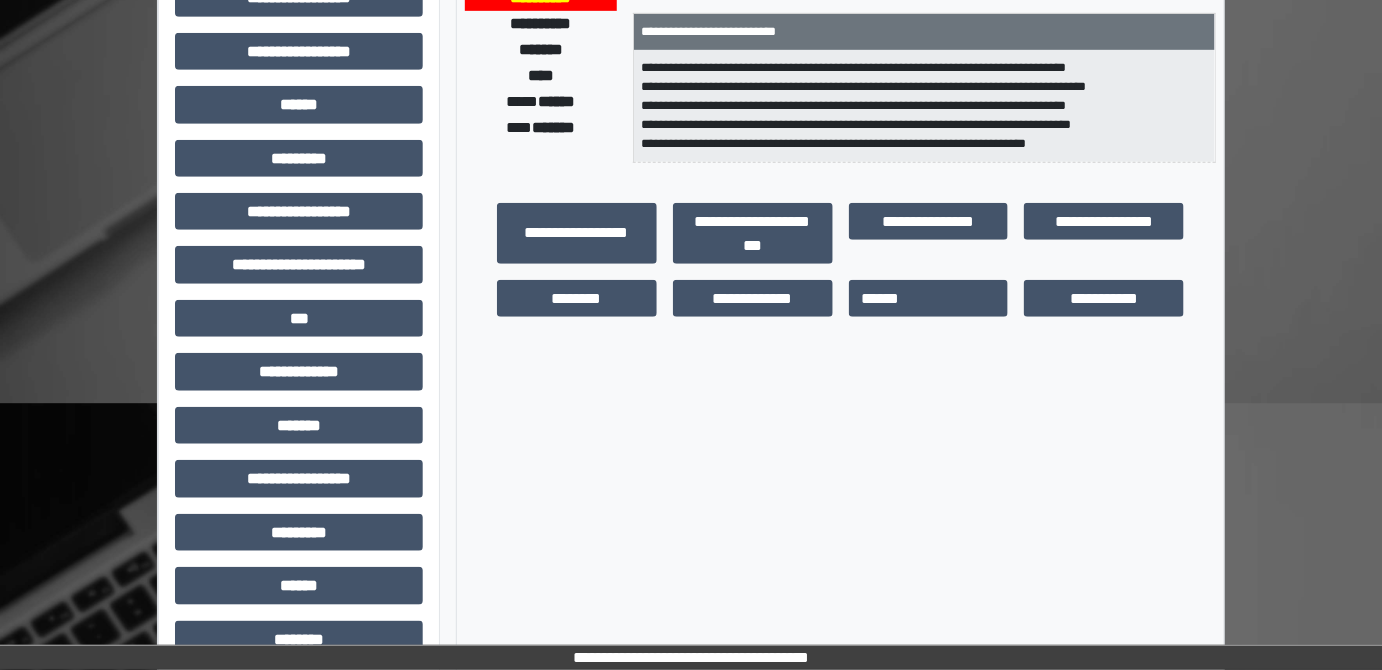 scroll, scrollTop: 374, scrollLeft: 0, axis: vertical 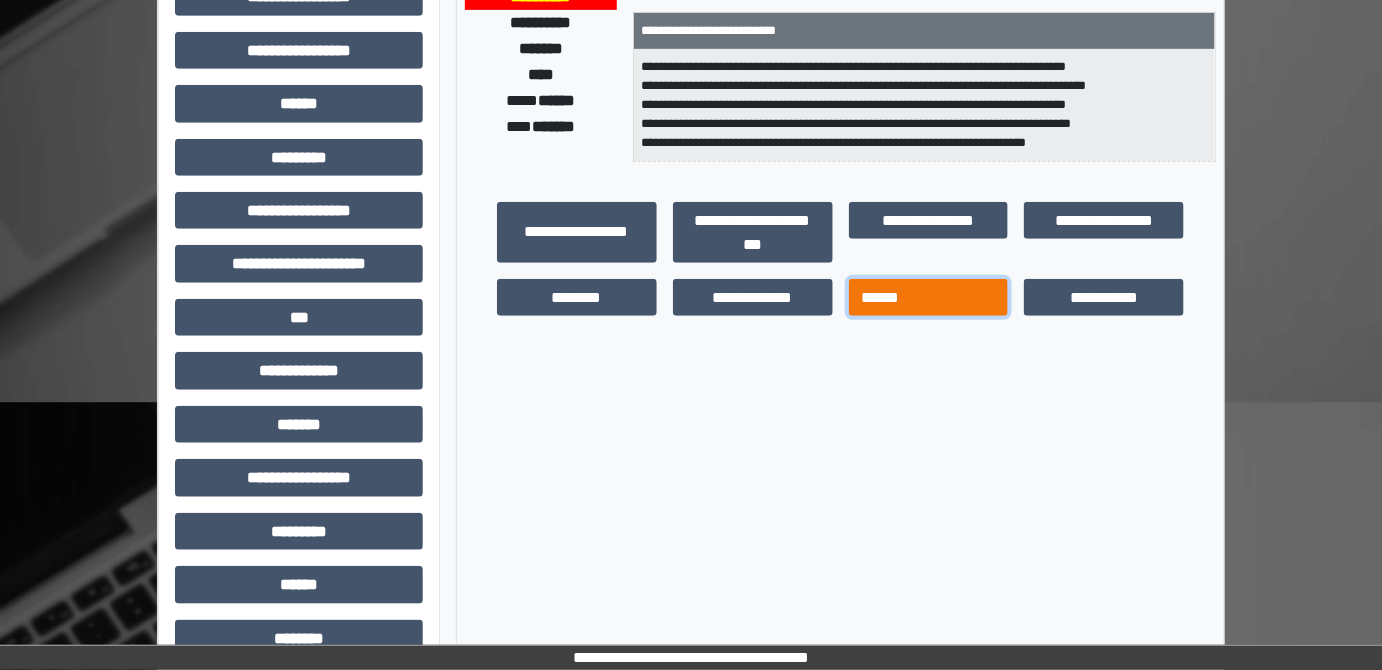 click on "******" at bounding box center [929, 297] 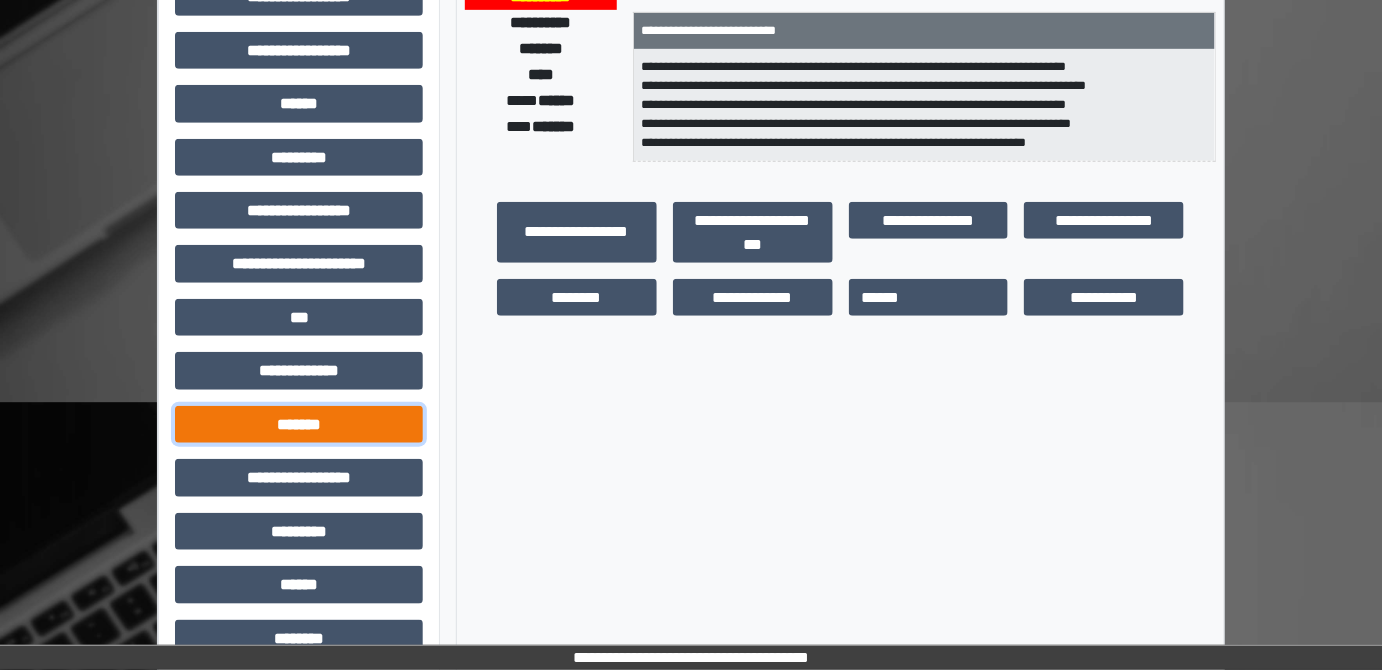click on "*******" at bounding box center (299, 424) 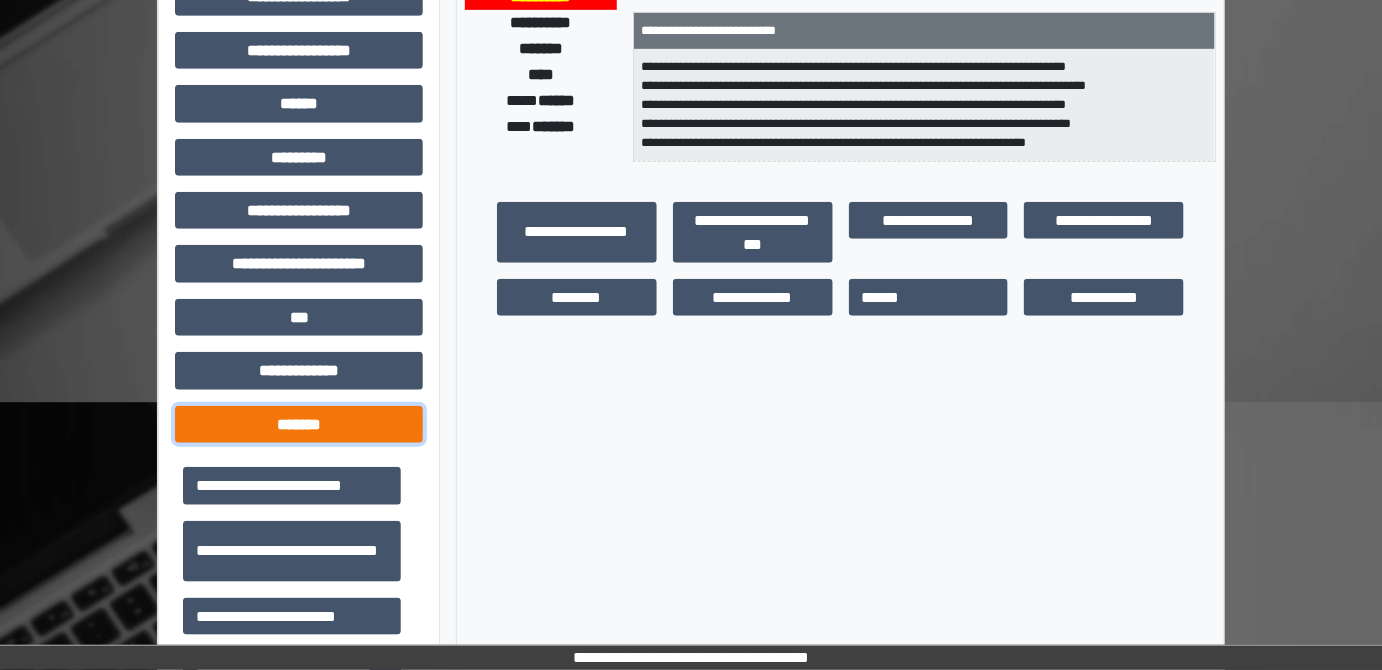 scroll, scrollTop: 909, scrollLeft: 0, axis: vertical 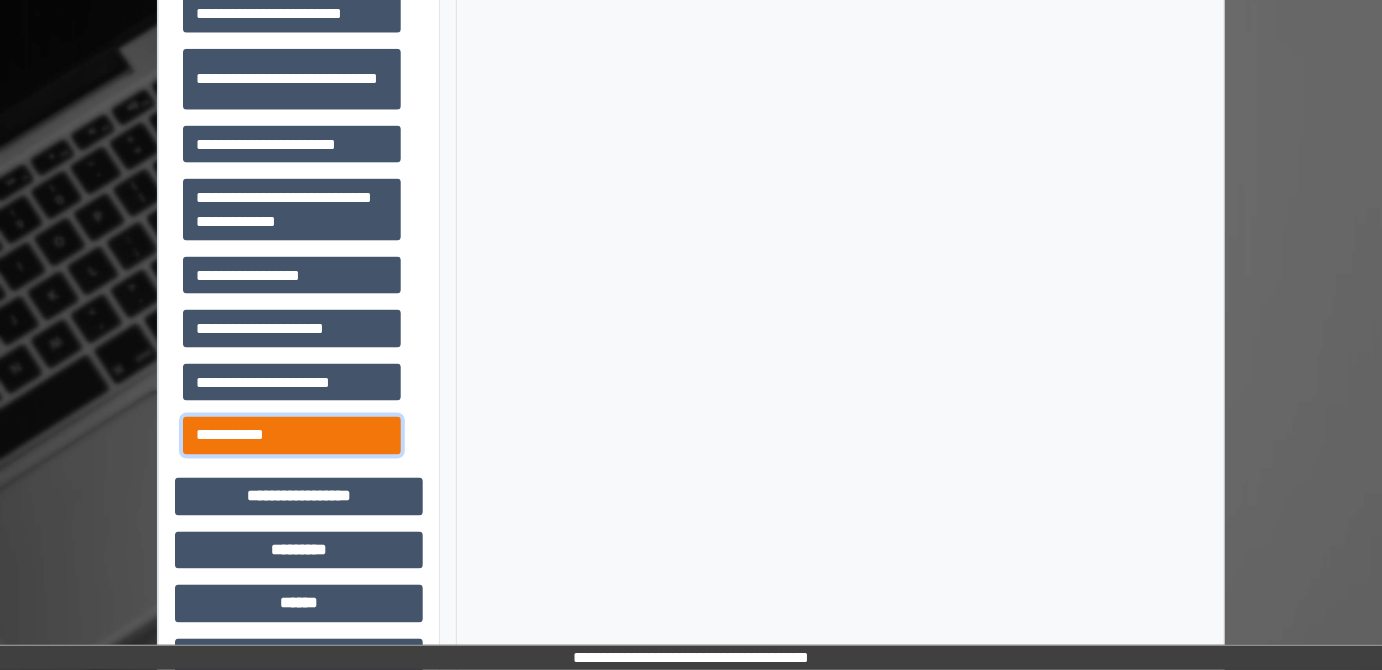 click on "**********" at bounding box center [292, 435] 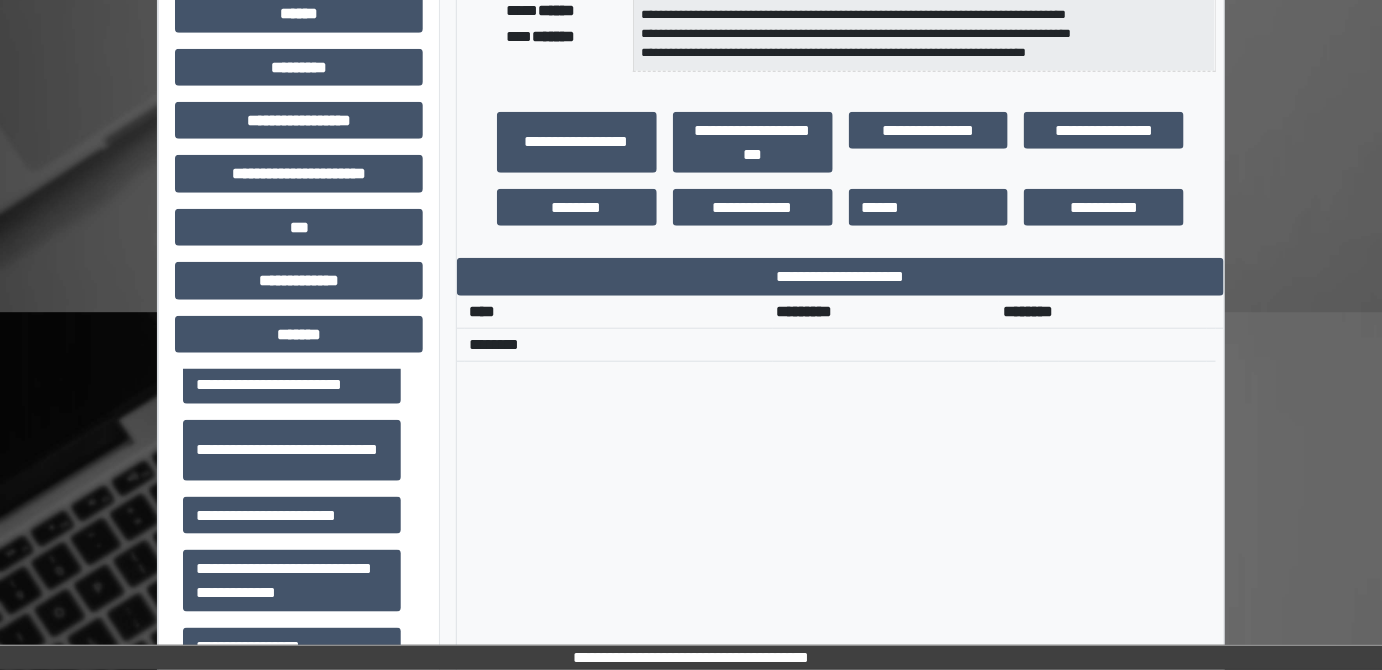 scroll, scrollTop: 443, scrollLeft: 0, axis: vertical 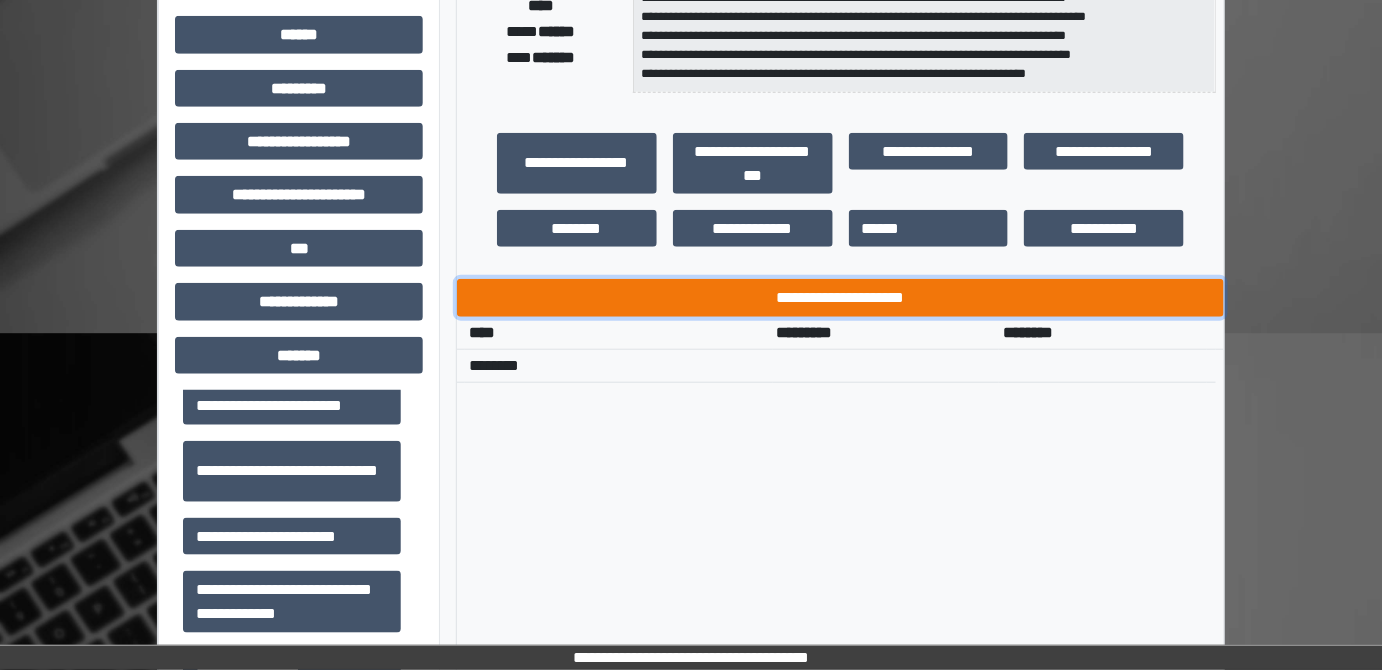 click on "**********" at bounding box center [841, 297] 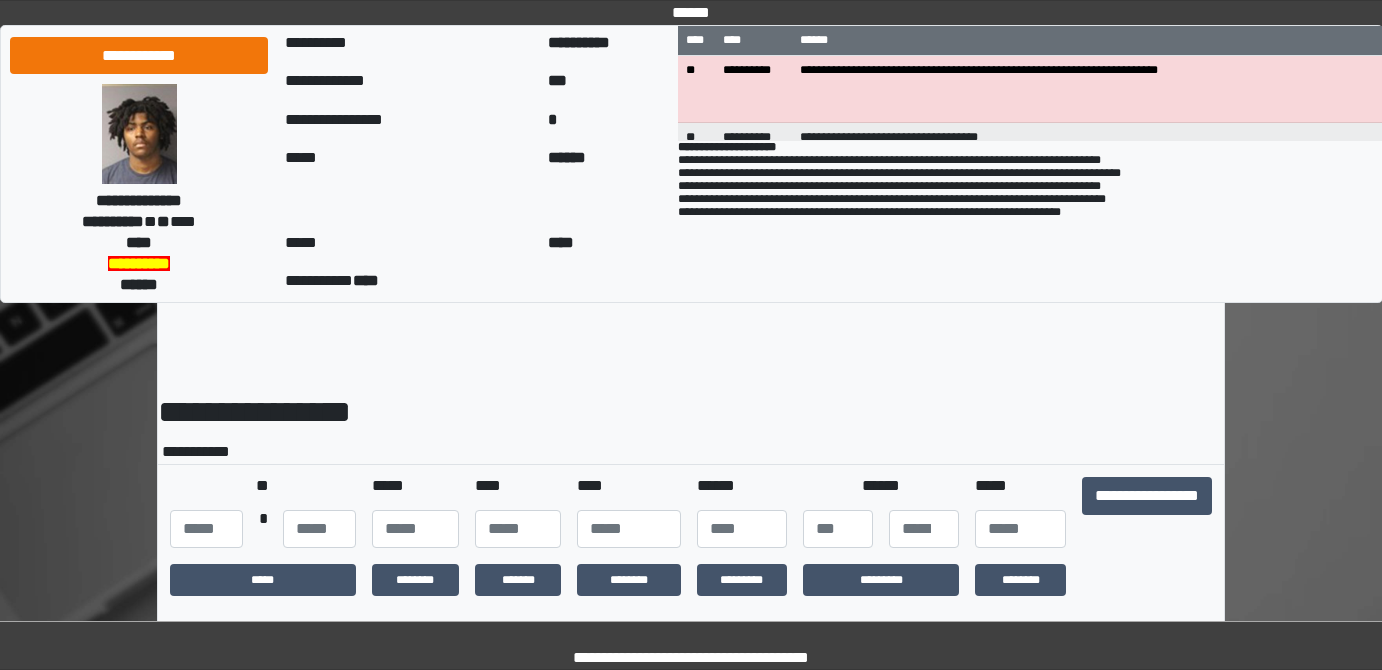 scroll, scrollTop: 0, scrollLeft: 0, axis: both 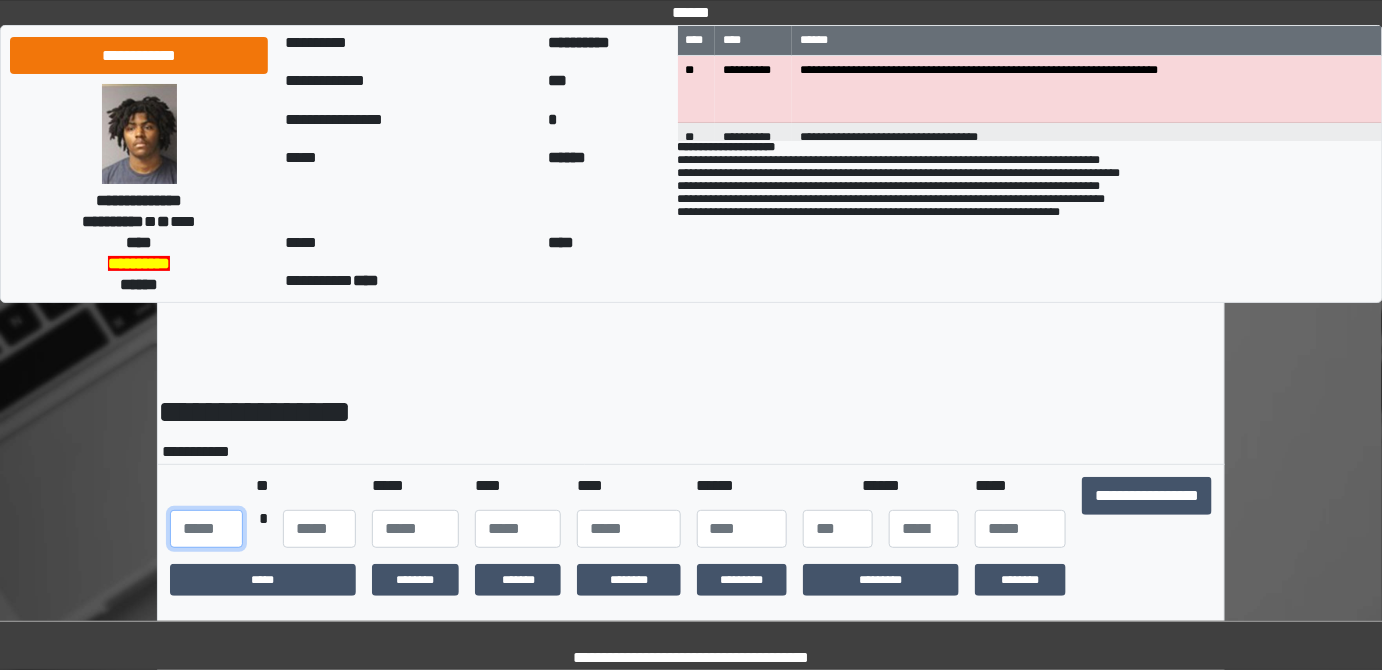 click at bounding box center (206, 529) 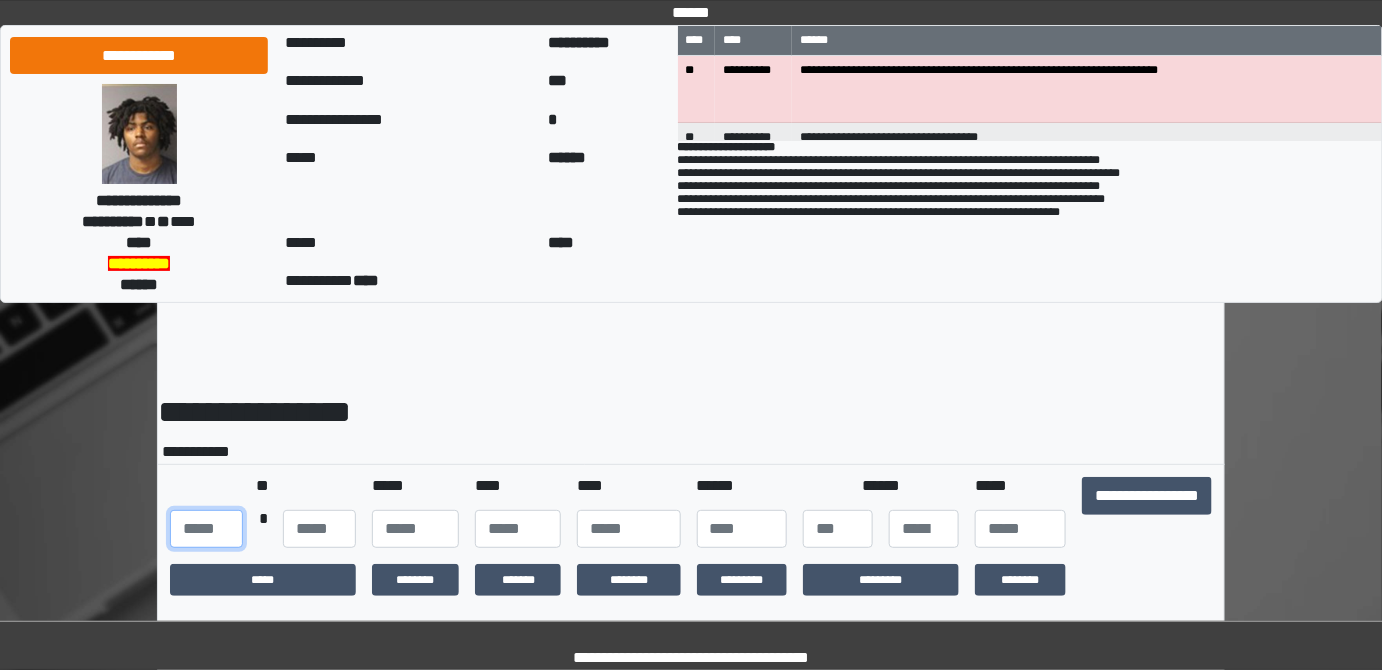 type on "***" 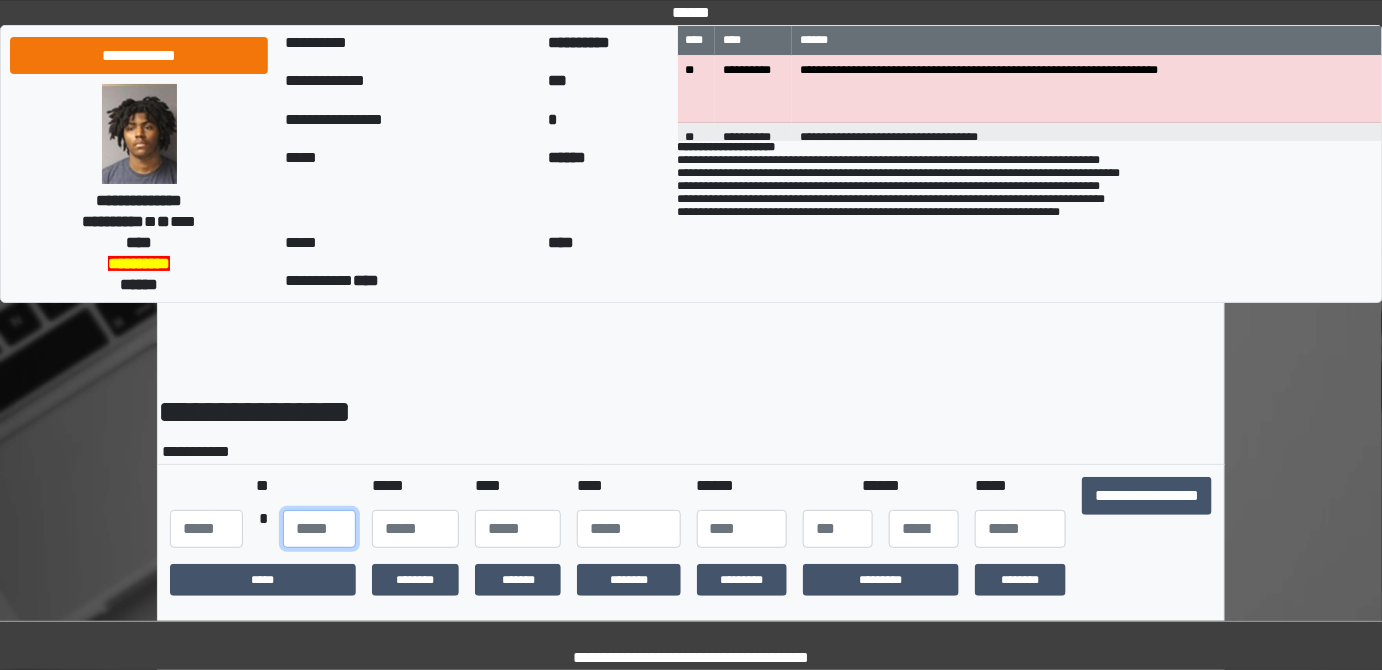type on "**" 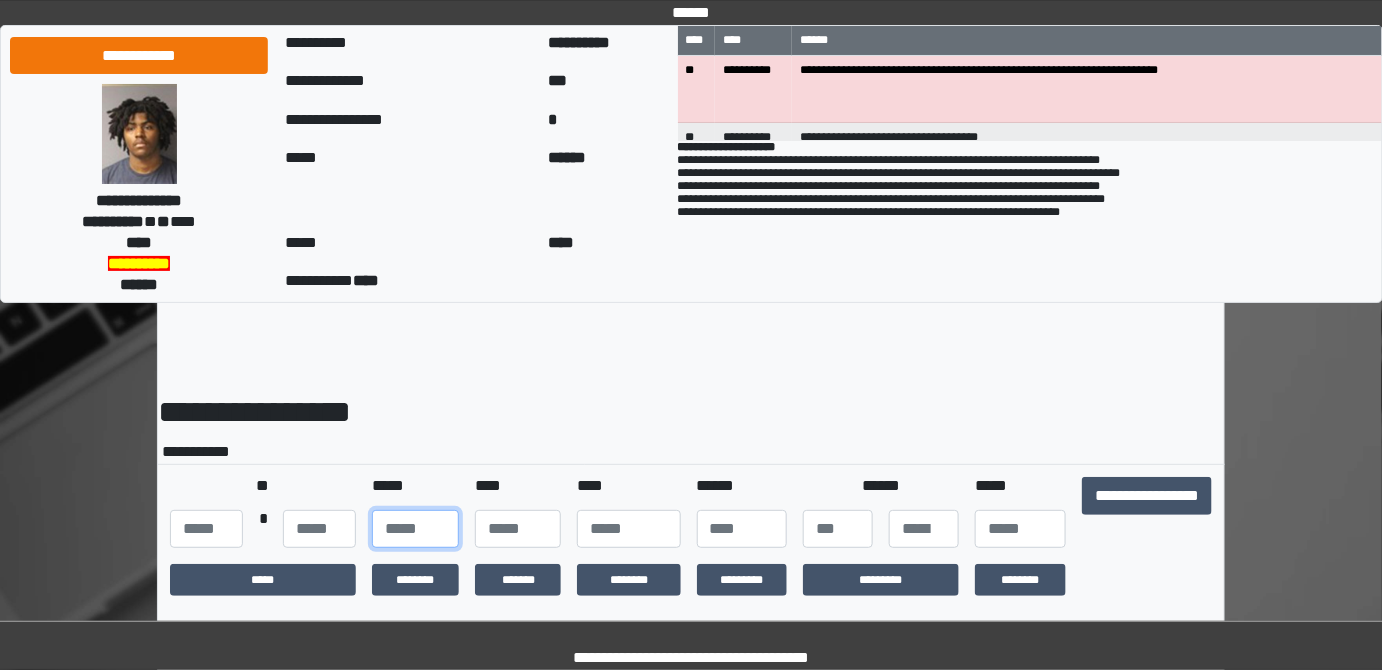 click at bounding box center (415, 529) 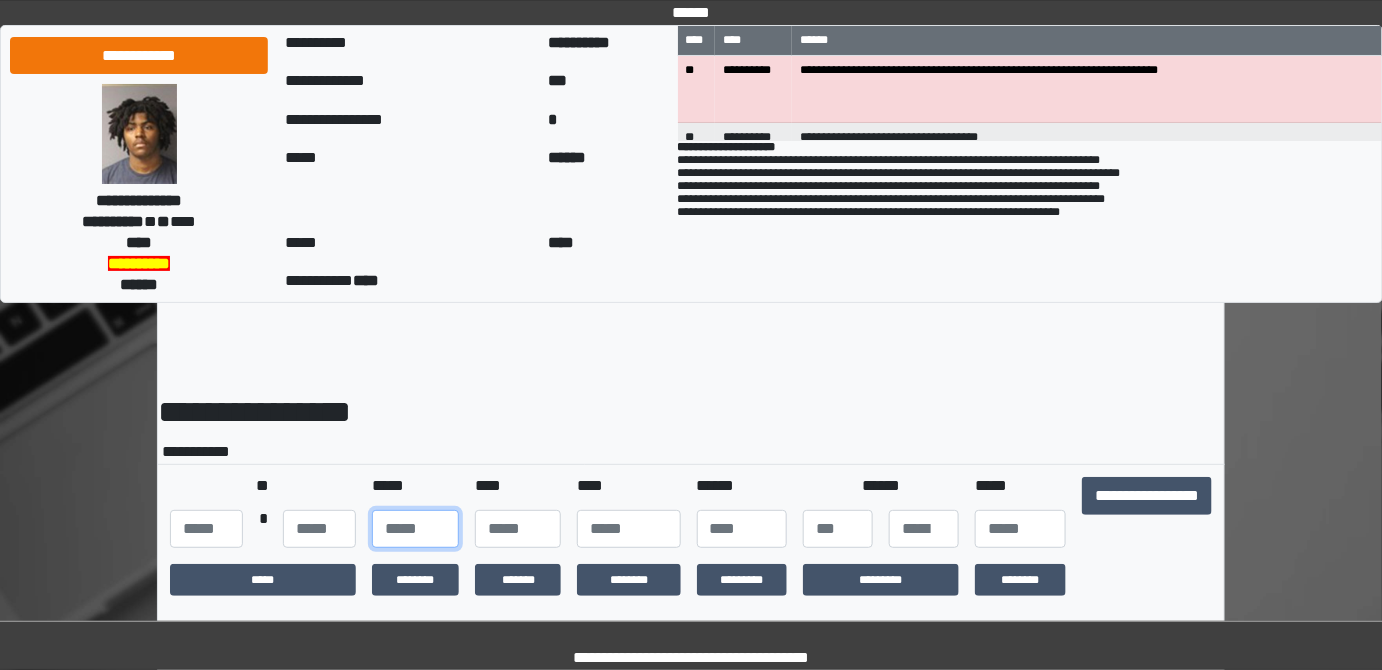 type on "**" 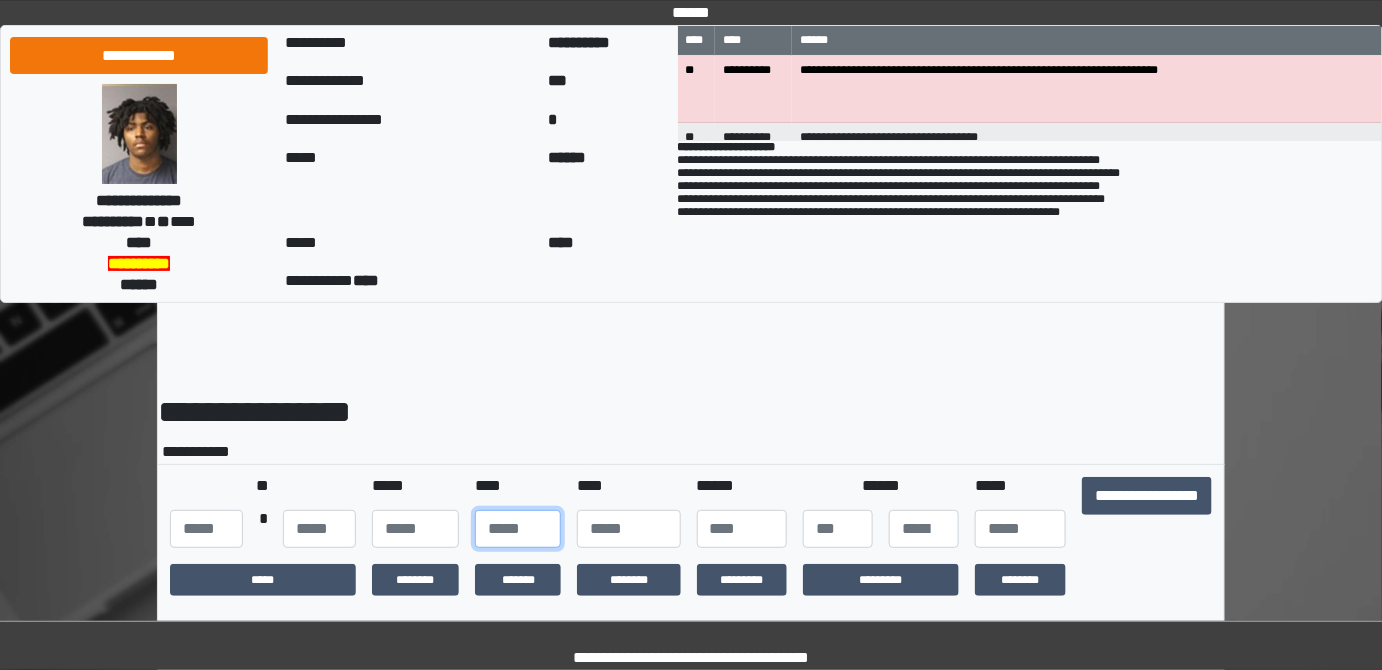click at bounding box center (518, 529) 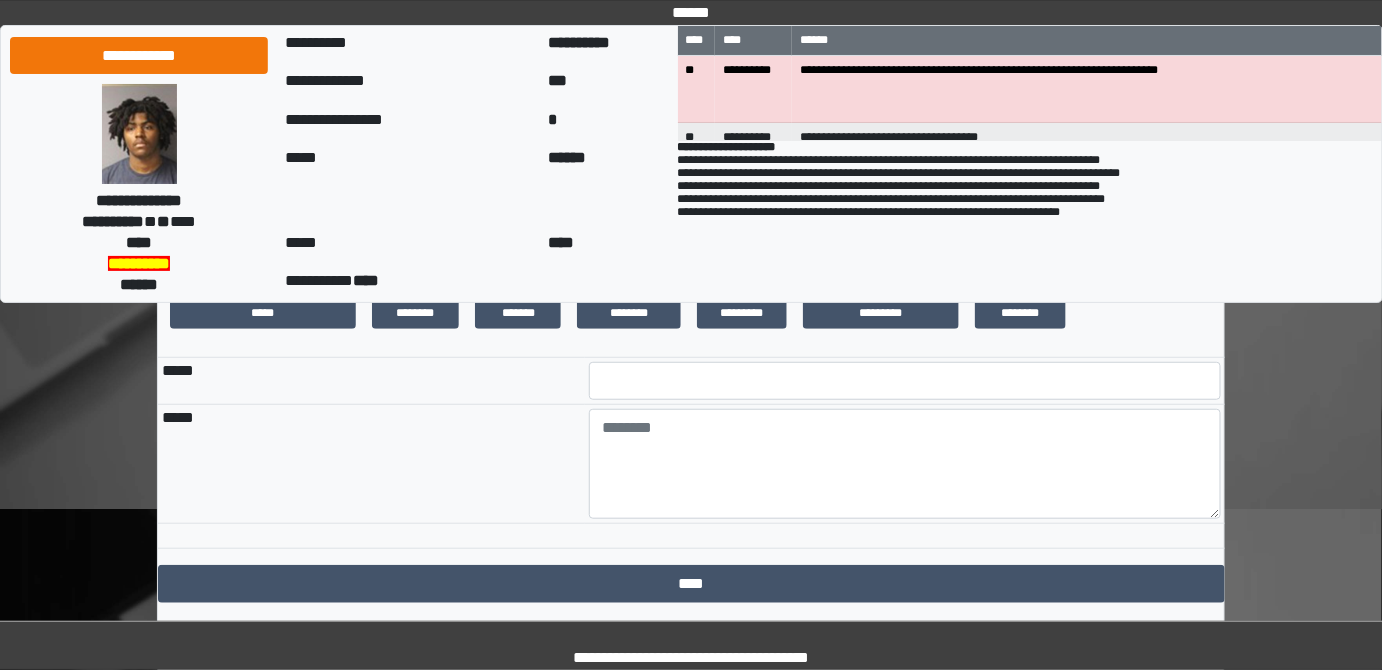 scroll, scrollTop: 333, scrollLeft: 0, axis: vertical 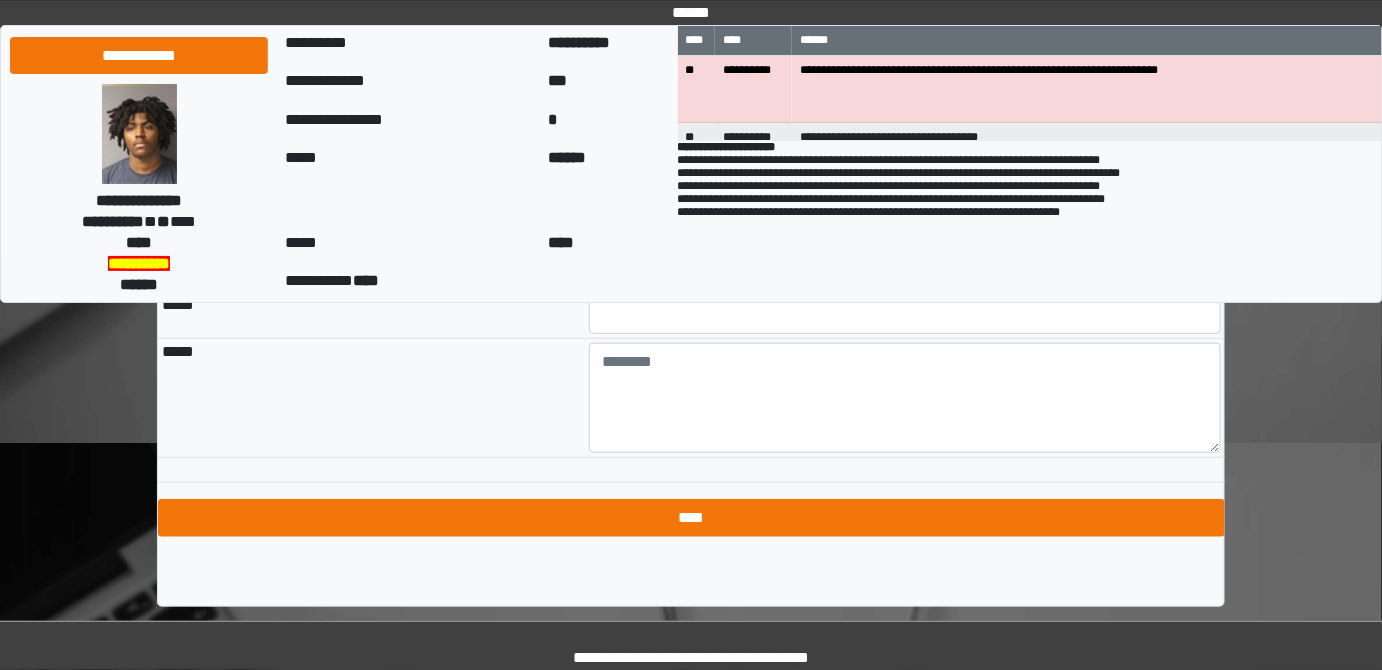 type on "**" 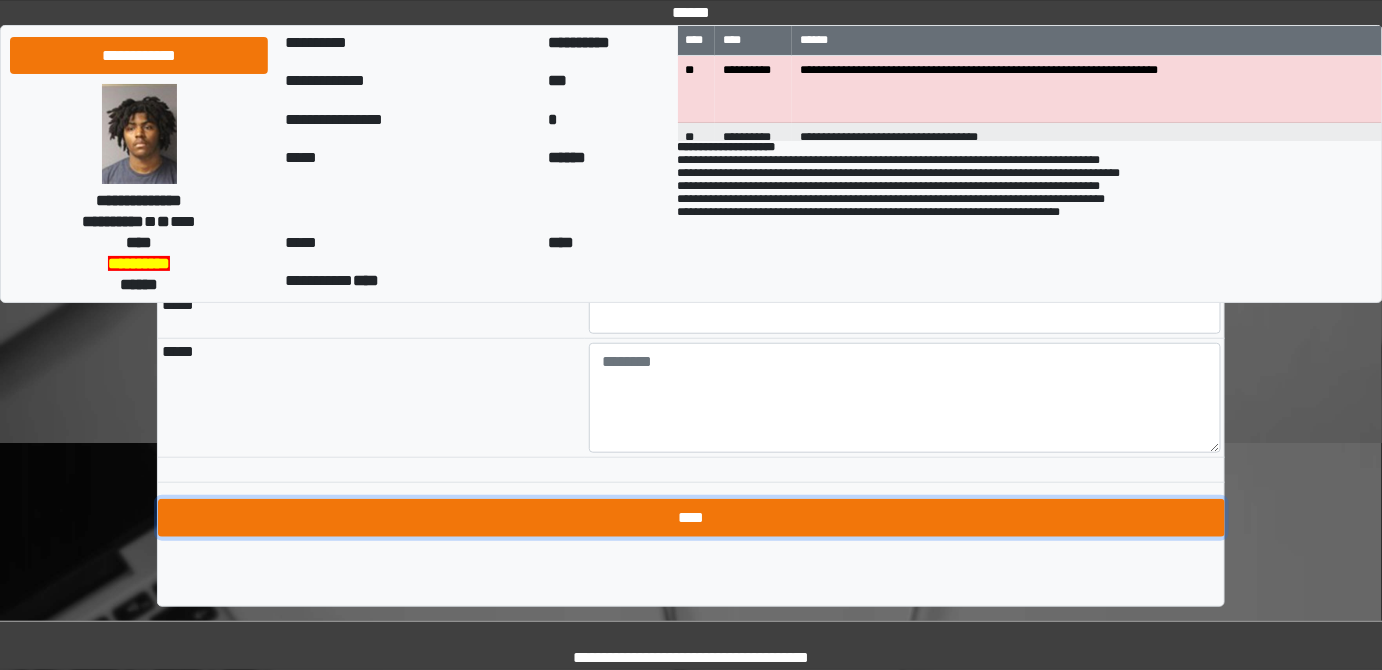 click on "****" at bounding box center (691, 518) 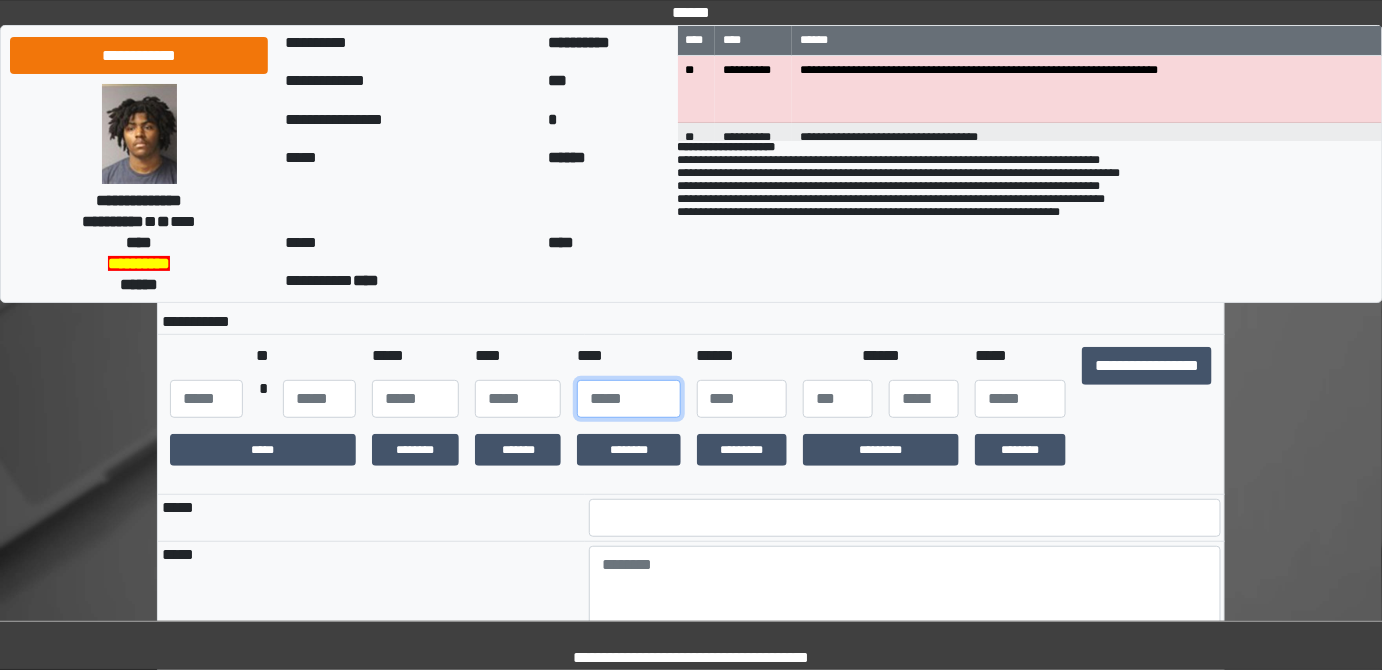 scroll, scrollTop: 129, scrollLeft: 0, axis: vertical 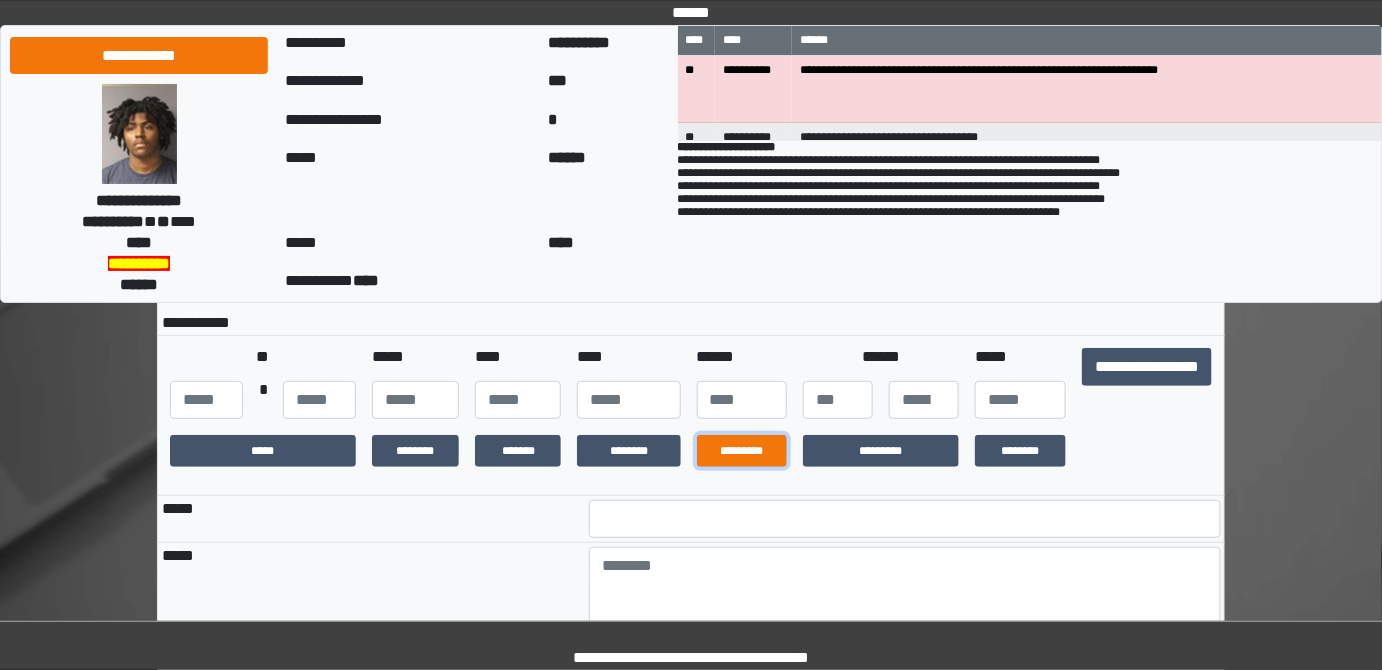 click on "*********" at bounding box center [742, 451] 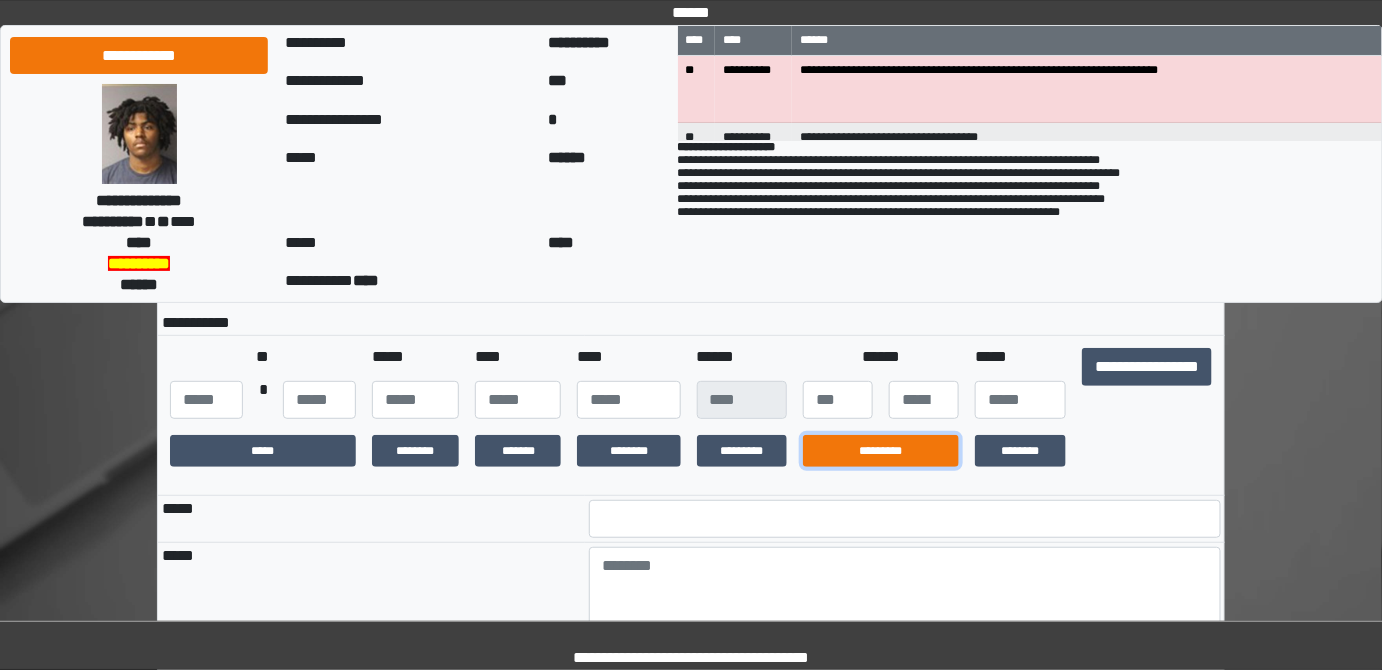 click on "*********" at bounding box center [881, 451] 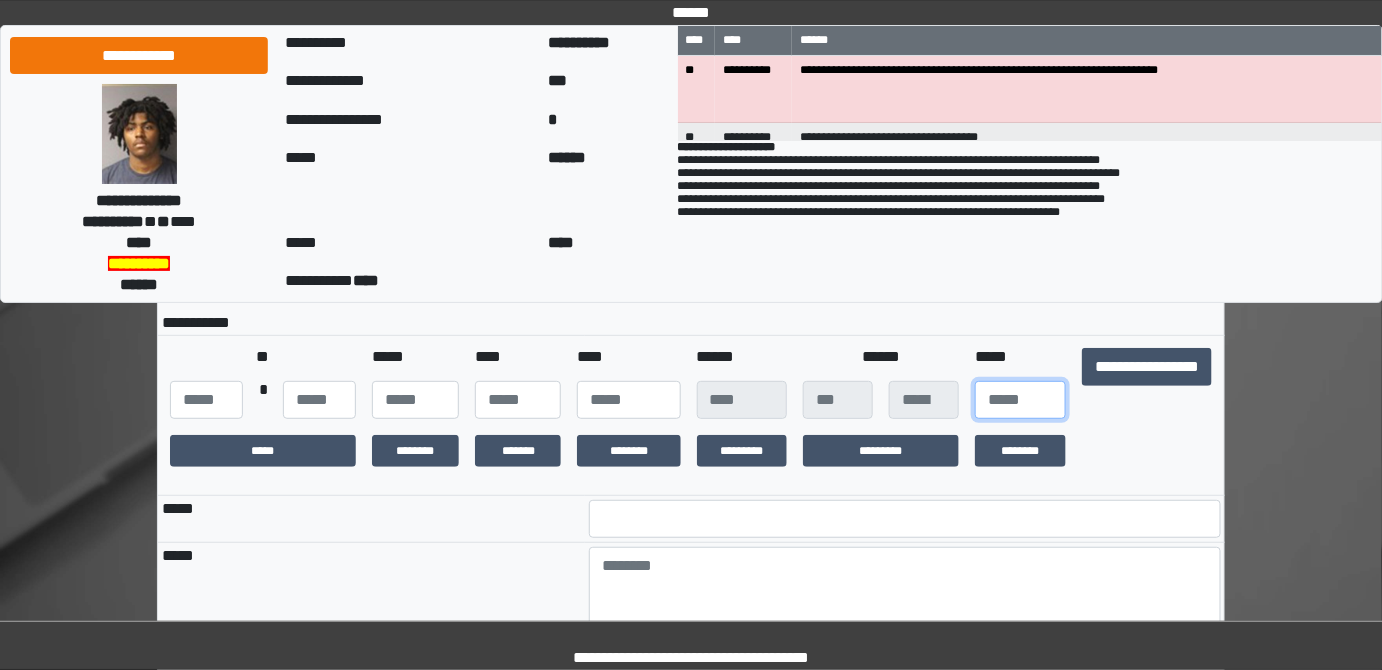 click at bounding box center (1020, 400) 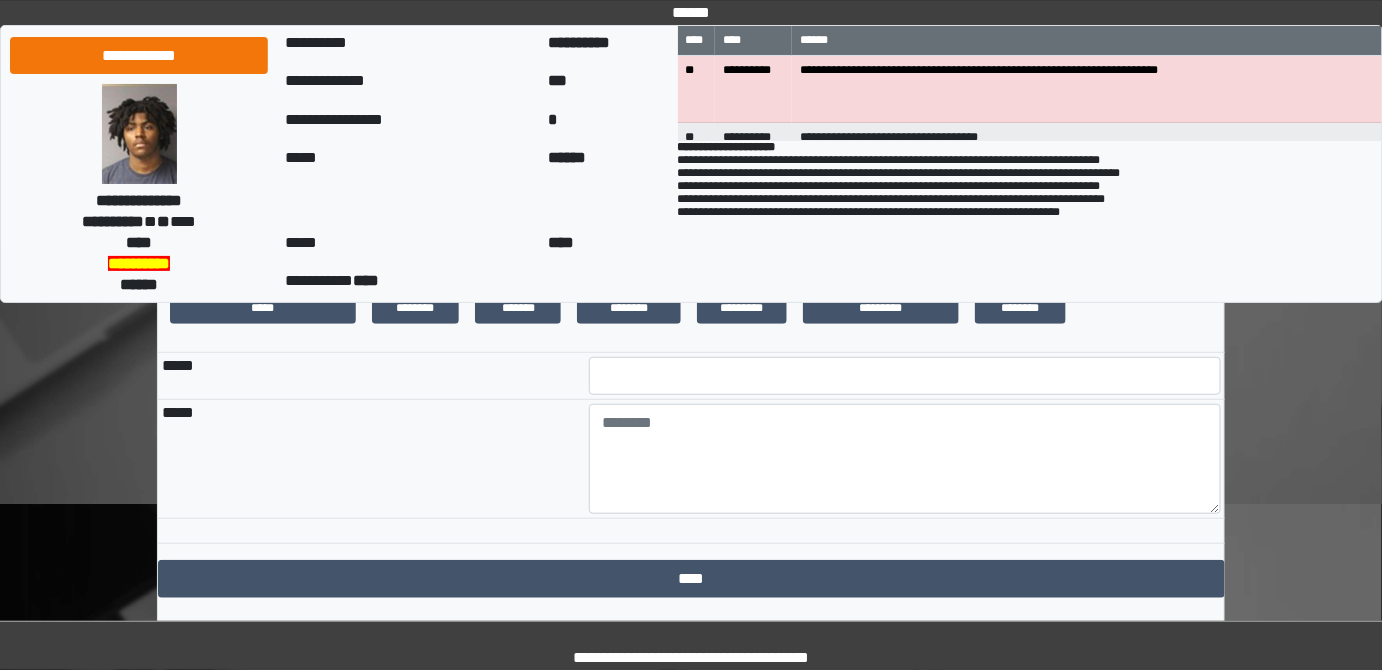 scroll, scrollTop: 333, scrollLeft: 0, axis: vertical 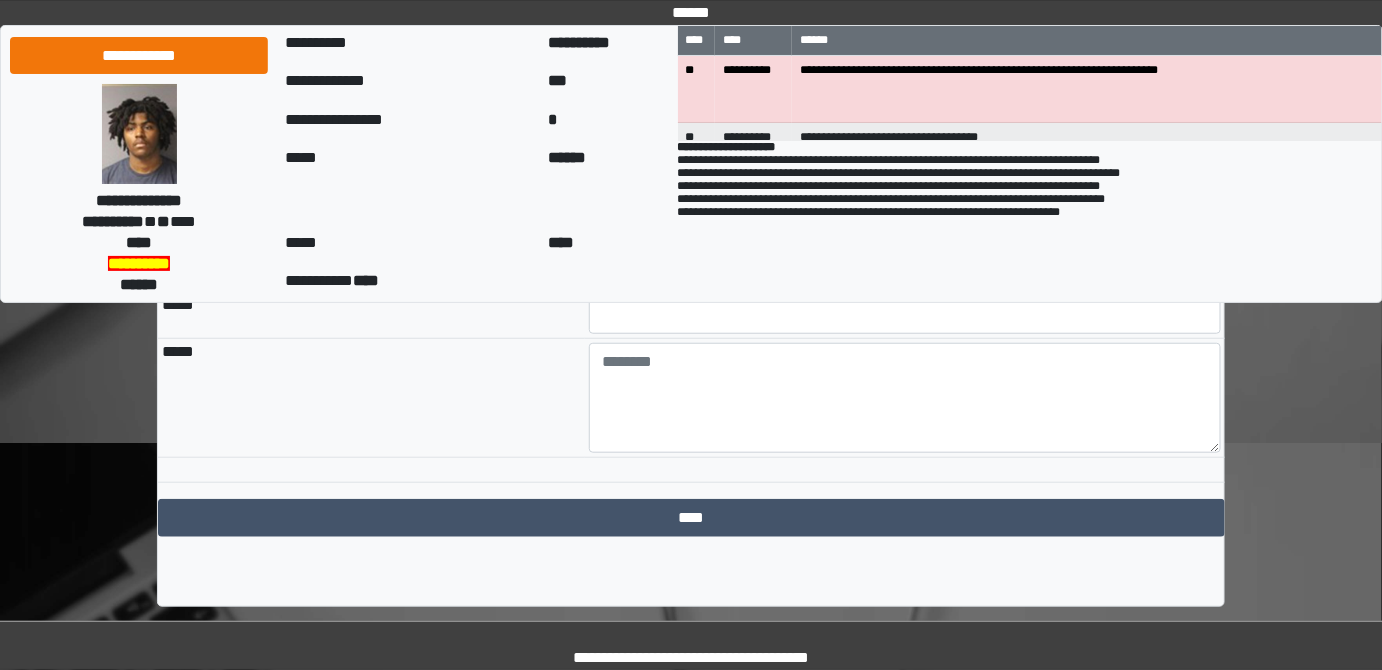 type on "**" 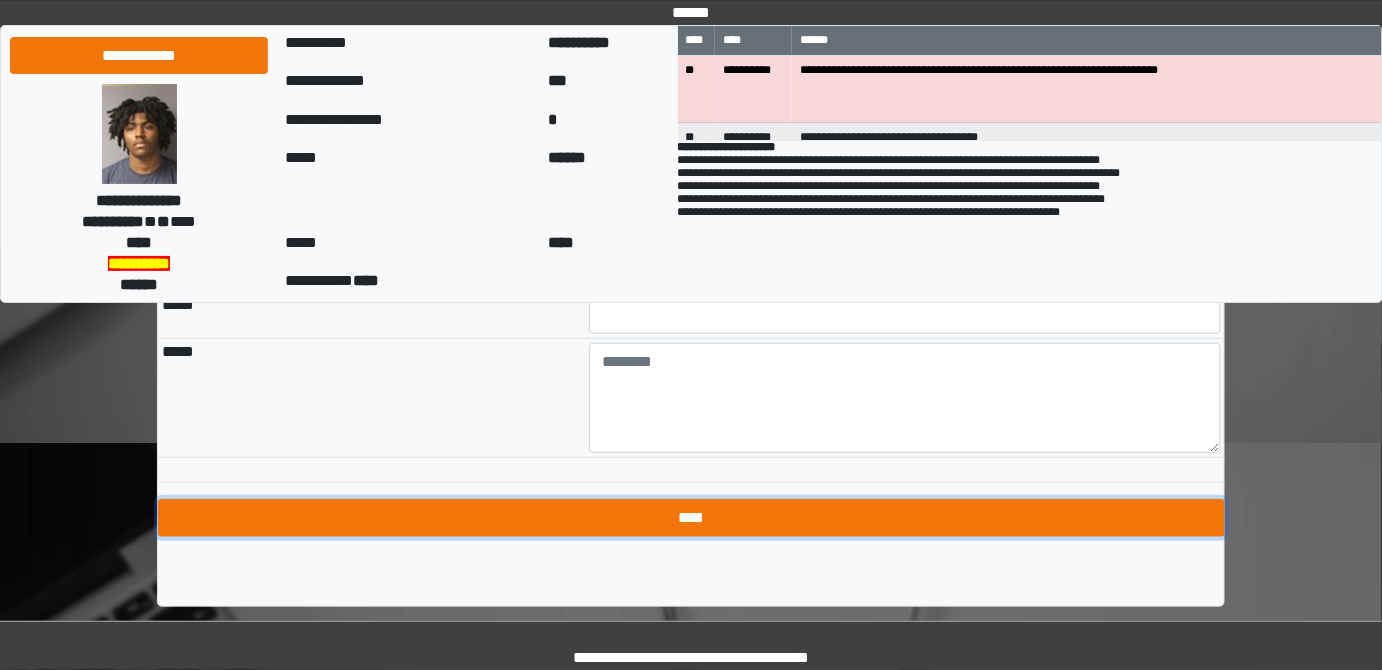 click on "****" at bounding box center [691, 518] 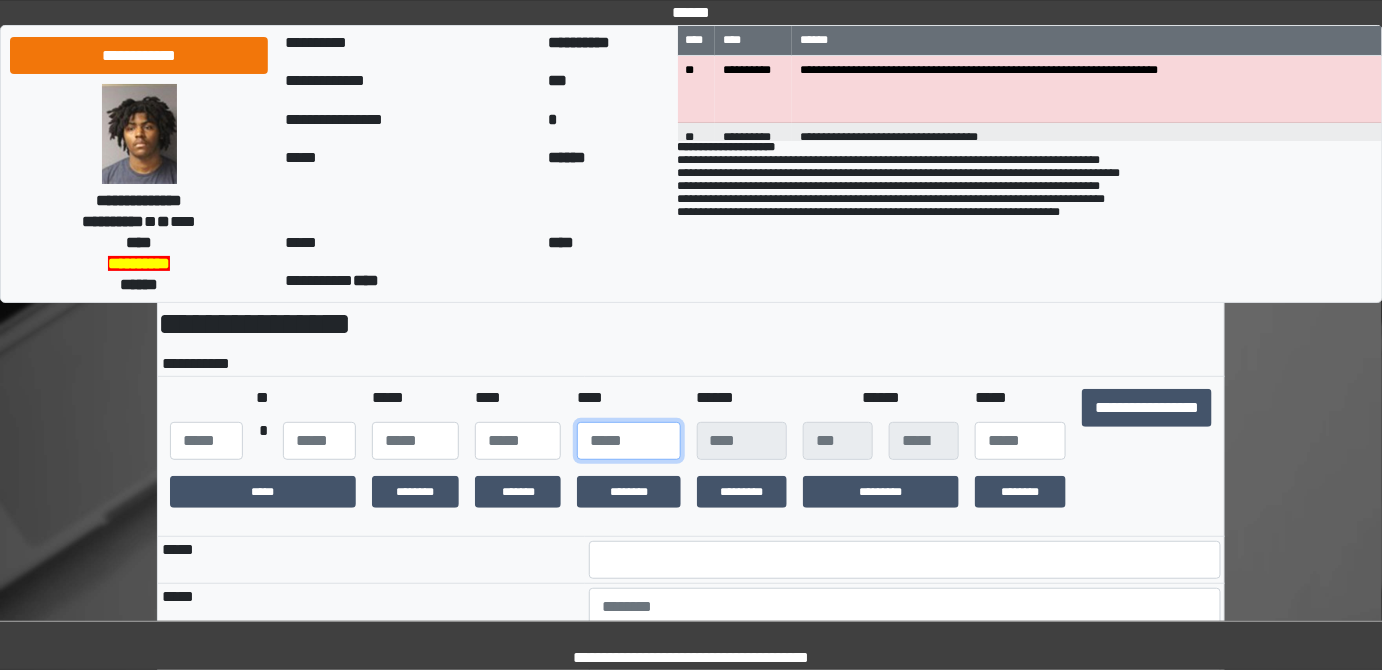 scroll, scrollTop: 89, scrollLeft: 0, axis: vertical 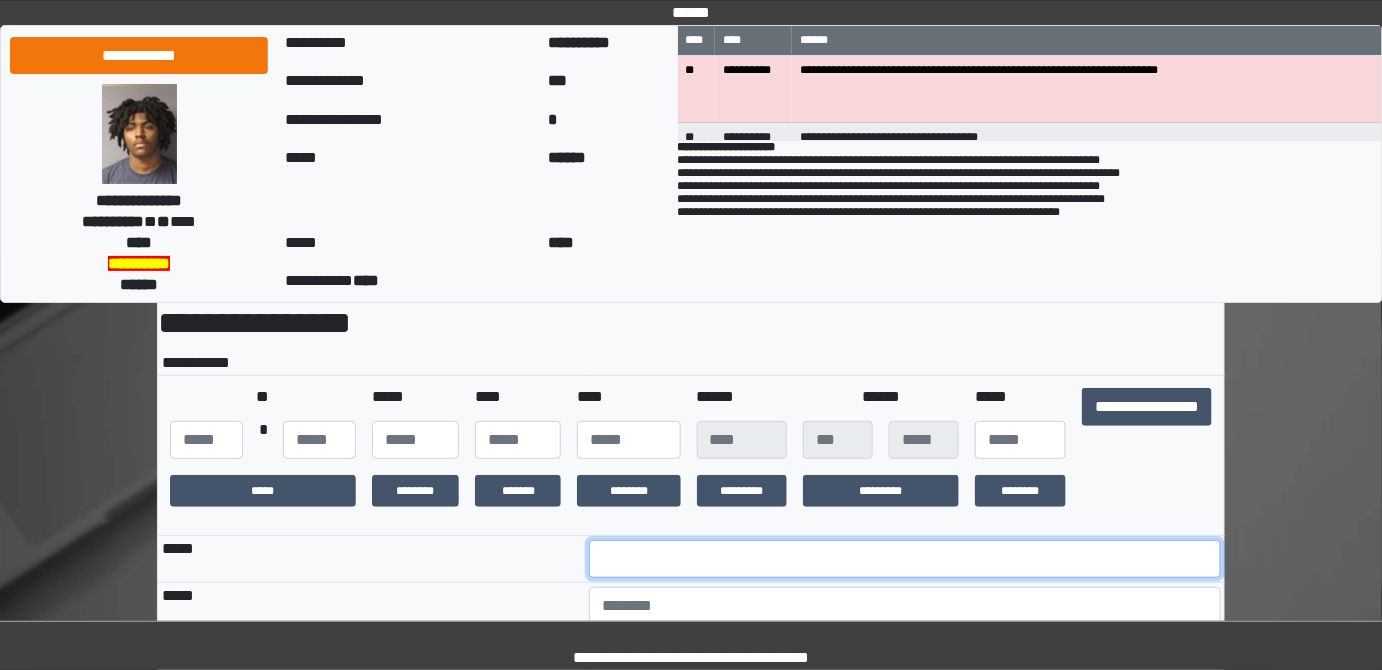 click at bounding box center (905, 559) 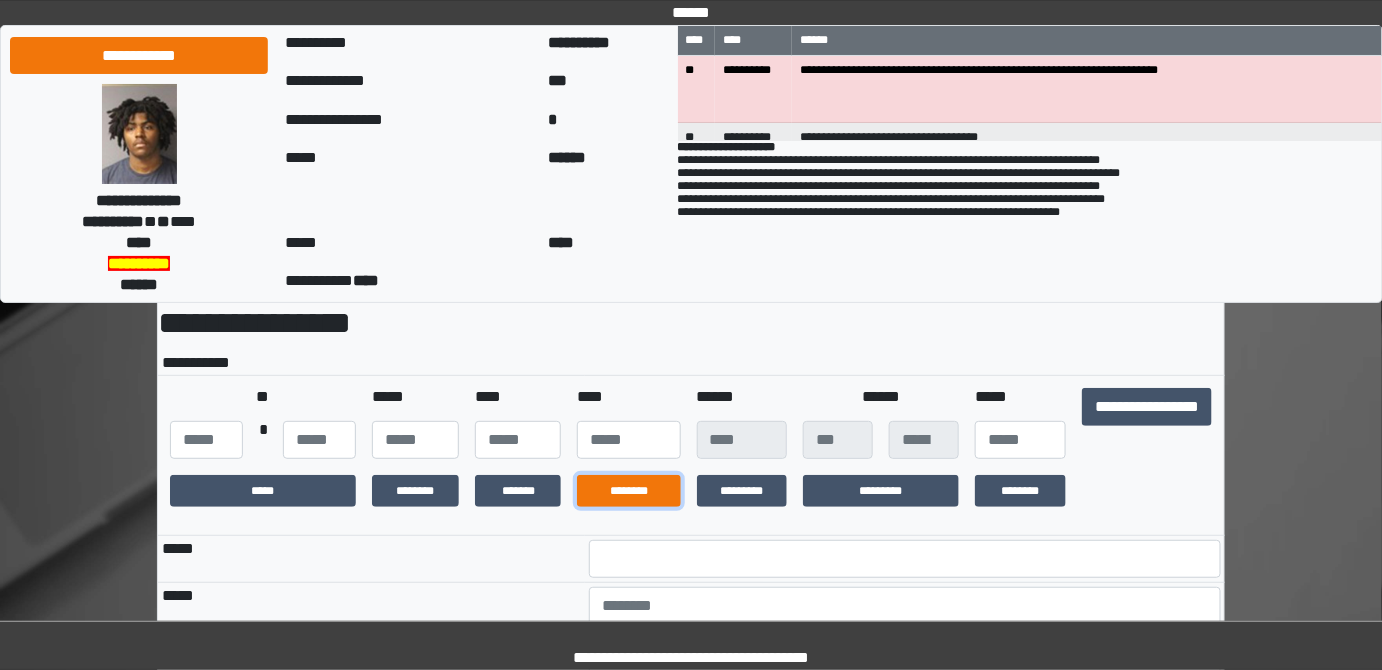 click on "********" at bounding box center [628, 491] 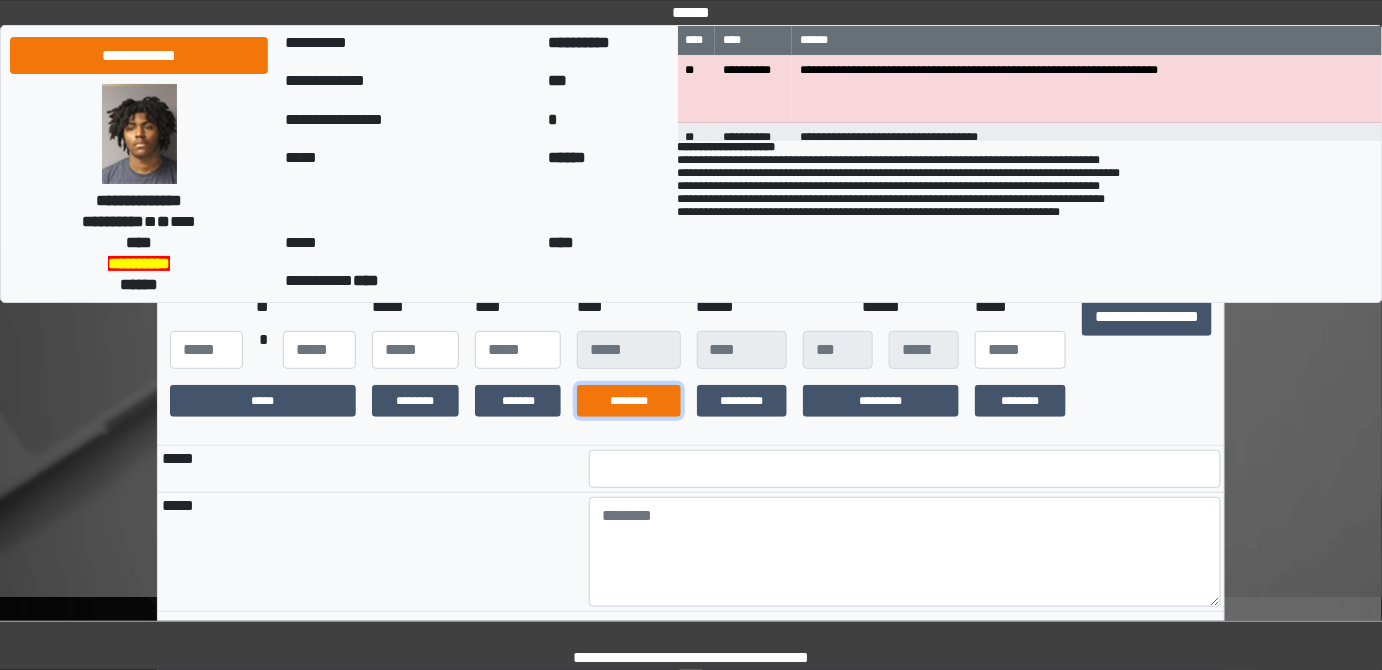 scroll, scrollTop: 333, scrollLeft: 0, axis: vertical 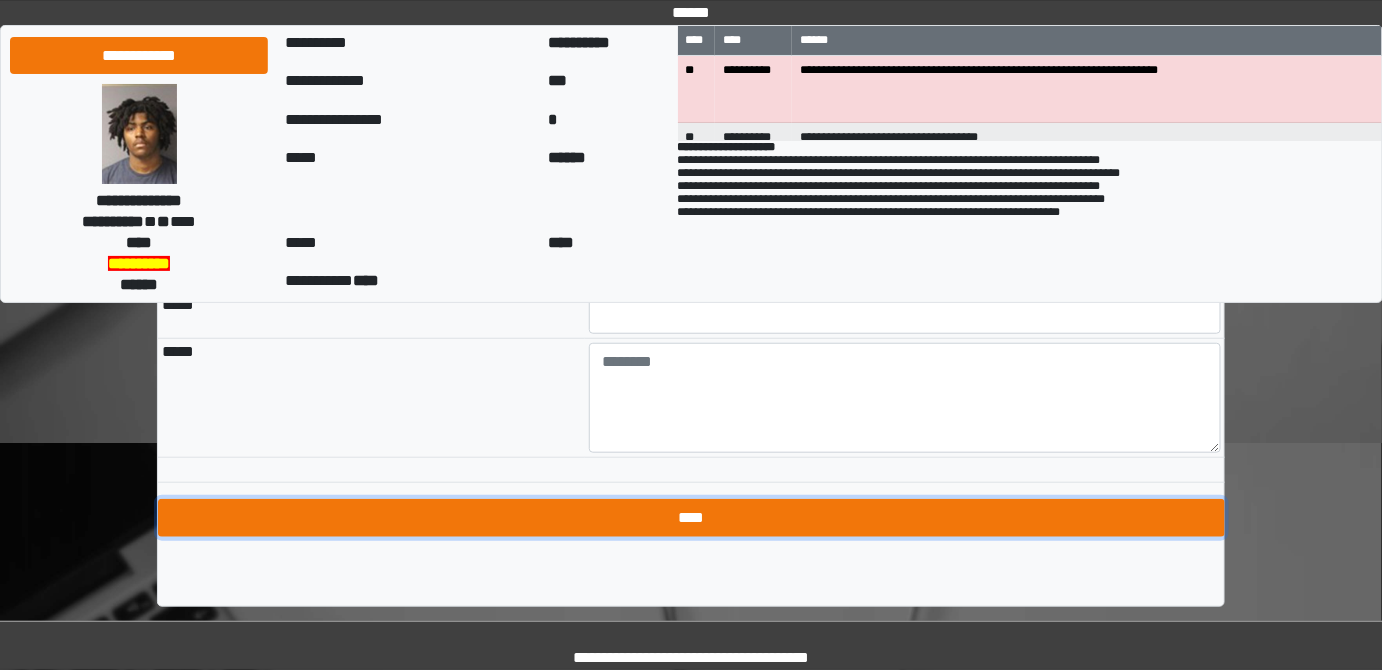 click on "****" at bounding box center (691, 518) 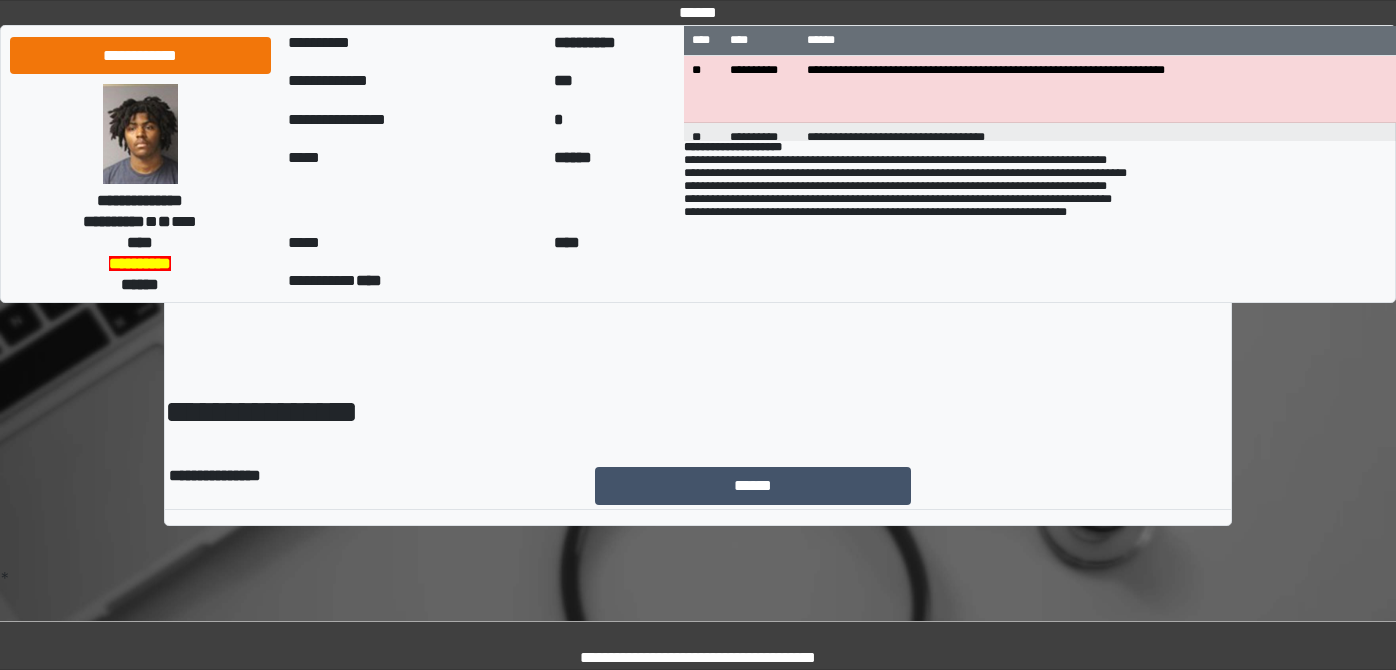 scroll, scrollTop: 0, scrollLeft: 0, axis: both 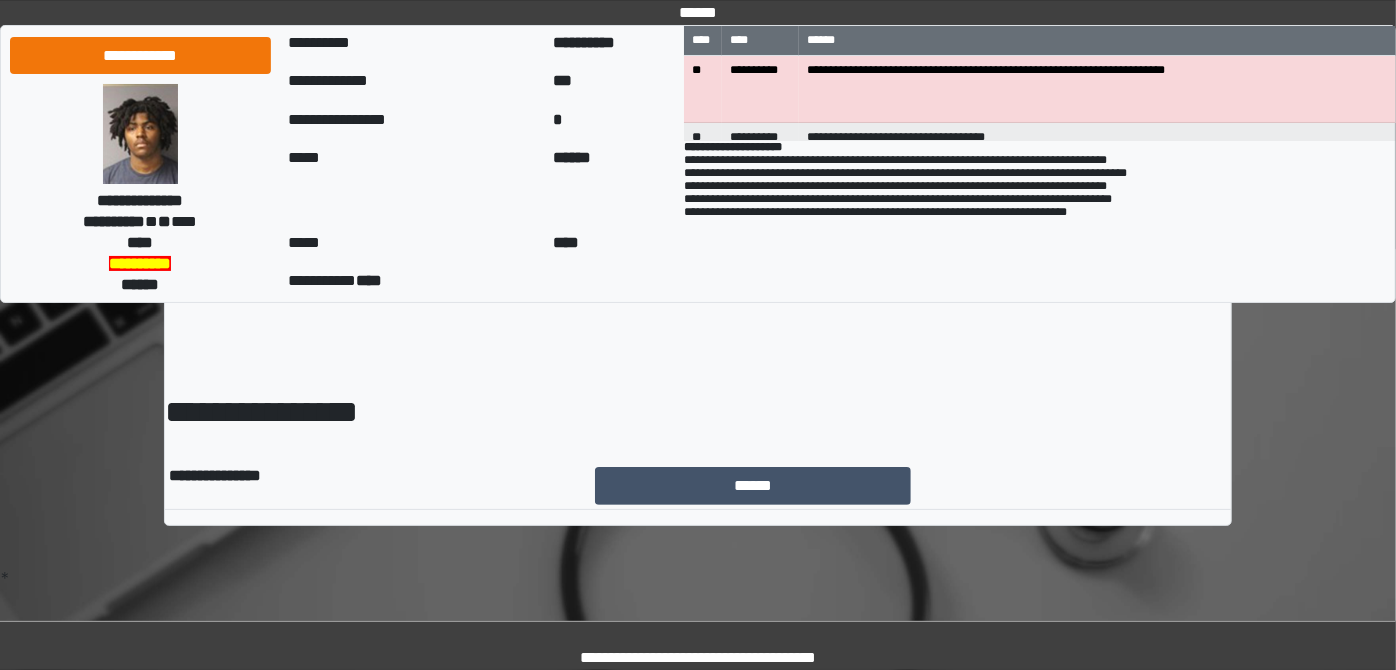 click on "**********" at bounding box center (698, 307) 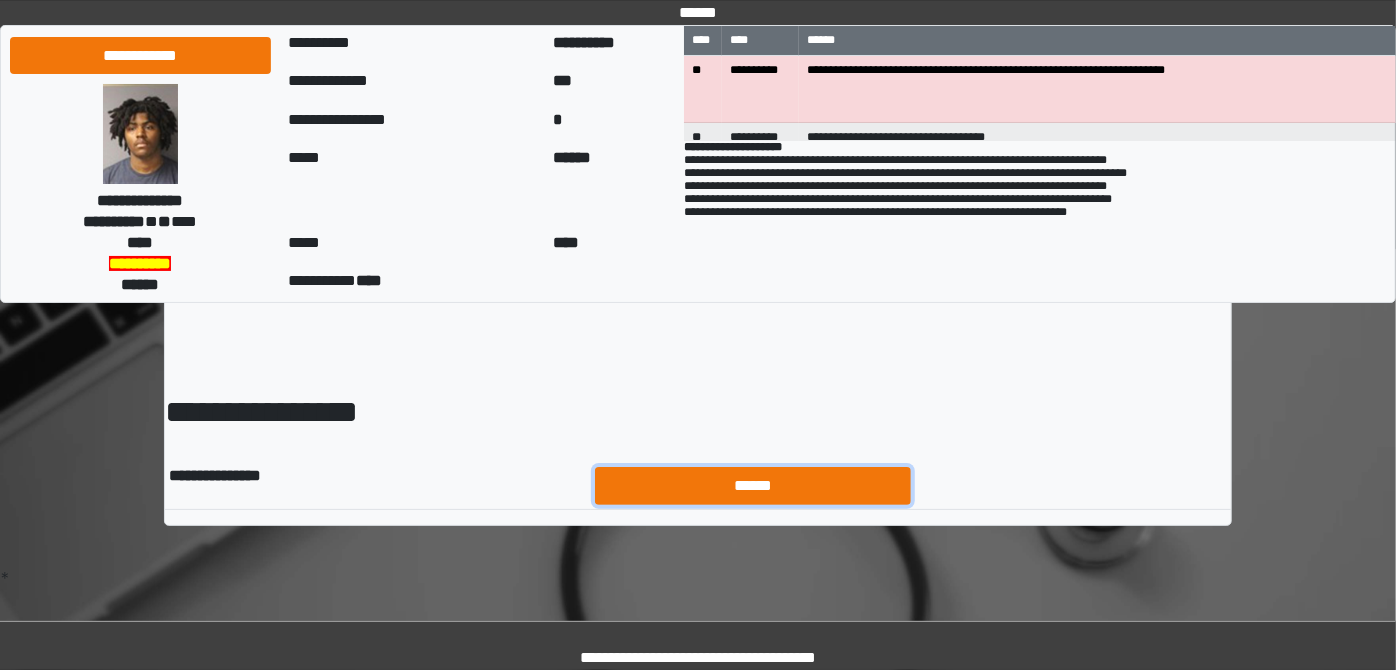 click on "******" at bounding box center (753, 485) 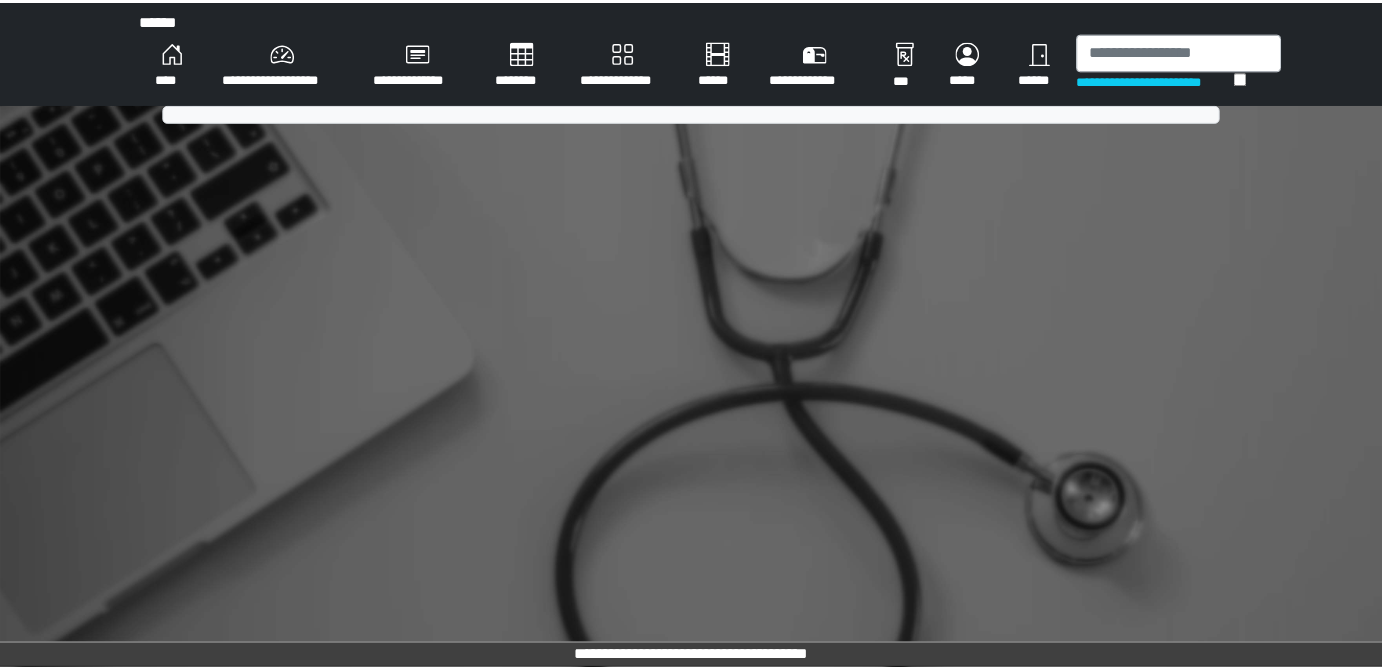 scroll, scrollTop: 0, scrollLeft: 0, axis: both 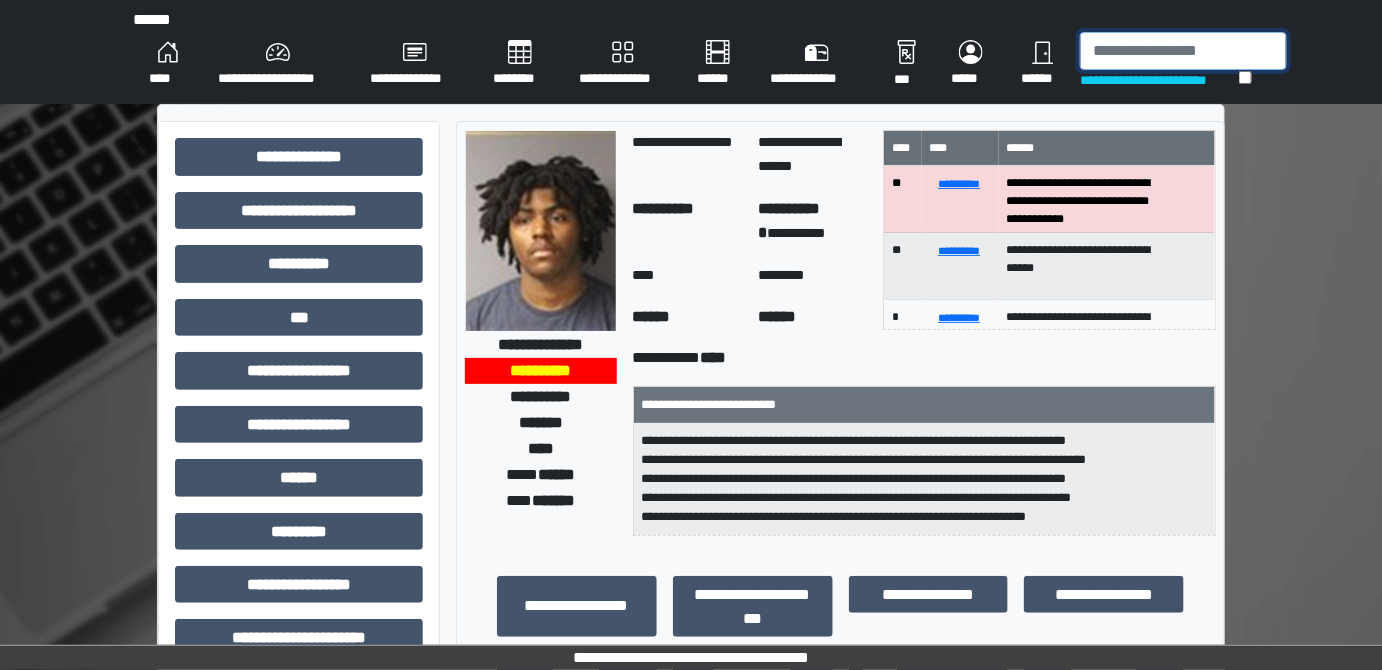 click at bounding box center [1183, 51] 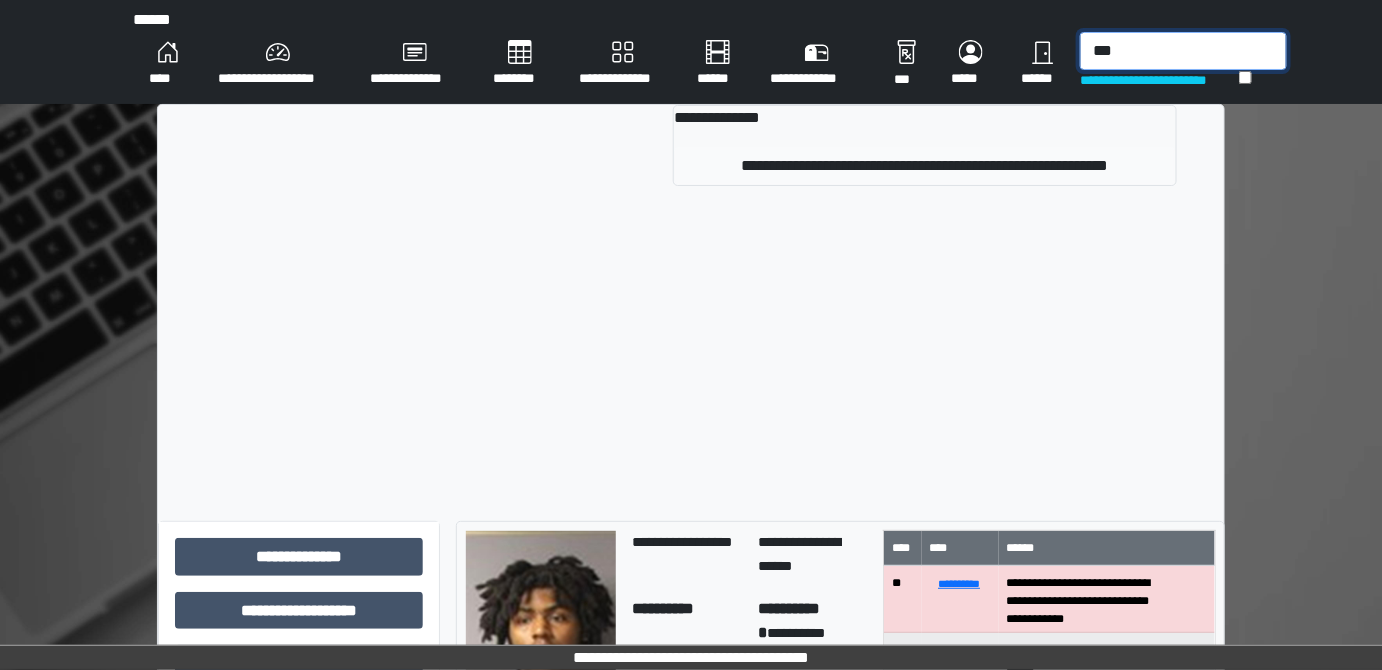 type on "***" 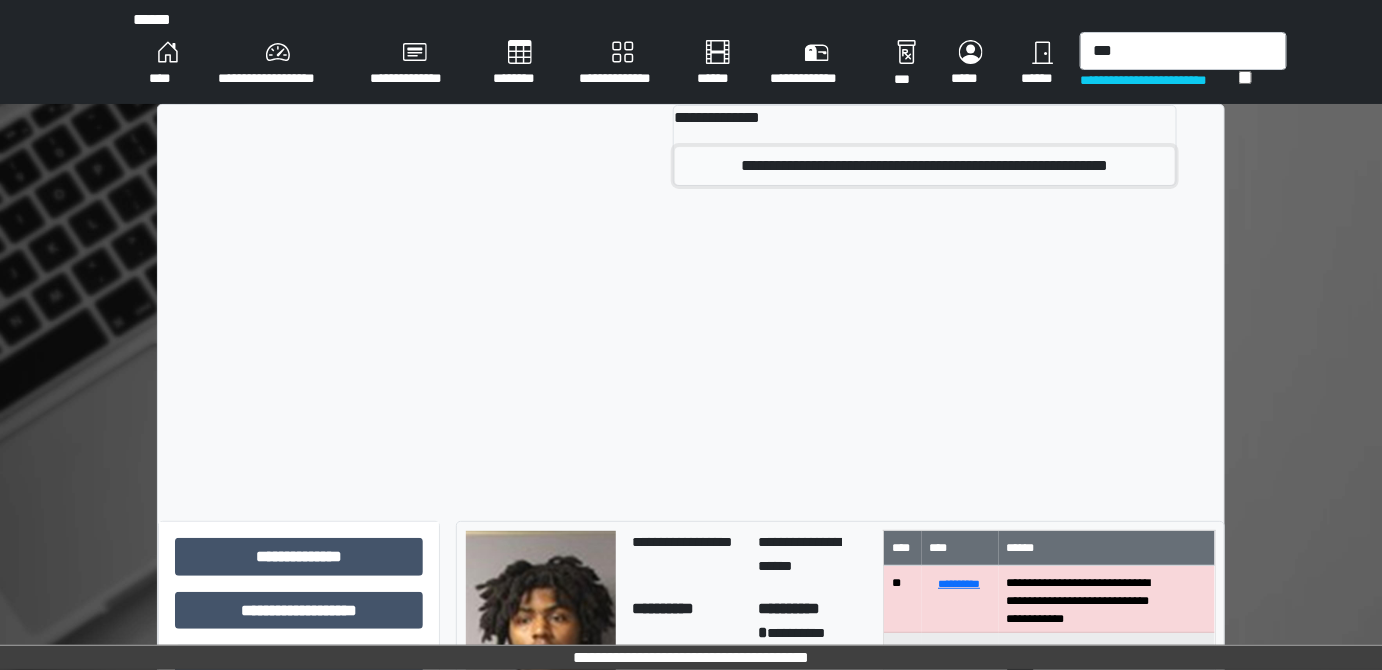 click on "**********" at bounding box center [925, 166] 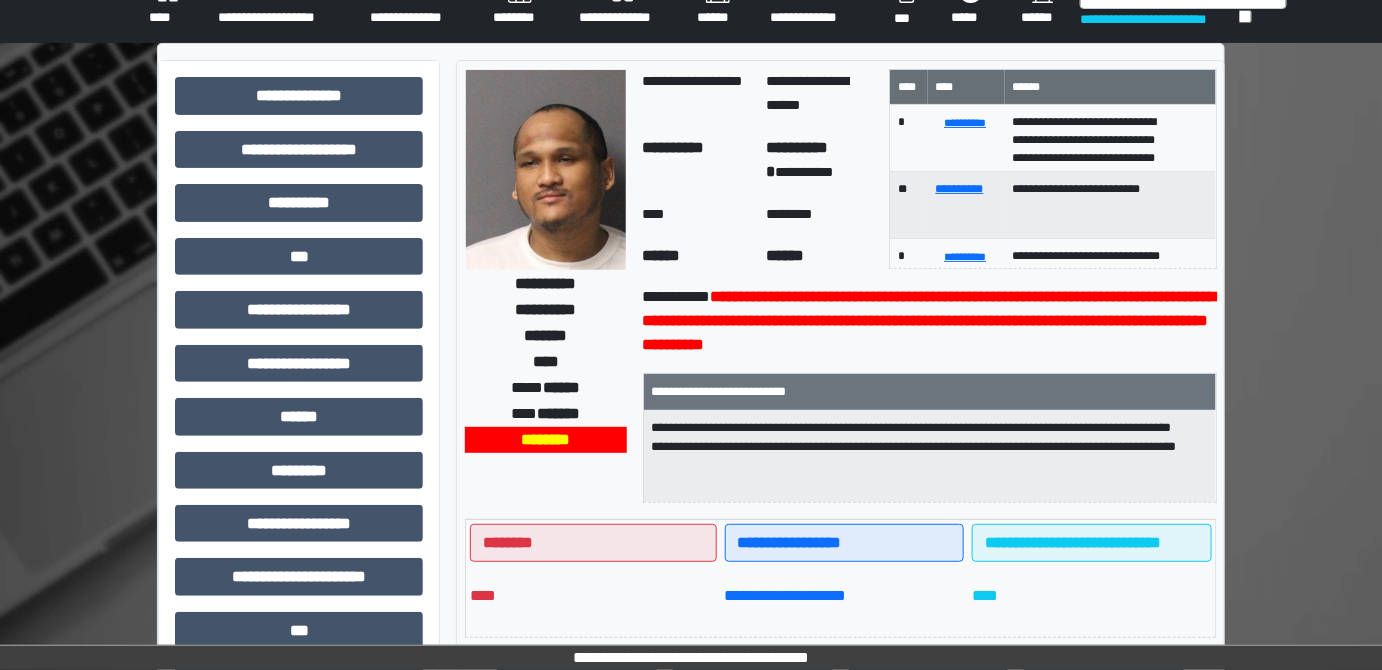 scroll, scrollTop: 0, scrollLeft: 0, axis: both 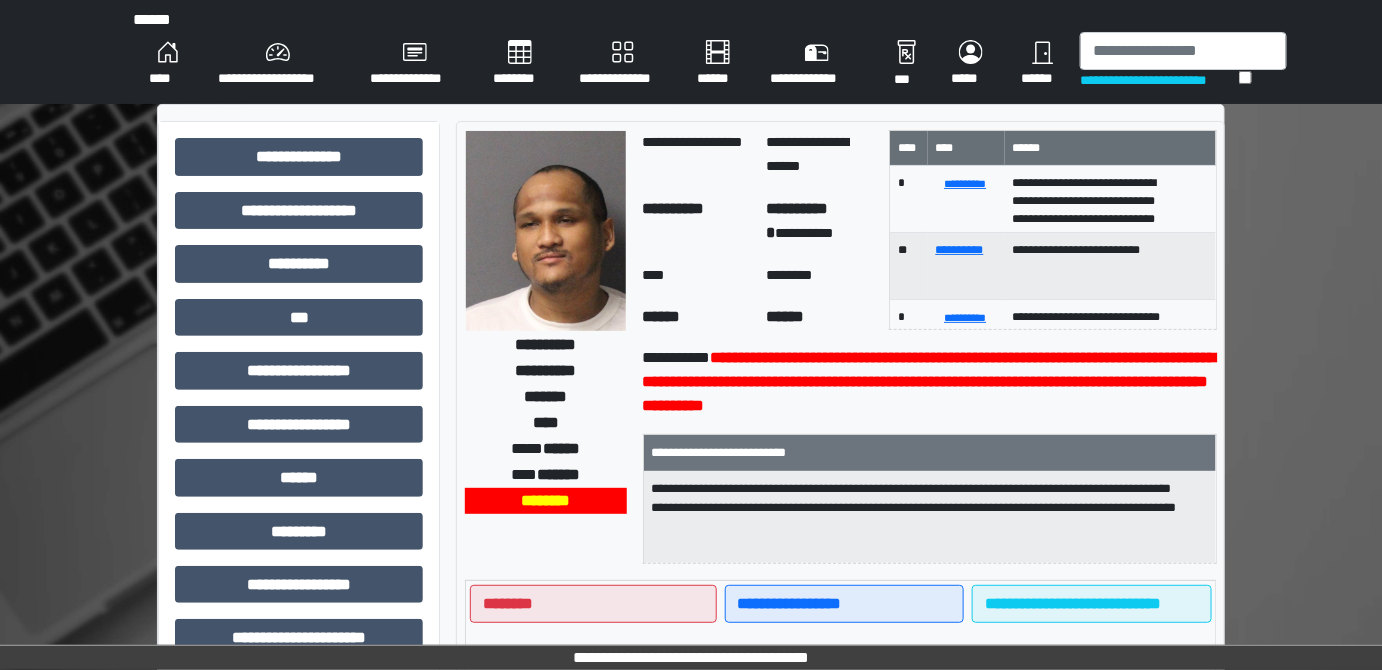 click on "**********" at bounding box center (1159, 80) 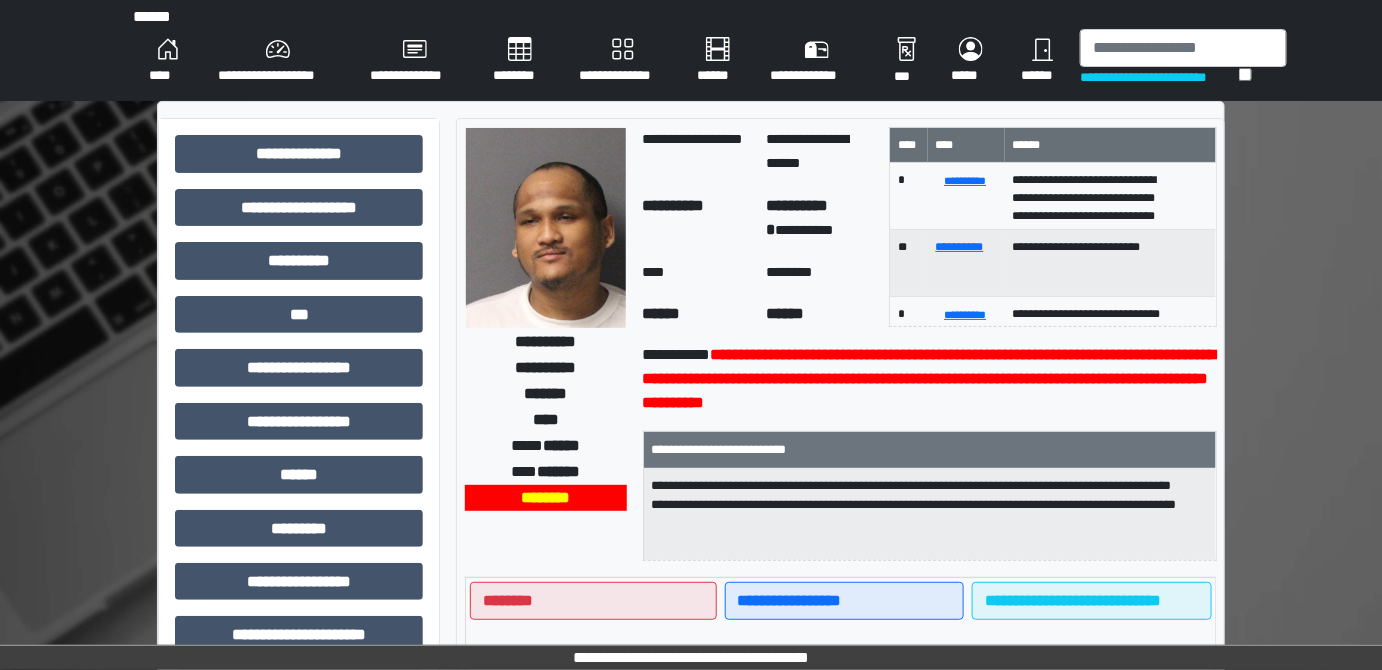 scroll, scrollTop: 0, scrollLeft: 0, axis: both 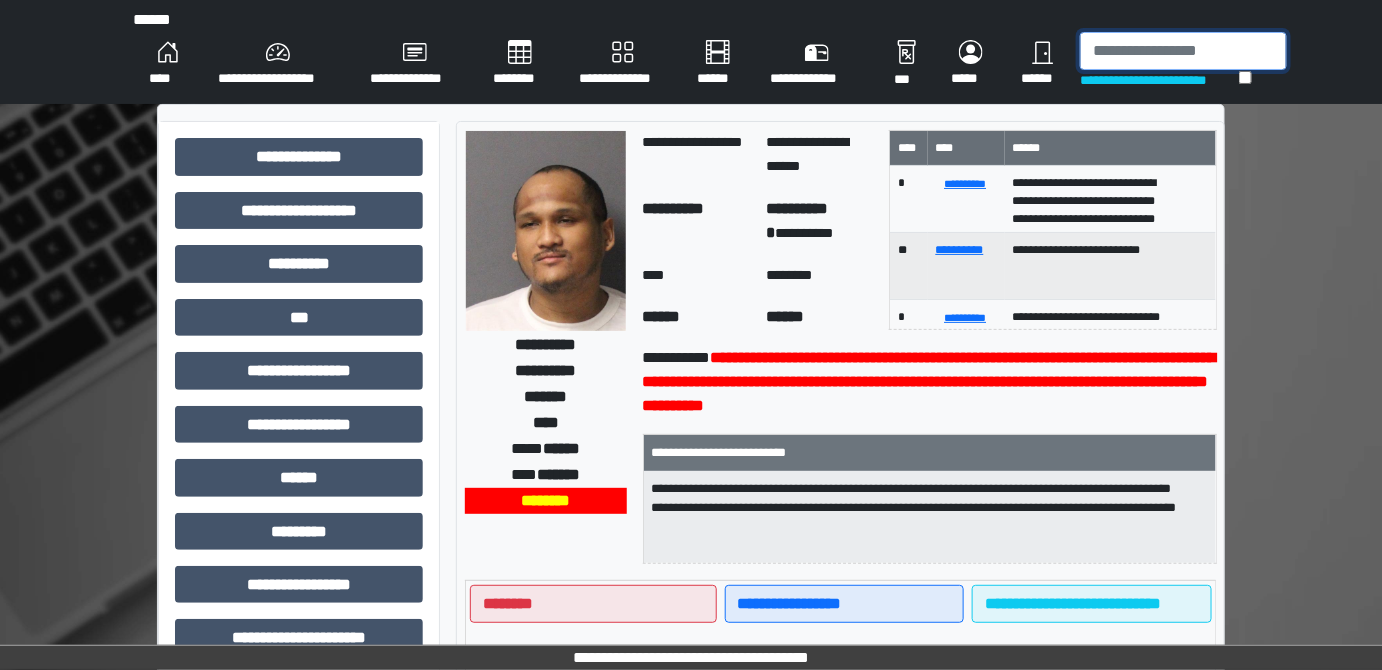 click at bounding box center (1183, 51) 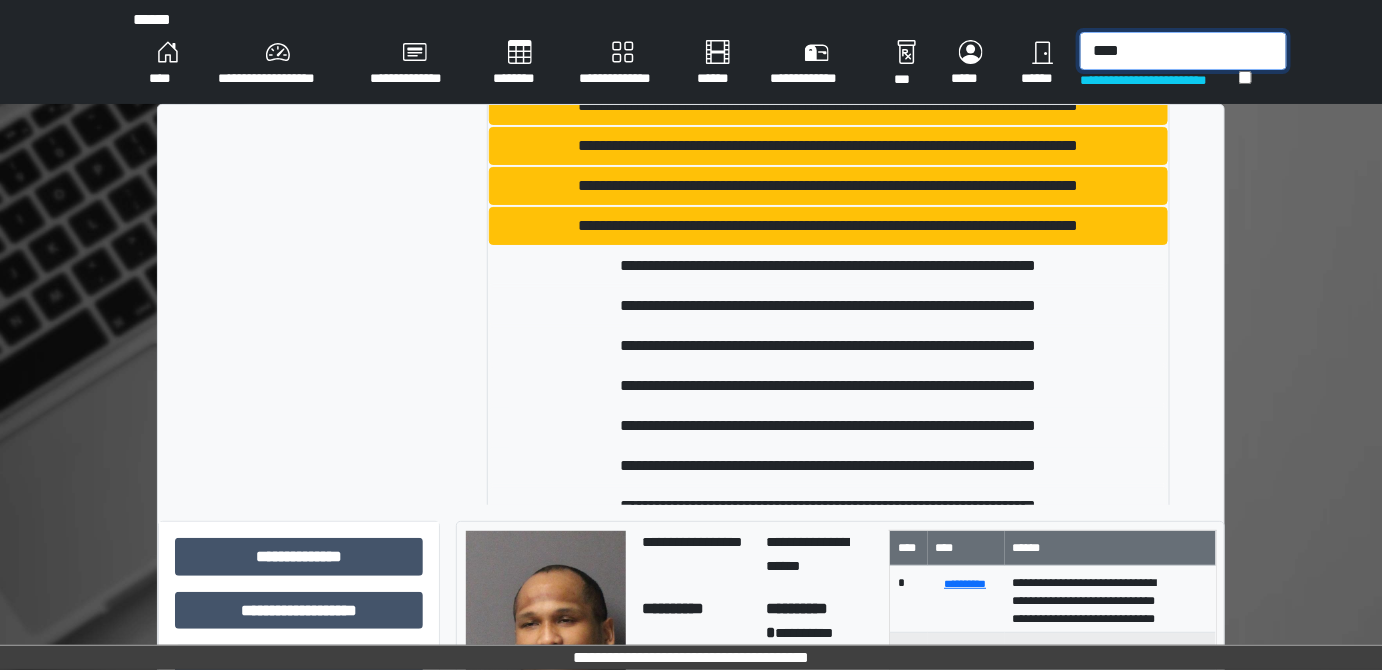 scroll, scrollTop: 525, scrollLeft: 0, axis: vertical 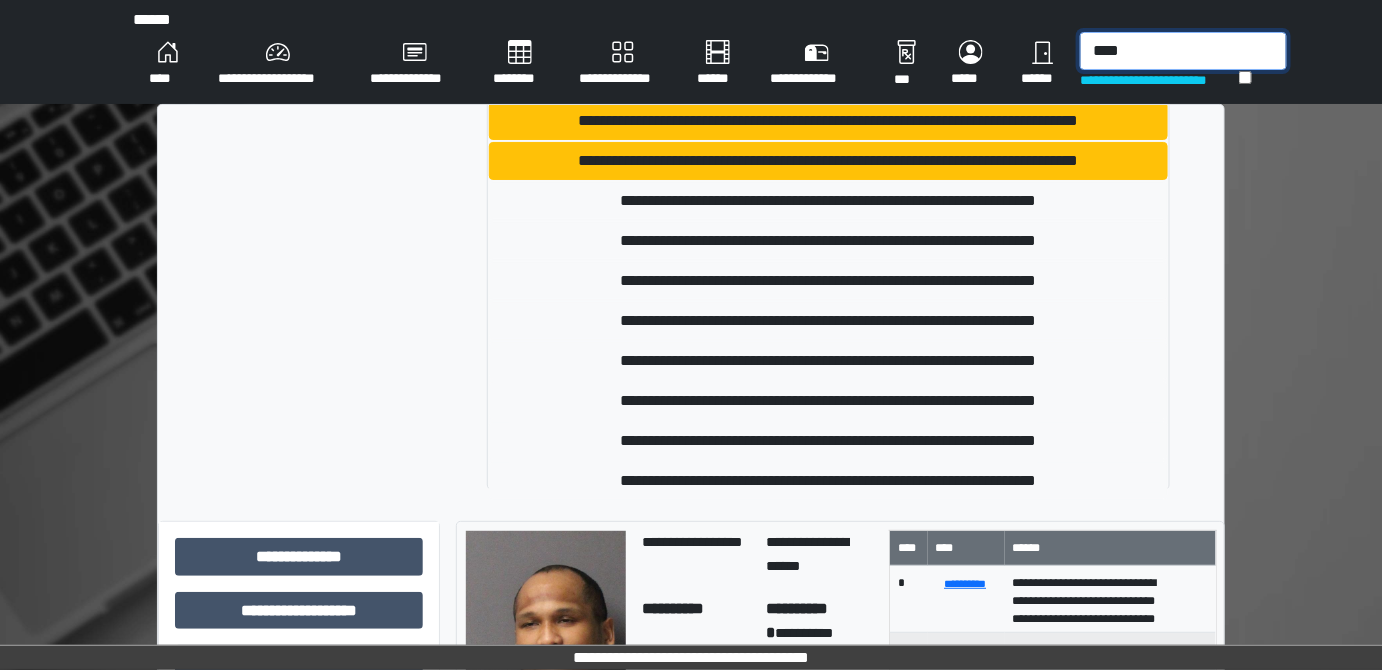 type on "****" 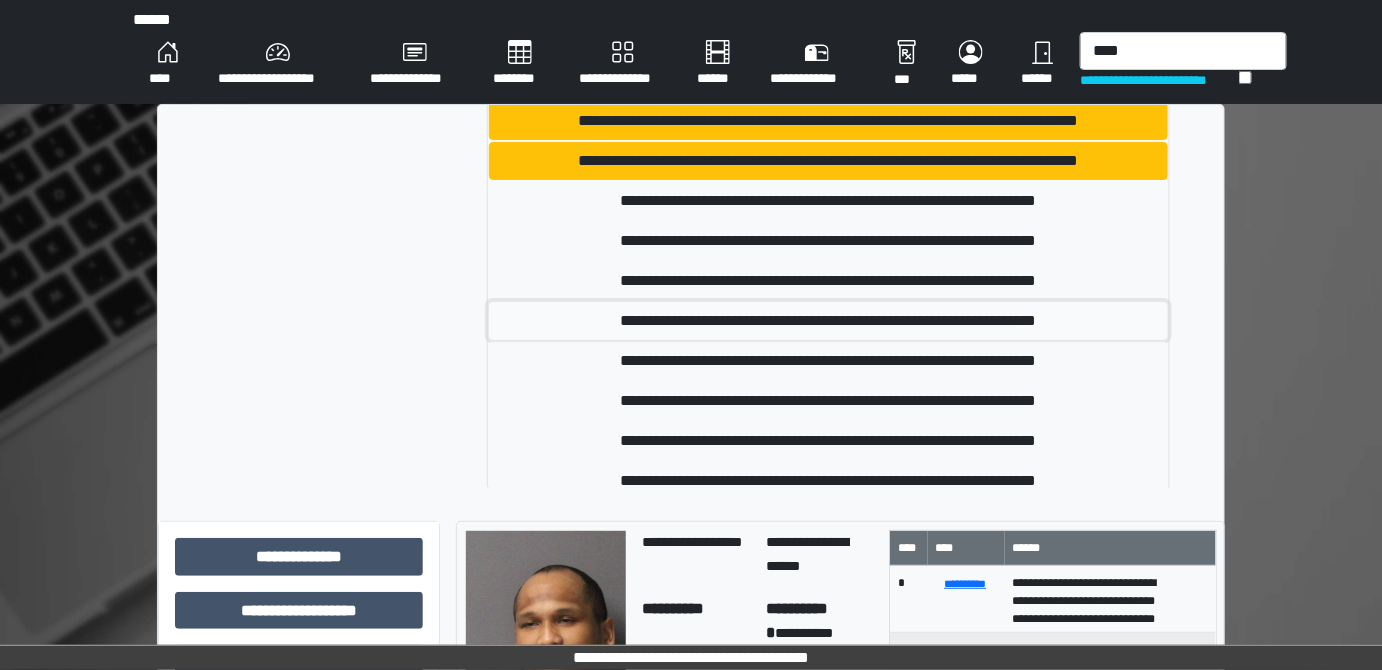 click on "**********" at bounding box center (828, 321) 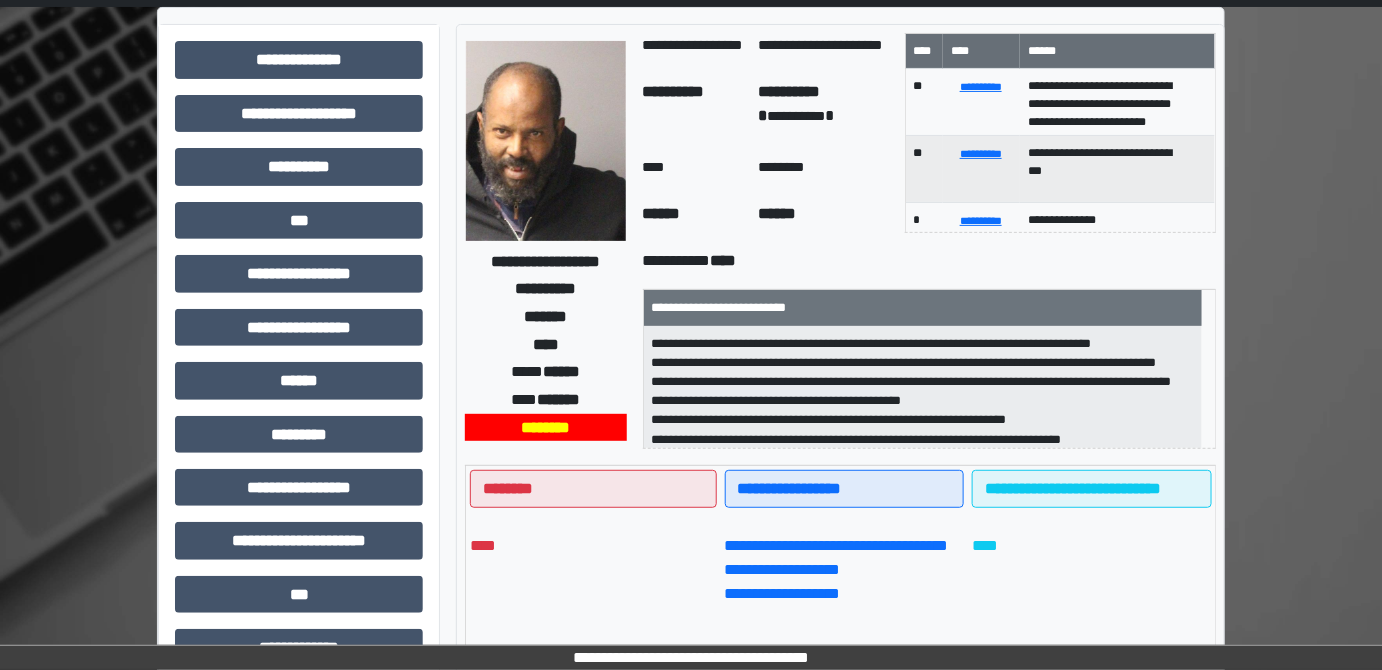 scroll, scrollTop: 0, scrollLeft: 0, axis: both 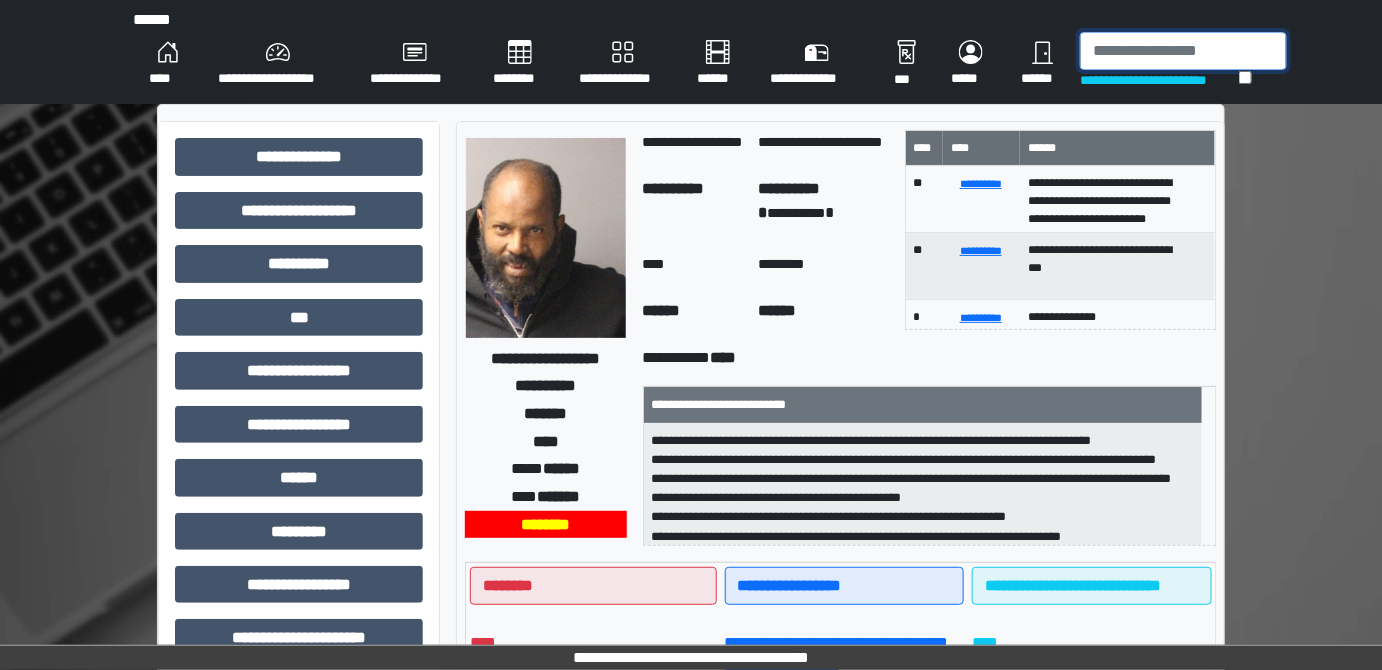 click at bounding box center [1183, 51] 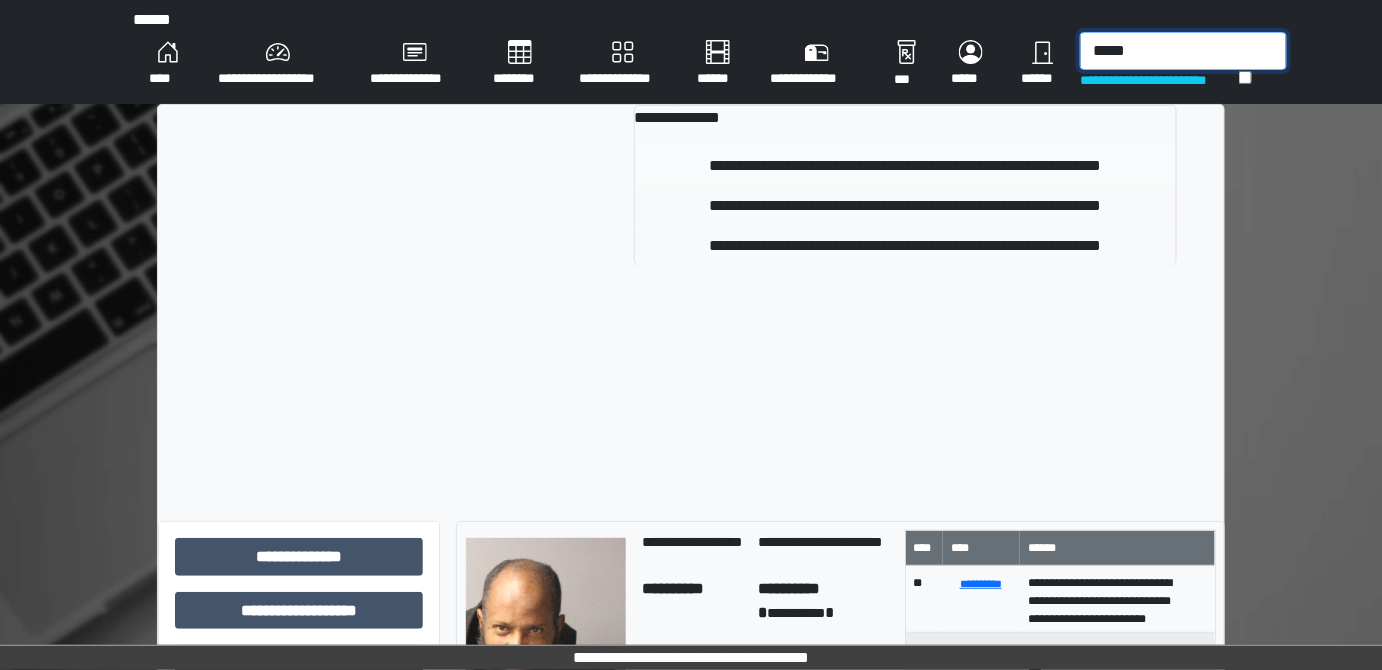 type on "*****" 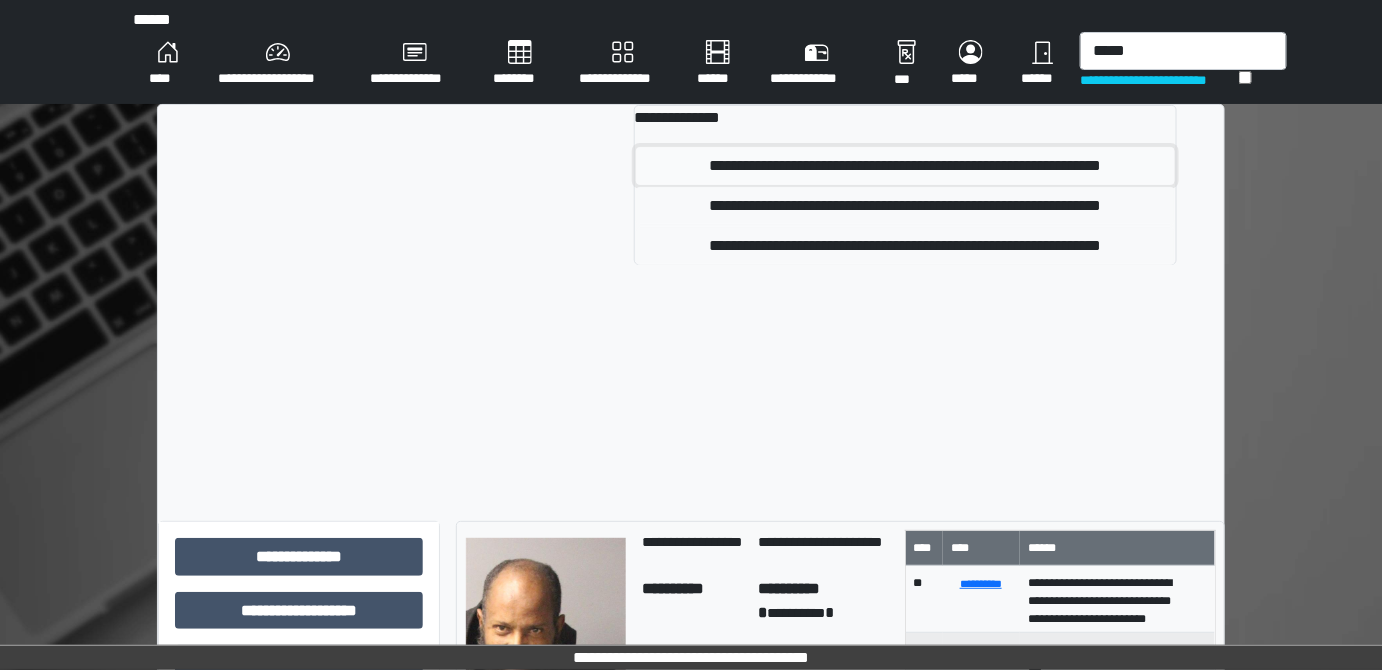 click on "**********" at bounding box center (905, 166) 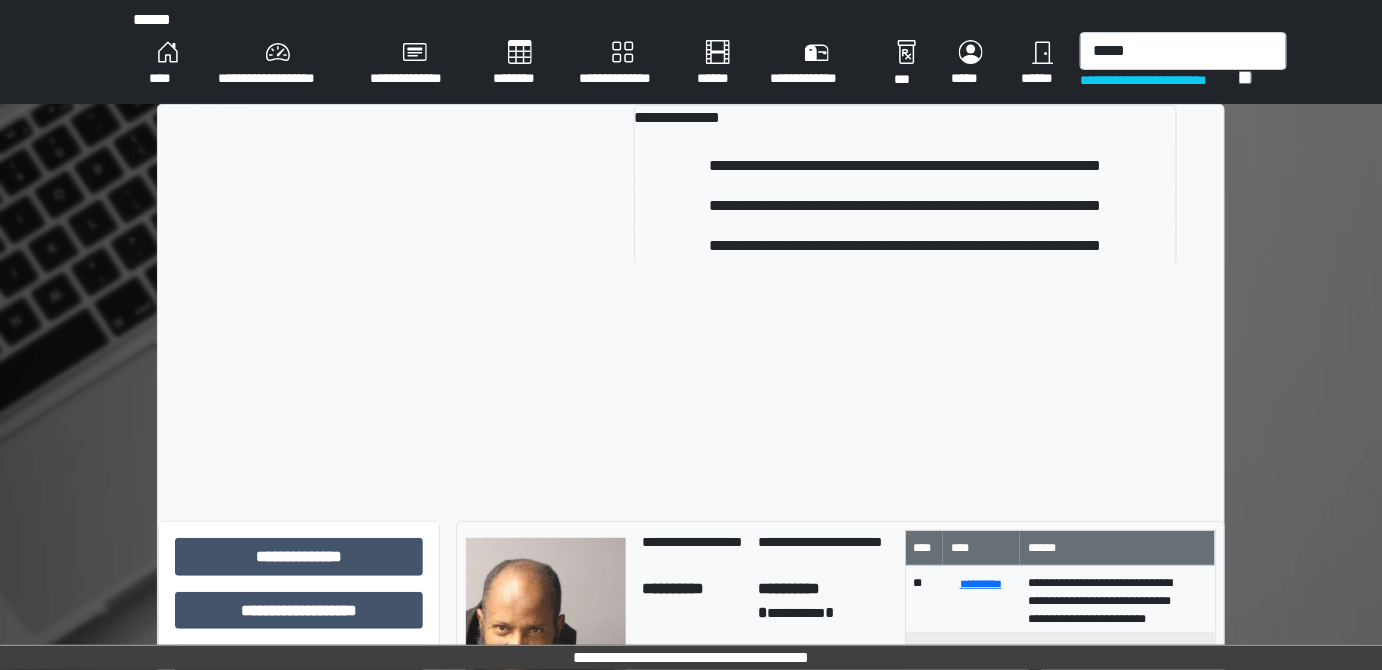 type 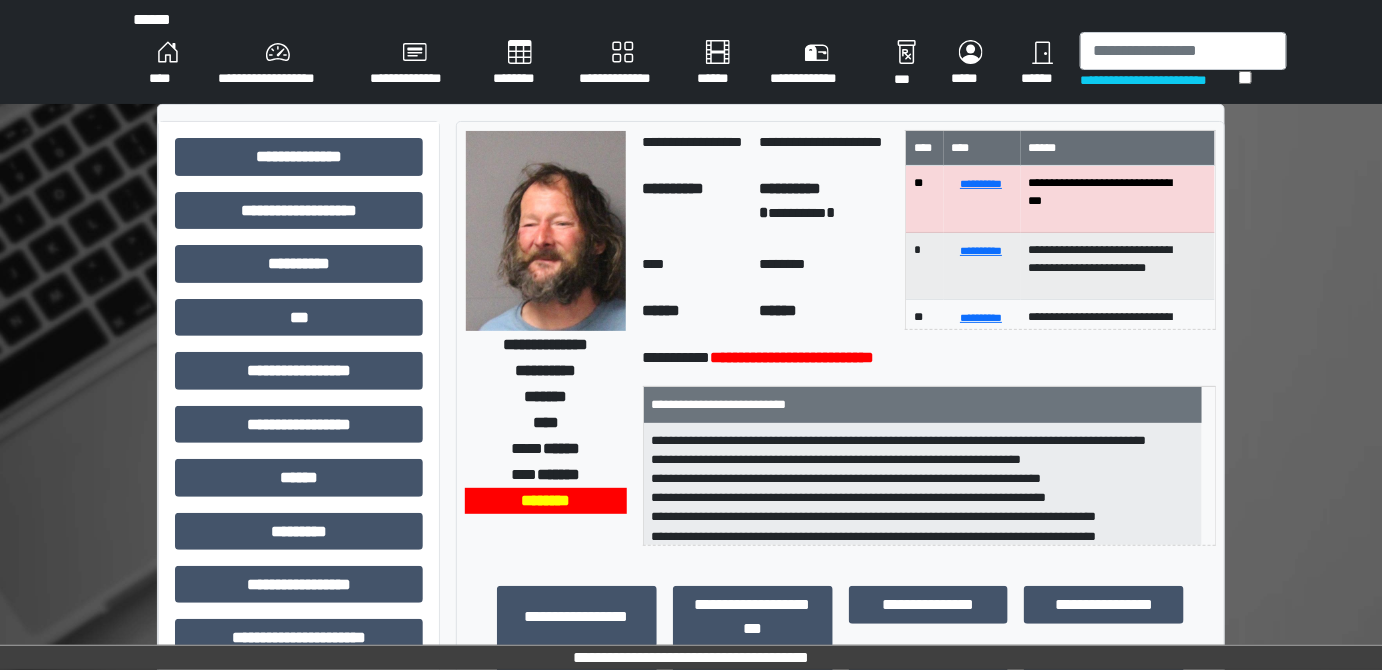 scroll, scrollTop: 25, scrollLeft: 0, axis: vertical 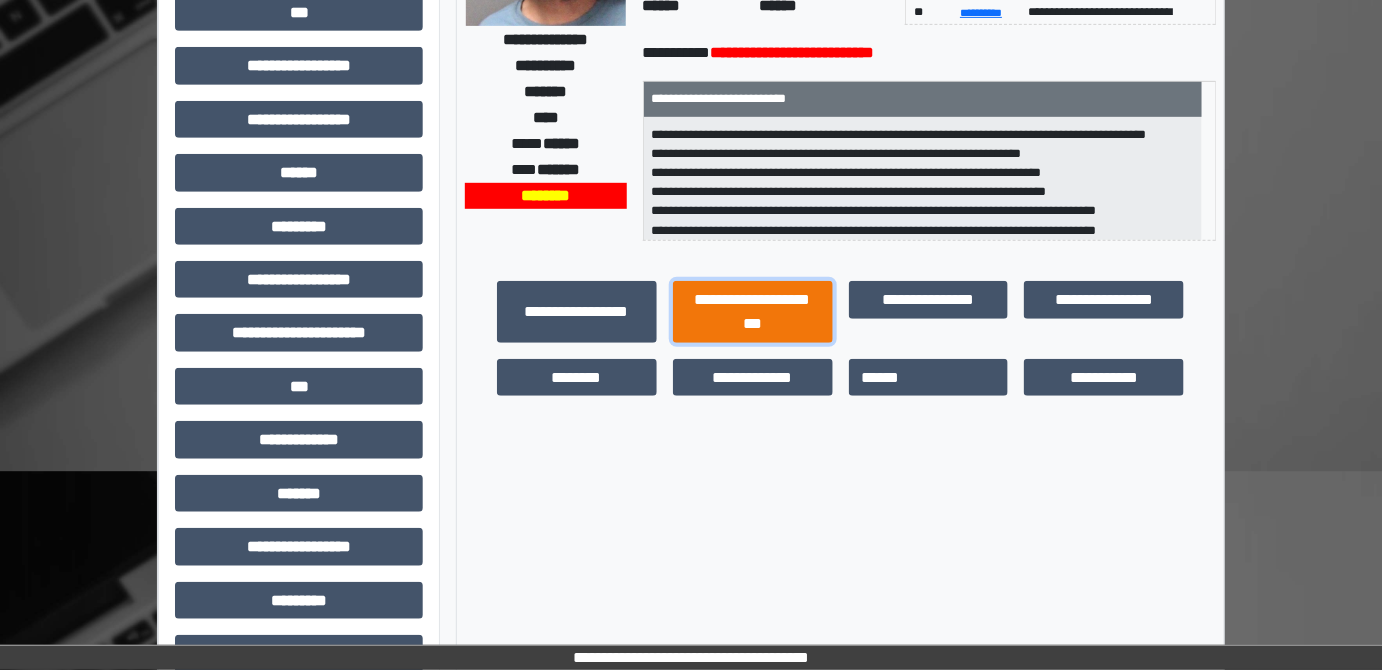 click on "**********" at bounding box center (753, 311) 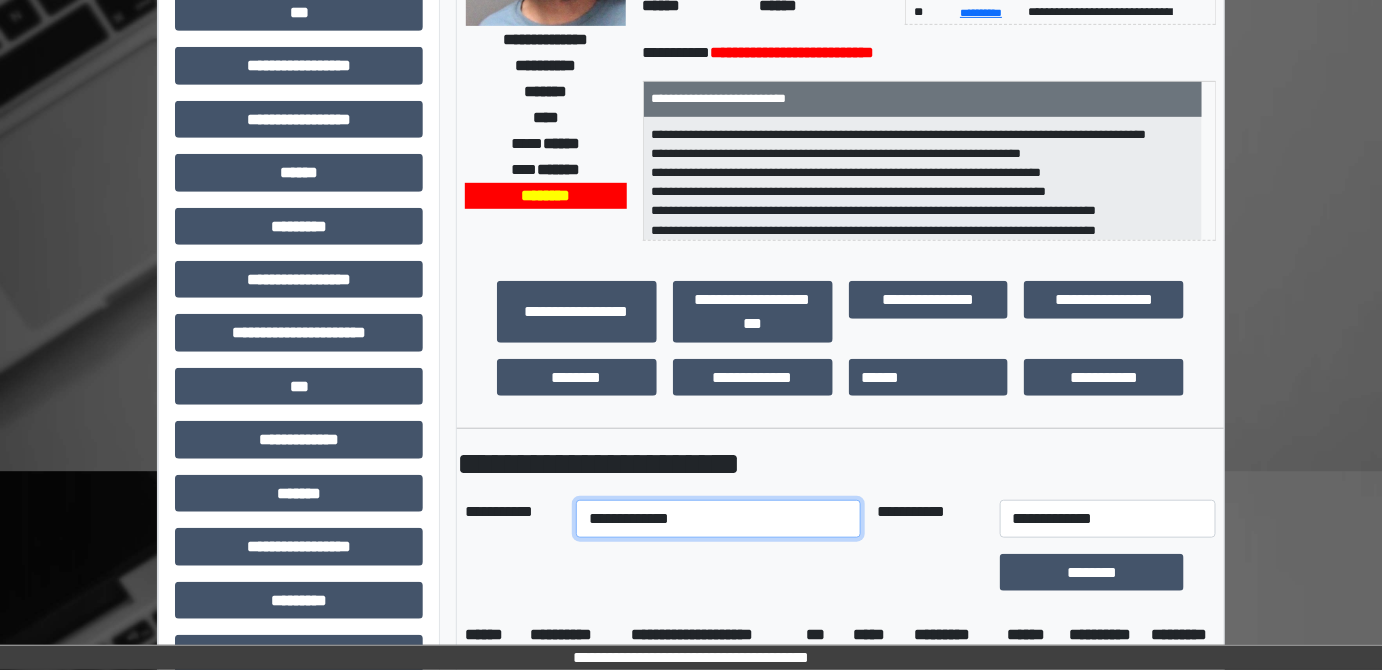 click on "**********" at bounding box center (718, 519) 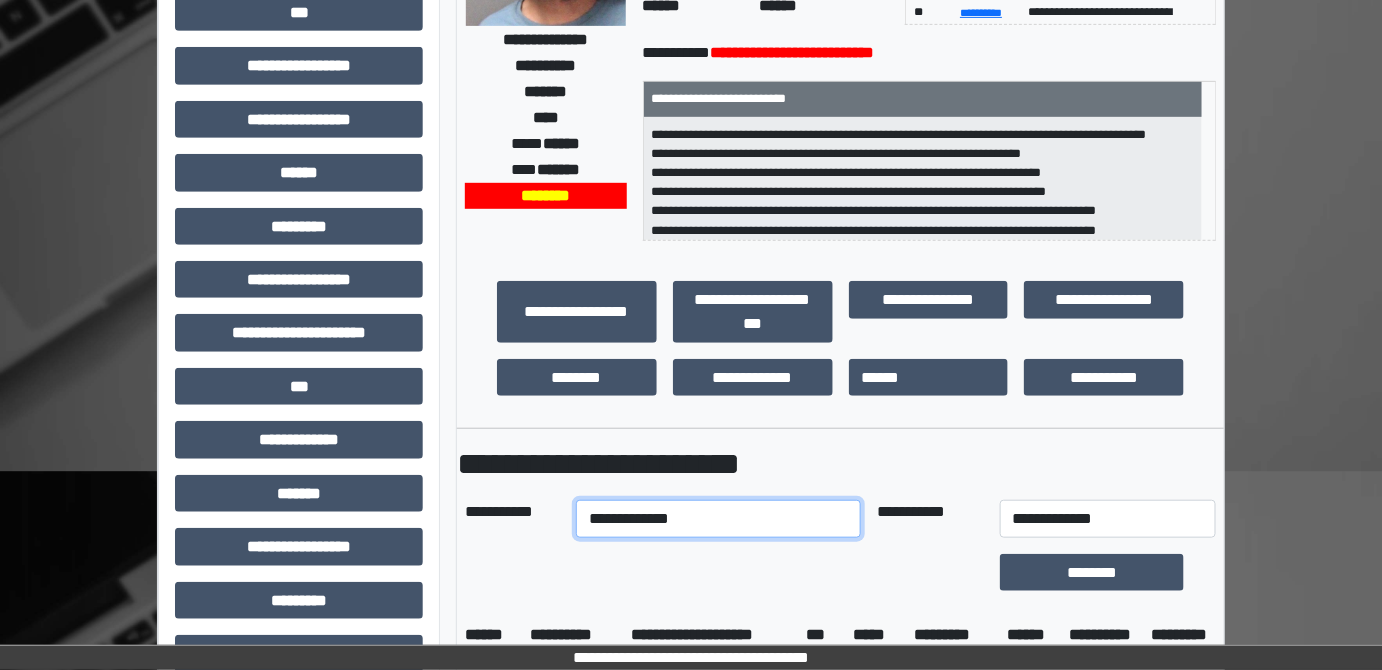 select on "****" 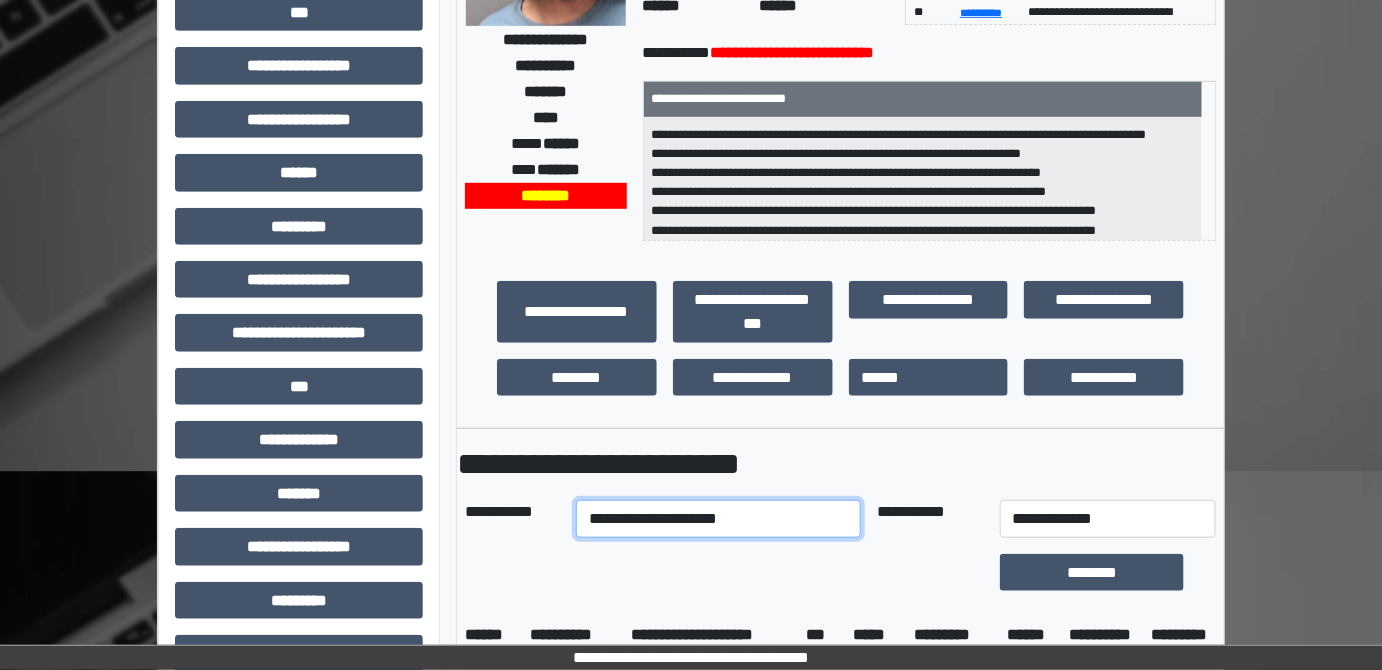 click on "**********" at bounding box center [718, 519] 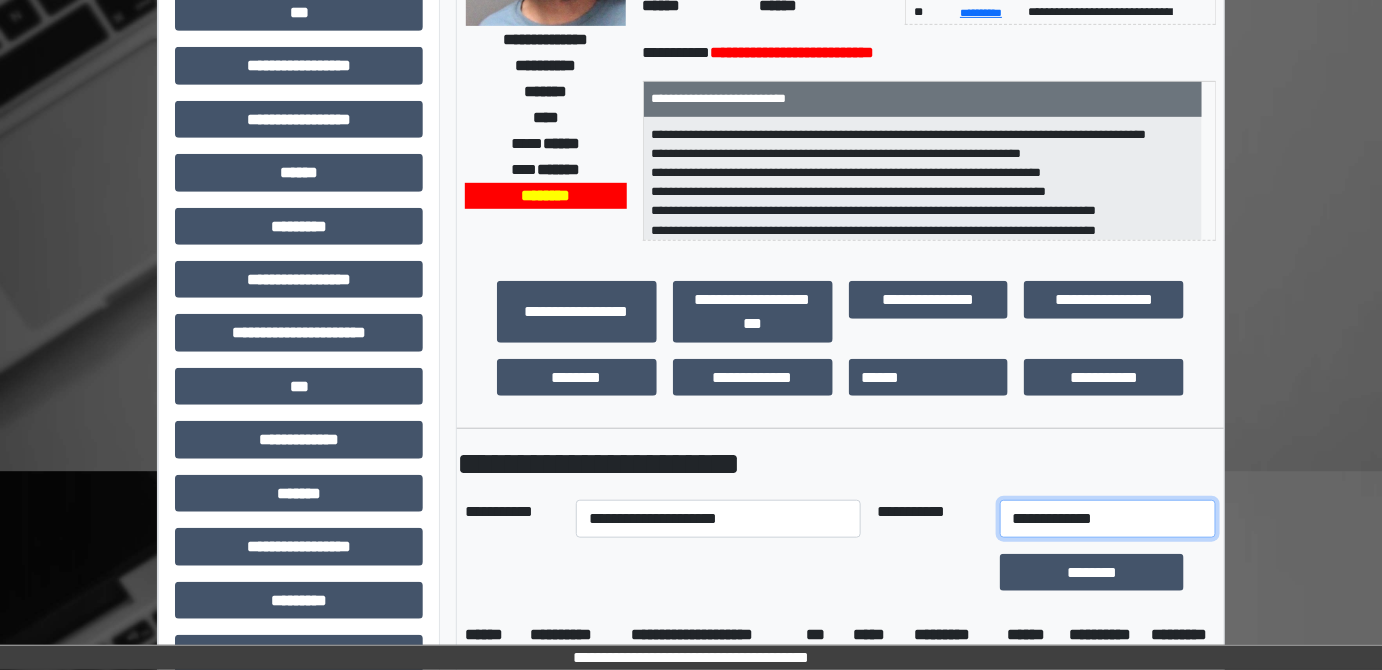 click on "**********" at bounding box center [1108, 519] 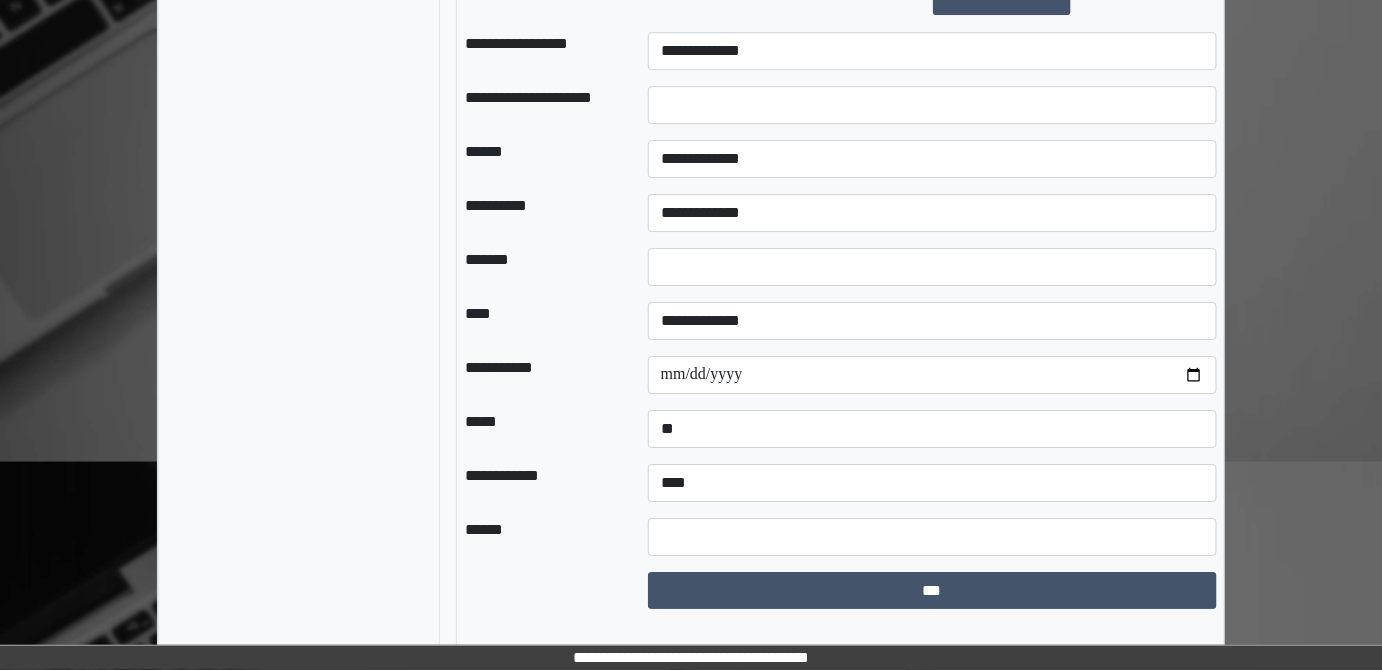 scroll, scrollTop: 2080, scrollLeft: 0, axis: vertical 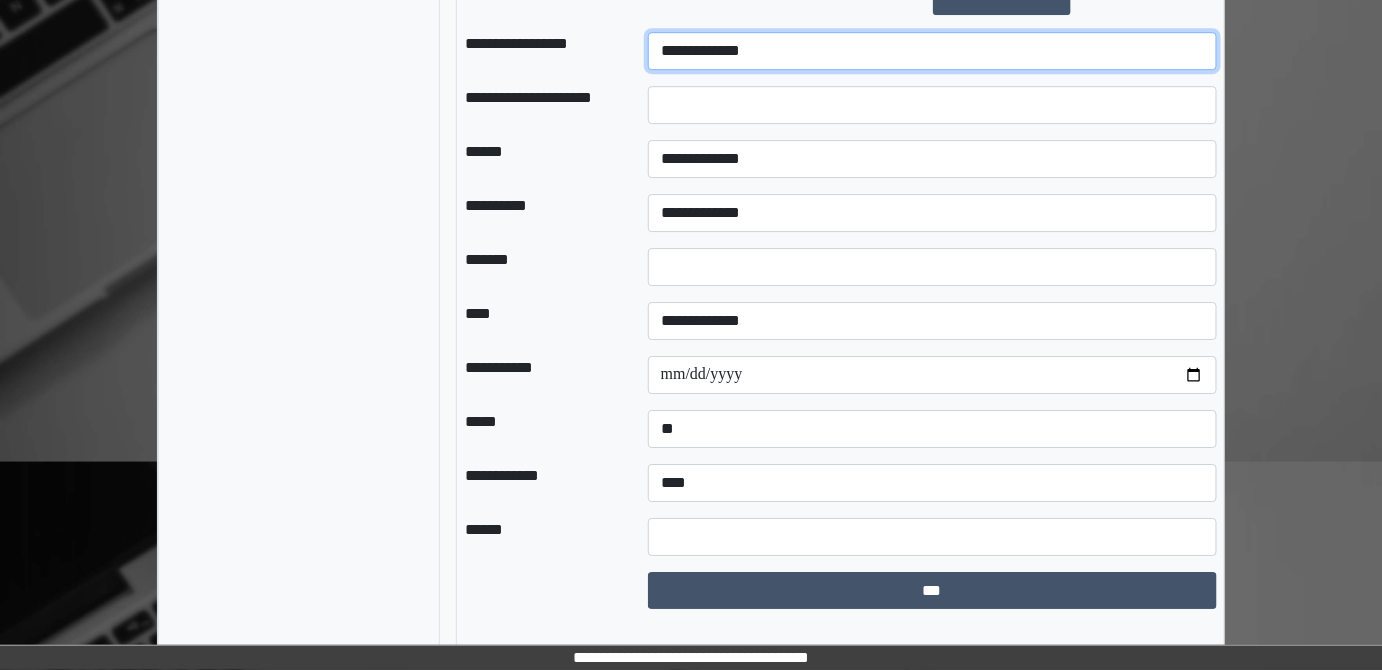 click on "**********" at bounding box center (933, 51) 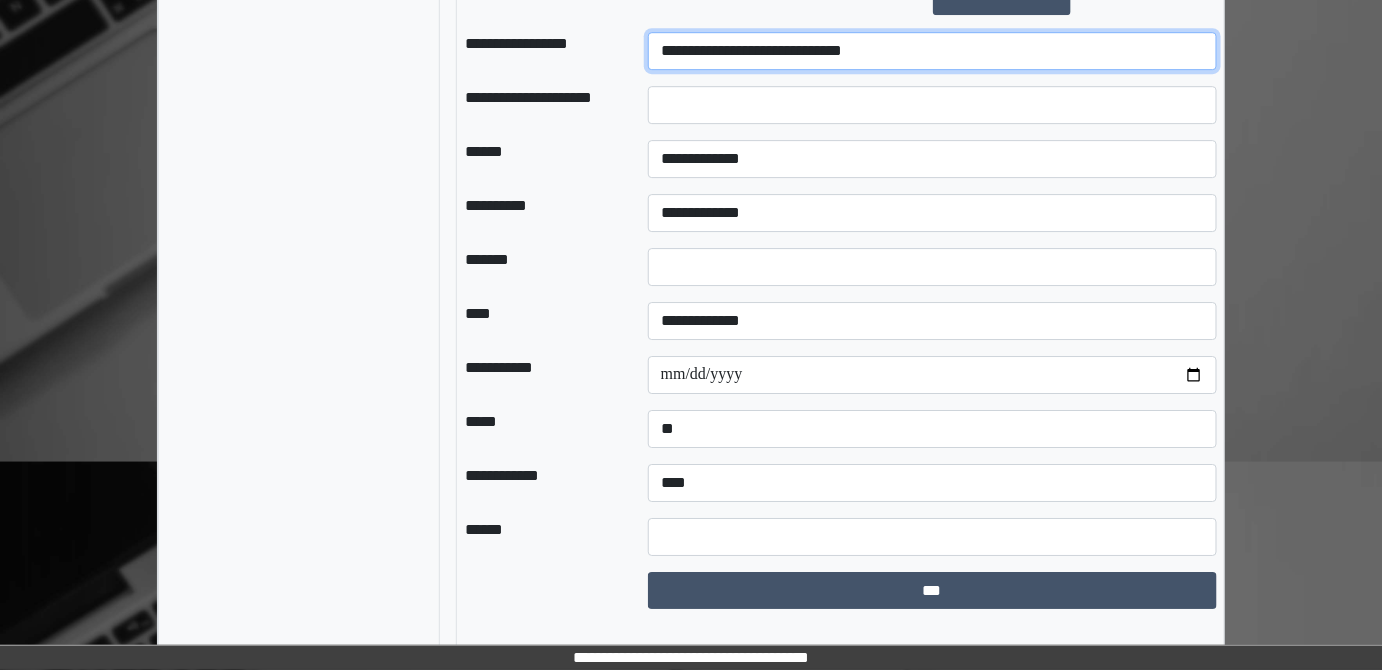 click on "**********" at bounding box center [933, 51] 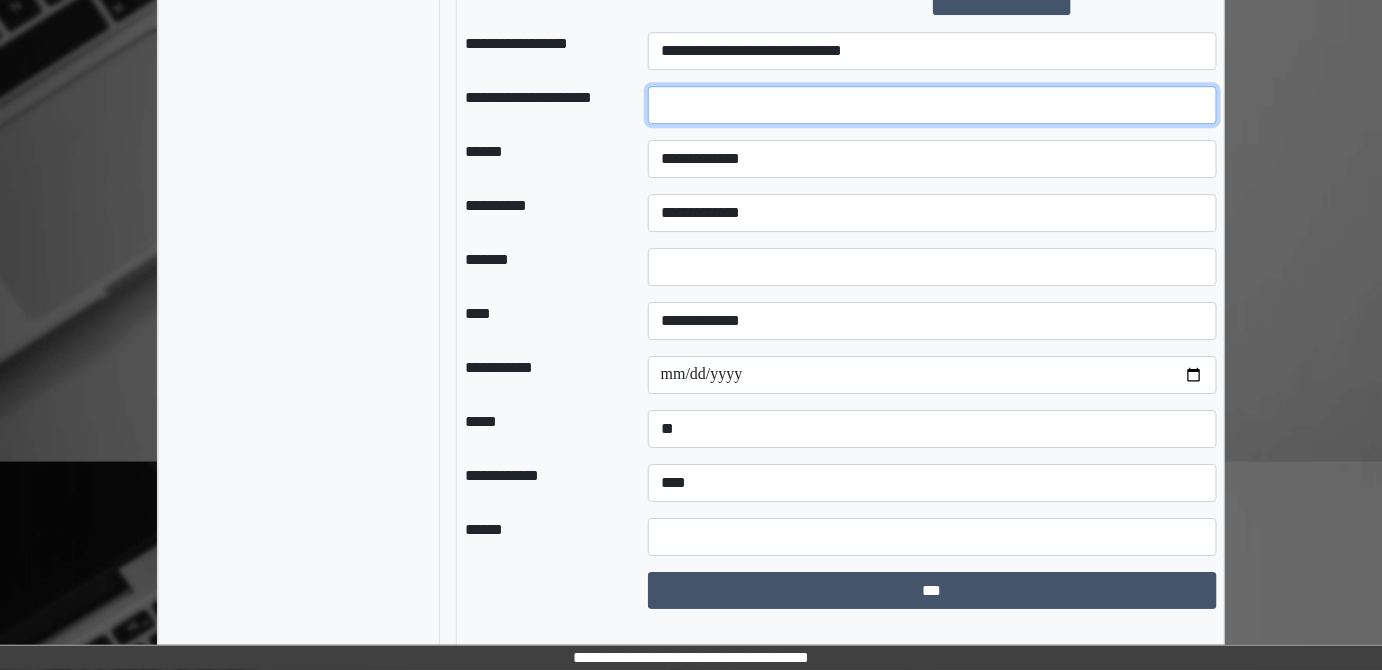 click at bounding box center (933, 105) 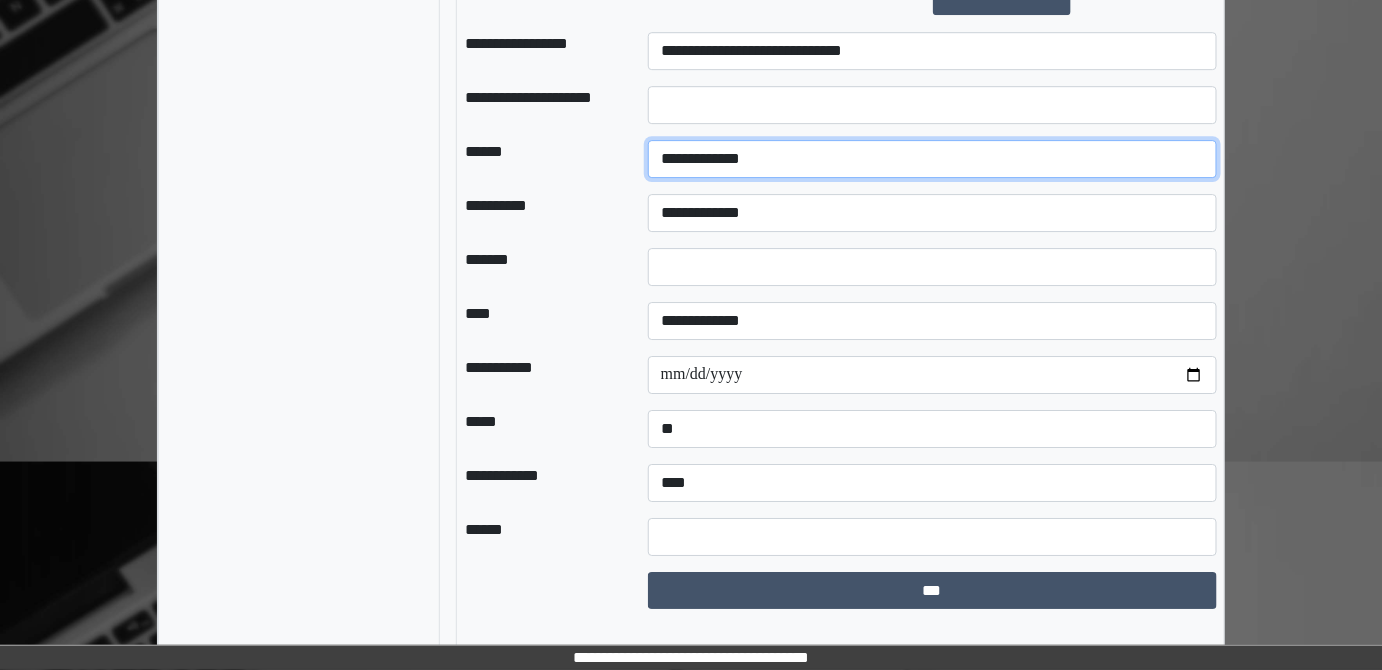 click on "**********" at bounding box center [933, 159] 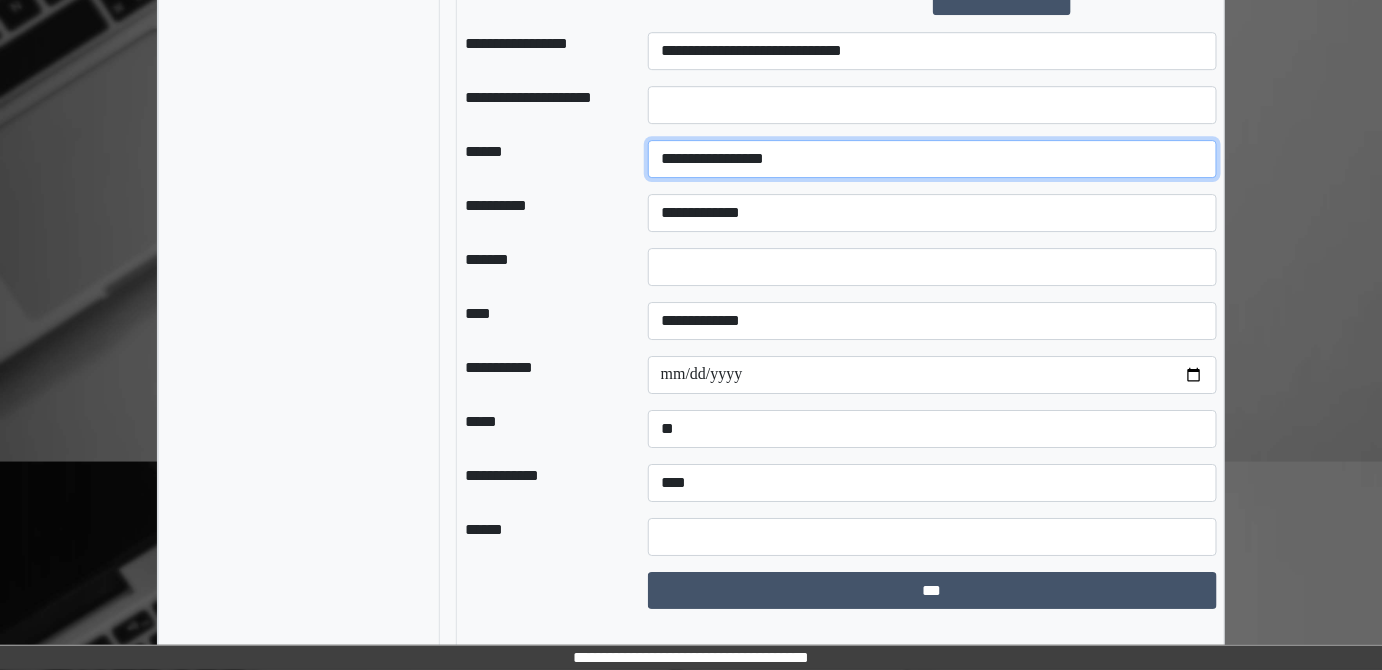 click on "**********" at bounding box center (933, 159) 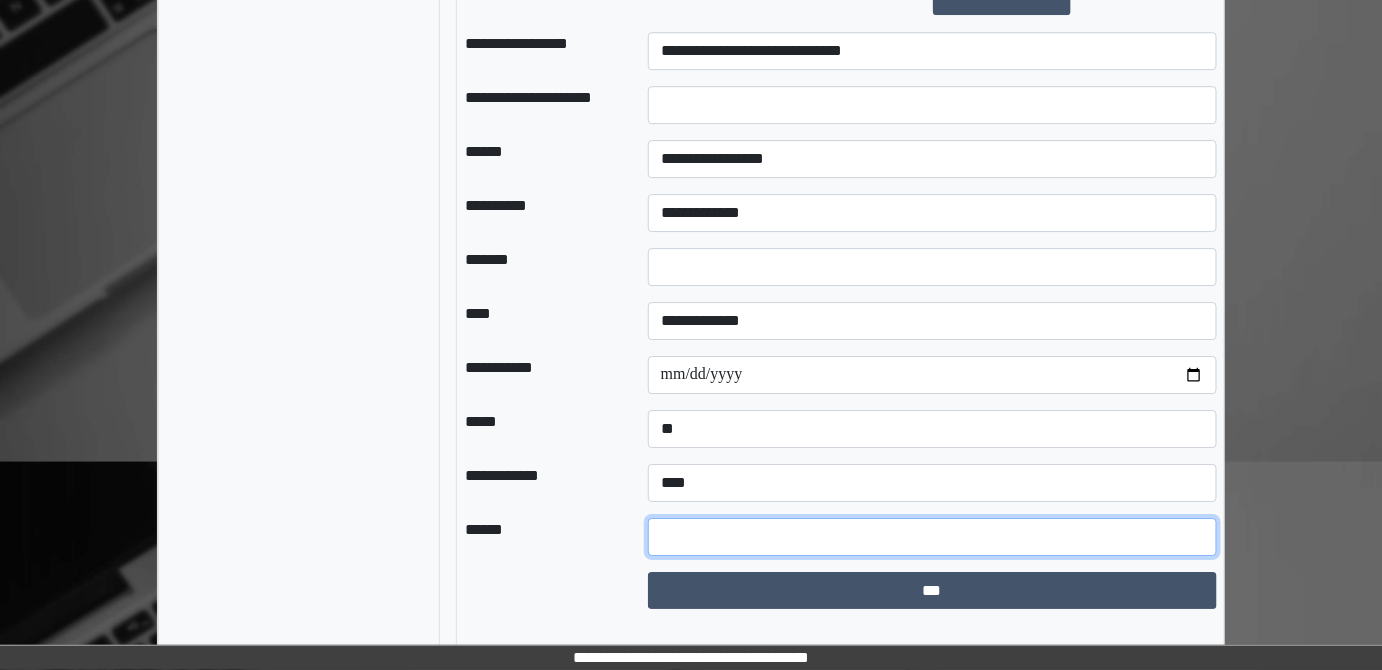 click at bounding box center (933, 537) 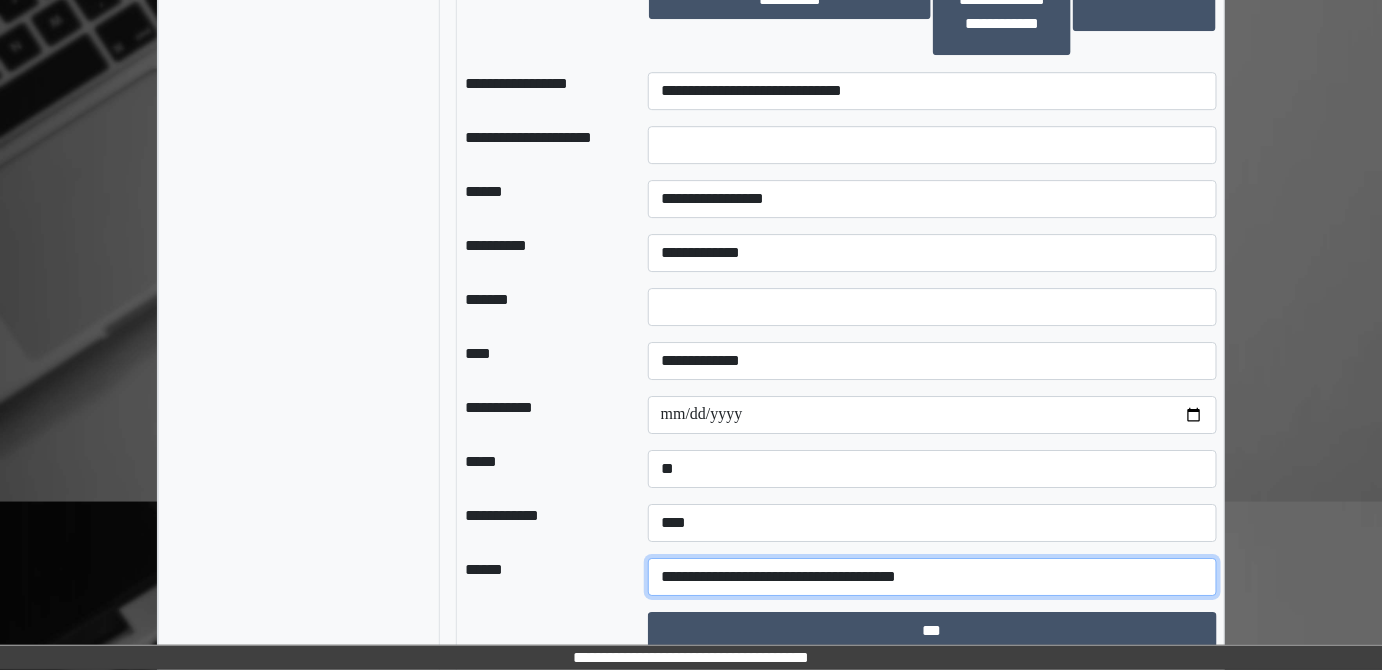 scroll, scrollTop: 1989, scrollLeft: 0, axis: vertical 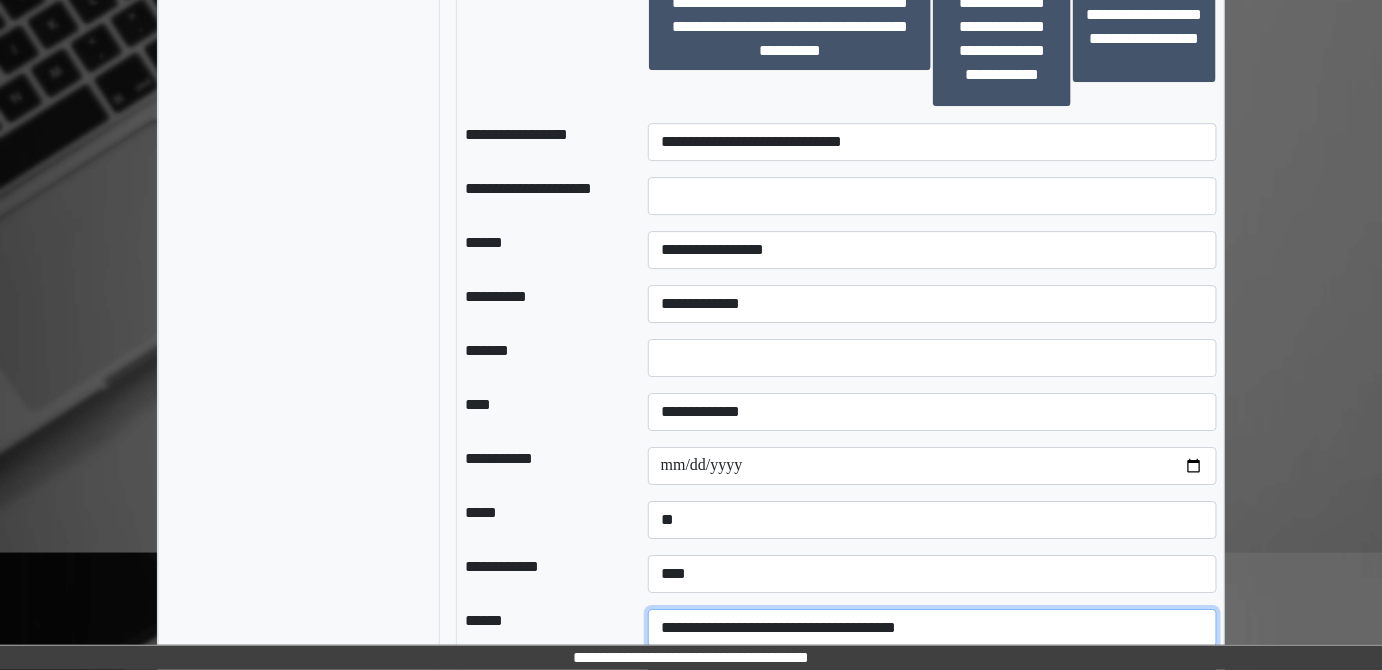 type on "**********" 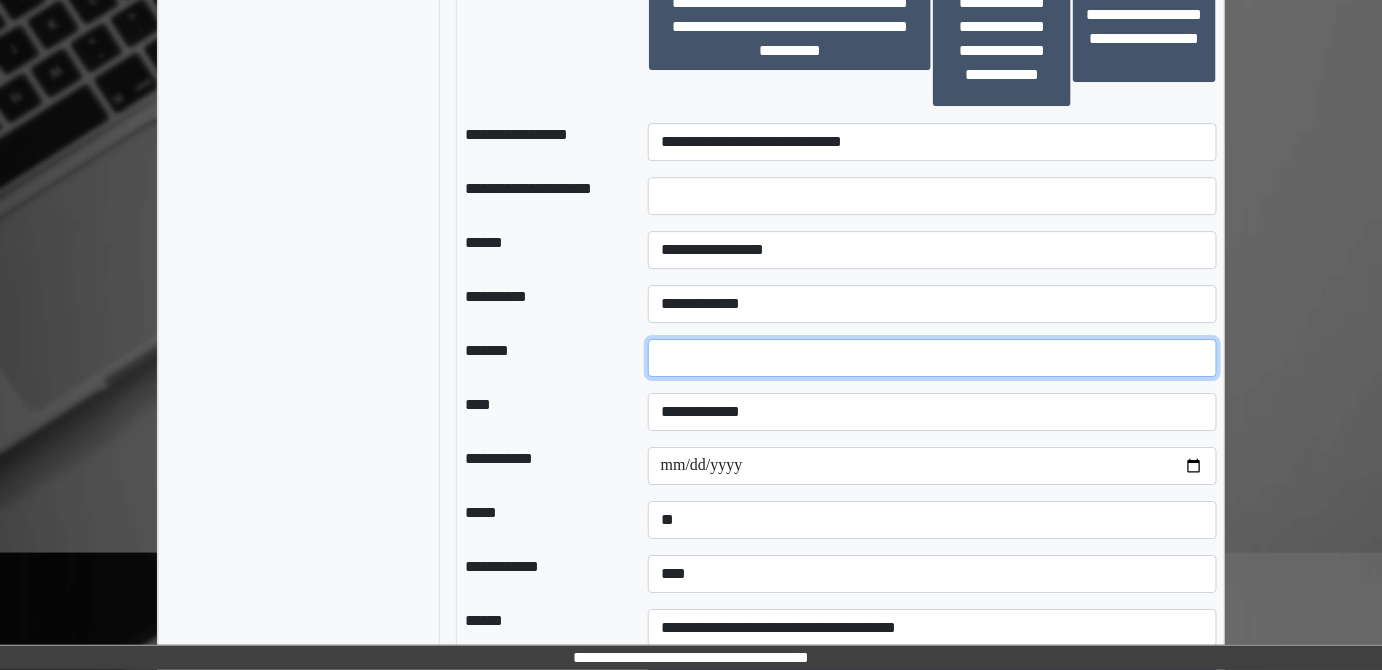 click at bounding box center (933, 358) 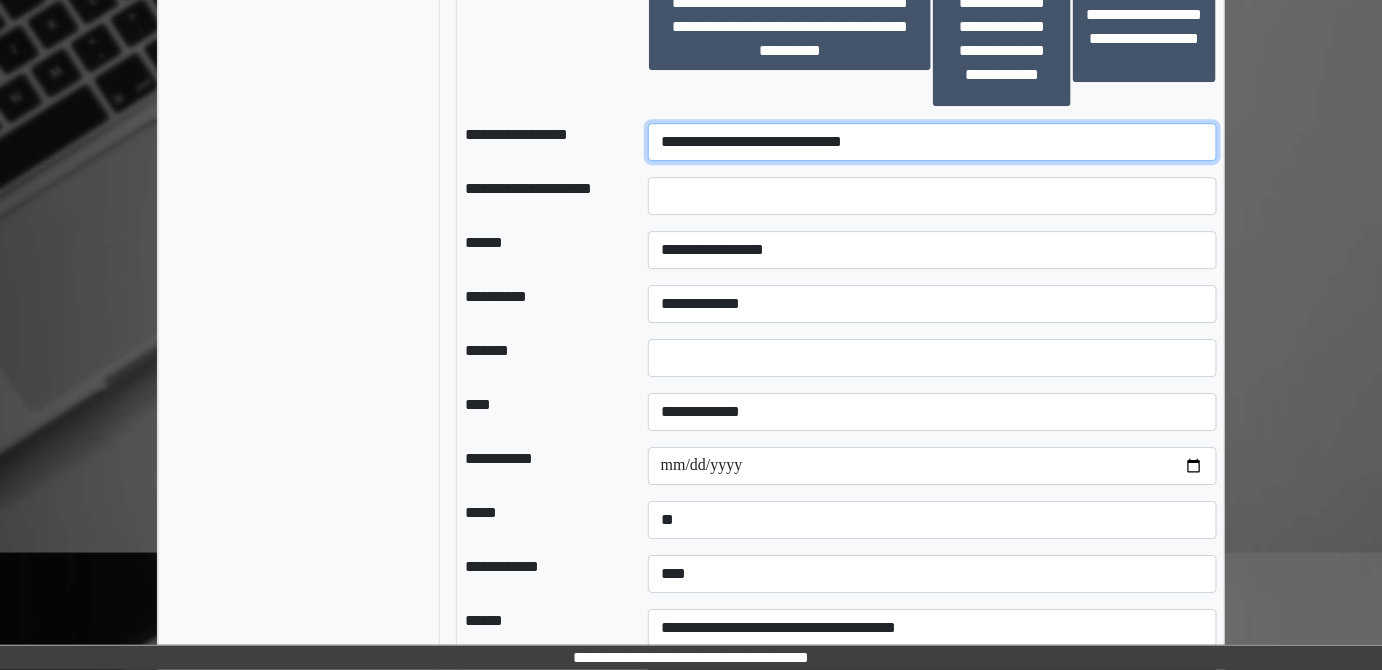 click on "**********" at bounding box center [933, 142] 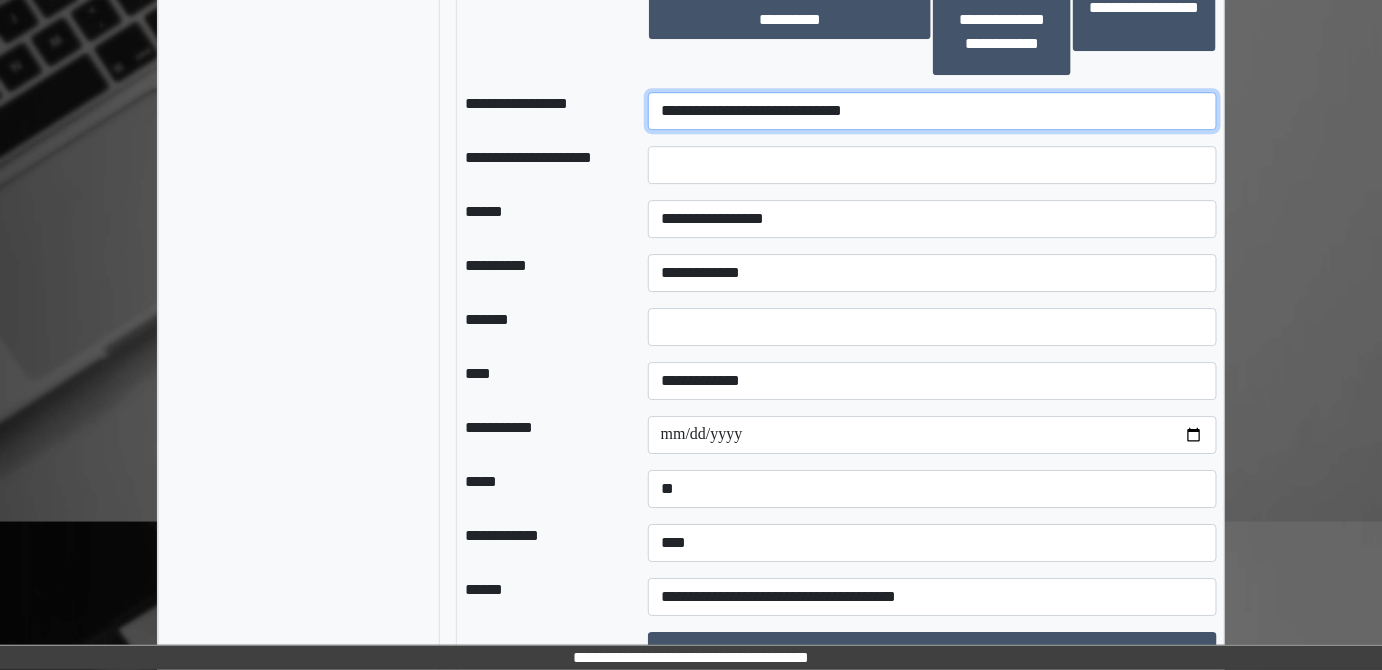 scroll, scrollTop: 2026, scrollLeft: 0, axis: vertical 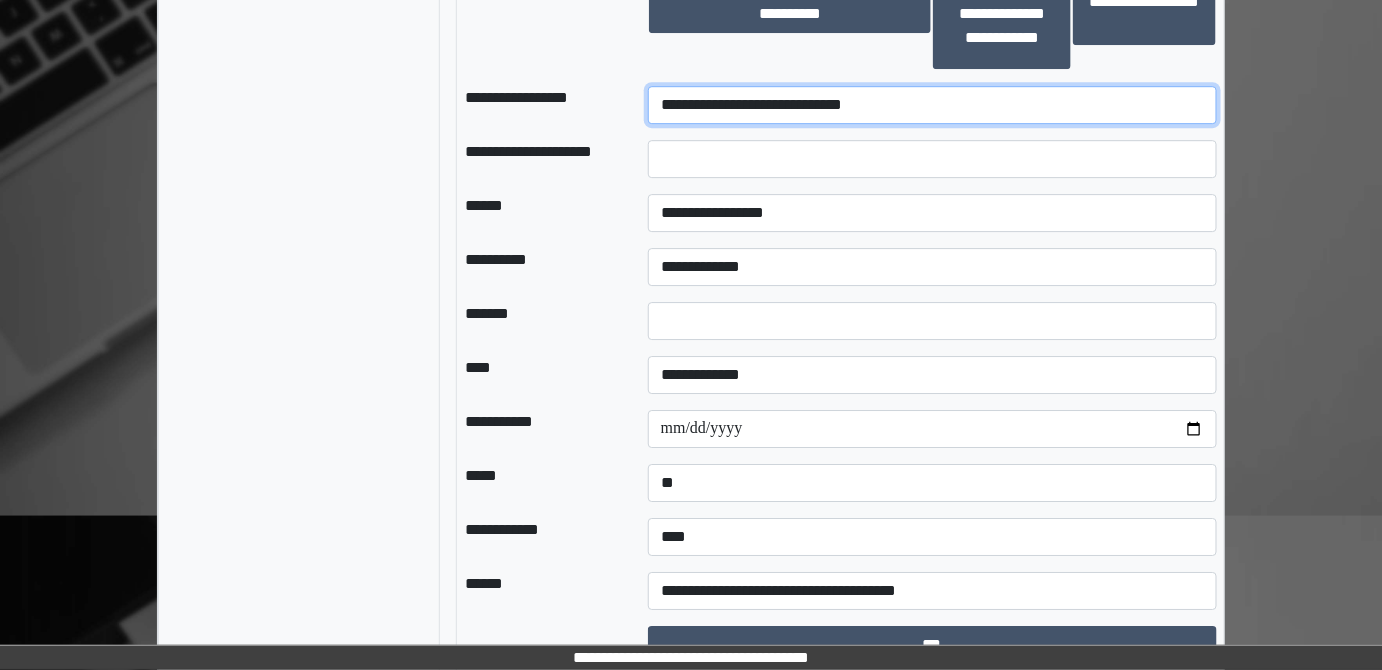 click on "**********" at bounding box center (933, 105) 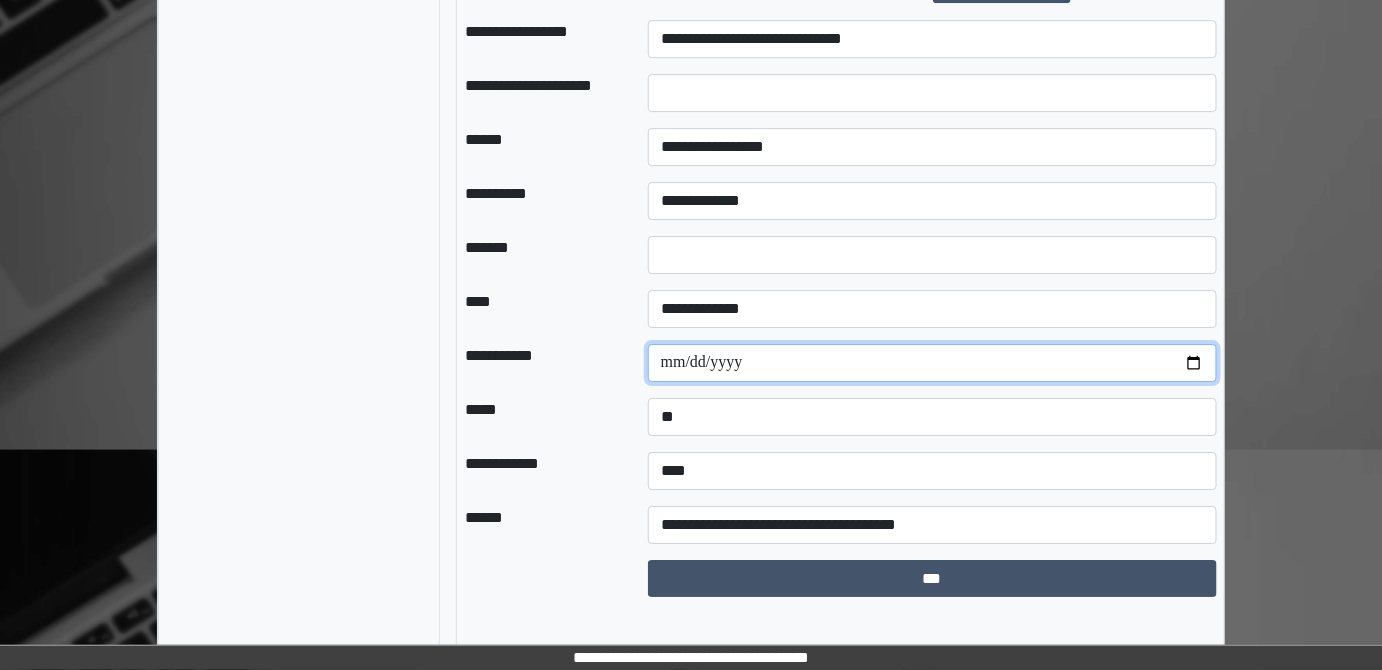 click at bounding box center [933, 363] 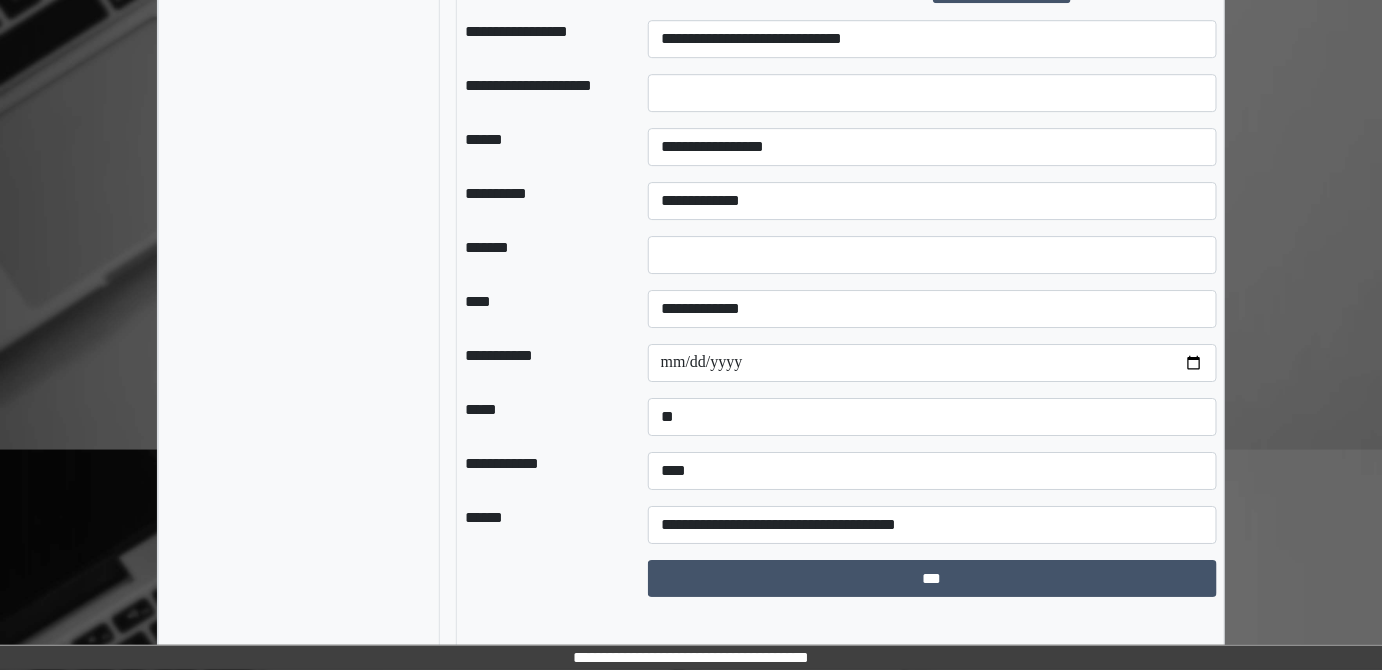 click on "**********" at bounding box center [691, -659] 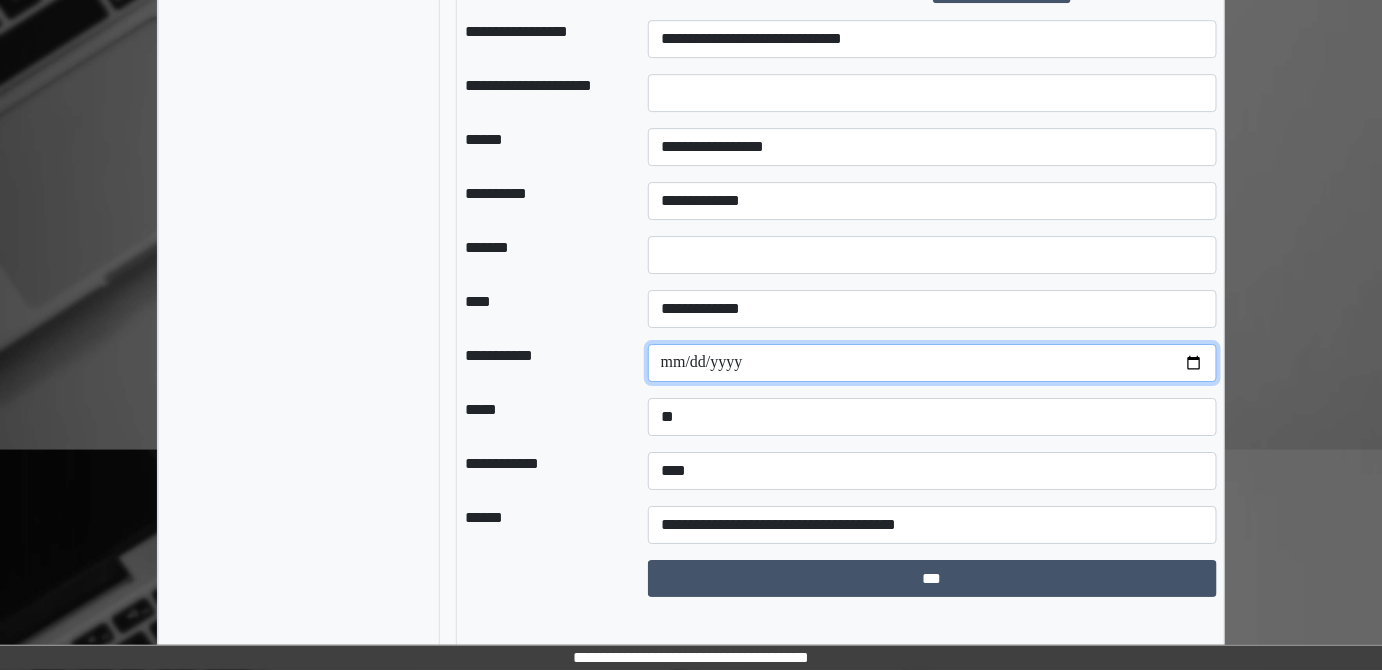 click at bounding box center [933, 363] 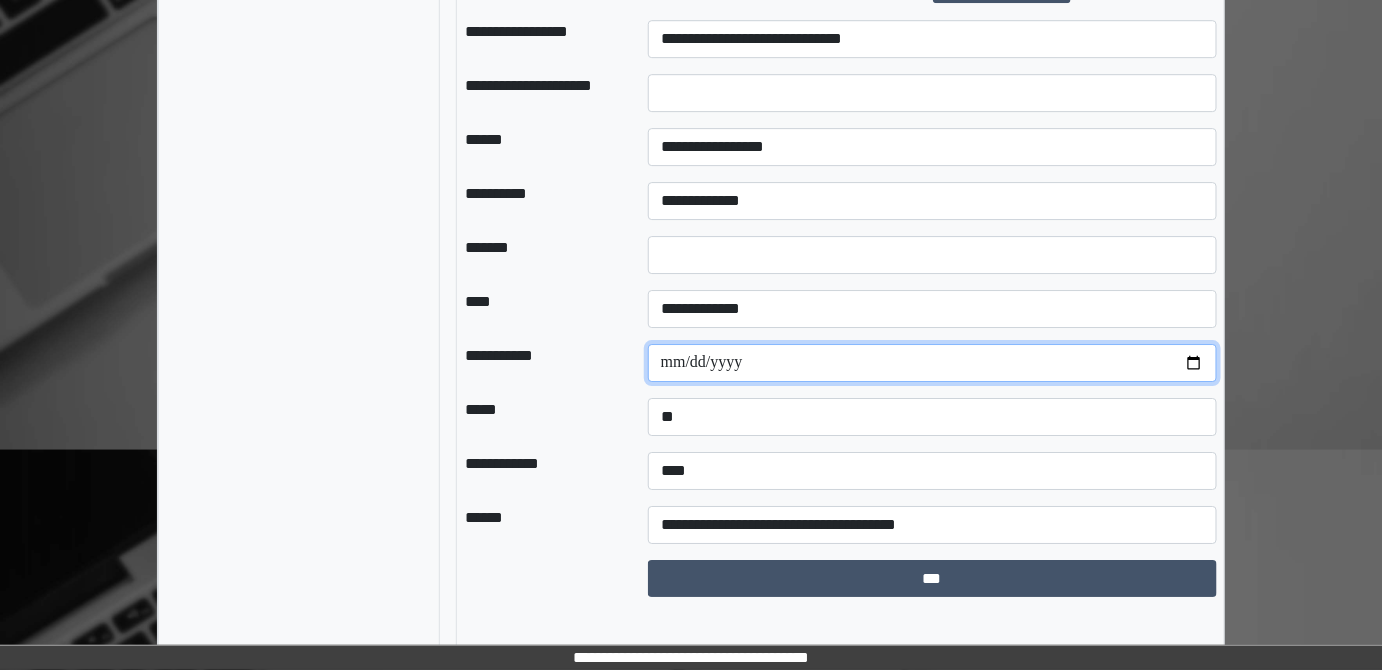 click at bounding box center (933, 363) 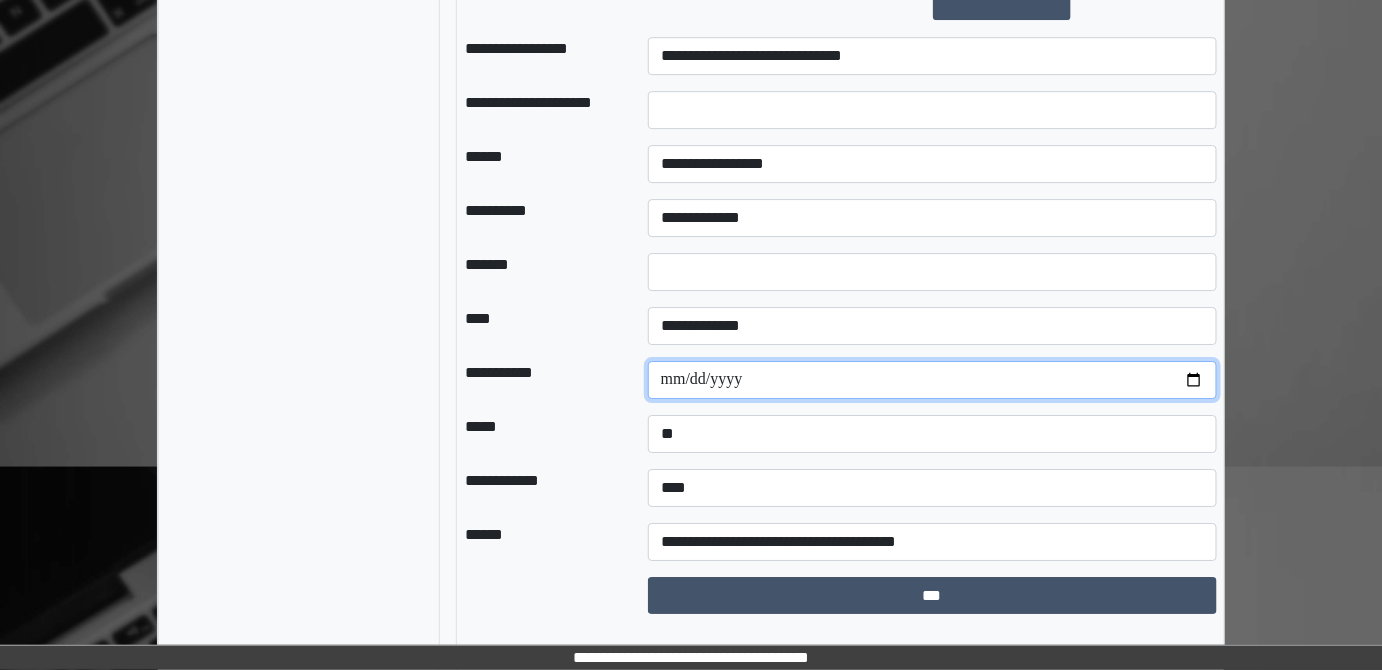 scroll, scrollTop: 2079, scrollLeft: 0, axis: vertical 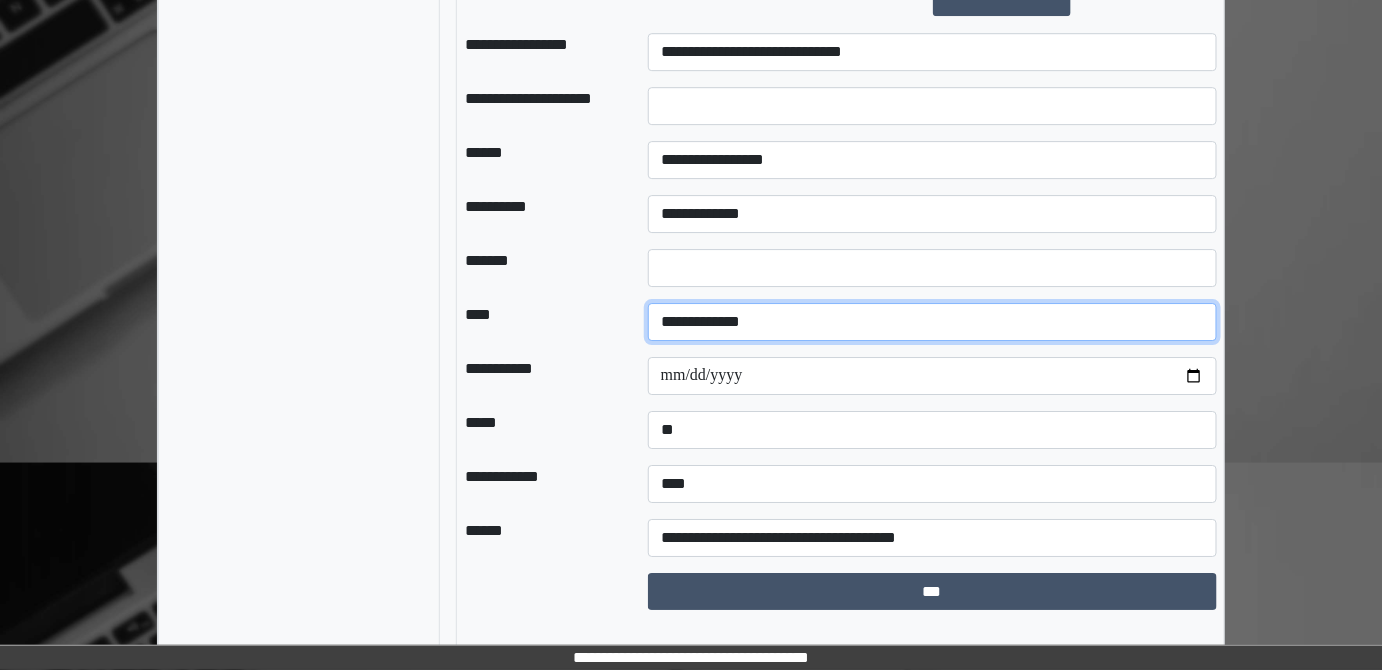 click on "**********" at bounding box center [933, 322] 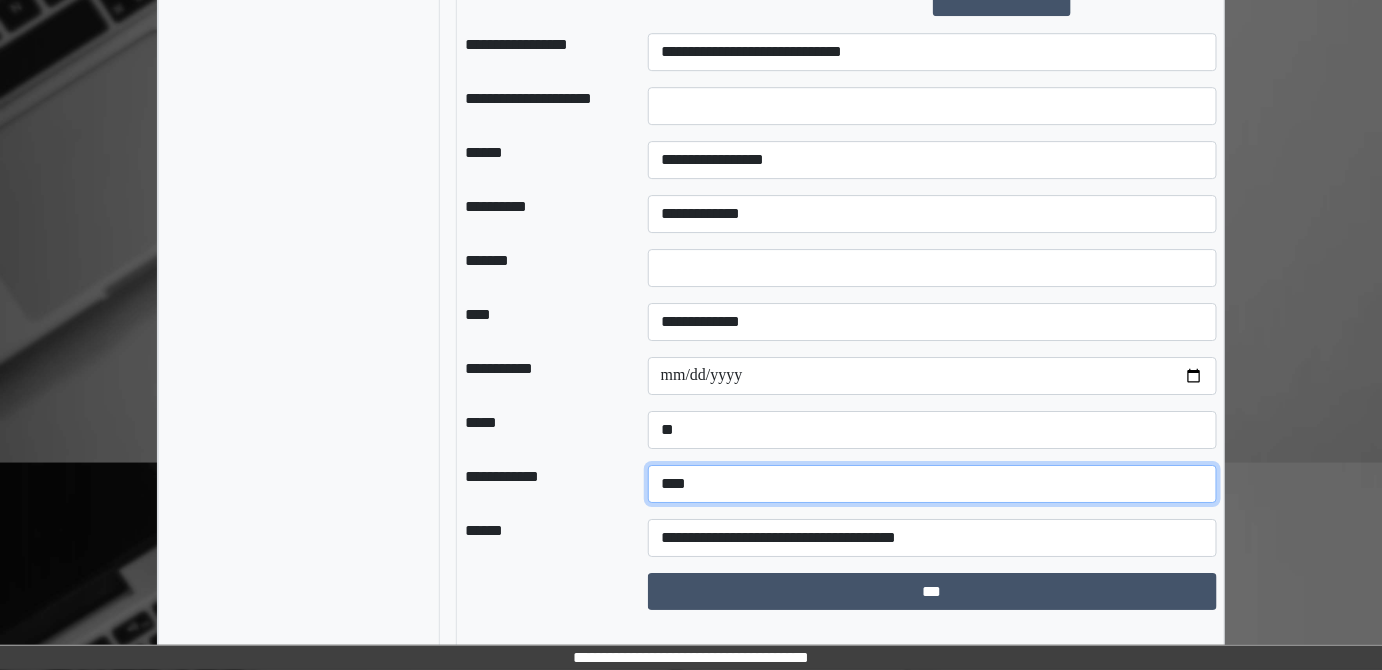 click on "**********" at bounding box center [933, 484] 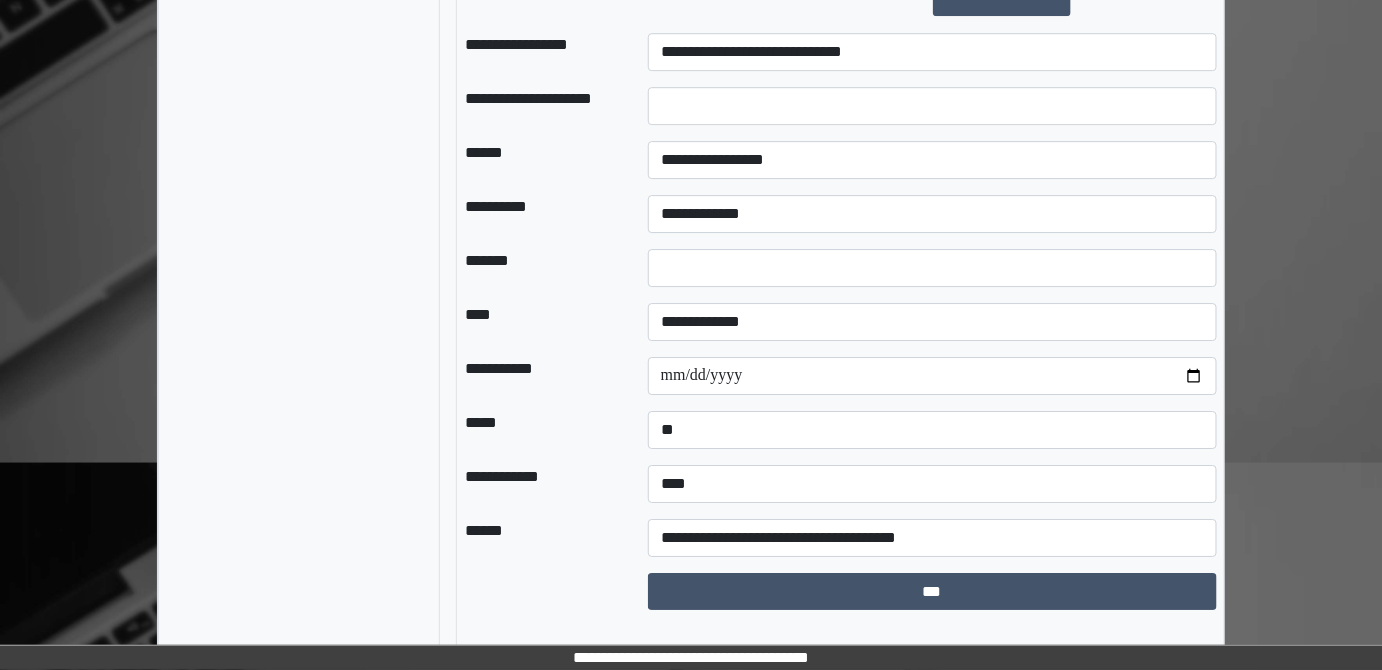 click on "**********" at bounding box center (691, -646) 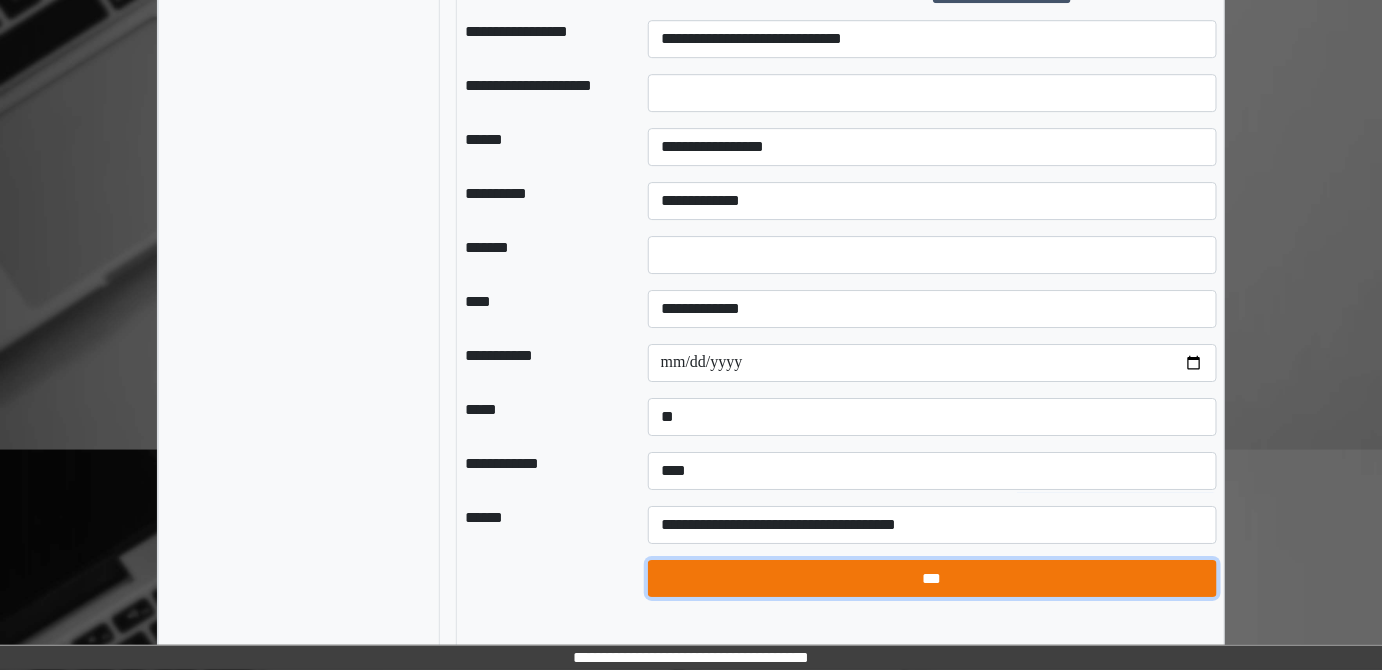 click on "***" at bounding box center [932, 578] 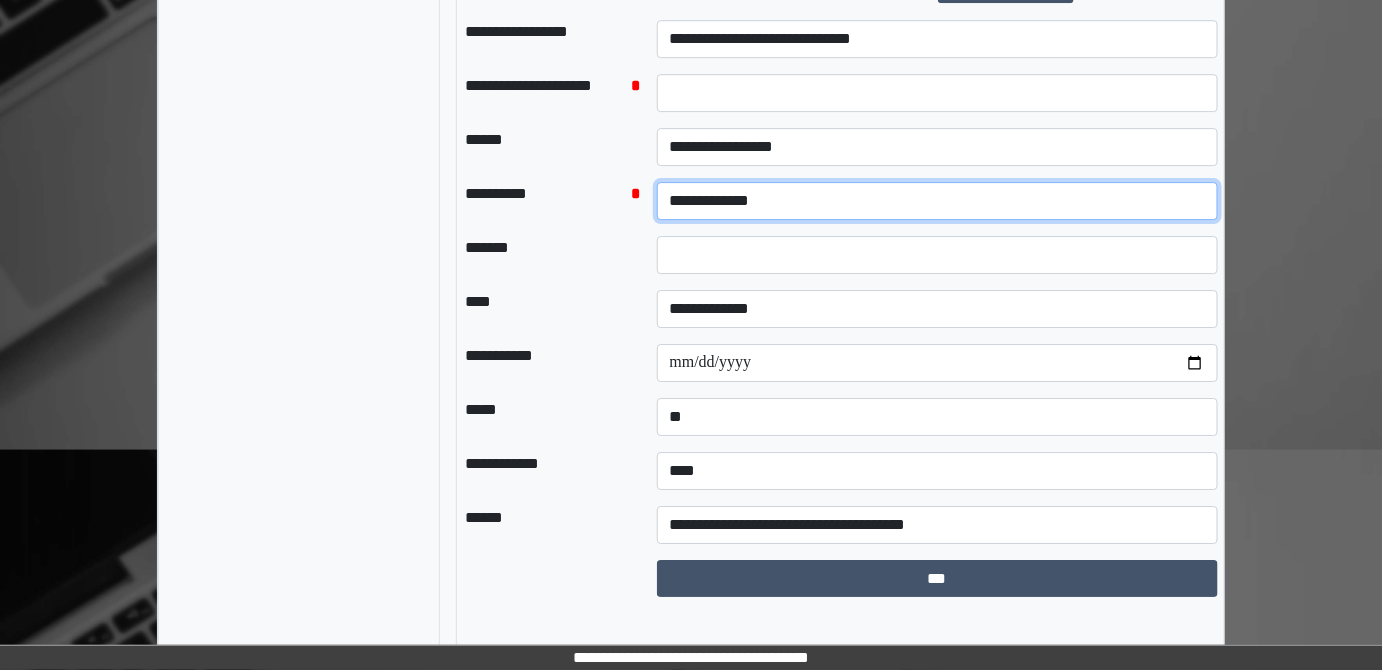 click on "**********" at bounding box center [938, 201] 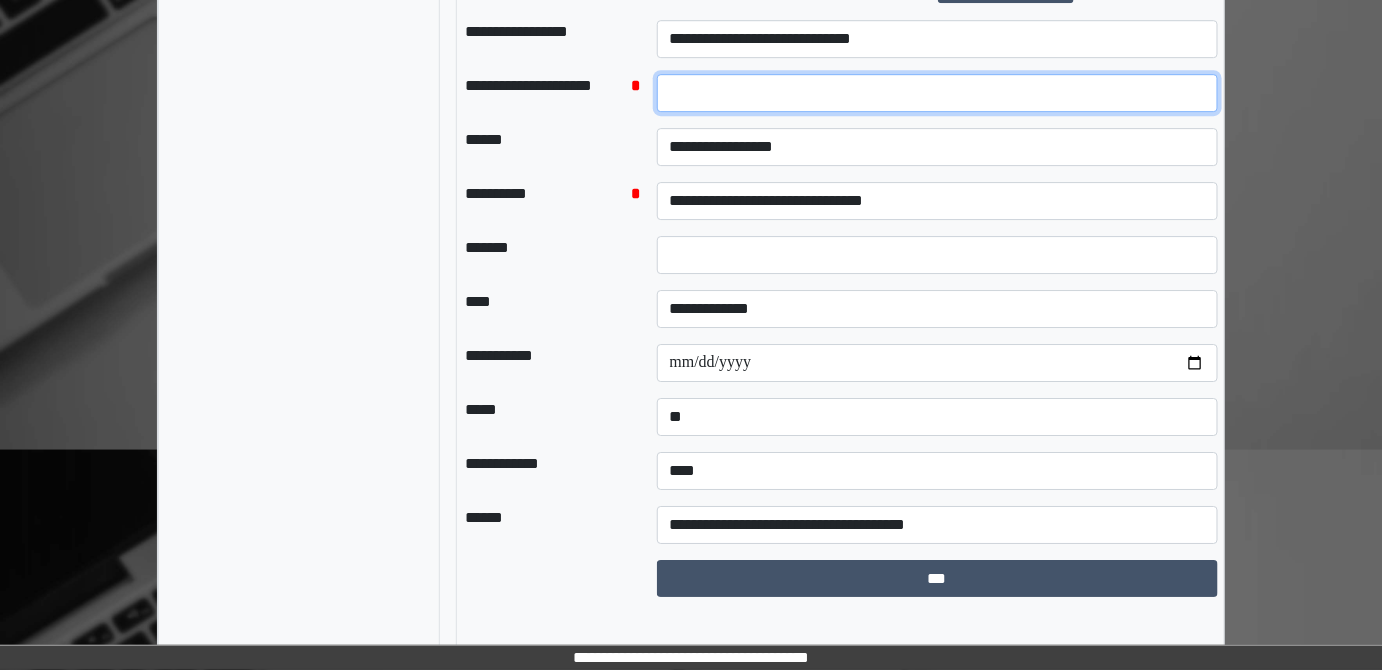 click at bounding box center (938, 93) 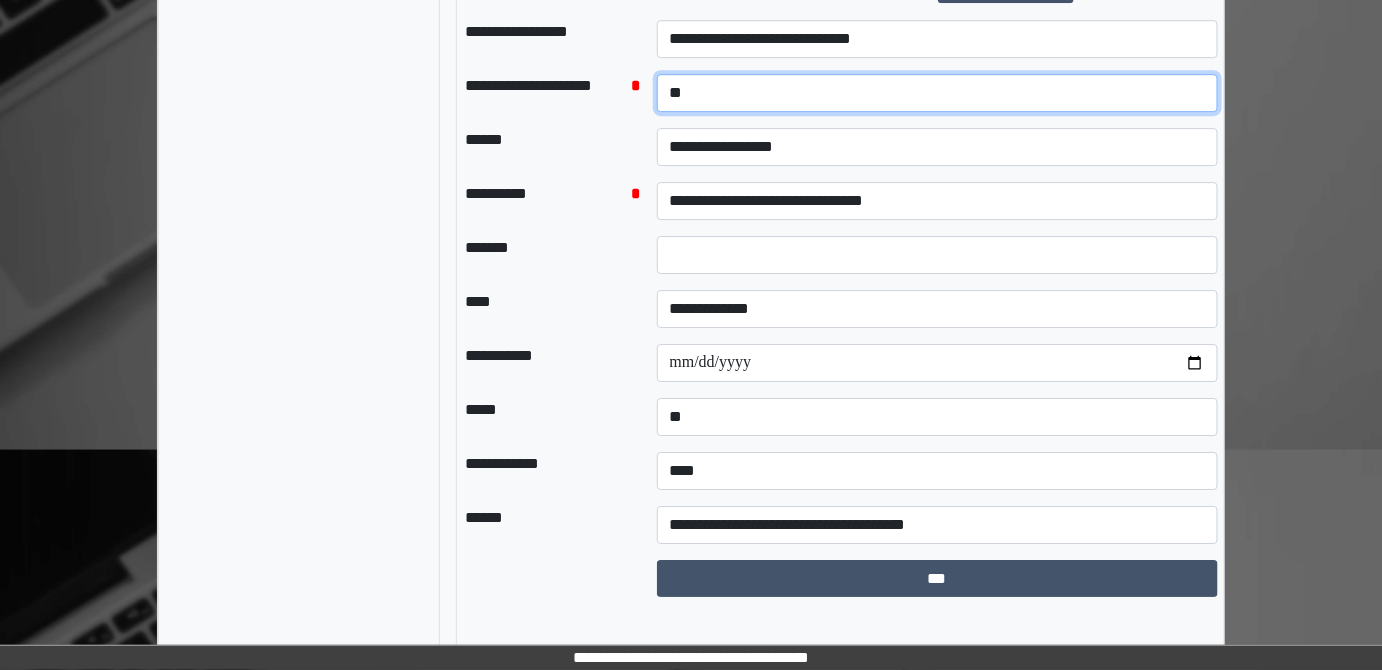 type on "*" 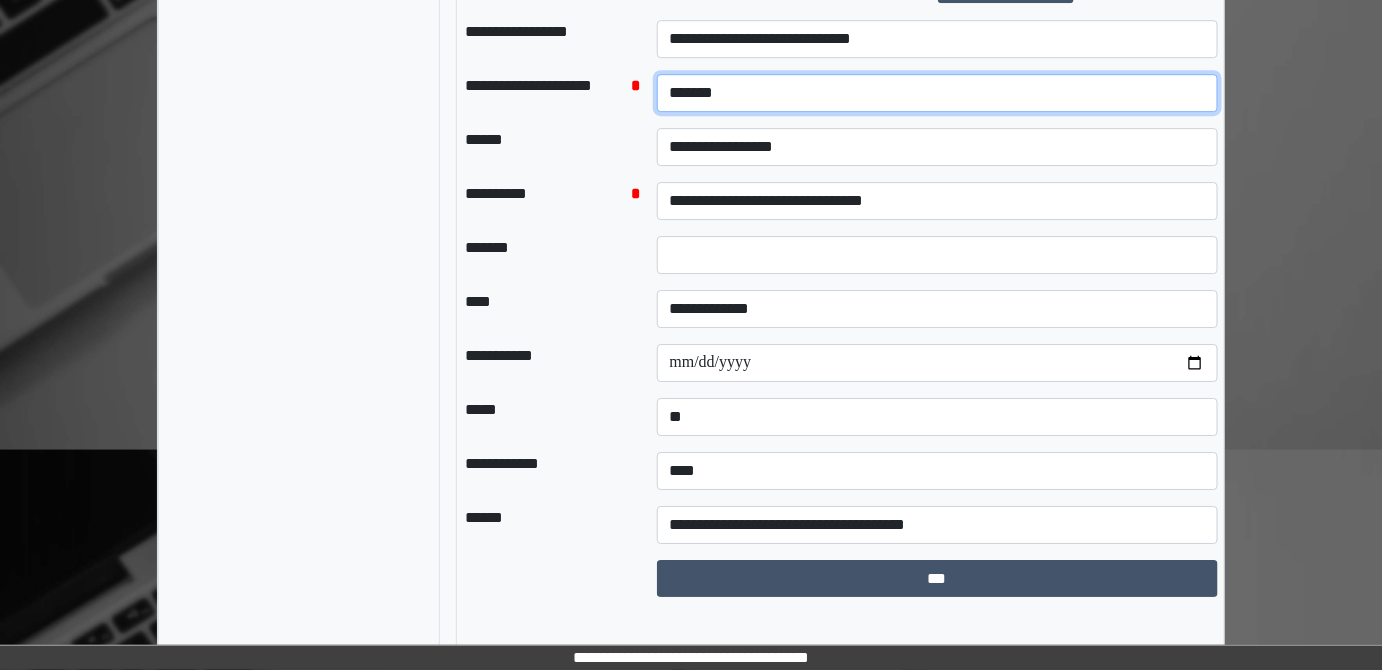 type on "*******" 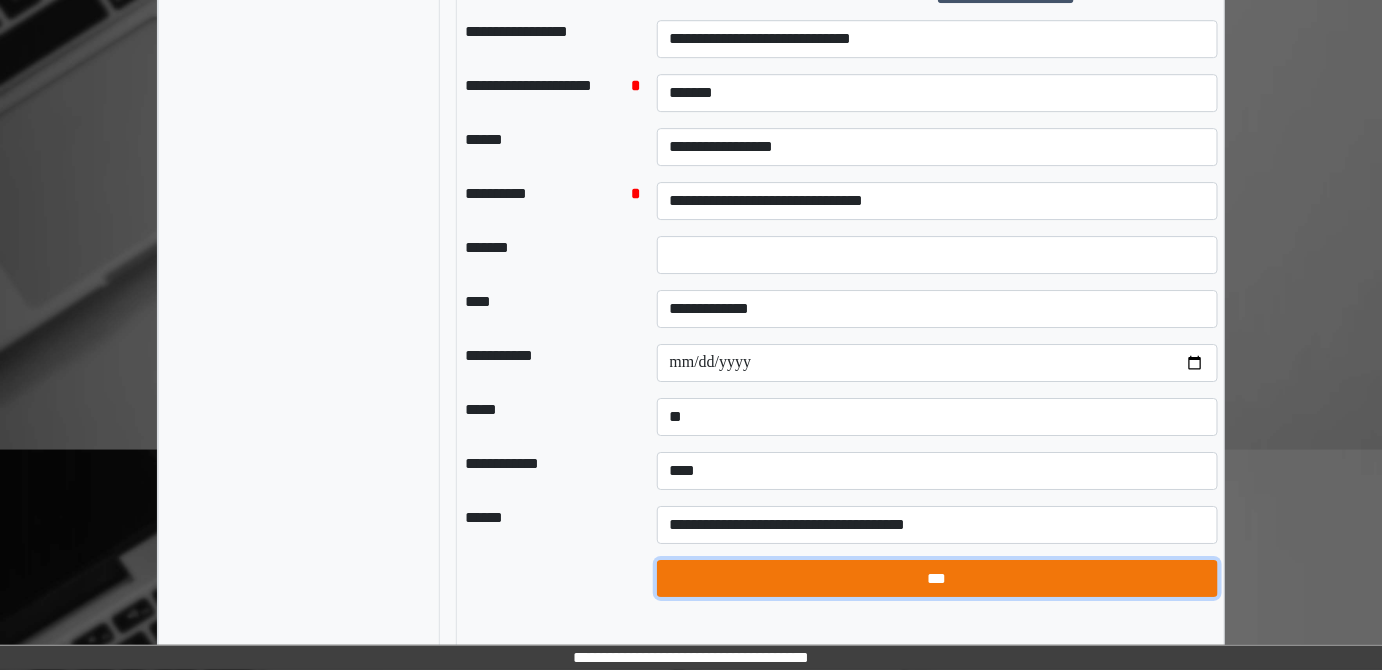 click on "***" at bounding box center (938, 578) 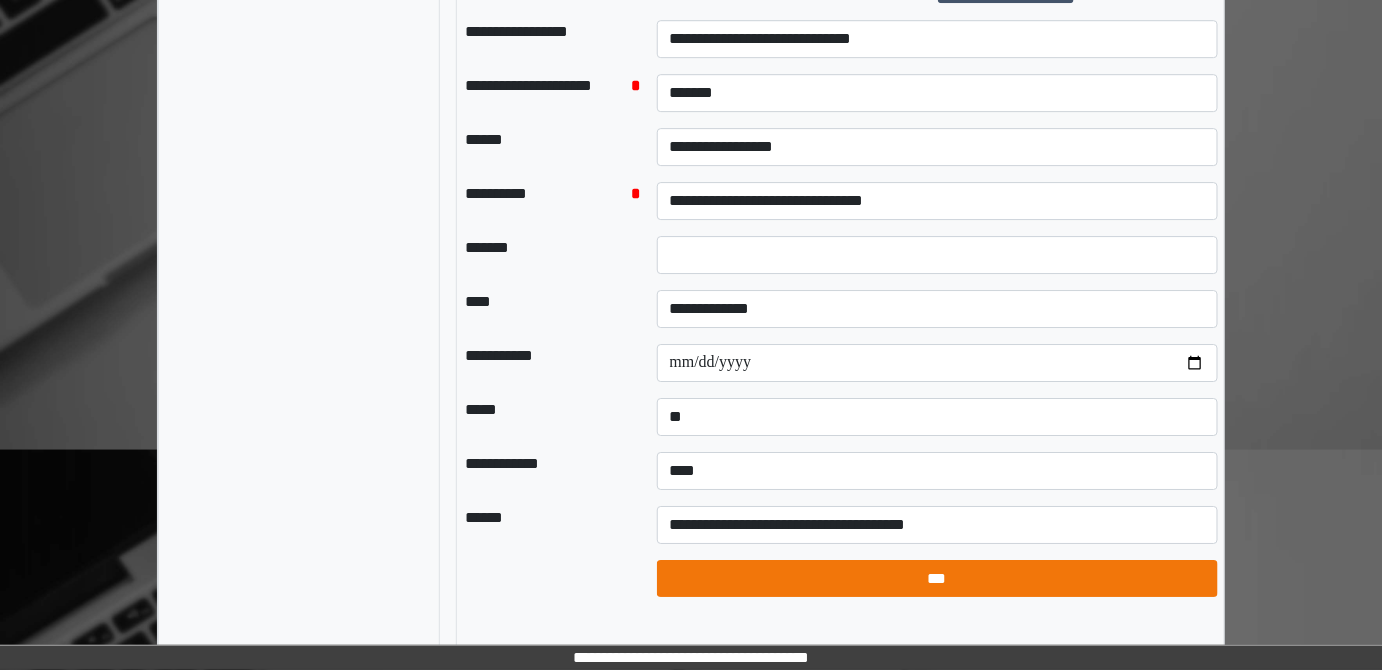 select on "*" 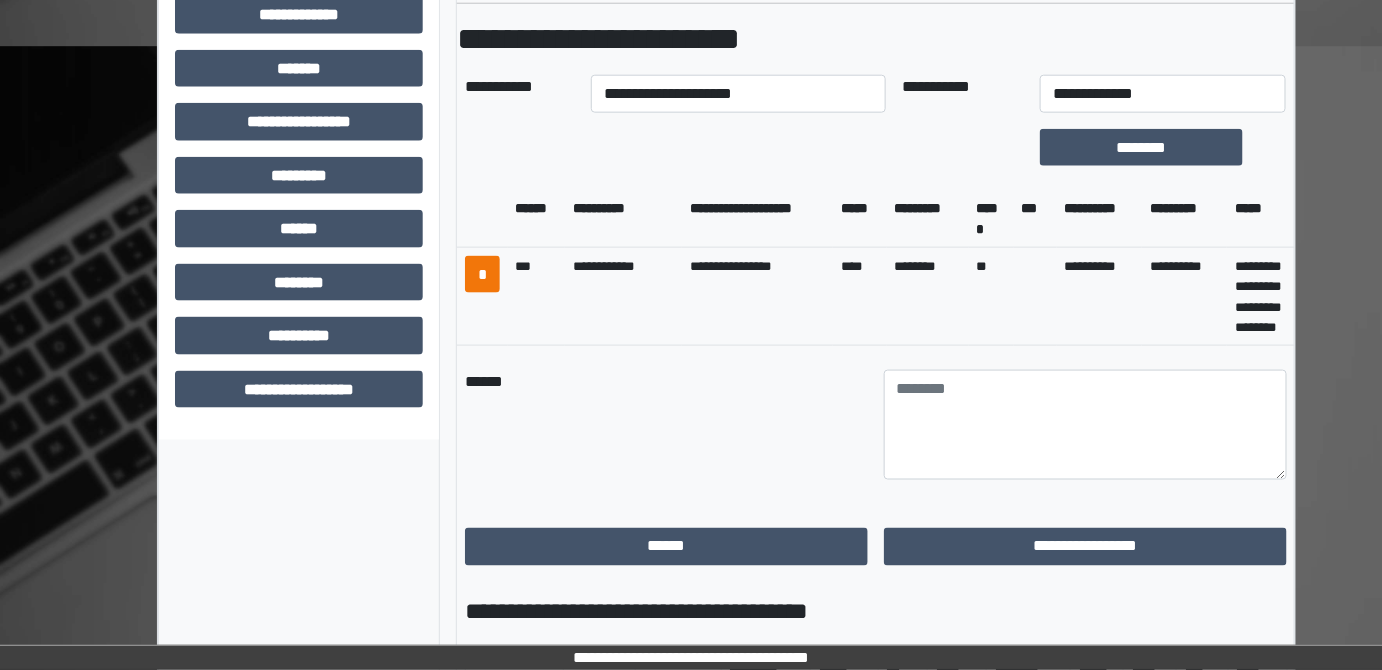 scroll, scrollTop: 695, scrollLeft: 0, axis: vertical 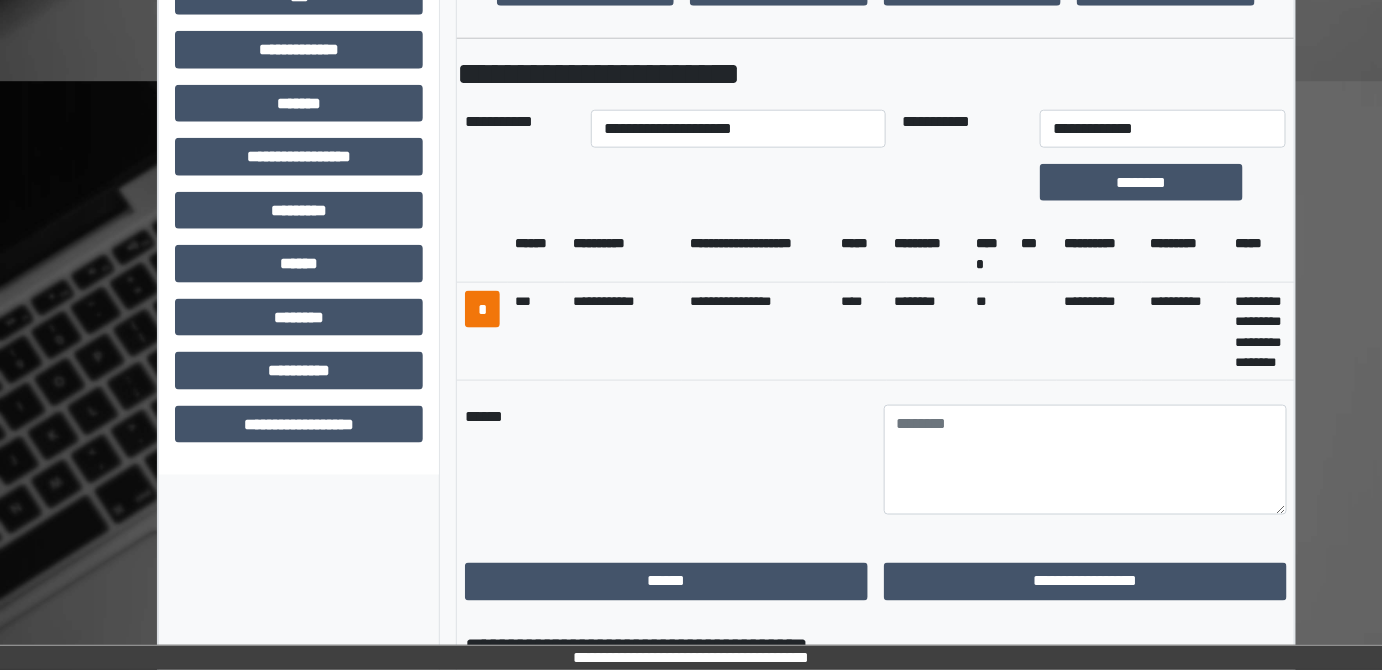 click on "**********" at bounding box center (691, 762) 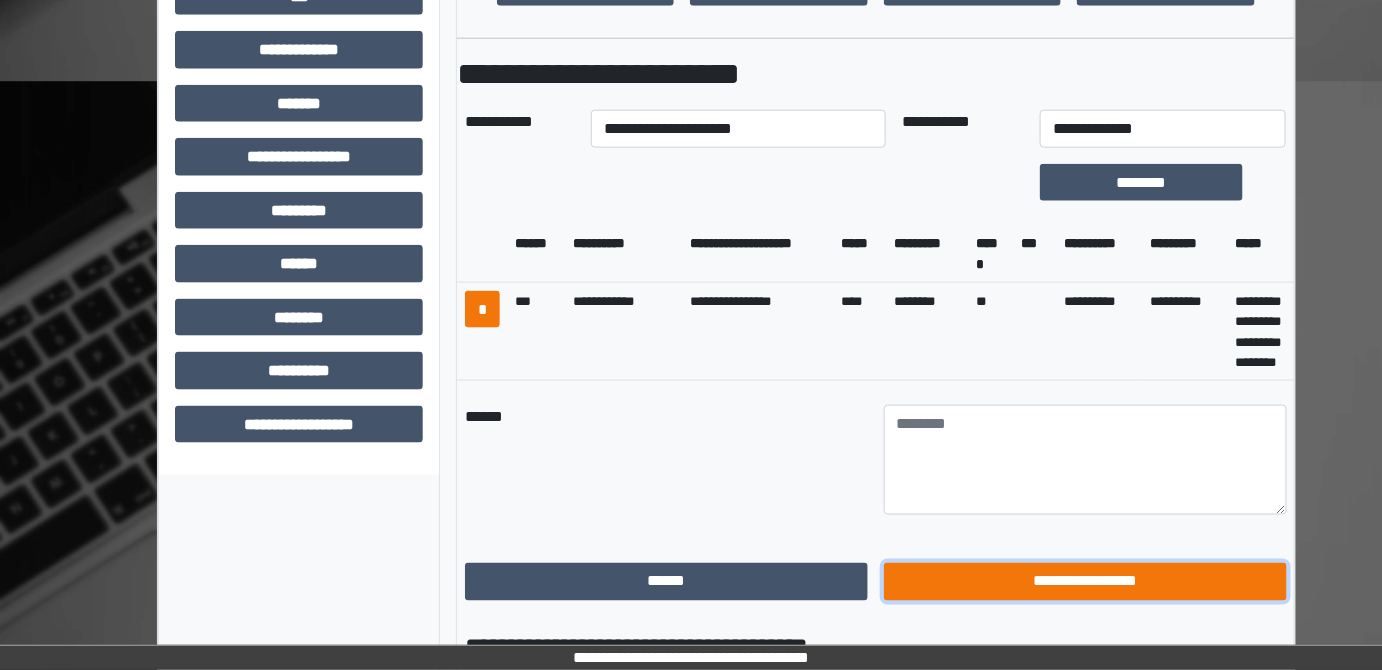 click on "**********" at bounding box center (1085, 581) 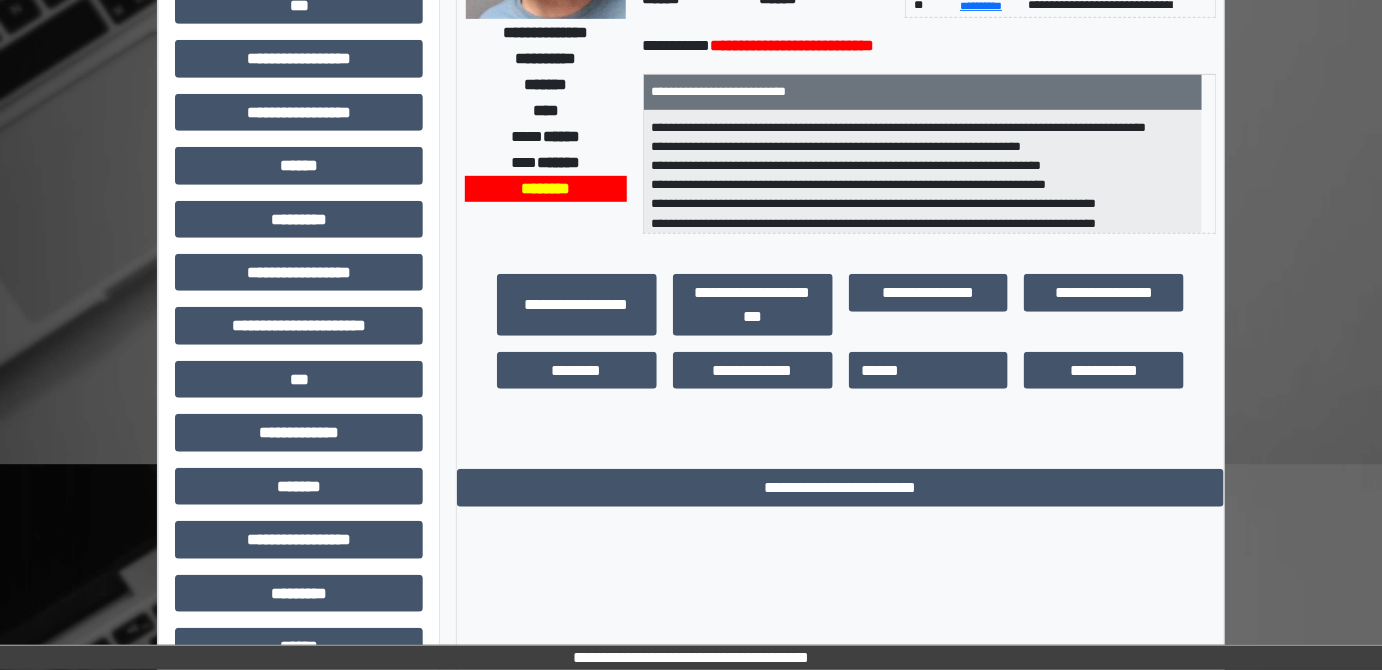 scroll, scrollTop: 314, scrollLeft: 0, axis: vertical 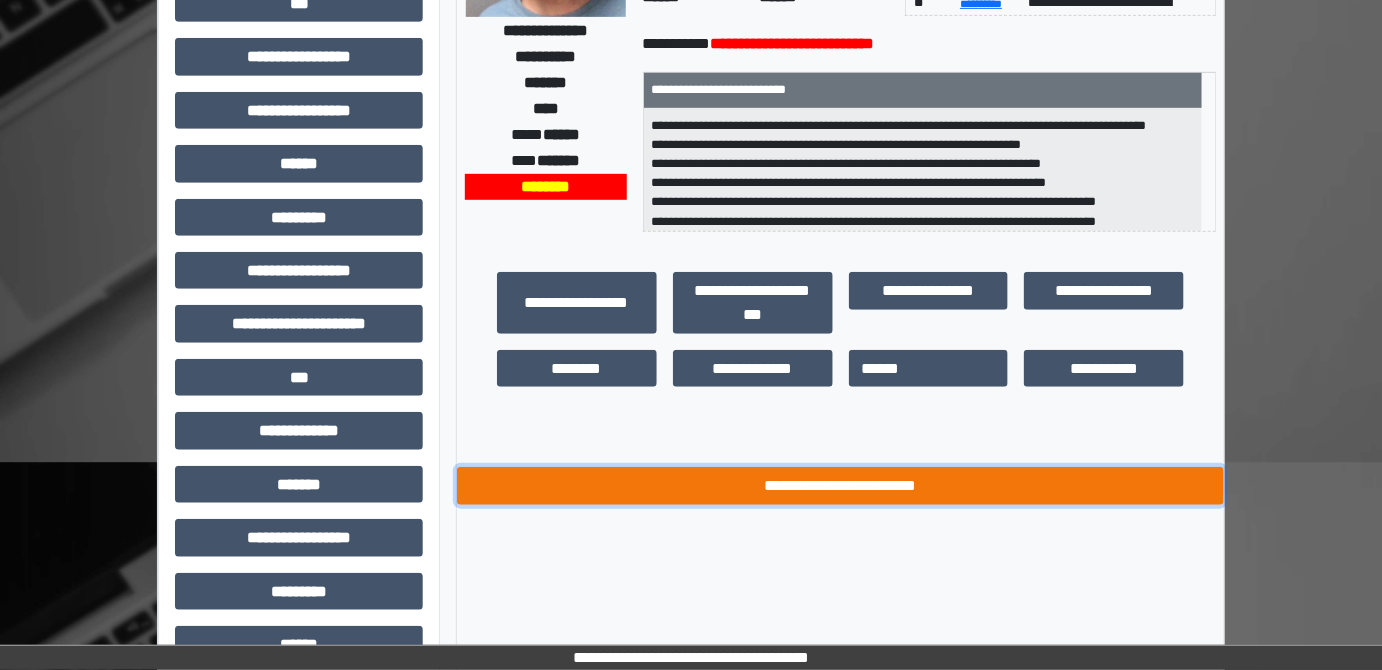 click on "**********" at bounding box center (841, 485) 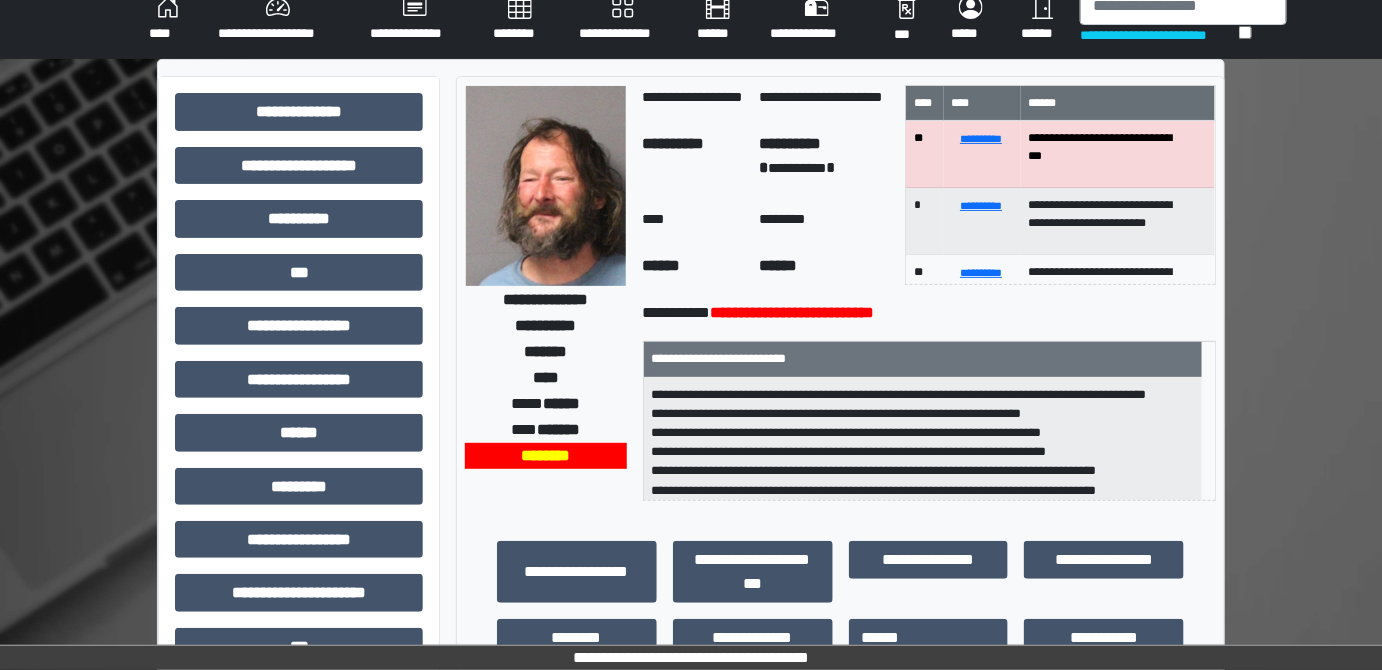 scroll, scrollTop: 0, scrollLeft: 0, axis: both 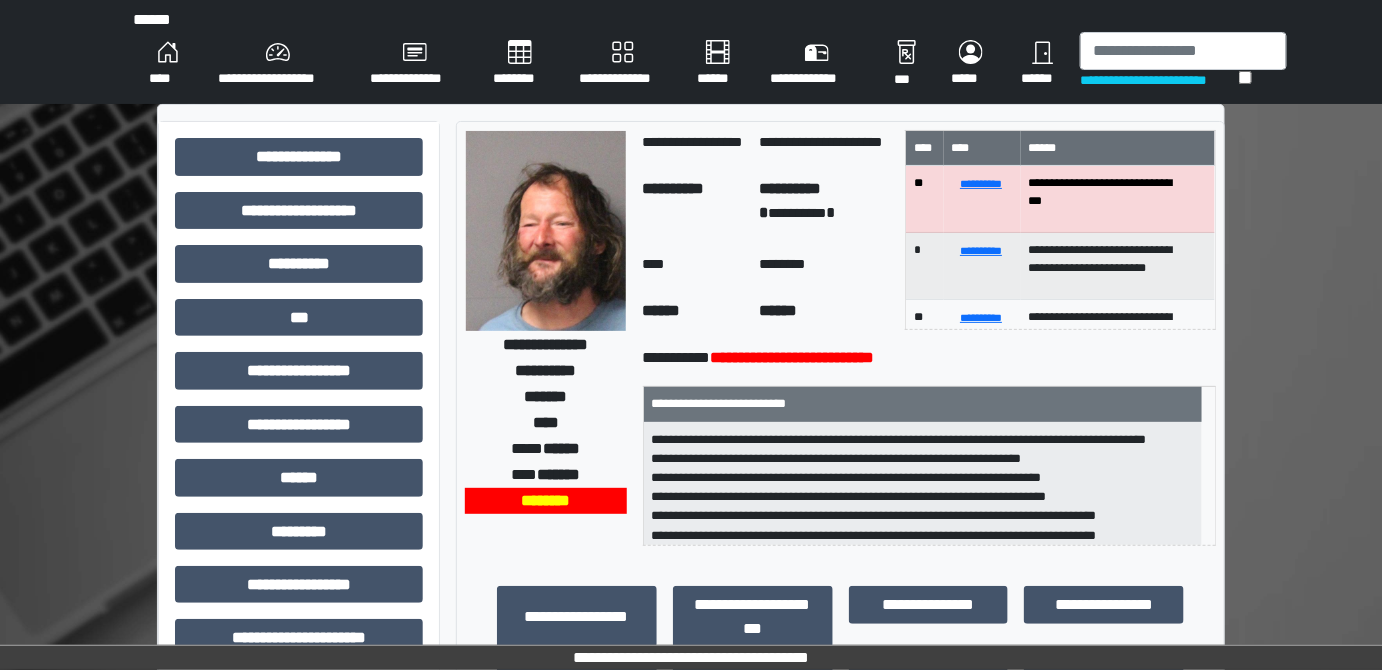 click on "****" at bounding box center (167, 64) 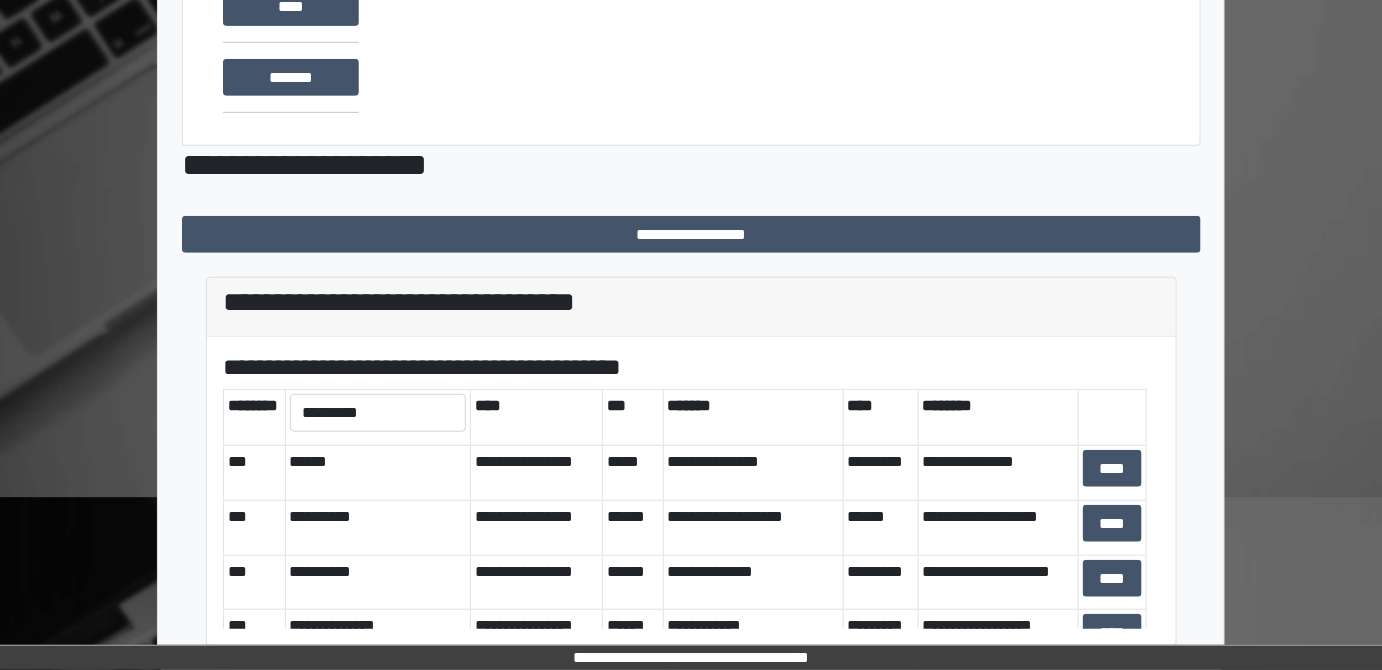 scroll, scrollTop: 294, scrollLeft: 0, axis: vertical 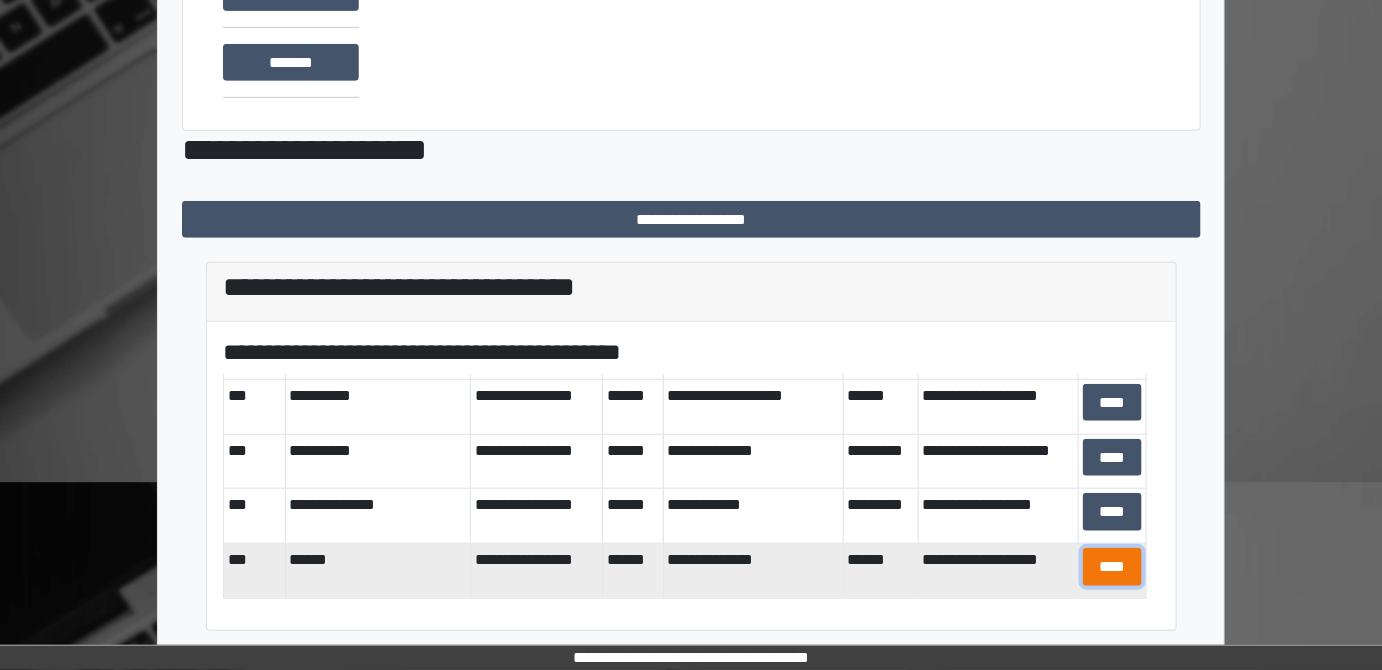 click on "****" at bounding box center [1112, 566] 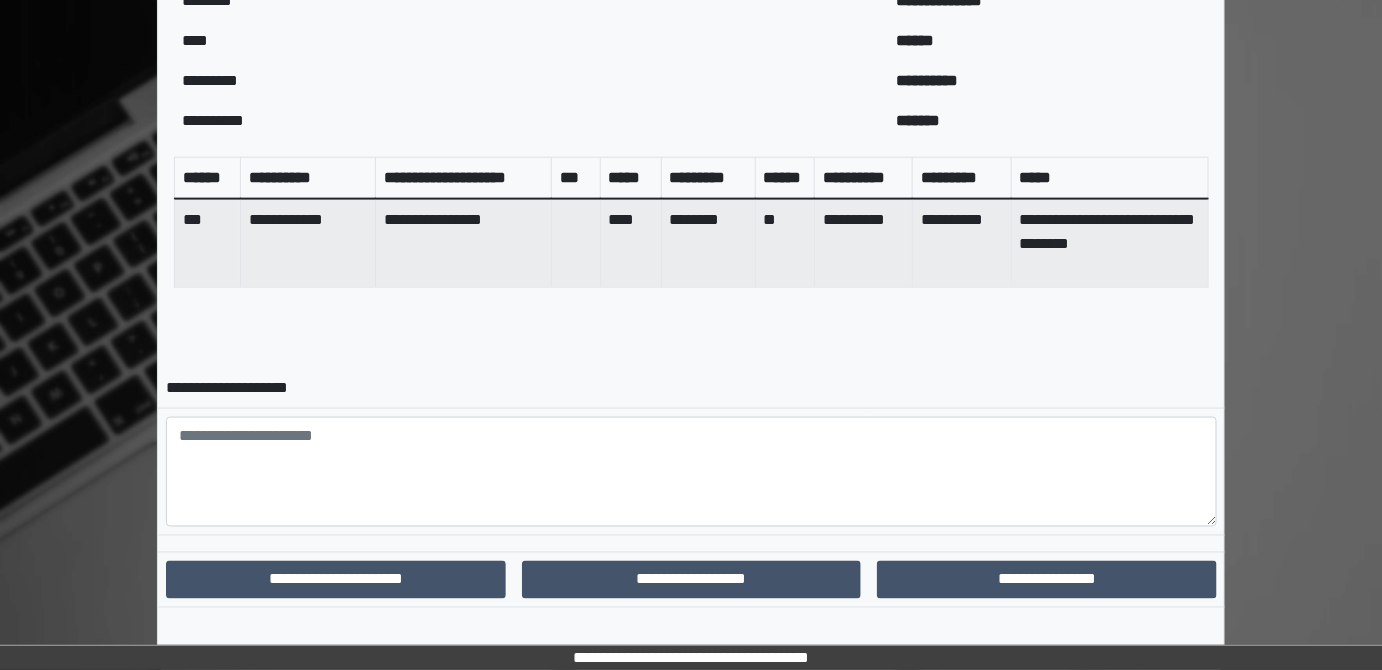 scroll, scrollTop: 800, scrollLeft: 0, axis: vertical 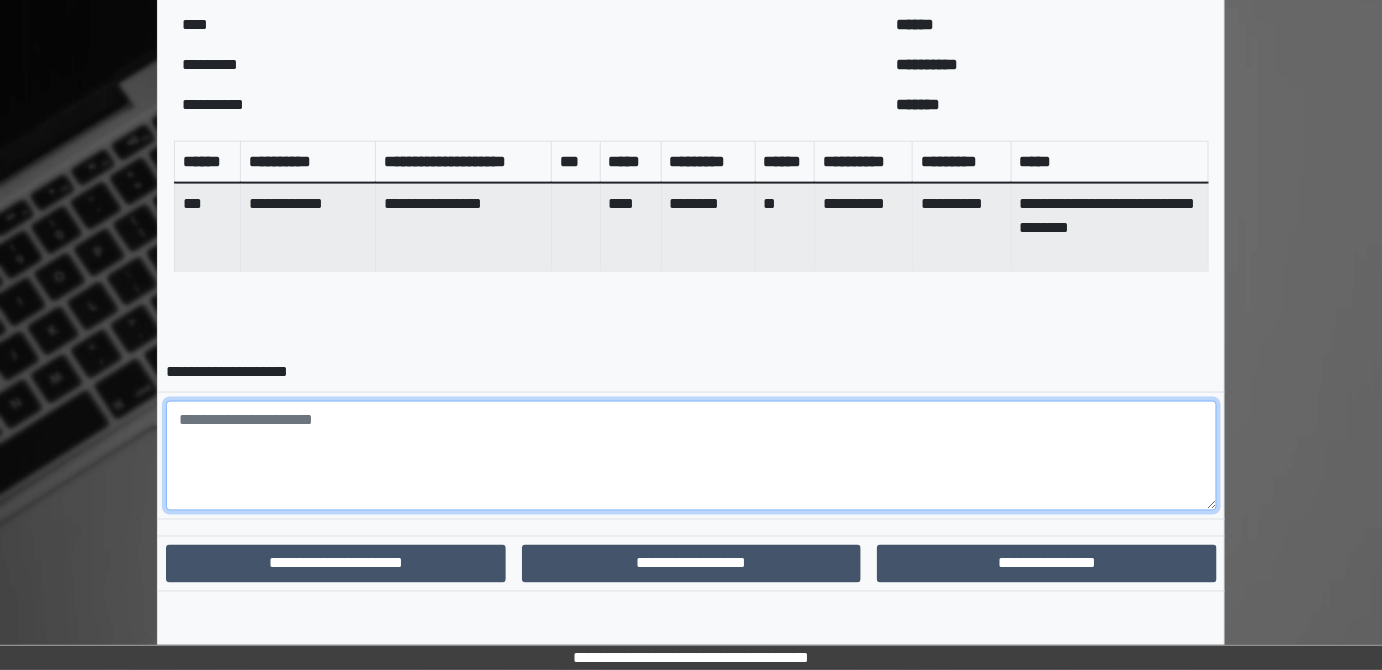 click at bounding box center (691, 456) 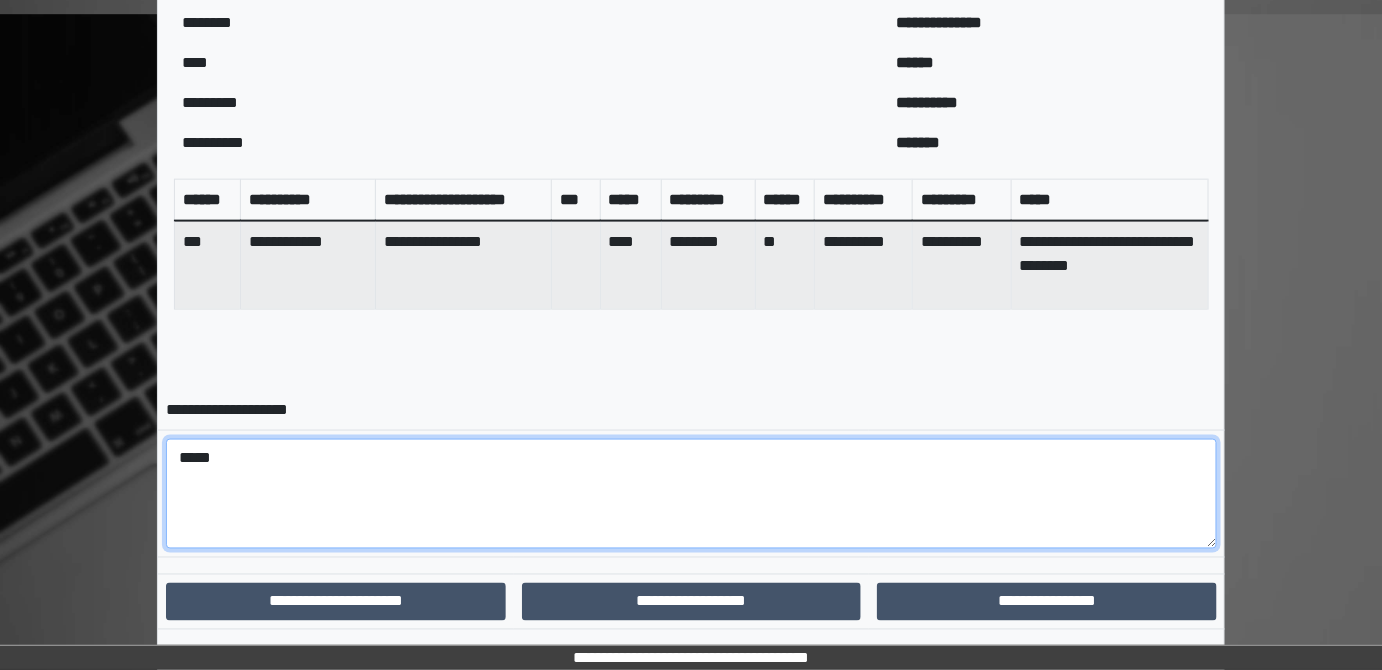 scroll, scrollTop: 800, scrollLeft: 0, axis: vertical 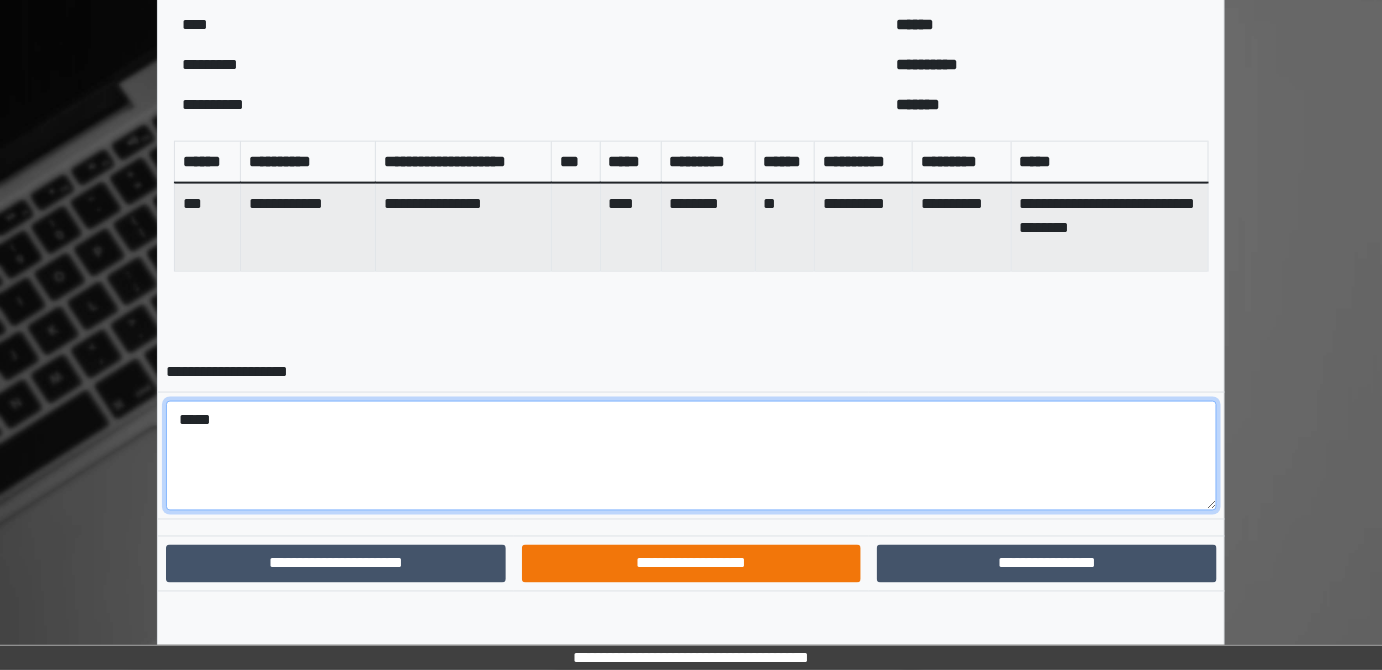 type on "*****" 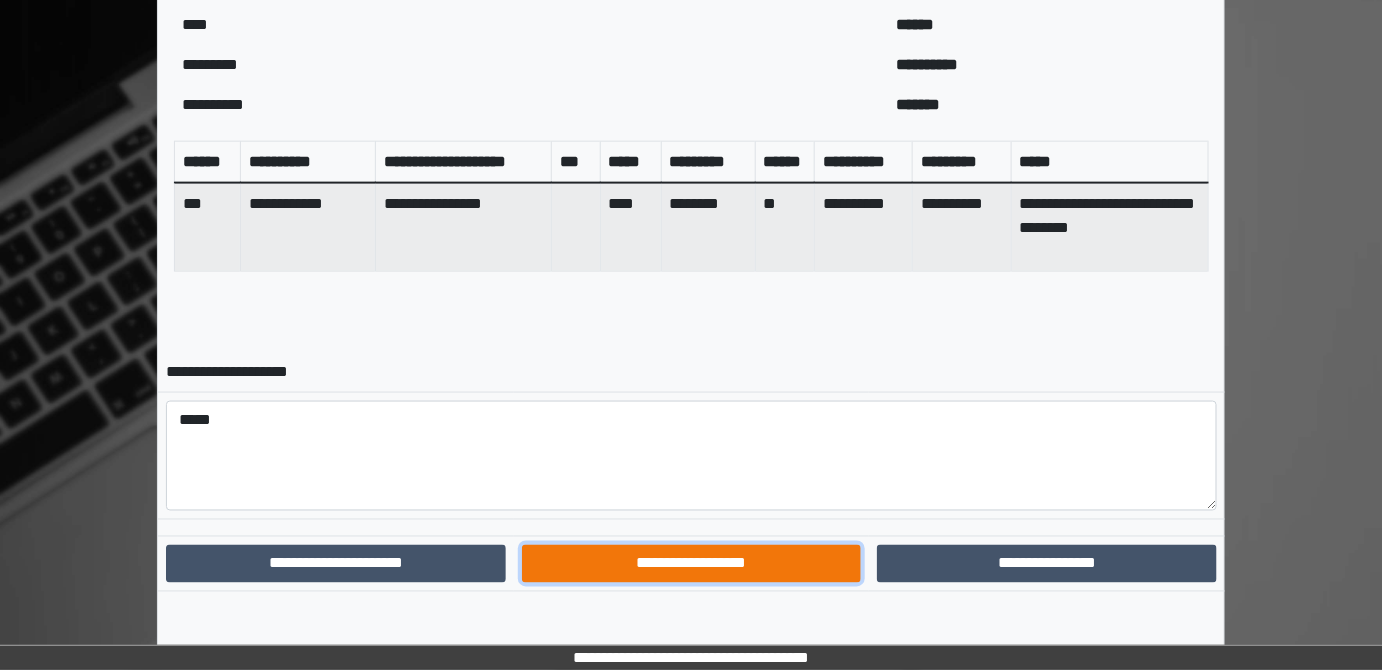 click on "**********" at bounding box center [692, 563] 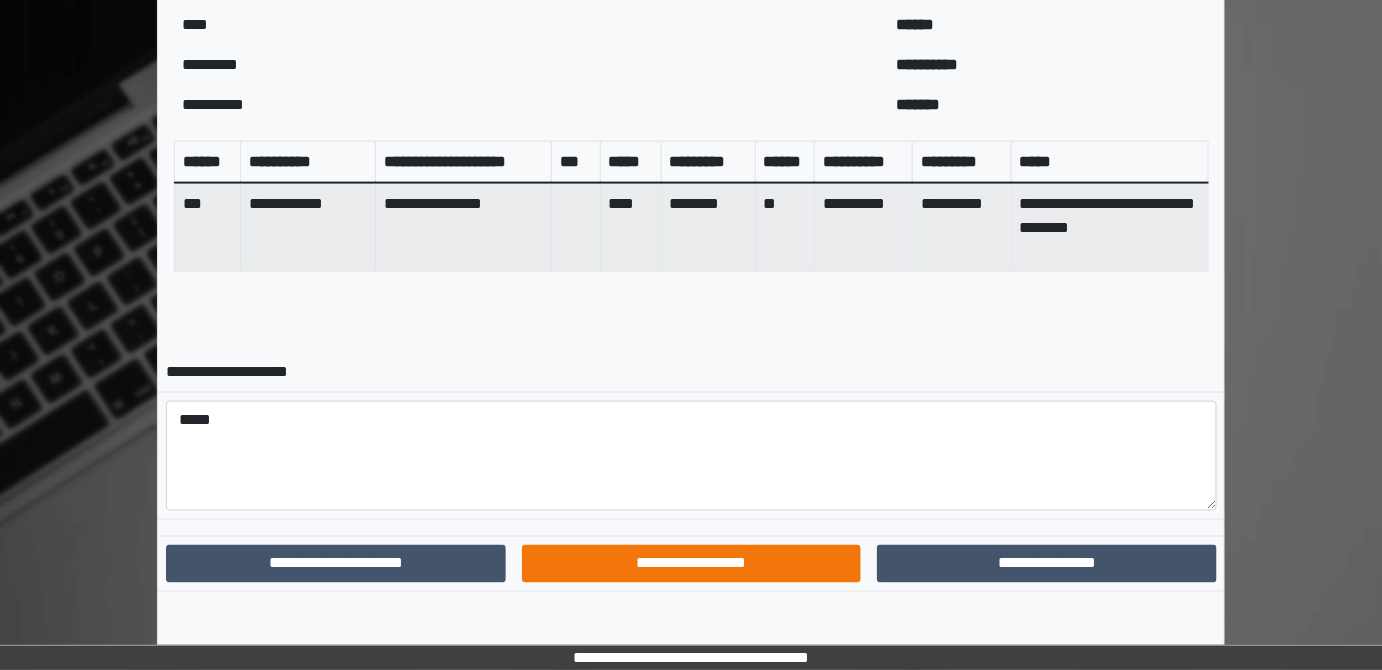 scroll, scrollTop: 697, scrollLeft: 0, axis: vertical 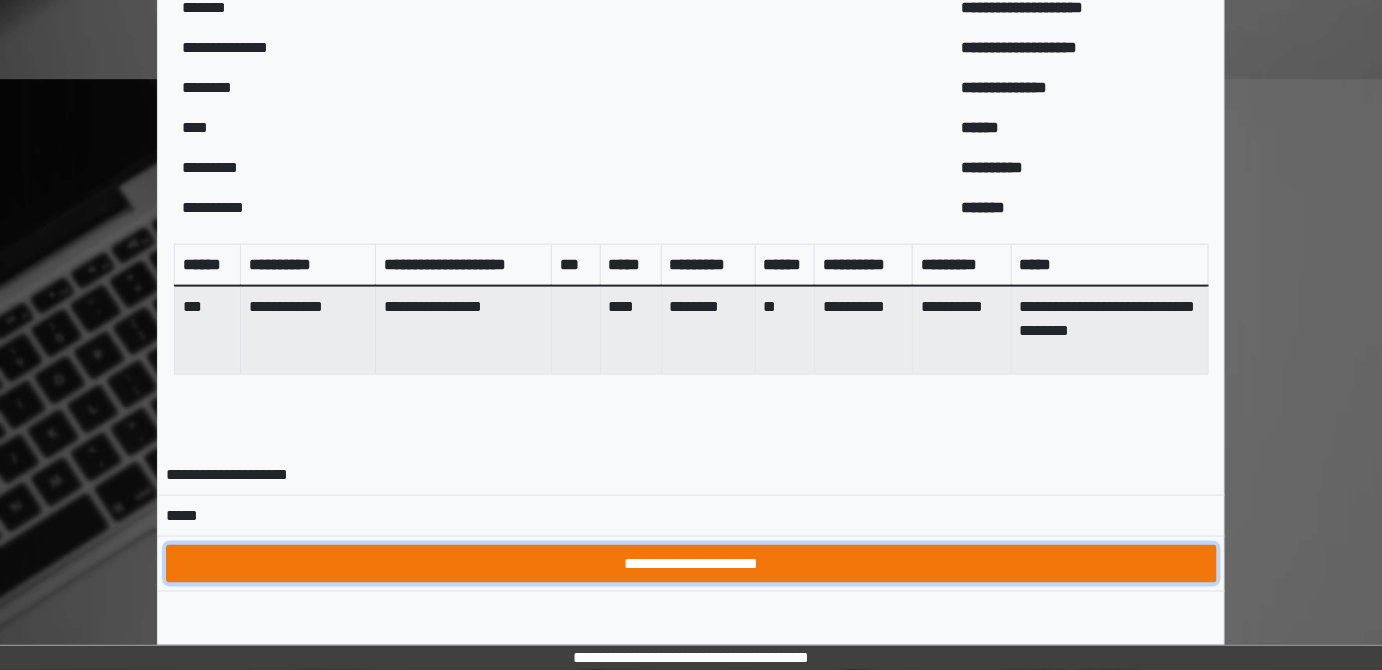 click on "**********" at bounding box center [691, 563] 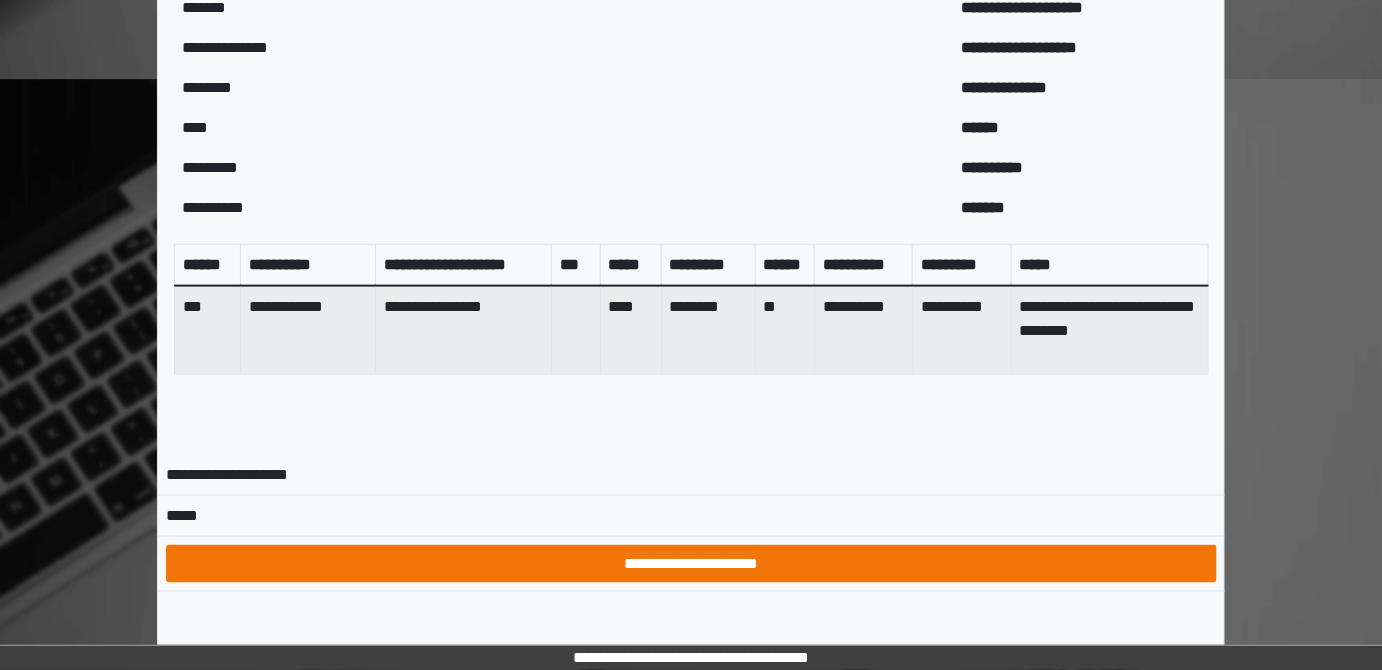 scroll, scrollTop: 0, scrollLeft: 0, axis: both 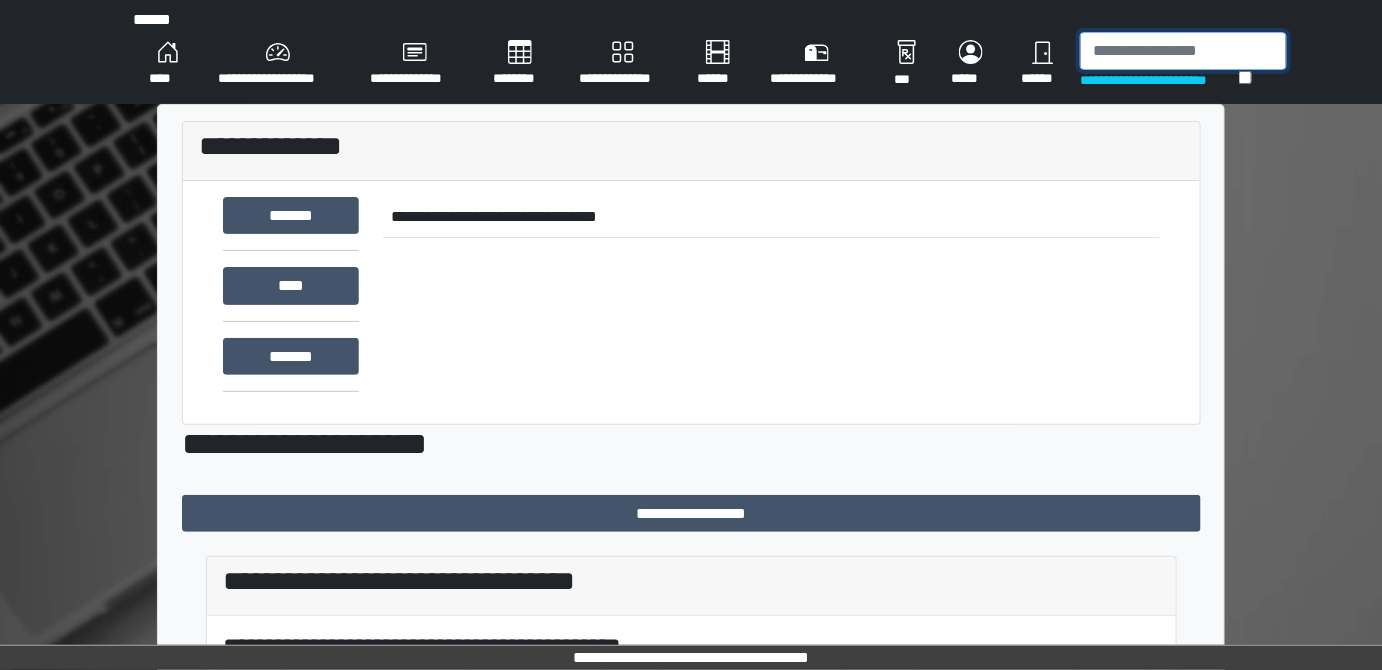 click at bounding box center (1183, 51) 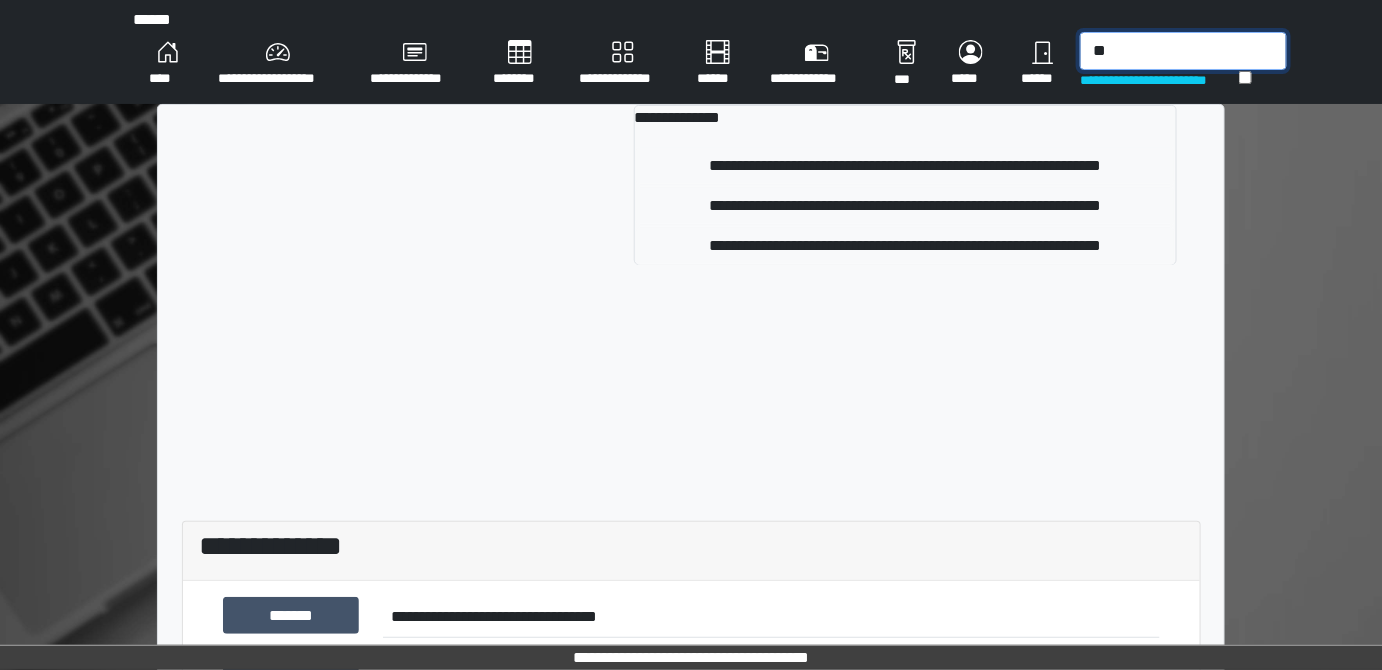 type on "*" 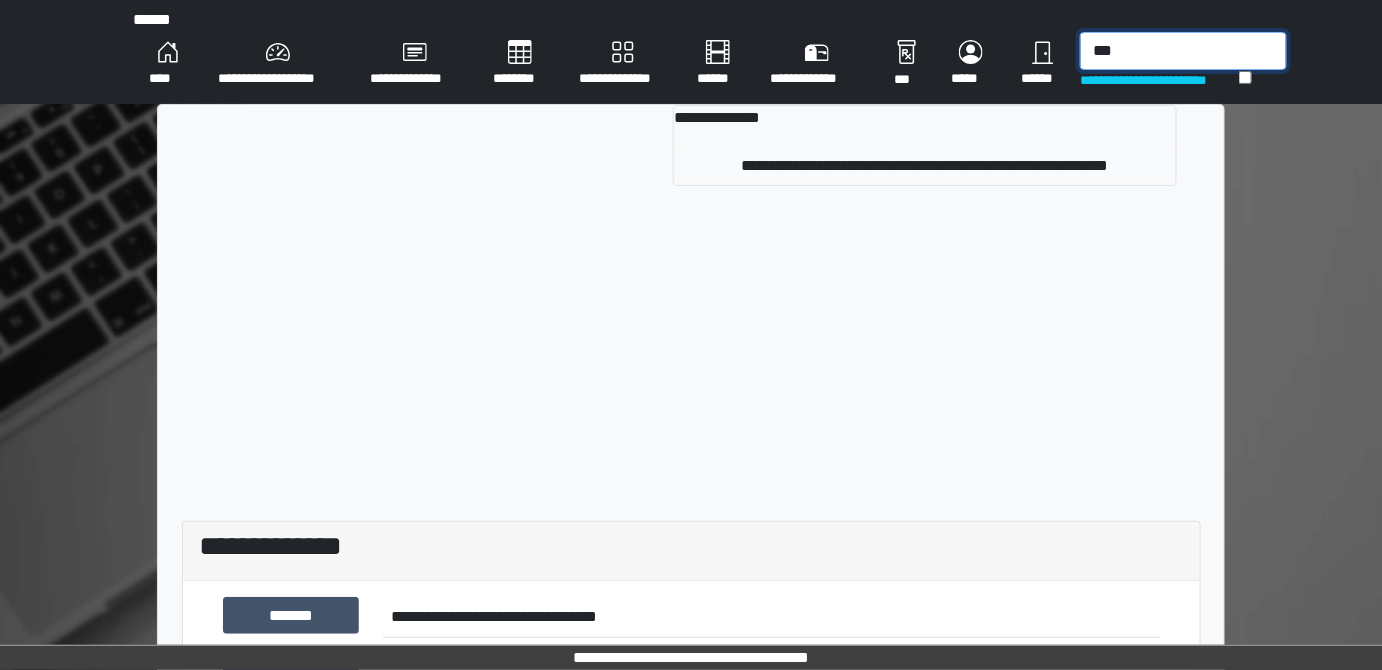 type on "***" 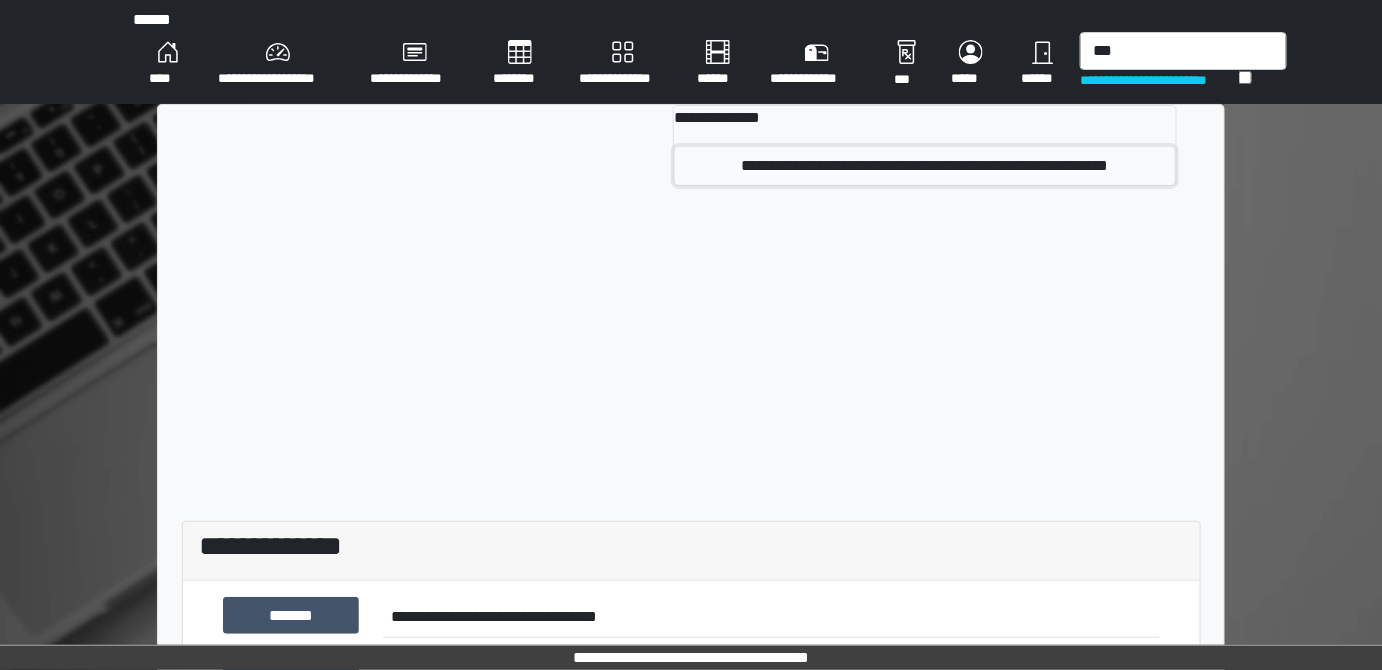 click on "**********" at bounding box center [925, 166] 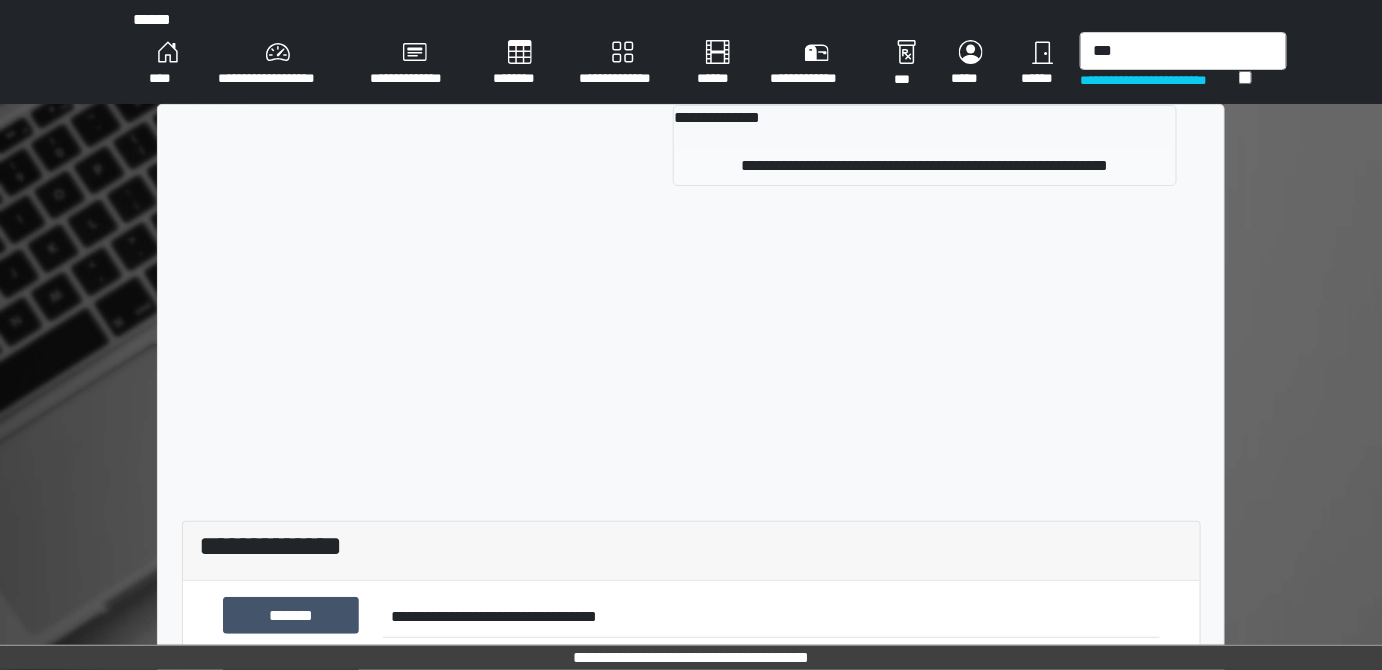 type 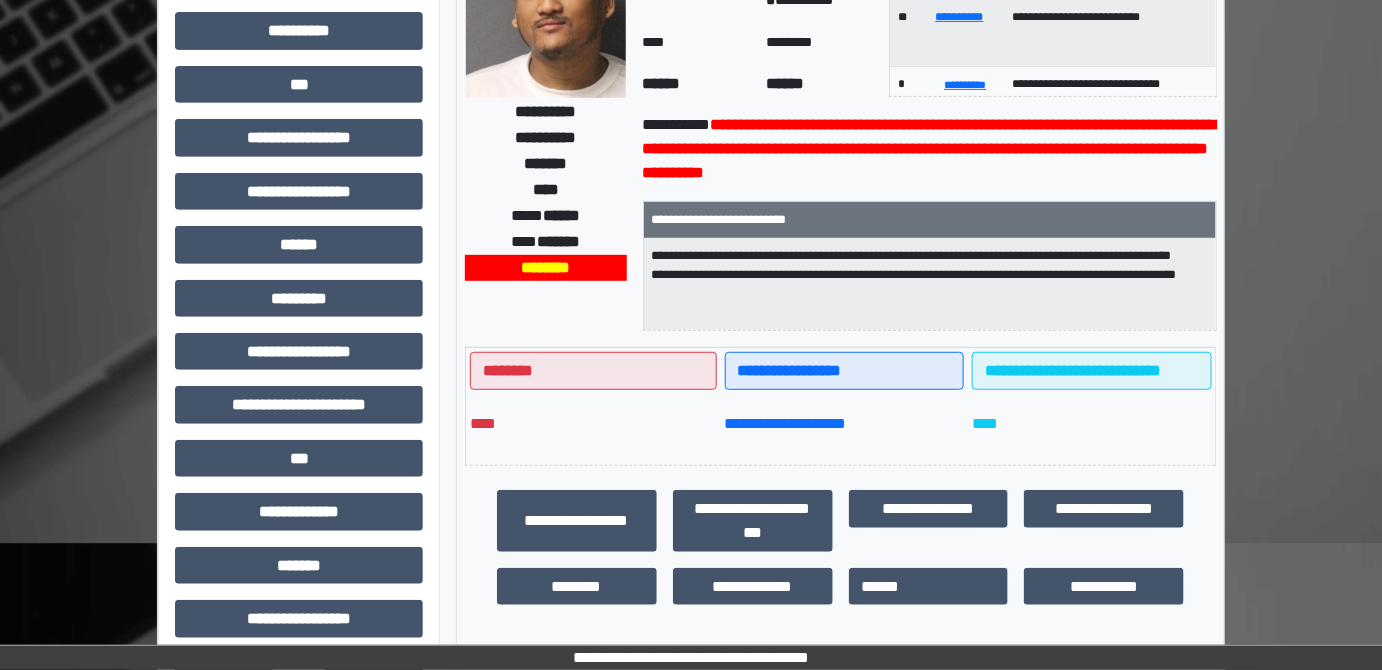 scroll, scrollTop: 241, scrollLeft: 0, axis: vertical 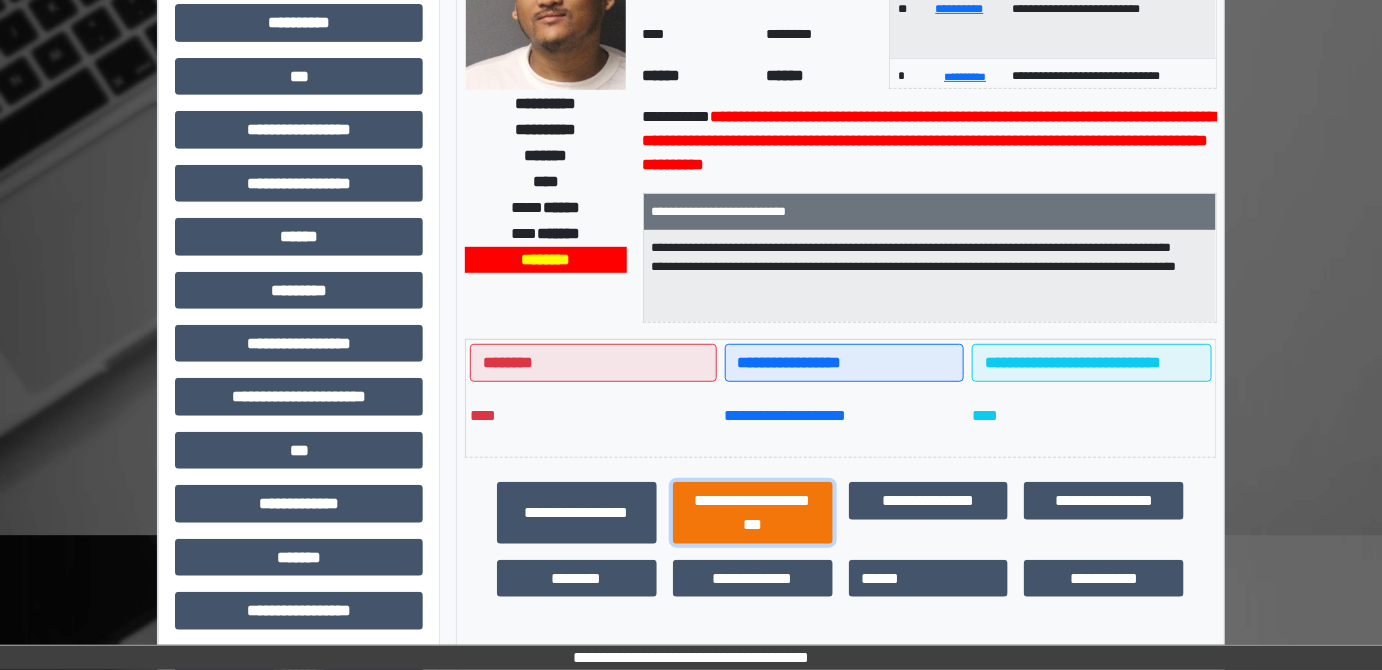 click on "**********" at bounding box center (753, 512) 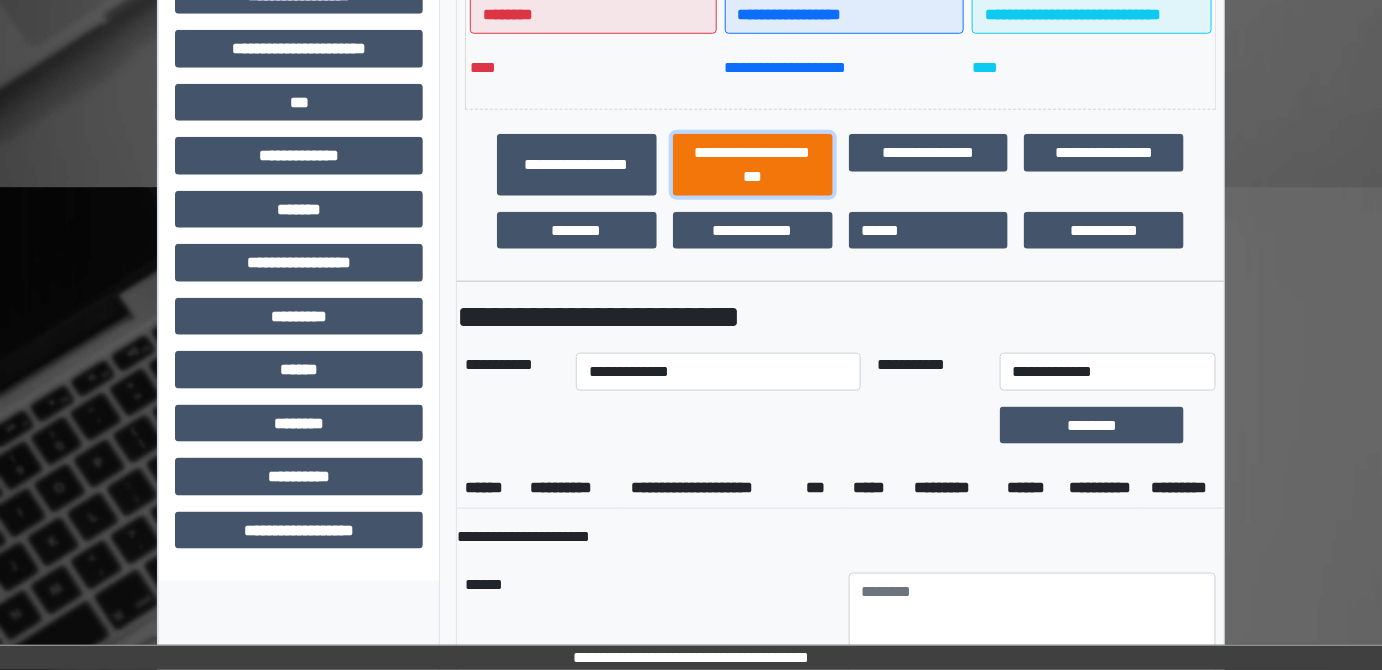 scroll, scrollTop: 590, scrollLeft: 0, axis: vertical 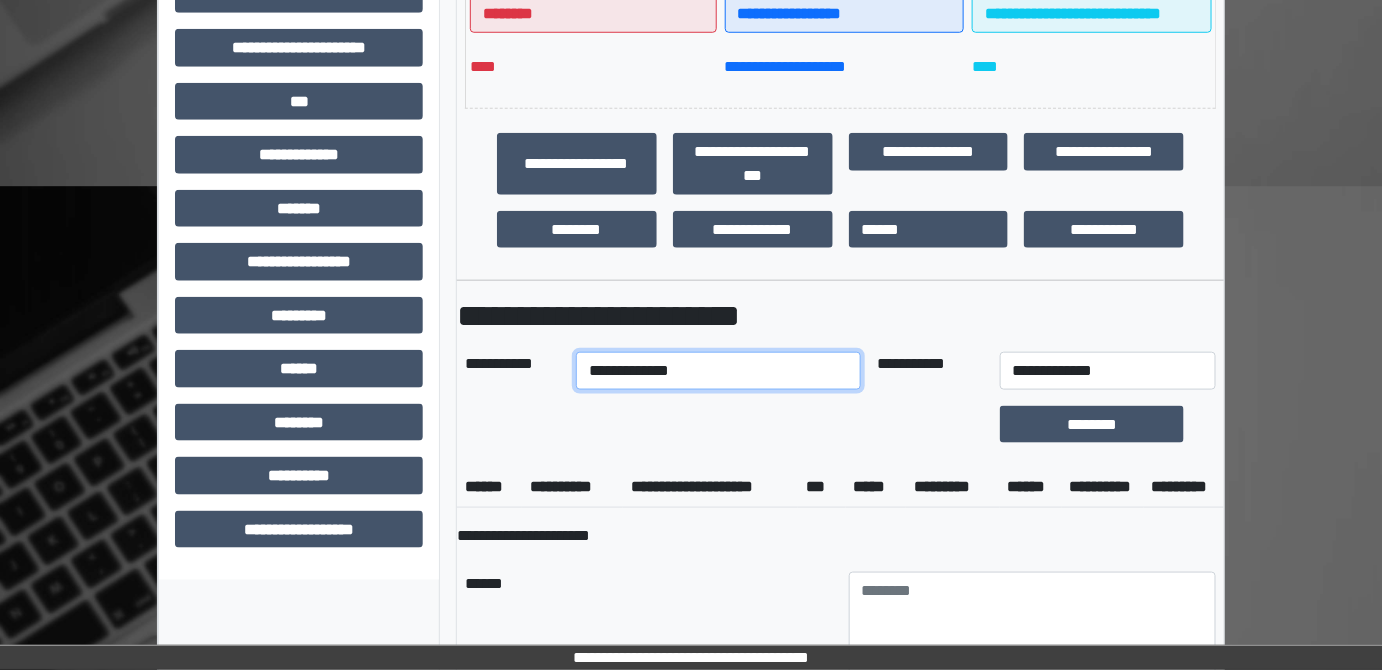 click on "**********" at bounding box center [718, 371] 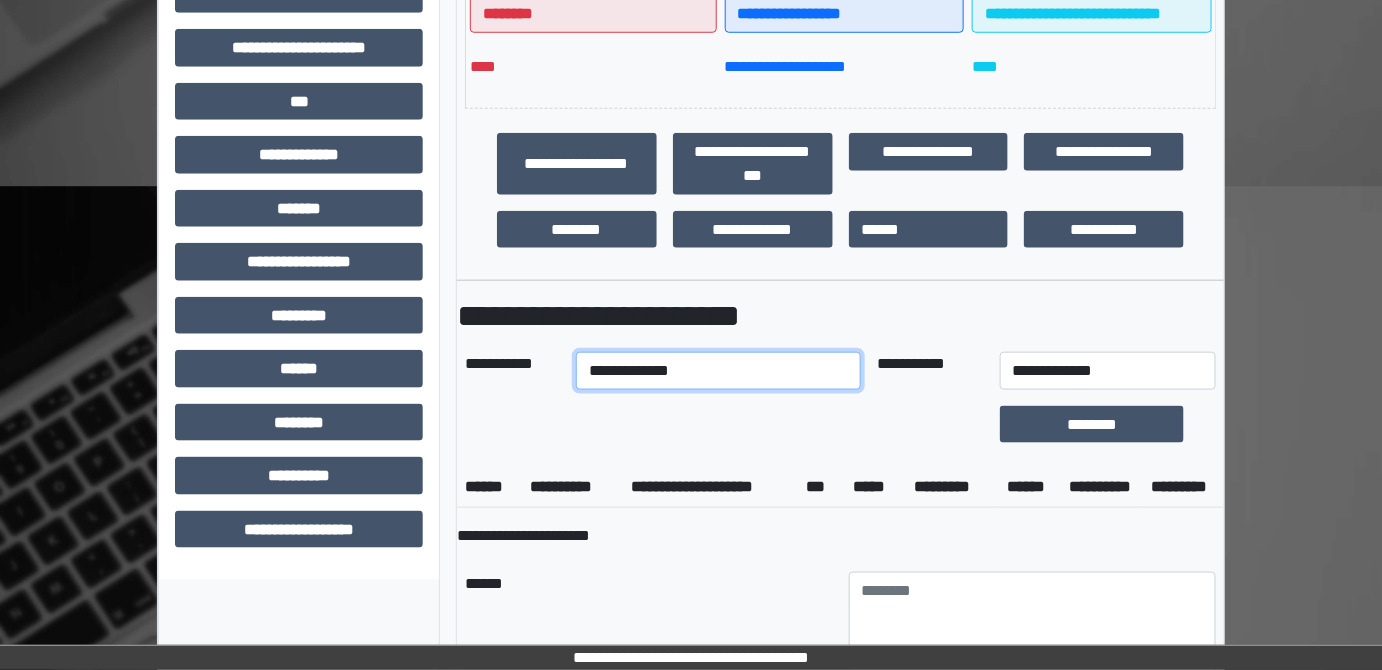 select on "****" 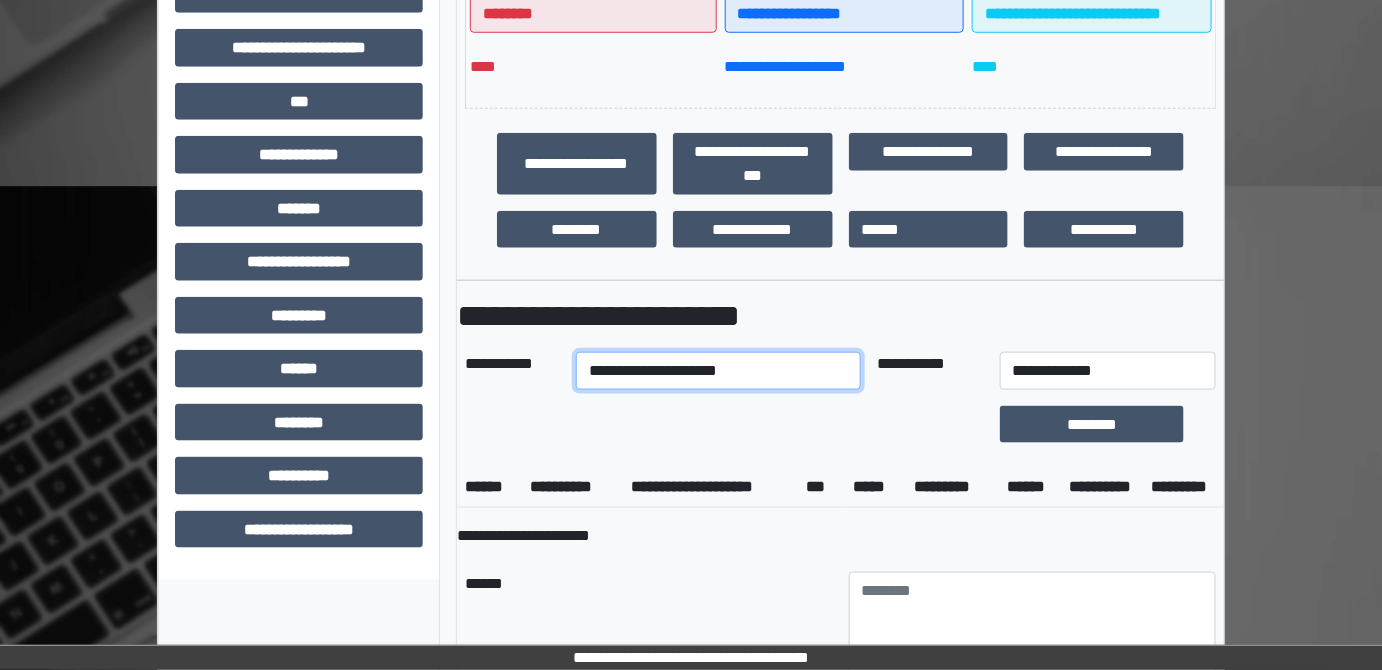 click on "**********" at bounding box center (718, 371) 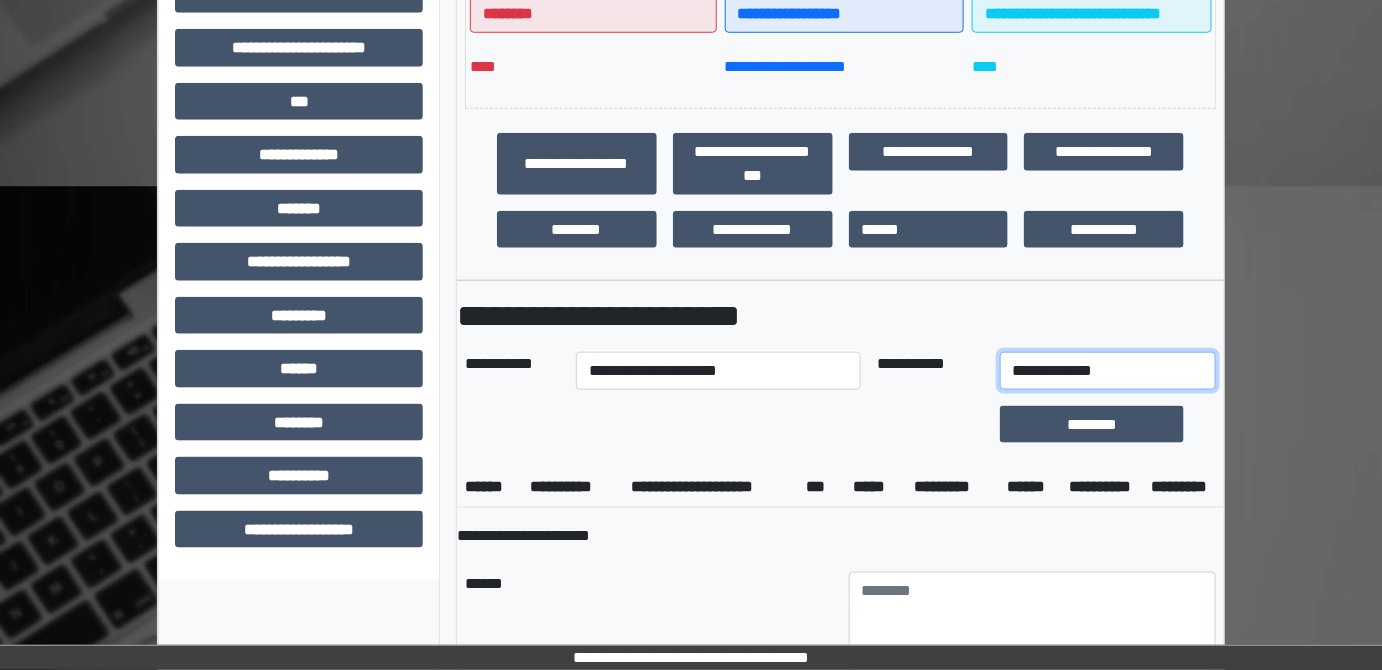 click on "**********" at bounding box center [1108, 371] 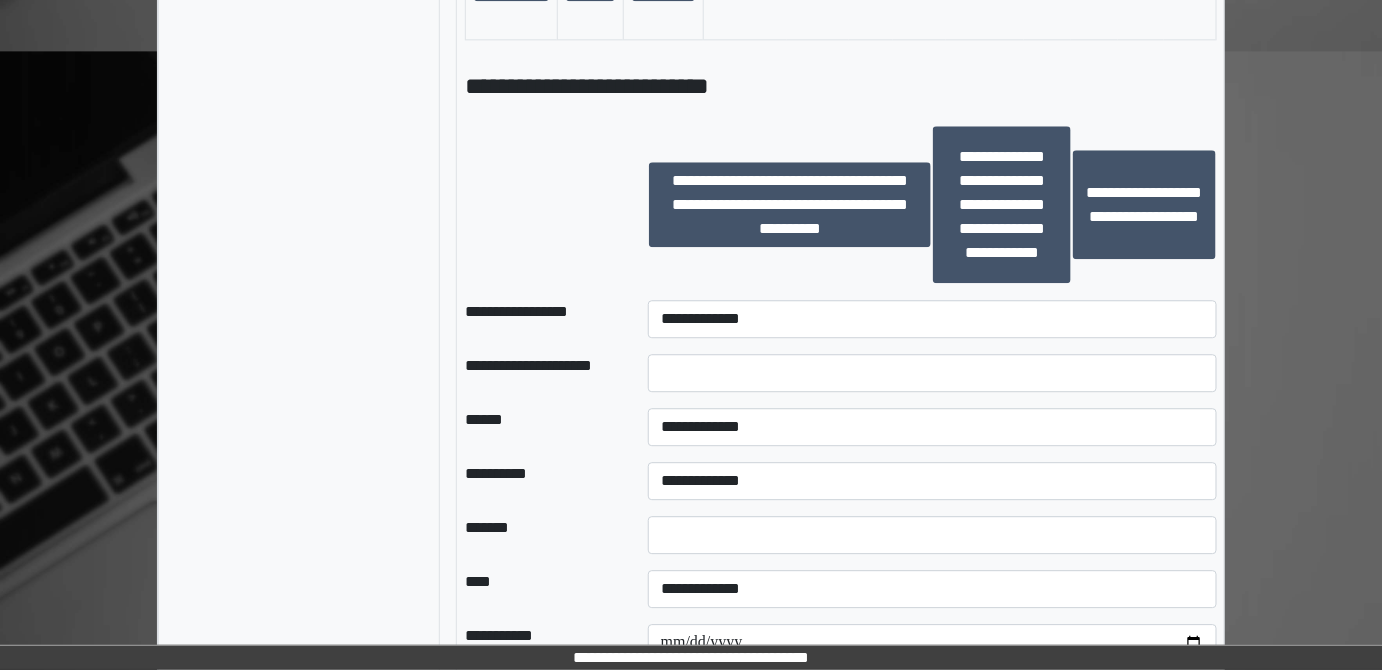 scroll, scrollTop: 1613, scrollLeft: 0, axis: vertical 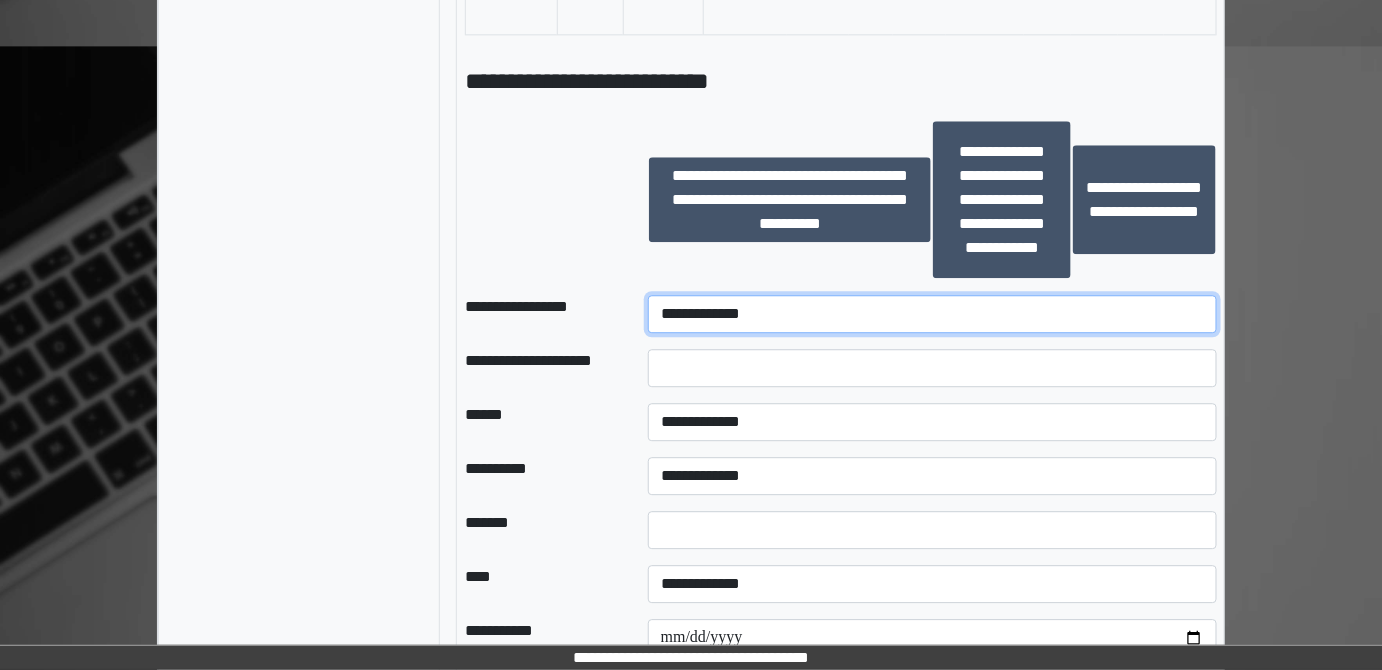 click on "**********" at bounding box center (933, 314) 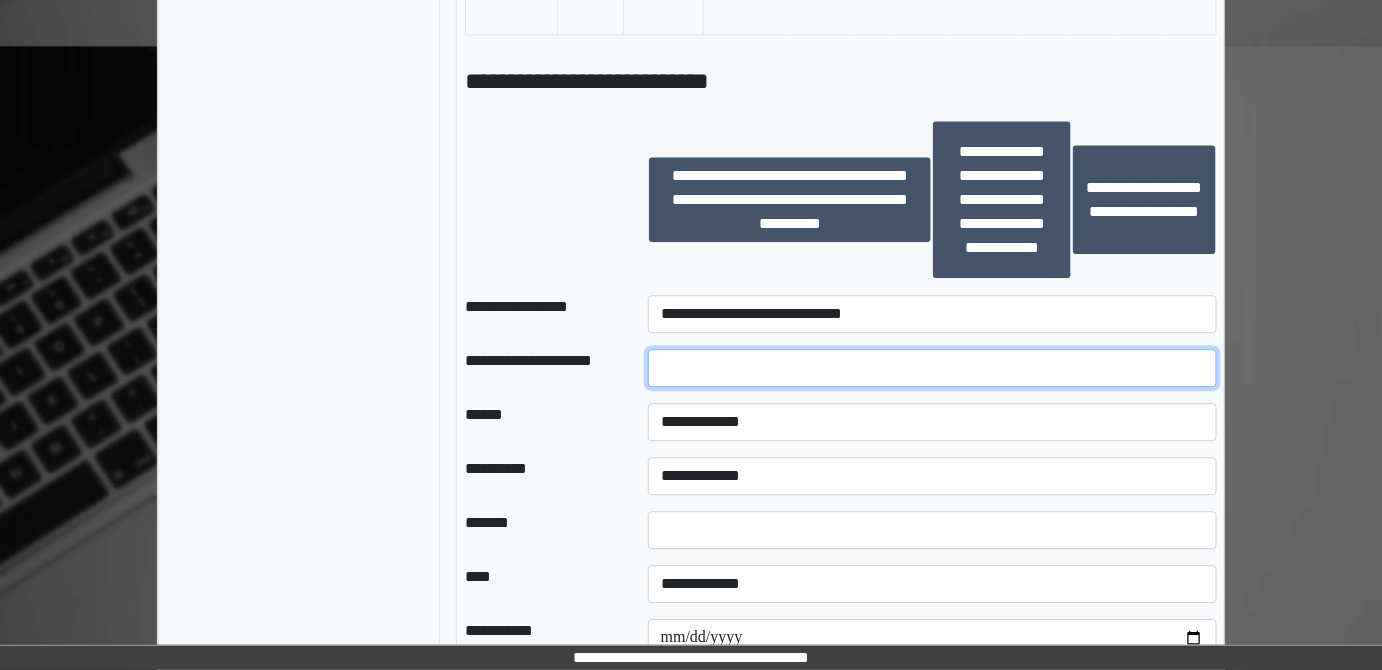 click at bounding box center [933, 368] 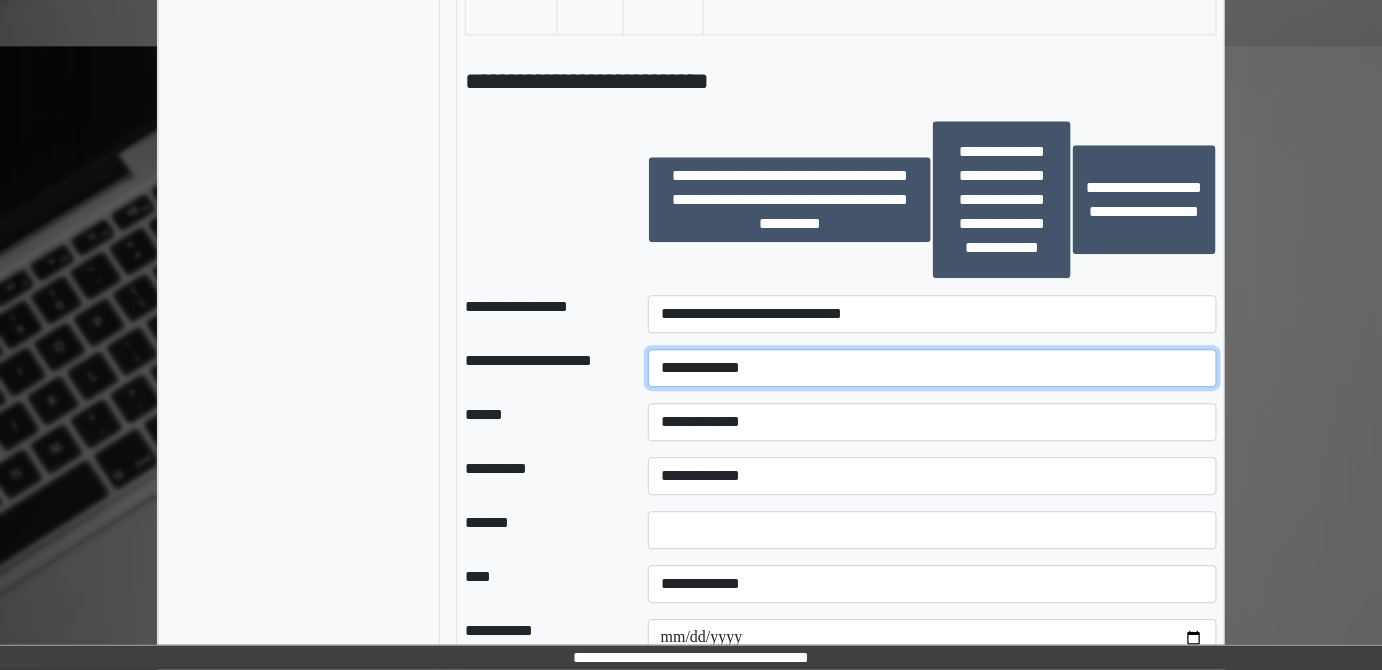 type on "**********" 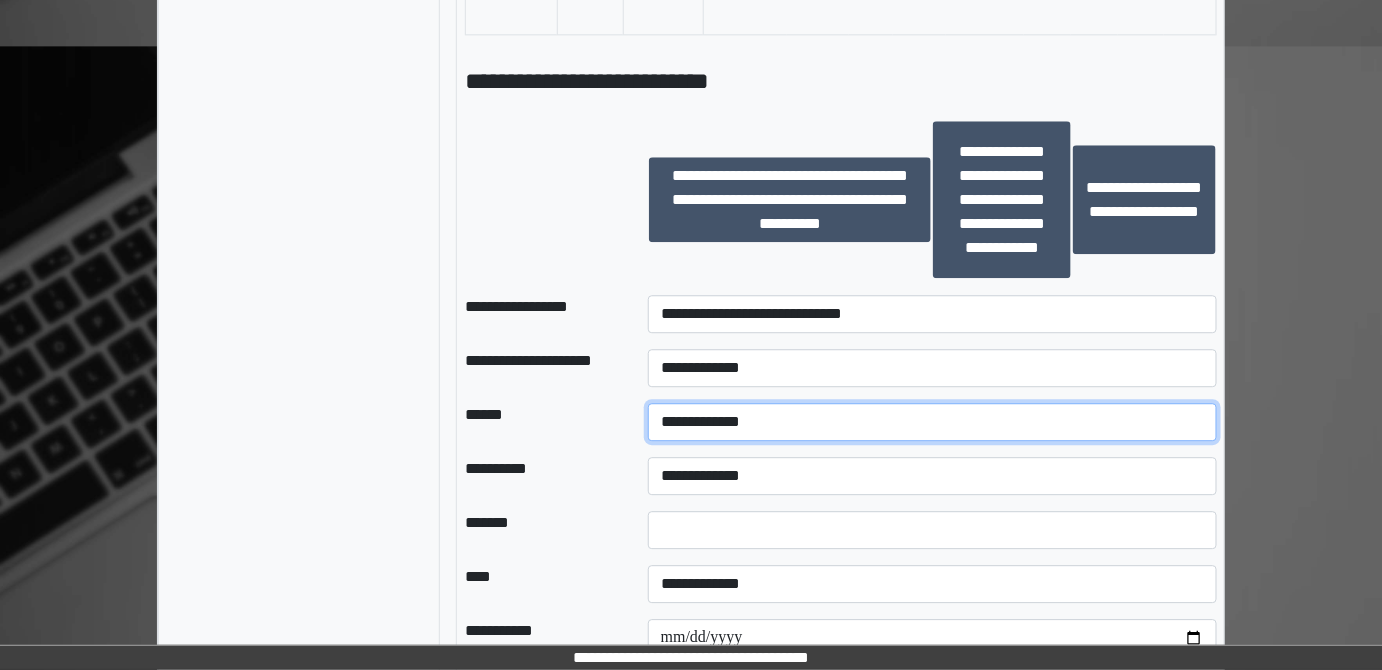 click on "**********" at bounding box center (933, 422) 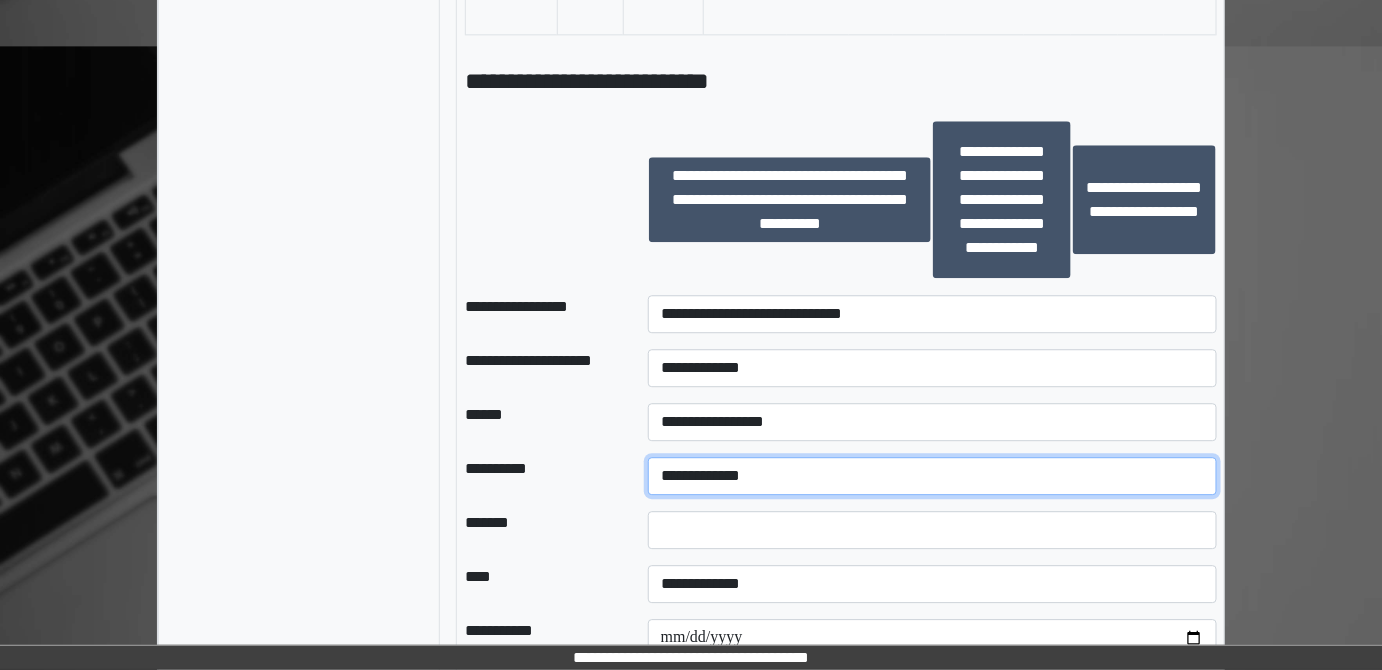 click on "**********" at bounding box center [933, 476] 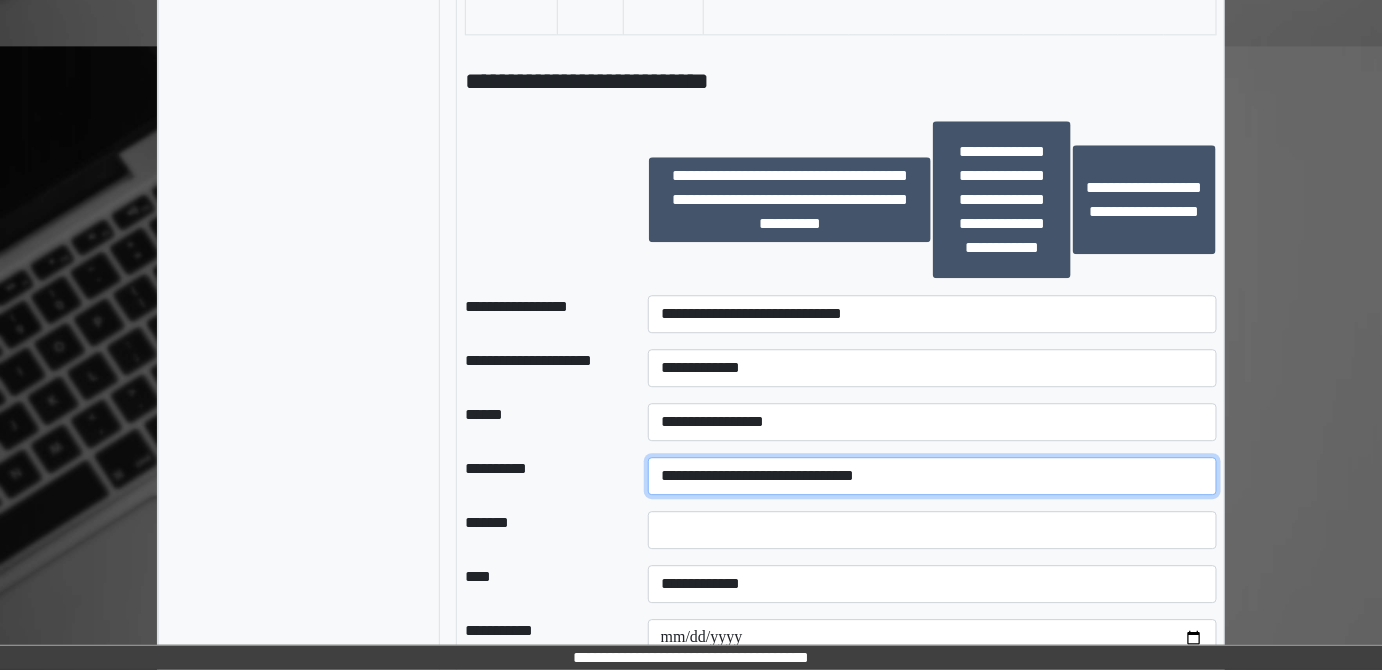 click on "**********" at bounding box center (933, 476) 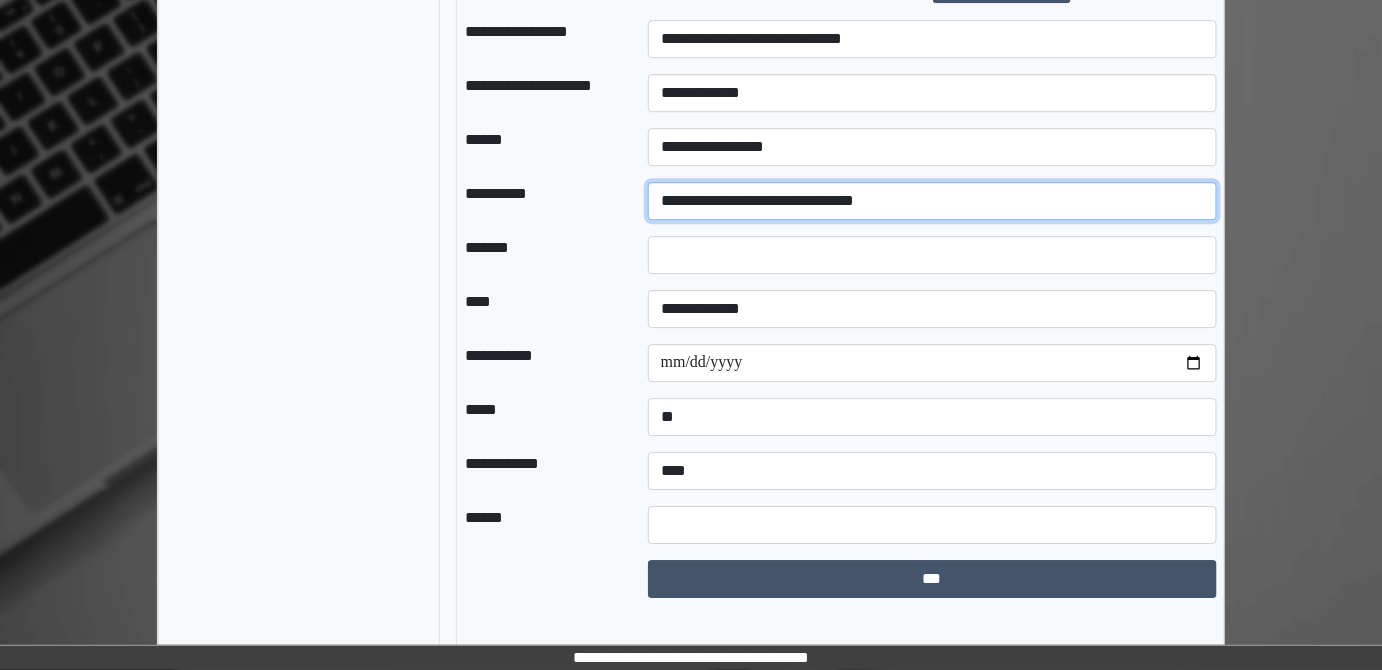 scroll, scrollTop: 1890, scrollLeft: 0, axis: vertical 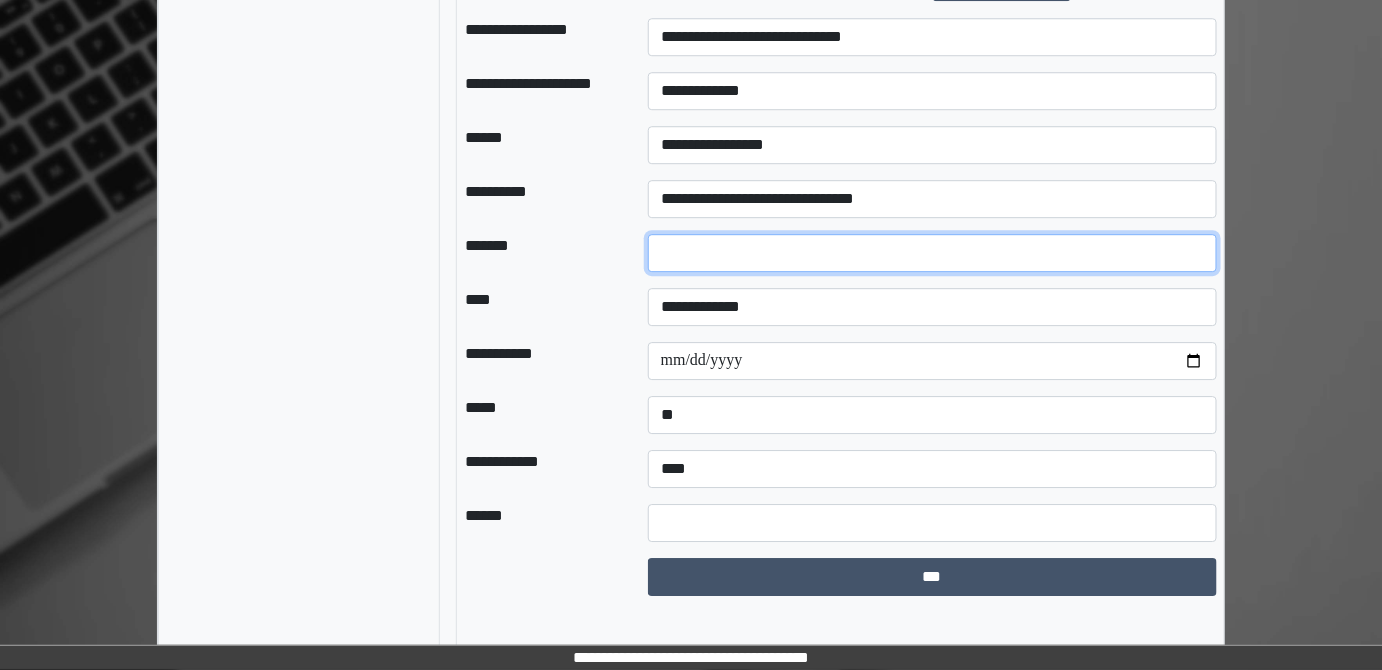 click at bounding box center (933, 253) 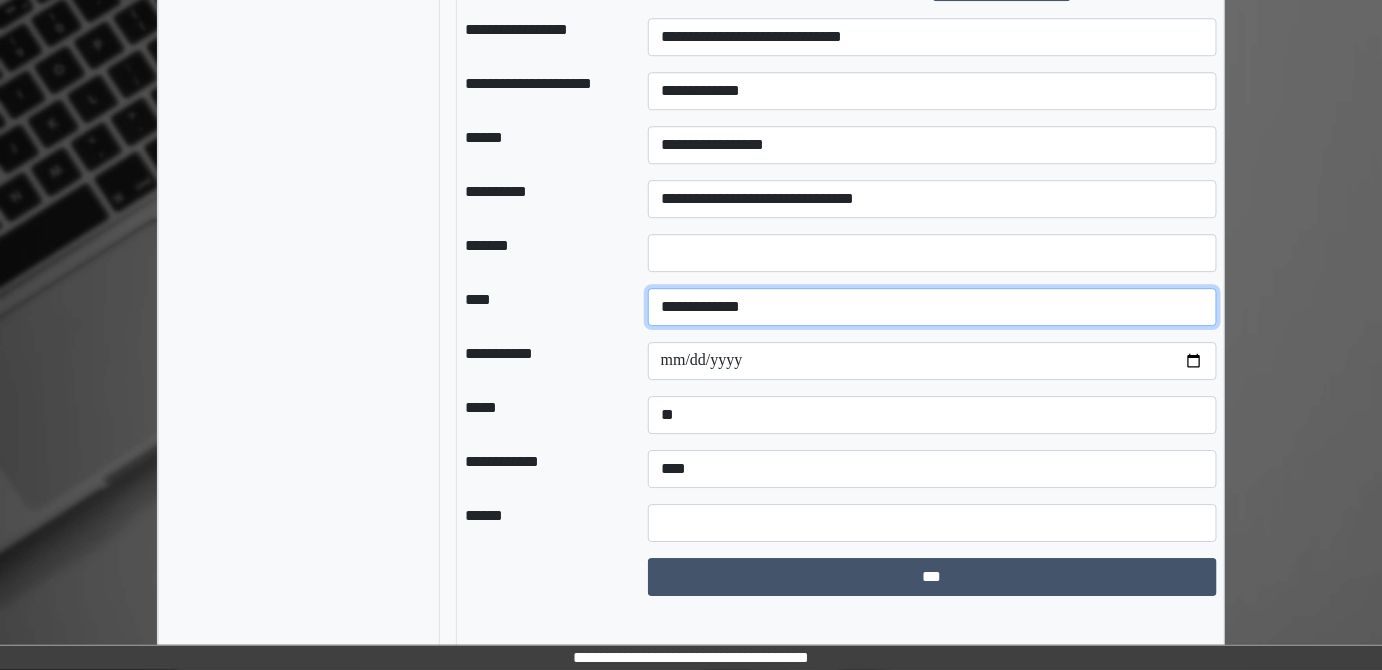 click on "**********" at bounding box center (933, 307) 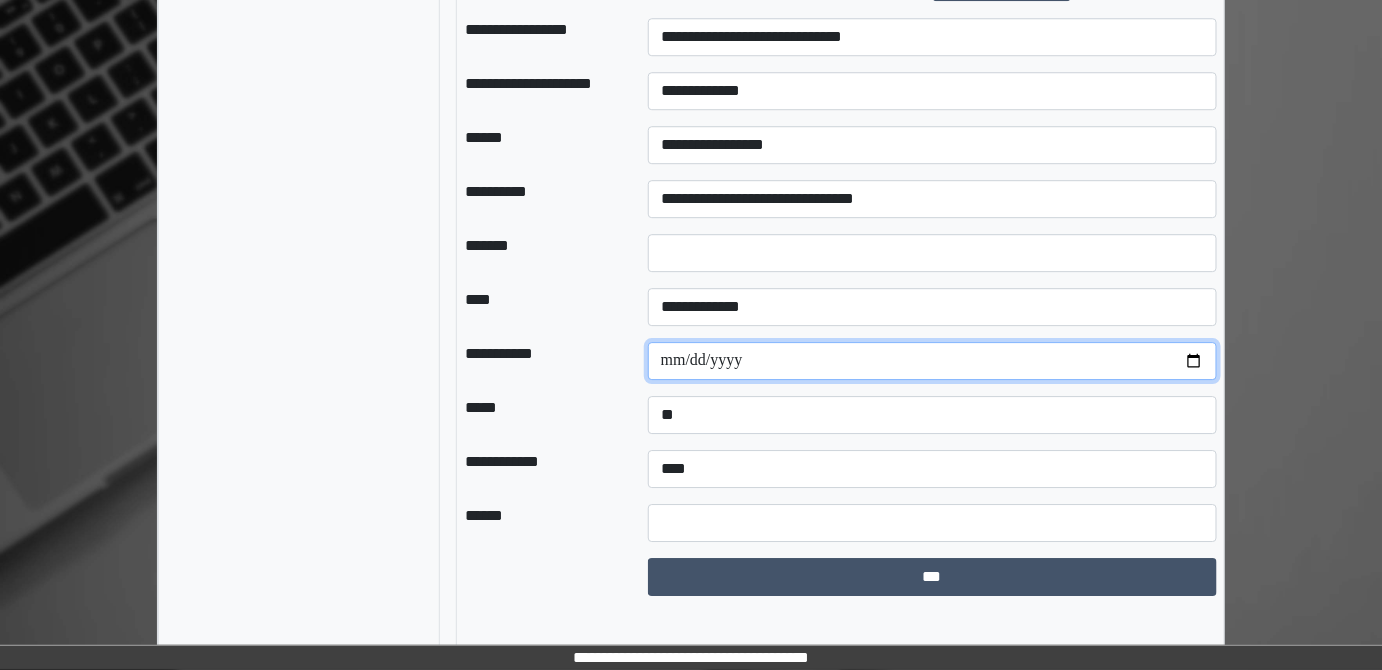 click at bounding box center [933, 361] 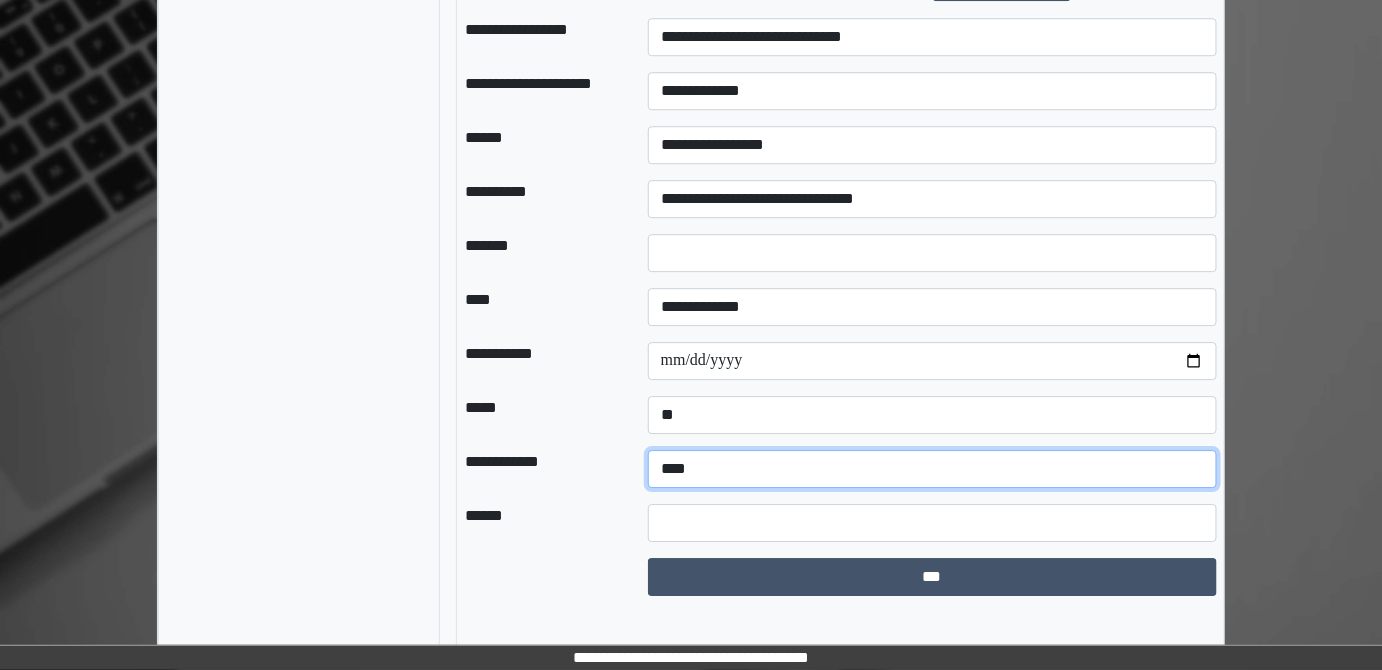 click on "**********" at bounding box center (933, 469) 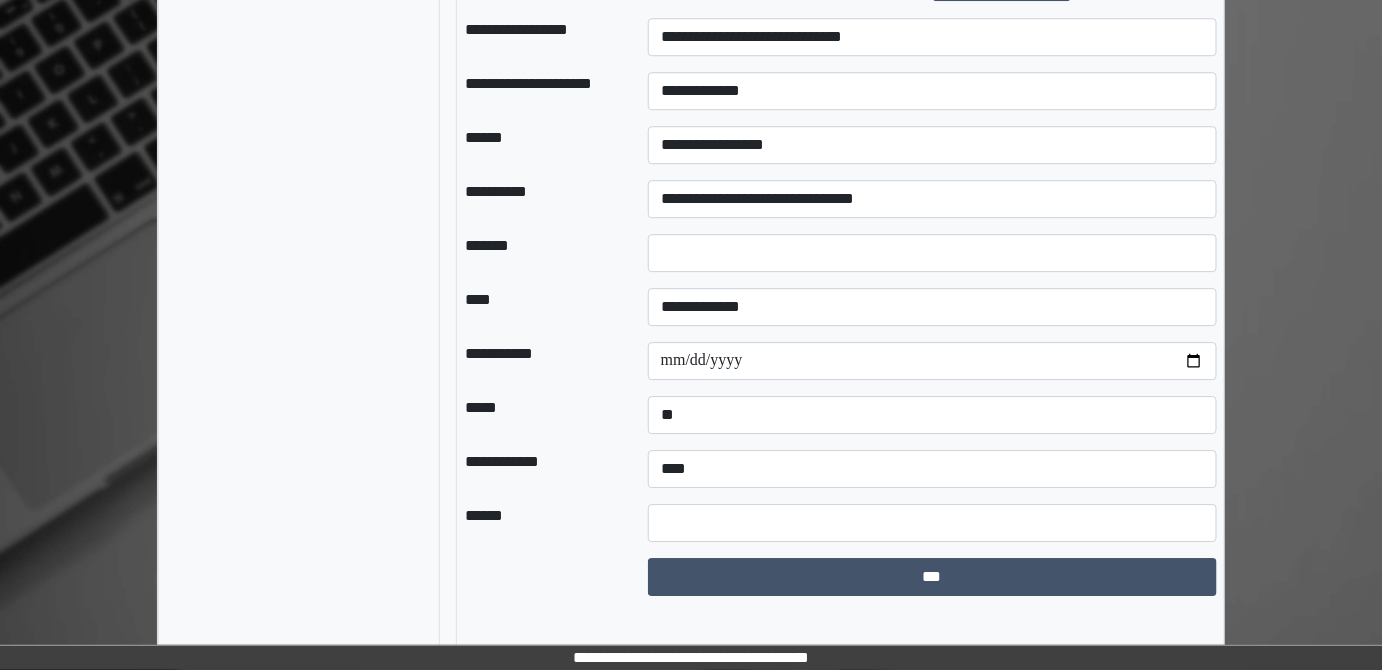 click on "**********" at bounding box center [540, 469] 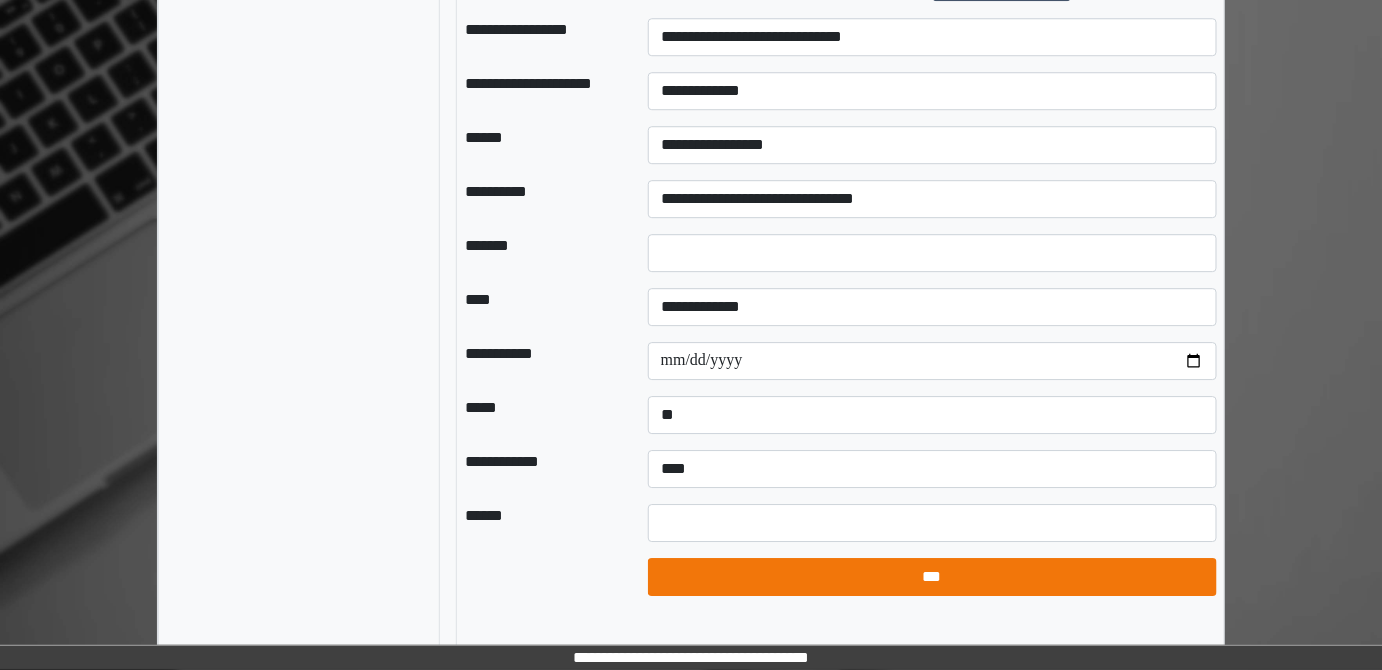 click on "***" at bounding box center [932, 576] 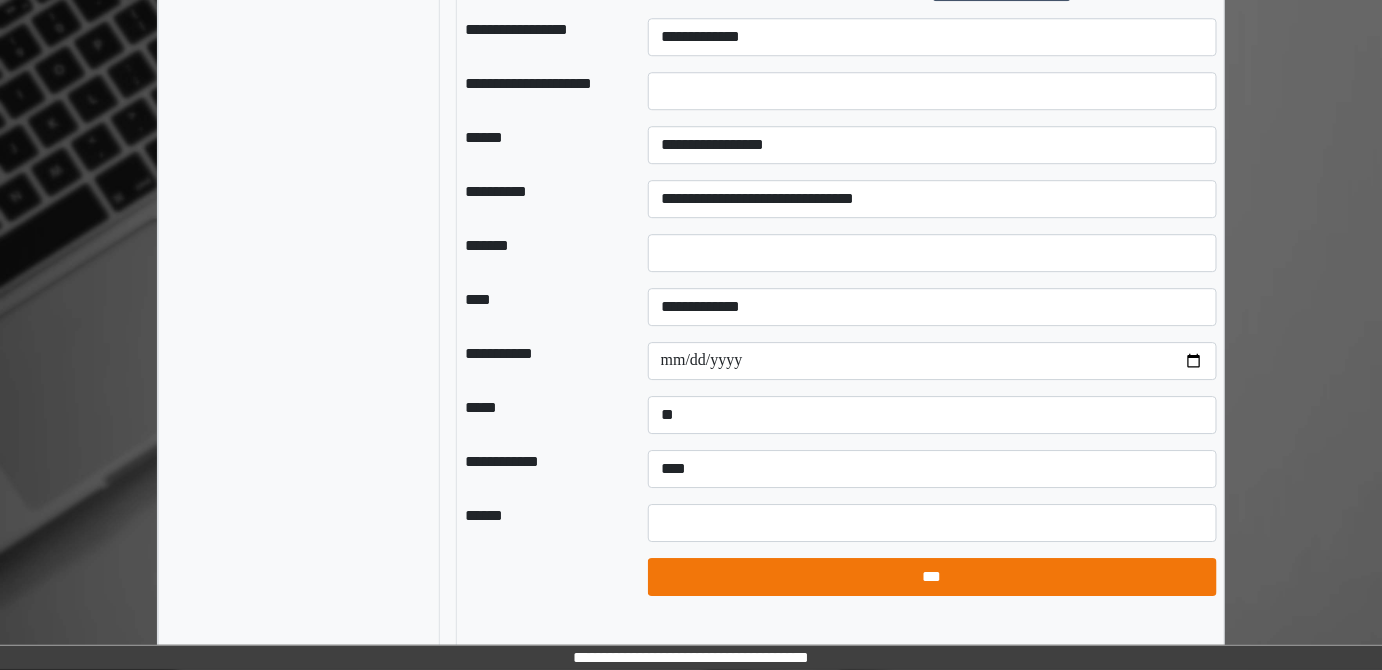 select on "*" 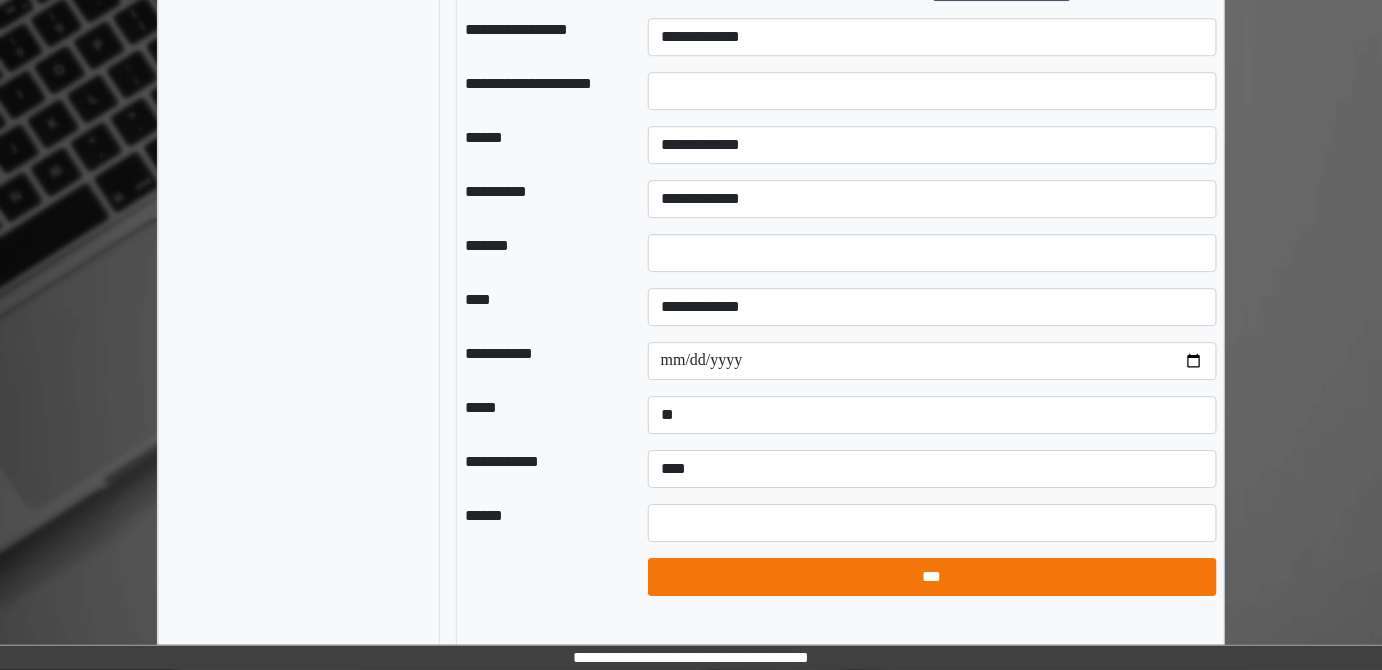 scroll, scrollTop: 1856, scrollLeft: 0, axis: vertical 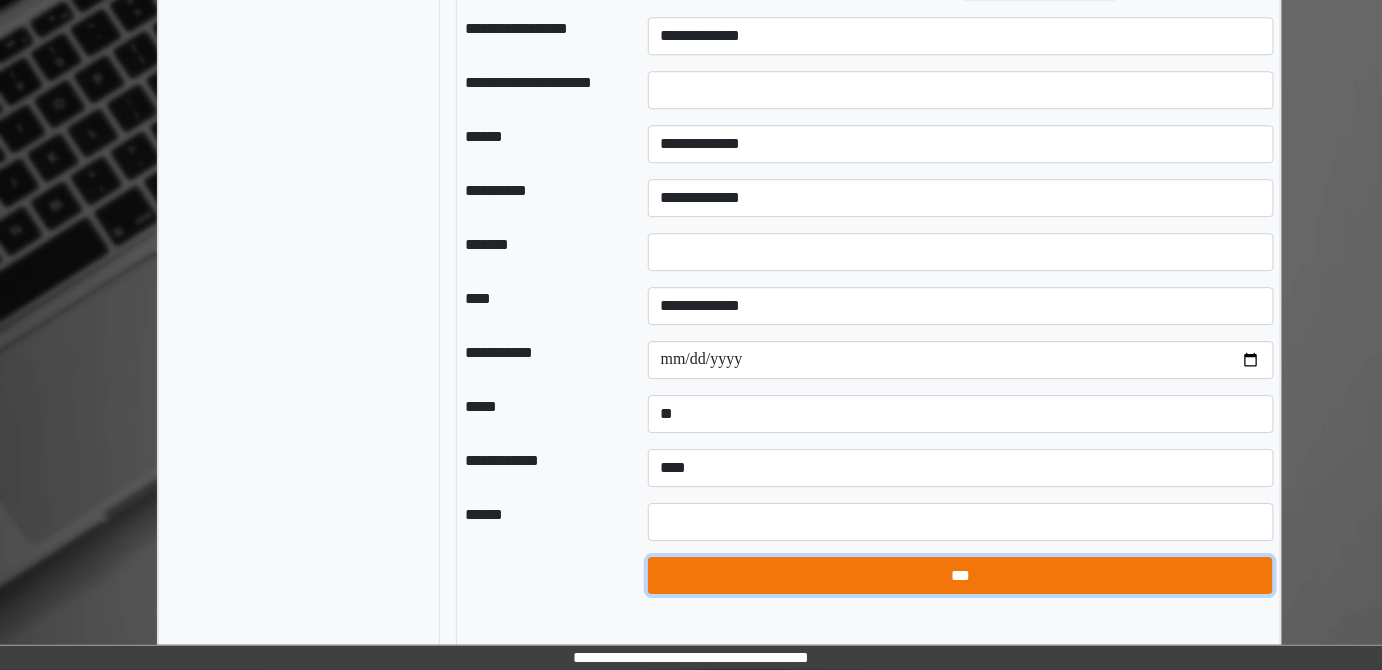 click on "***" at bounding box center (960, 575) 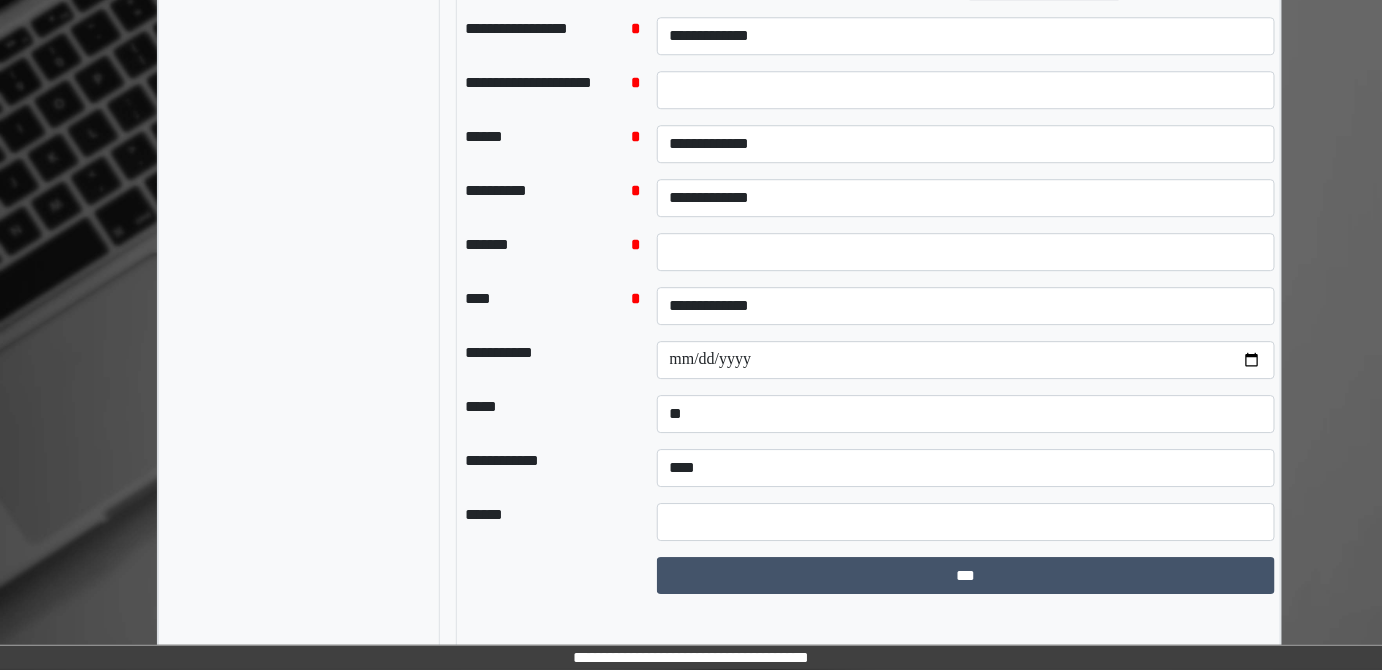 click on "**********" at bounding box center [691, -541] 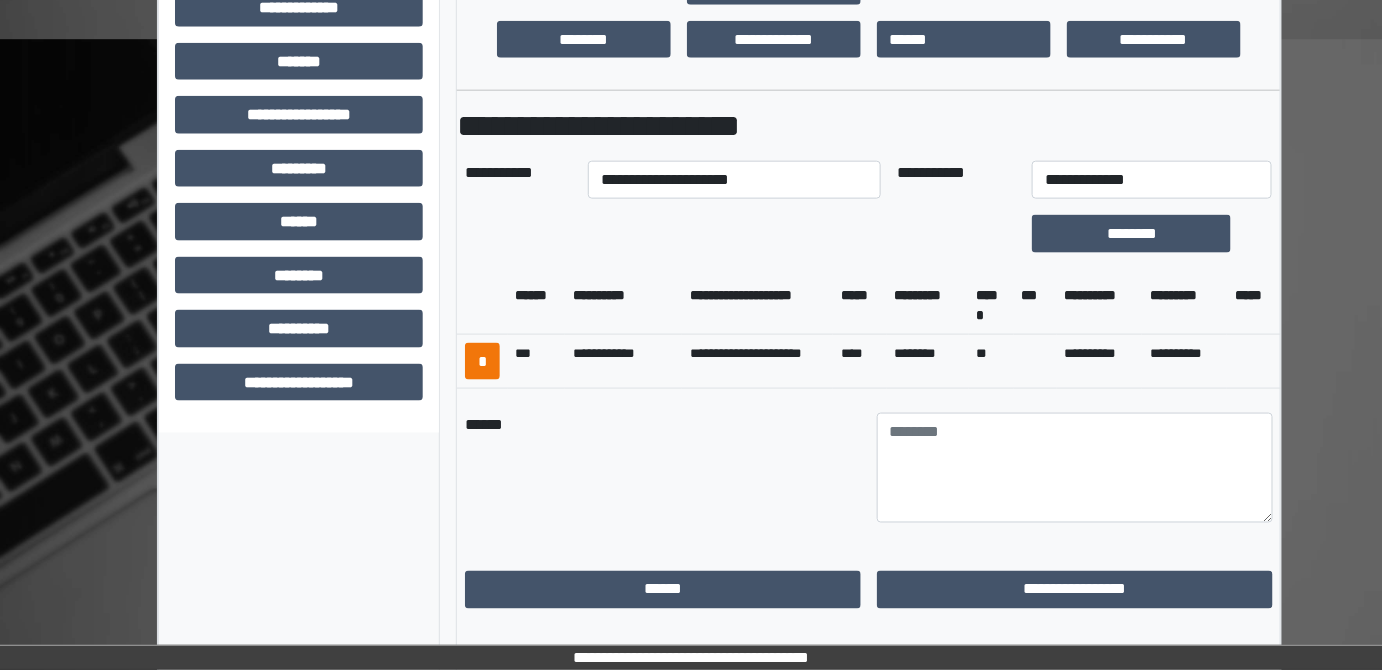 scroll, scrollTop: 722, scrollLeft: 0, axis: vertical 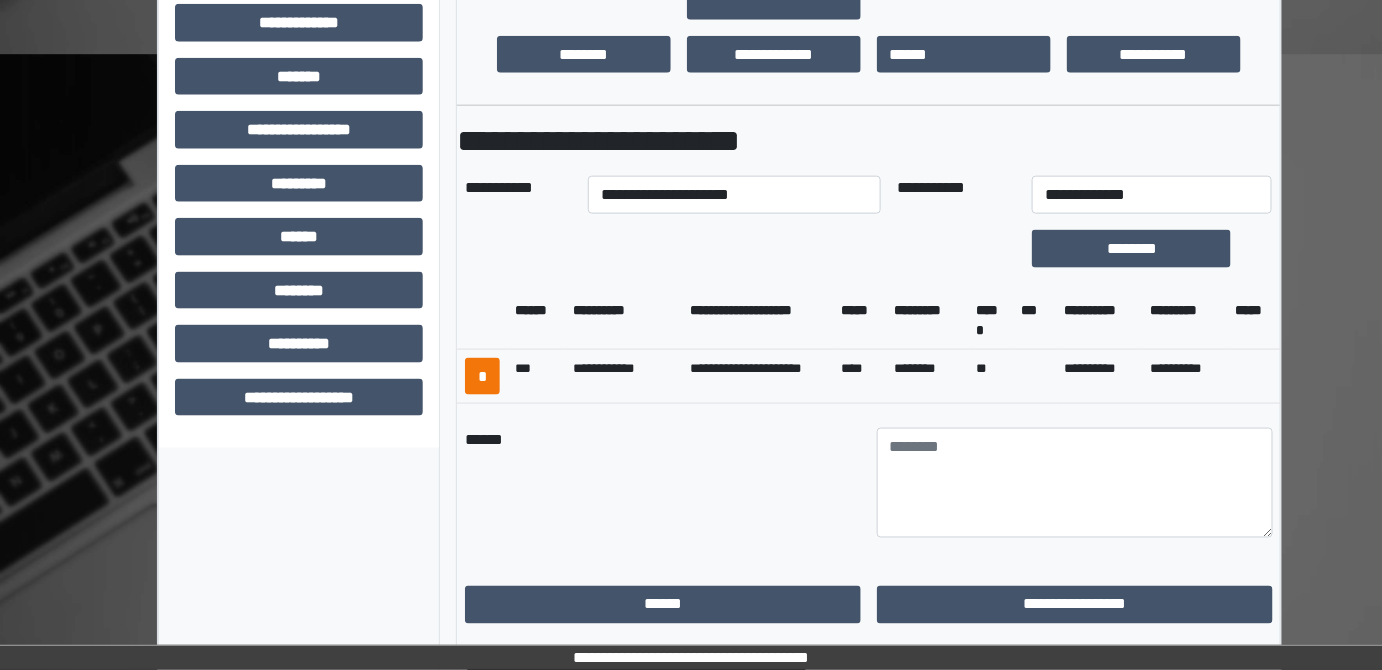 click at bounding box center [1035, 376] 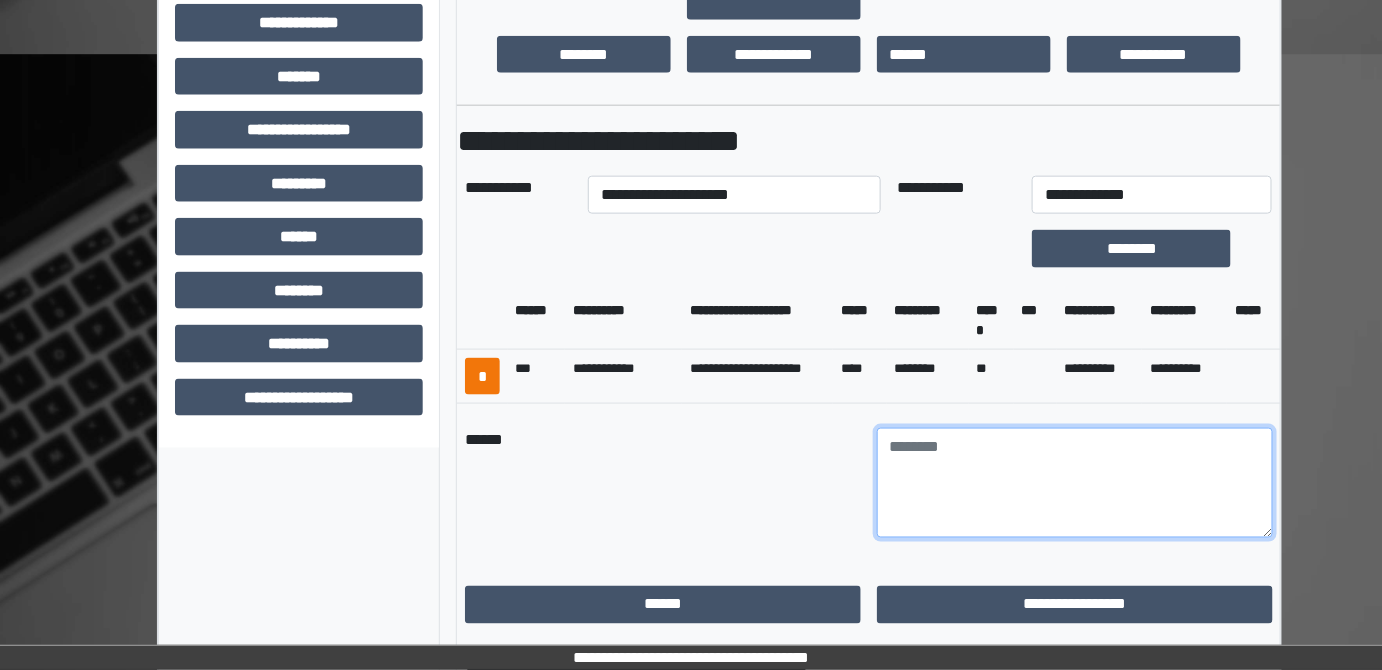 click at bounding box center [1075, 483] 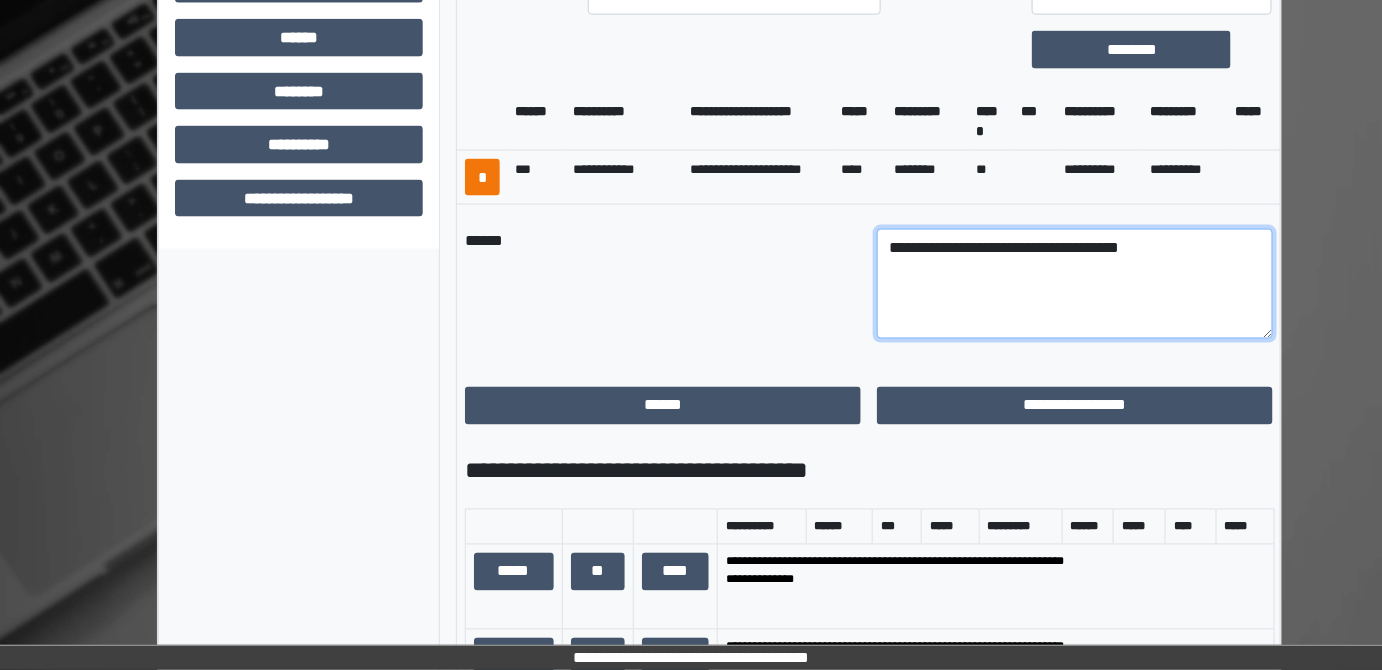 scroll, scrollTop: 886, scrollLeft: 0, axis: vertical 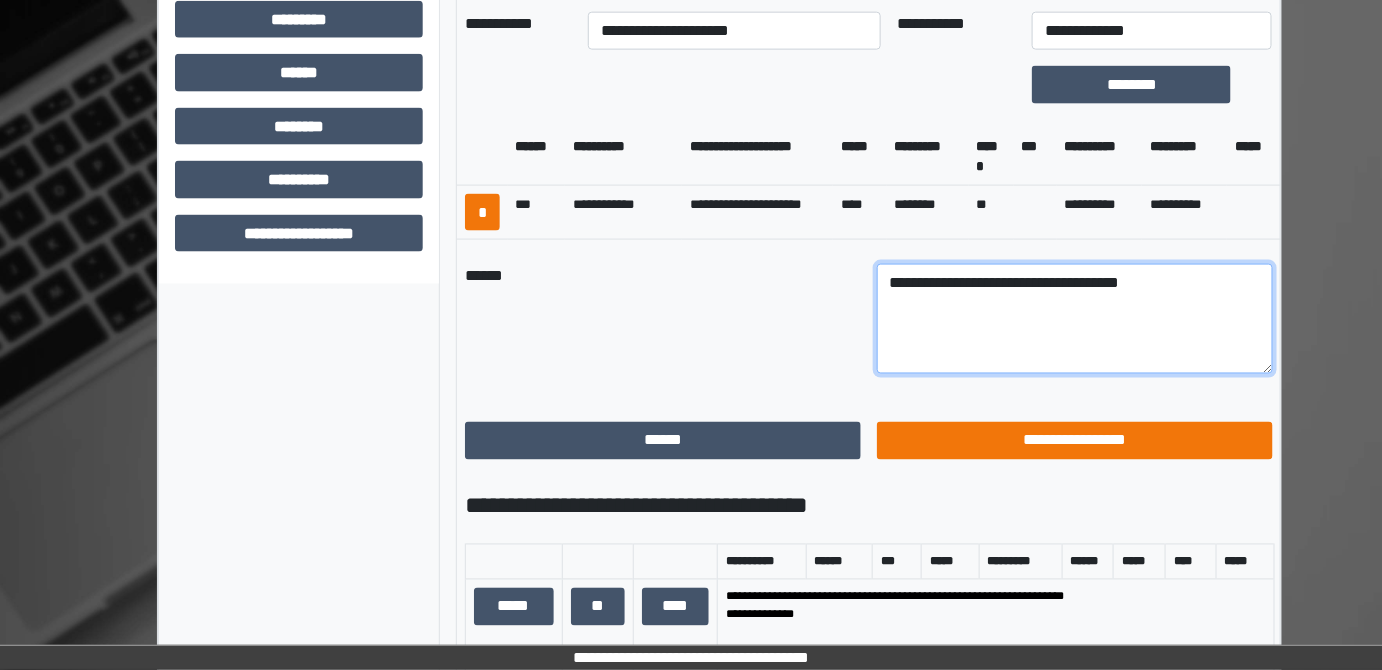 type on "**********" 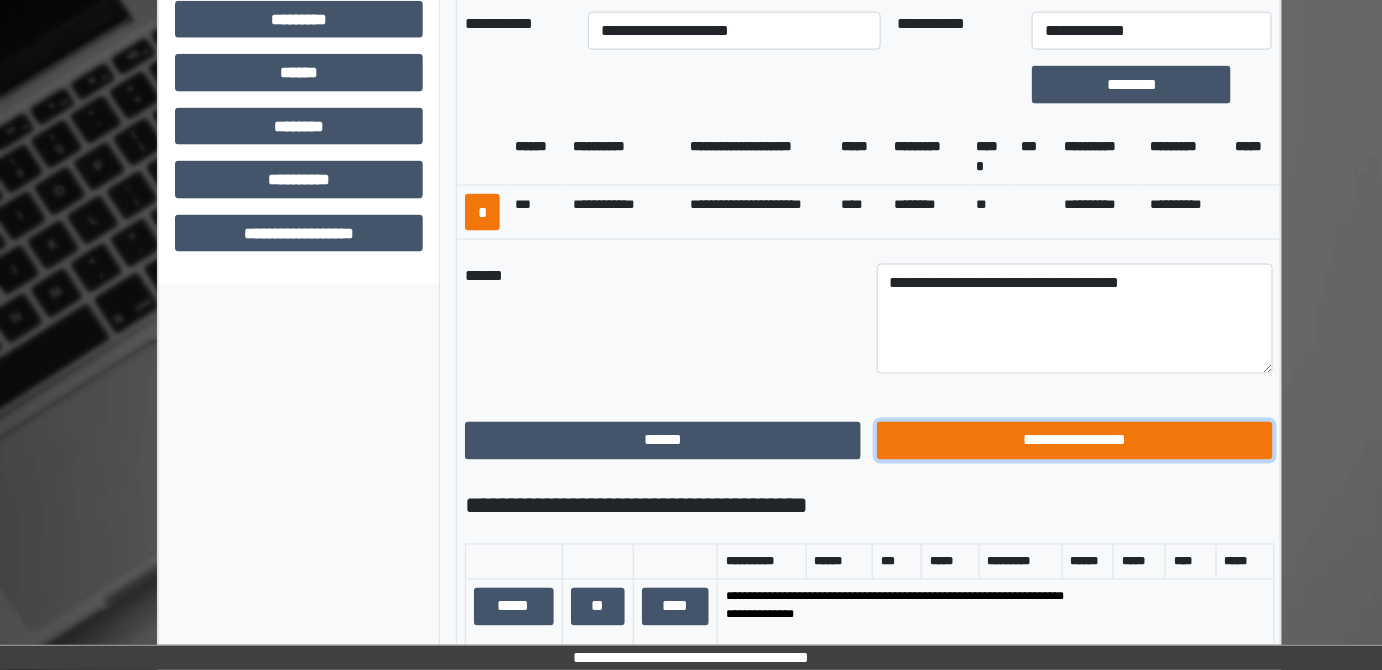 click on "**********" at bounding box center [1075, 440] 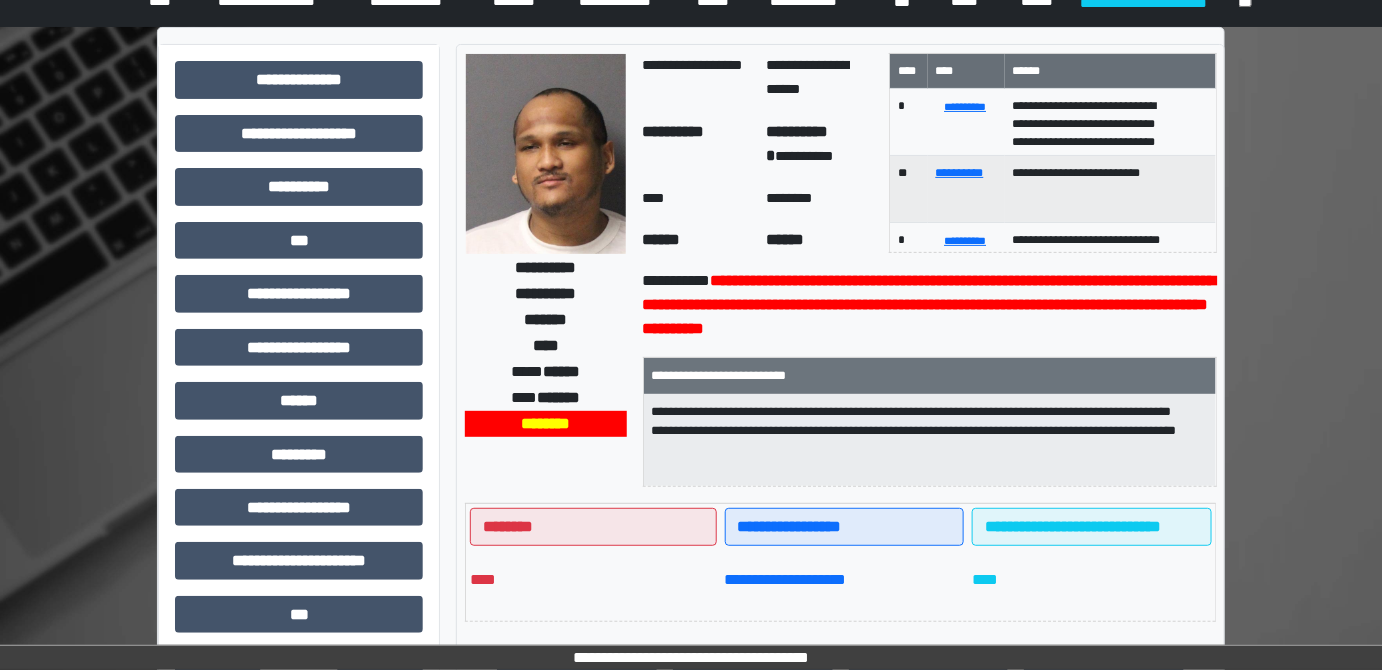 scroll, scrollTop: 0, scrollLeft: 0, axis: both 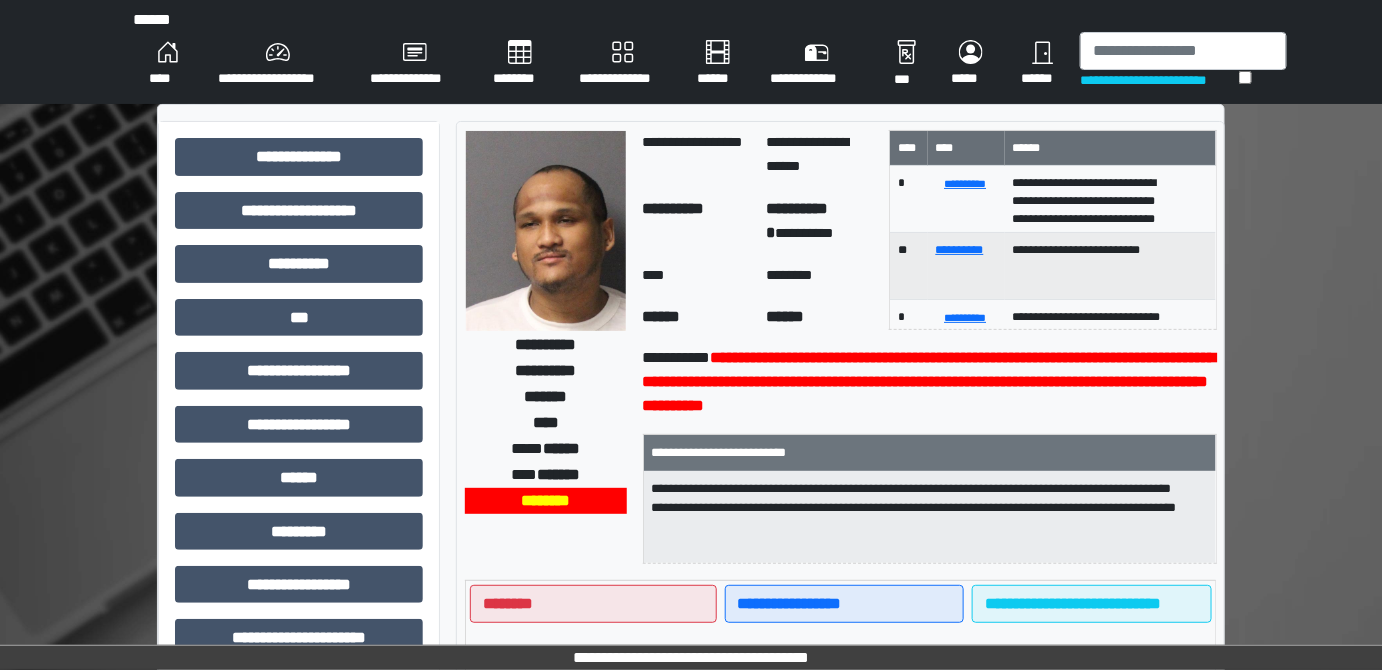 click on "**********" at bounding box center (1159, 80) 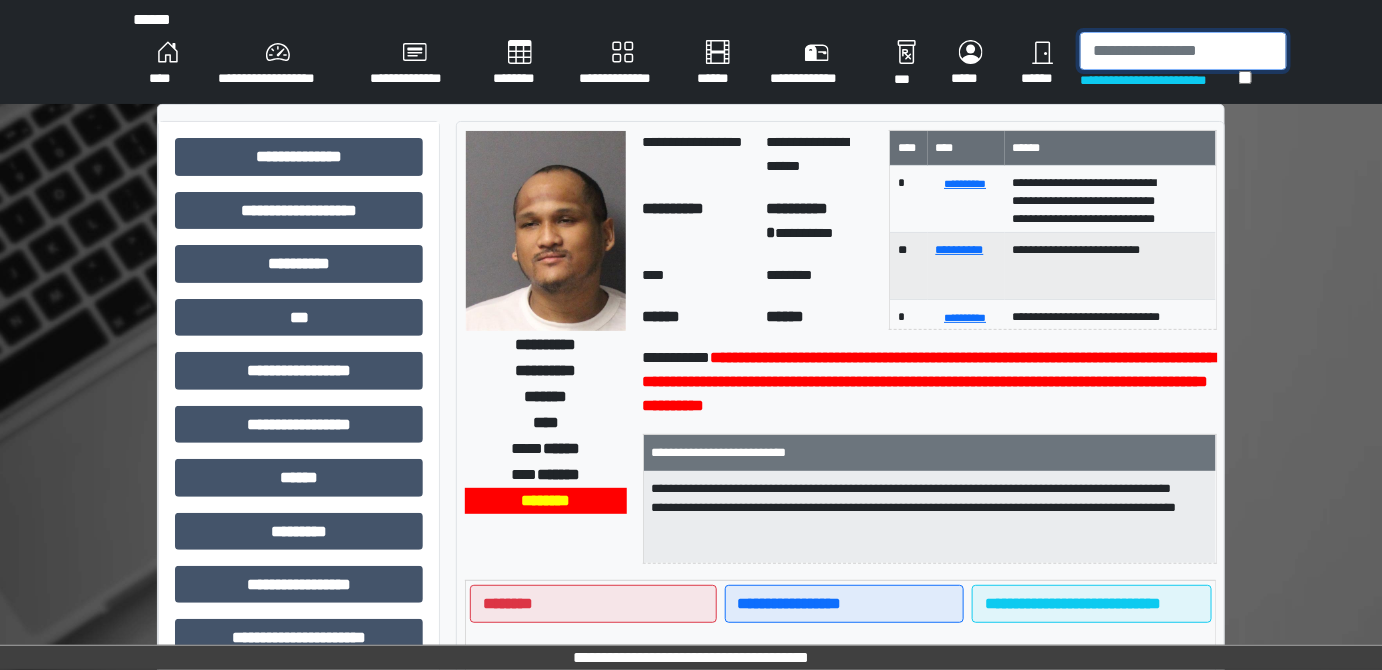 click at bounding box center (1183, 51) 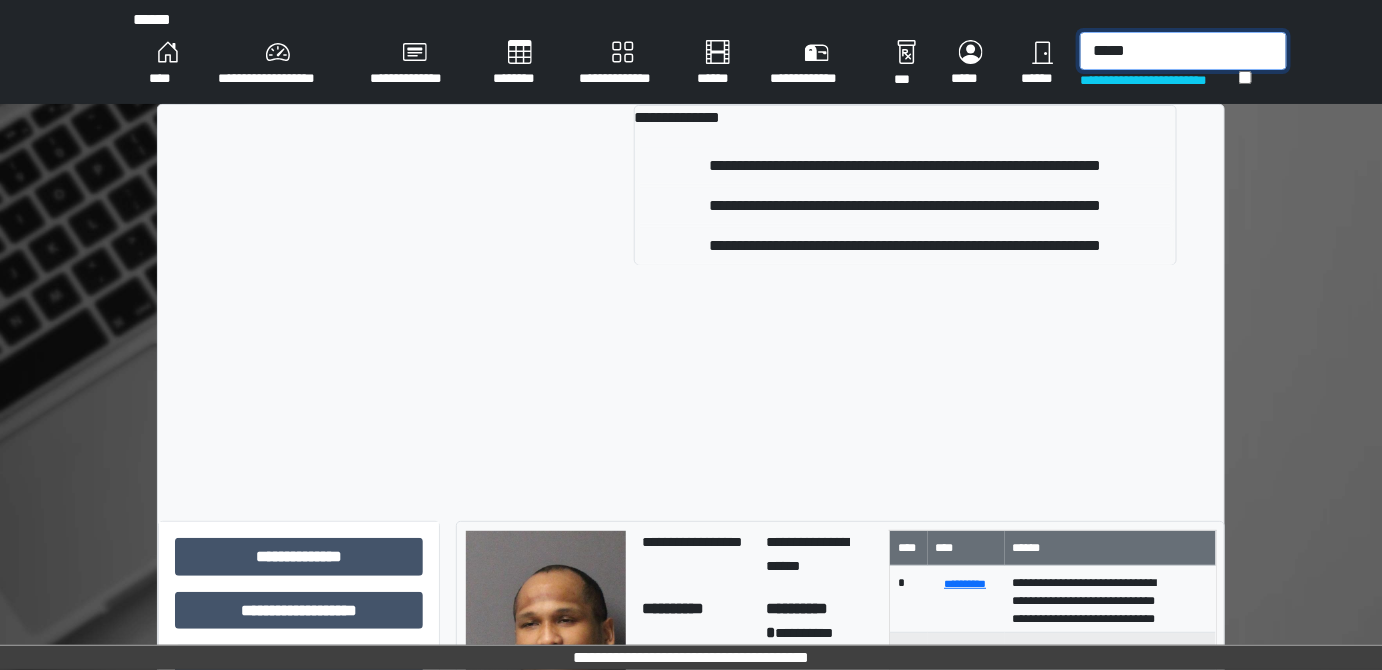type on "*****" 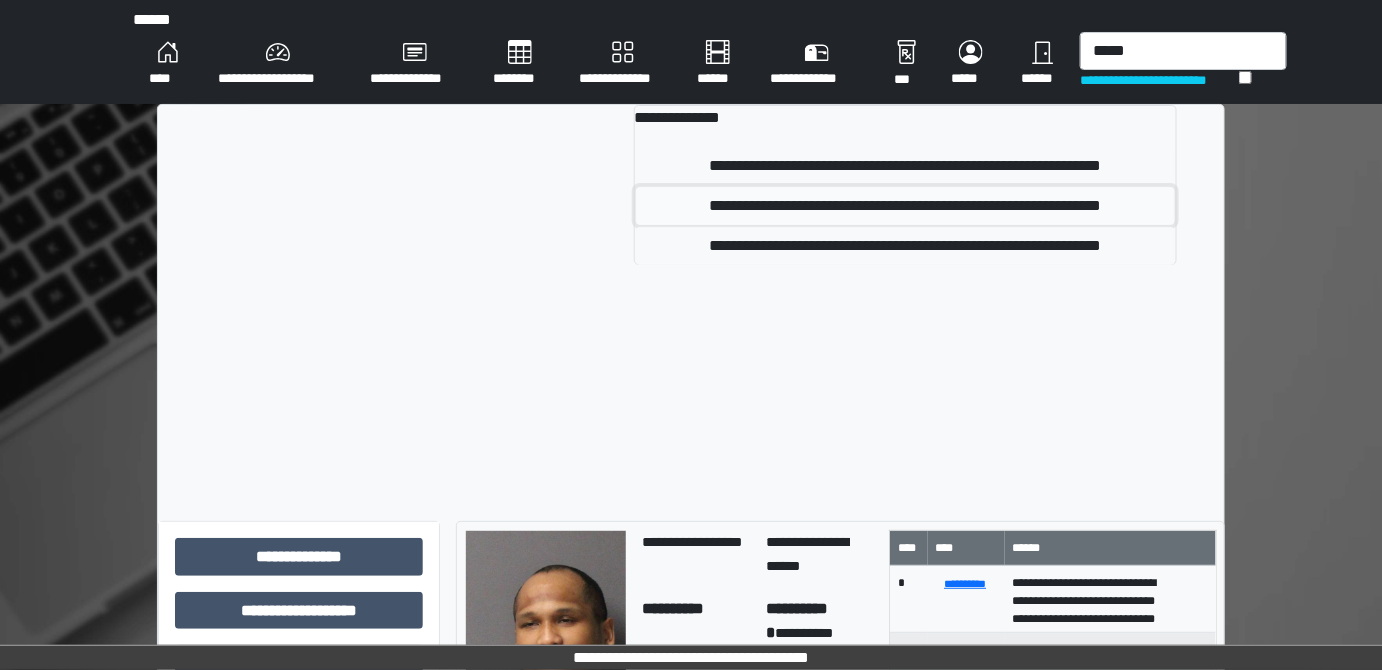 click on "**********" at bounding box center (905, 206) 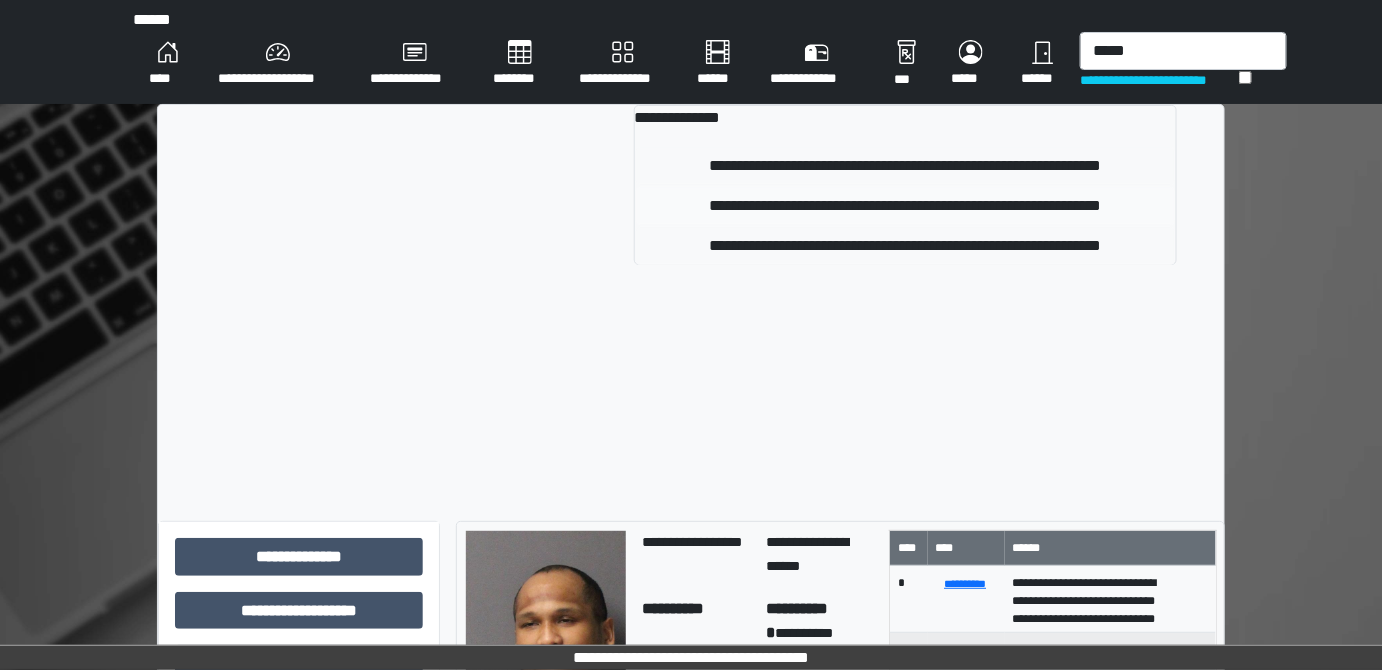 type 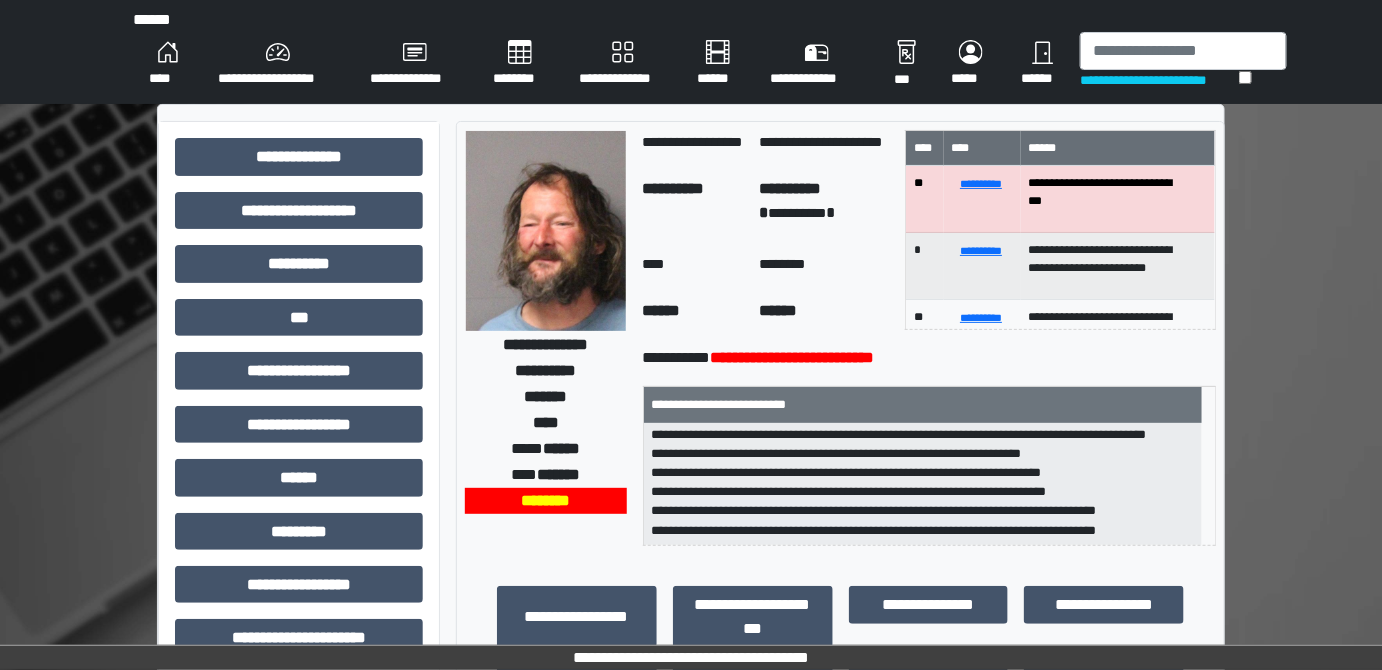 scroll, scrollTop: 0, scrollLeft: 0, axis: both 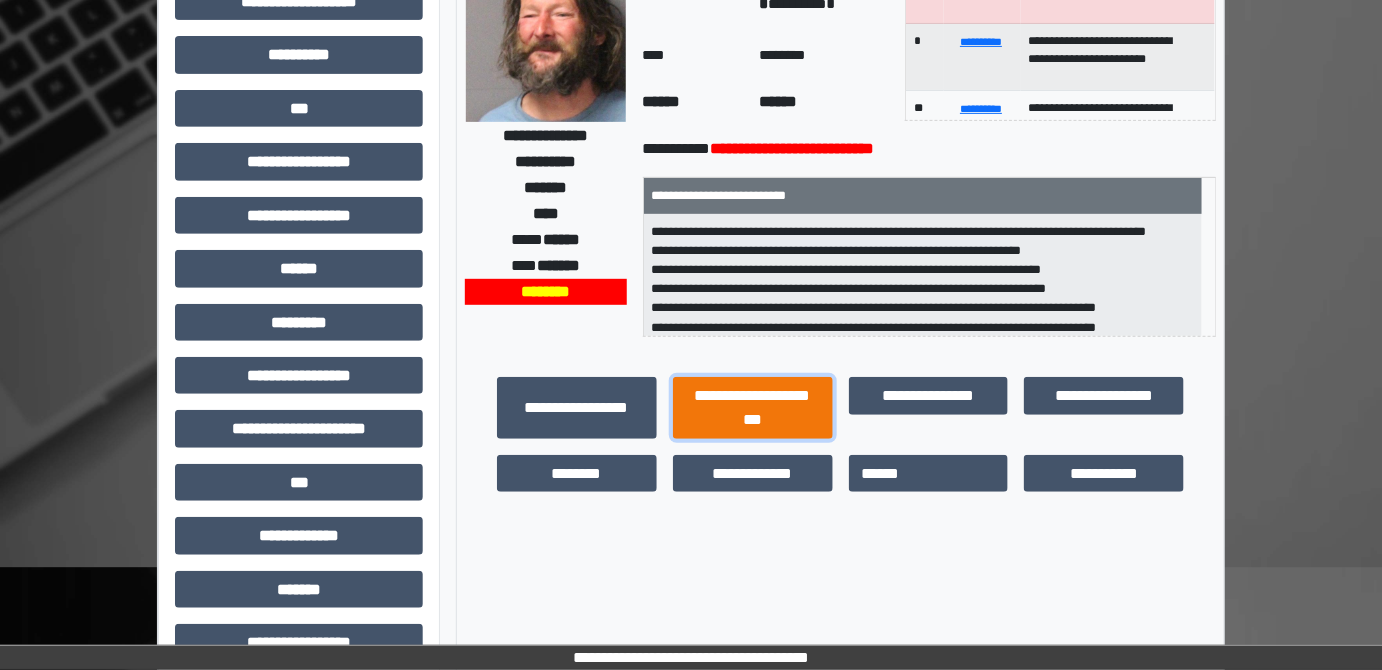click on "**********" at bounding box center [753, 407] 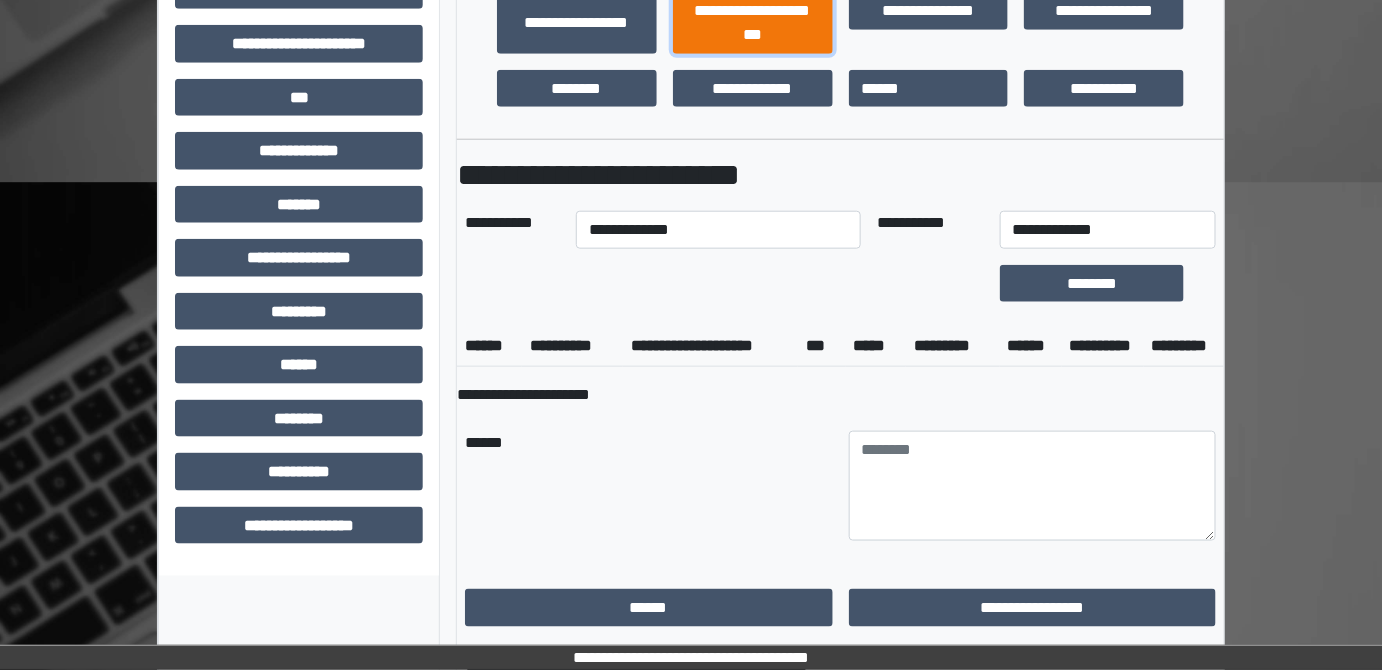 scroll, scrollTop: 707, scrollLeft: 0, axis: vertical 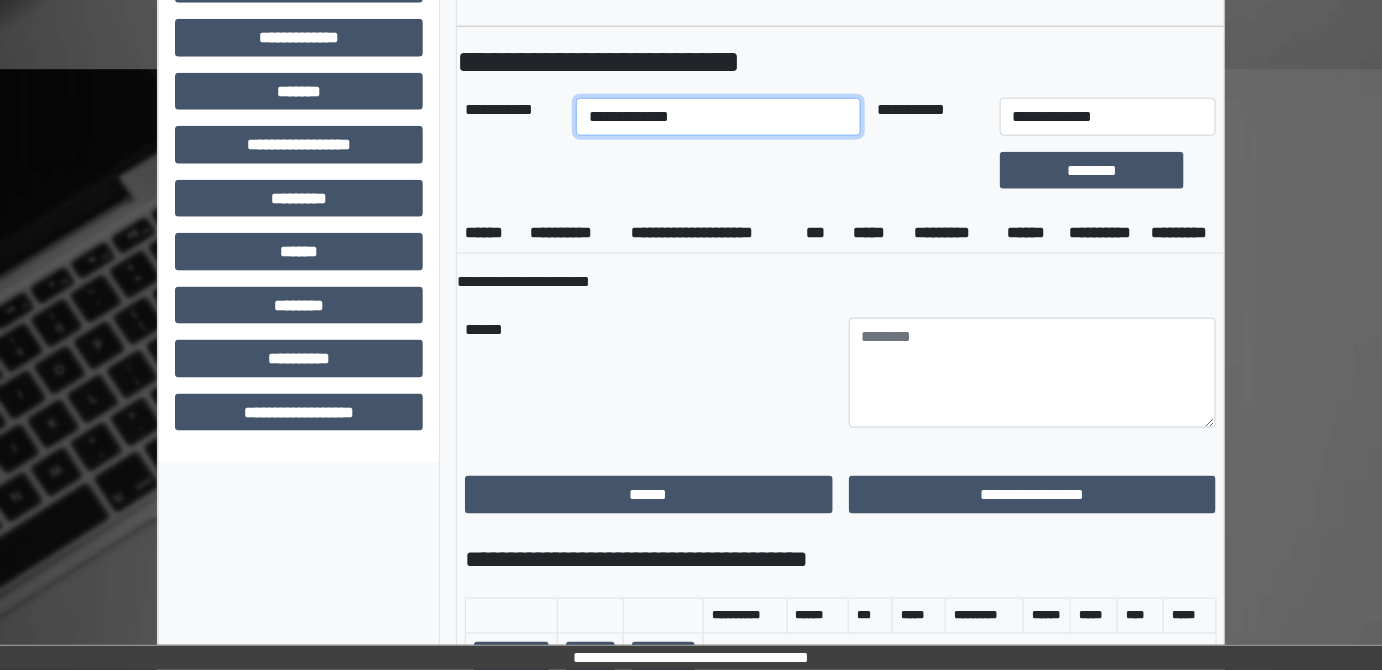 click on "**********" at bounding box center (718, 117) 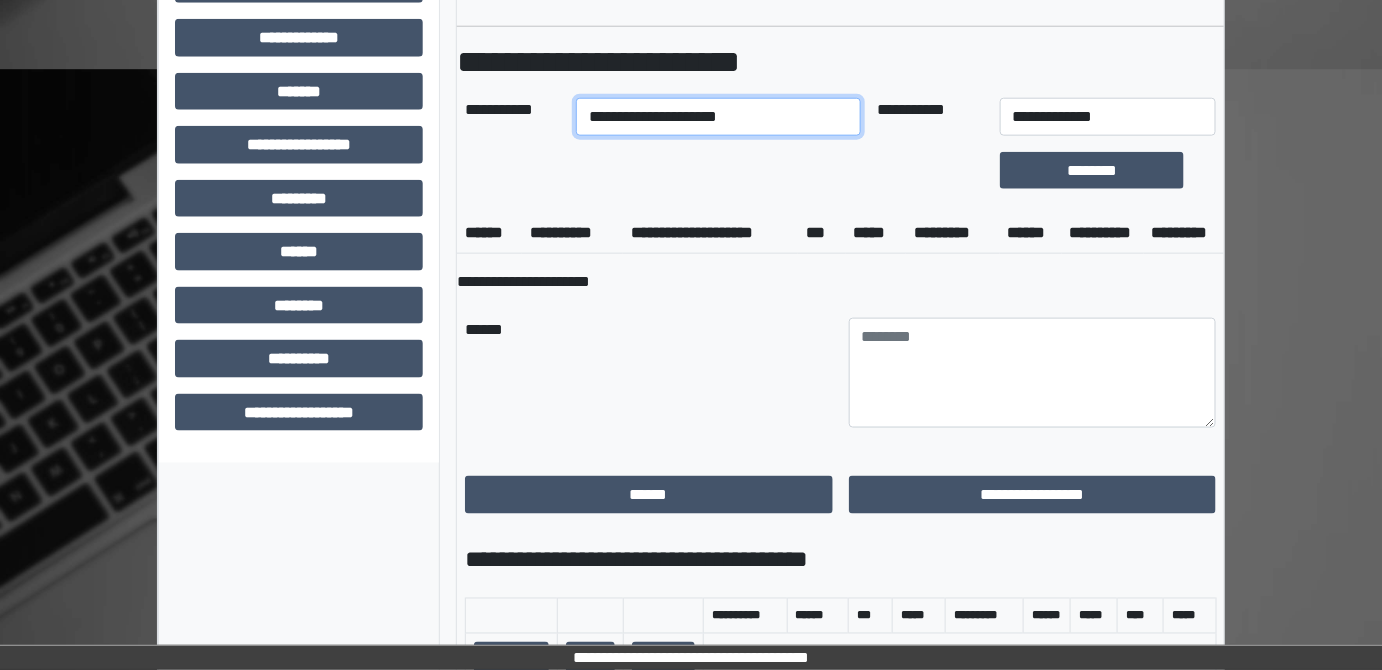 click on "**********" at bounding box center [718, 117] 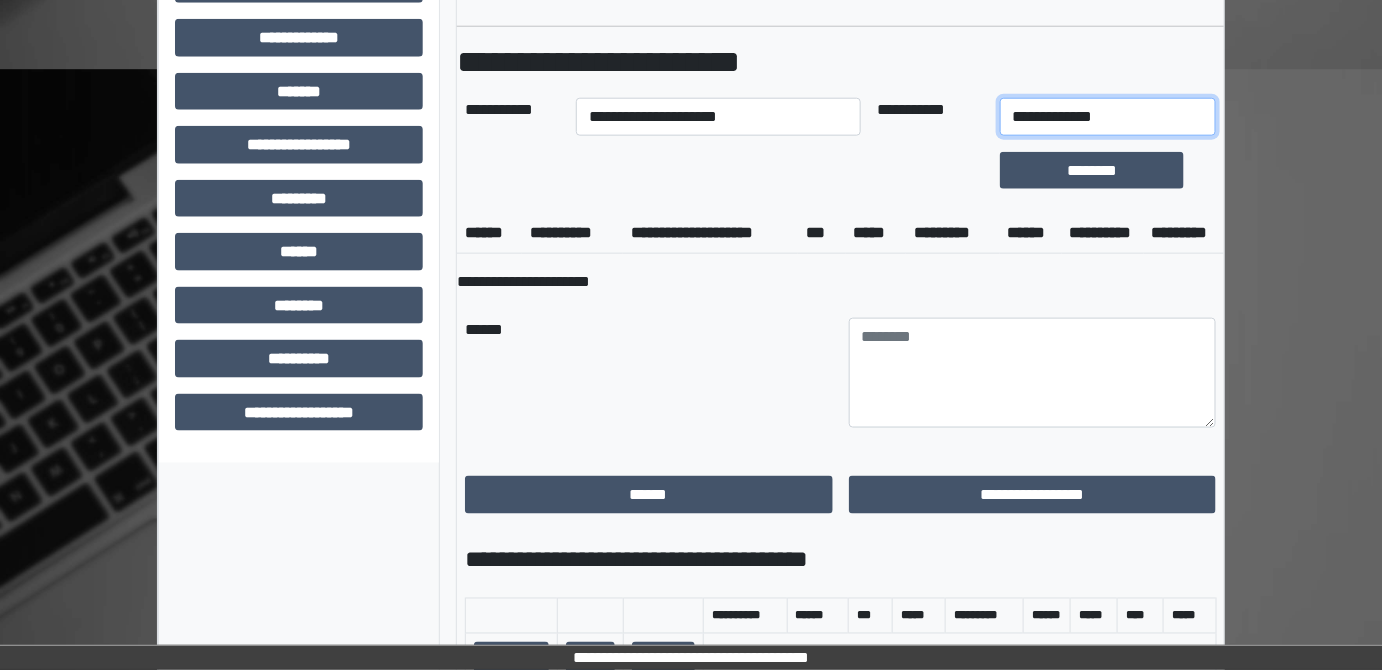 click on "**********" at bounding box center [1108, 117] 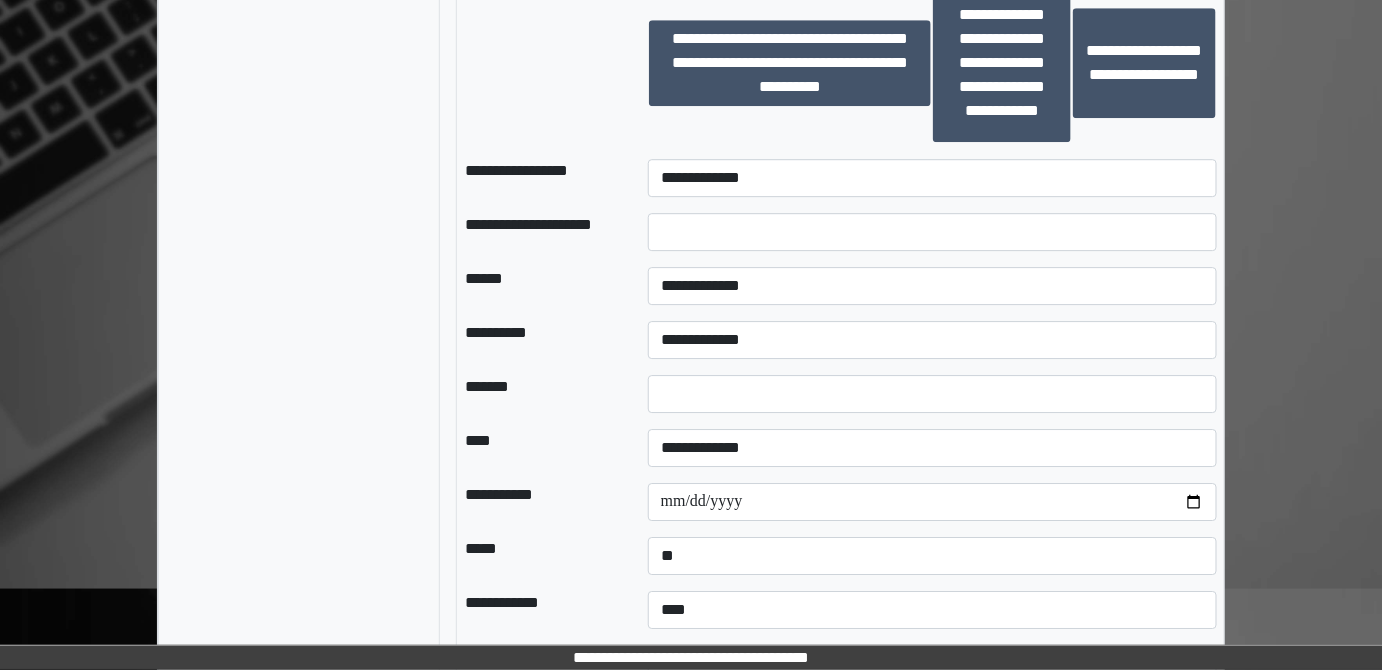 scroll, scrollTop: 1951, scrollLeft: 0, axis: vertical 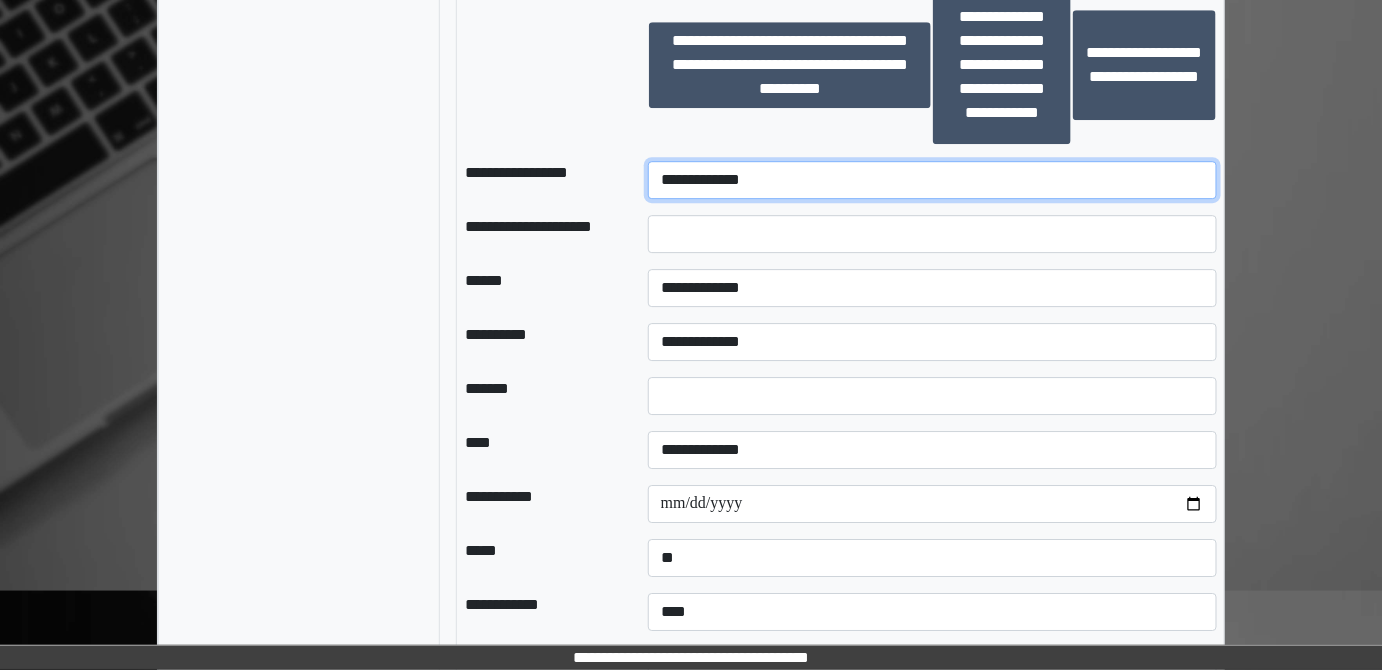 click on "**********" at bounding box center [933, 180] 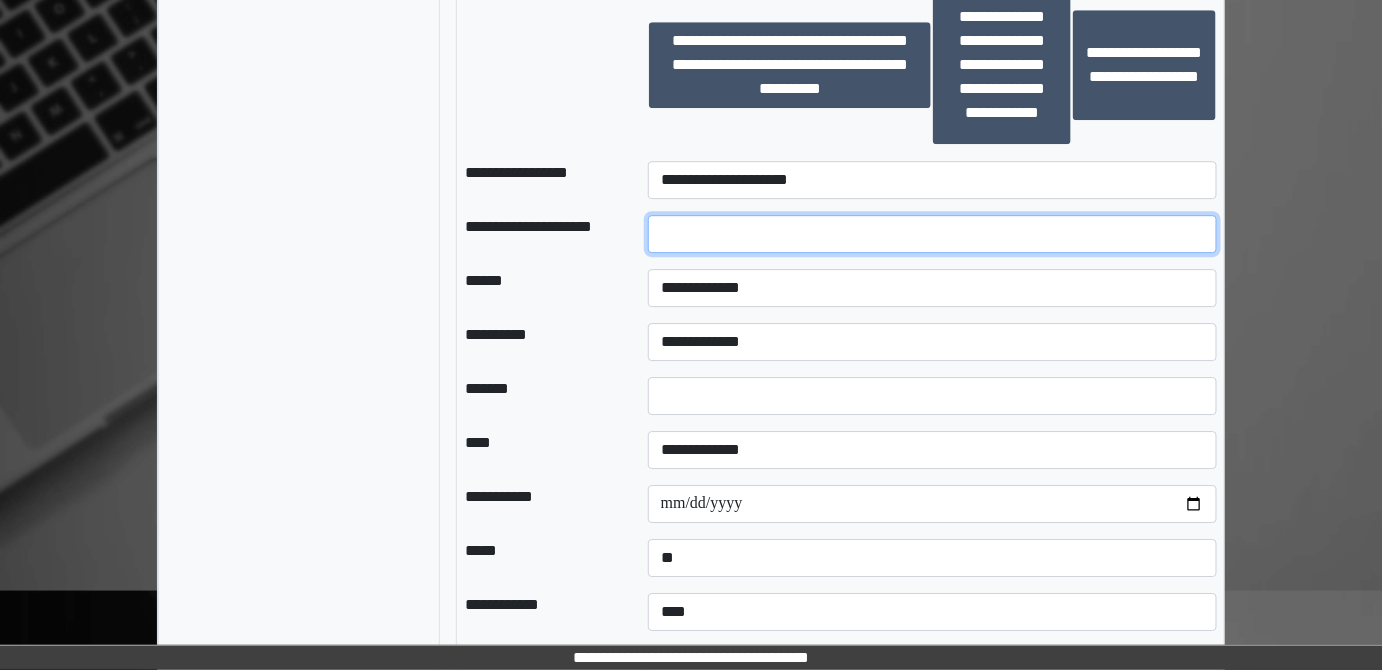 click at bounding box center [933, 234] 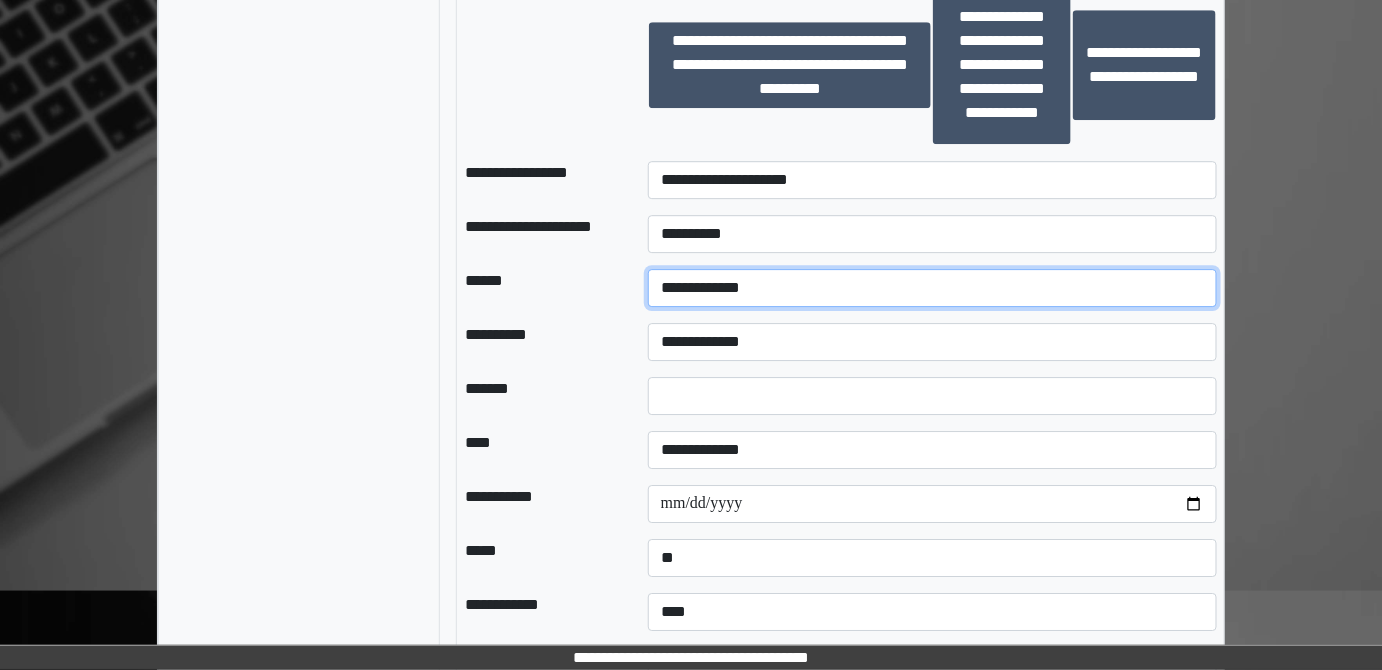 click on "**********" at bounding box center [933, 288] 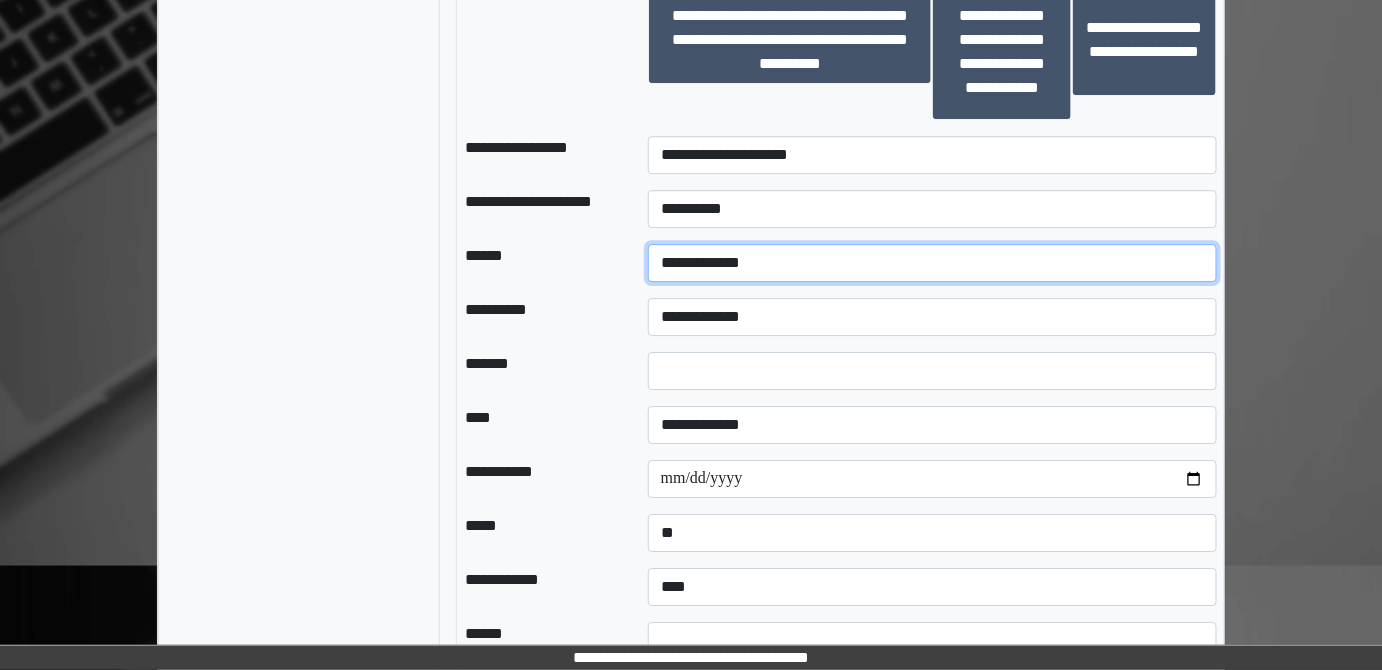 scroll, scrollTop: 1977, scrollLeft: 0, axis: vertical 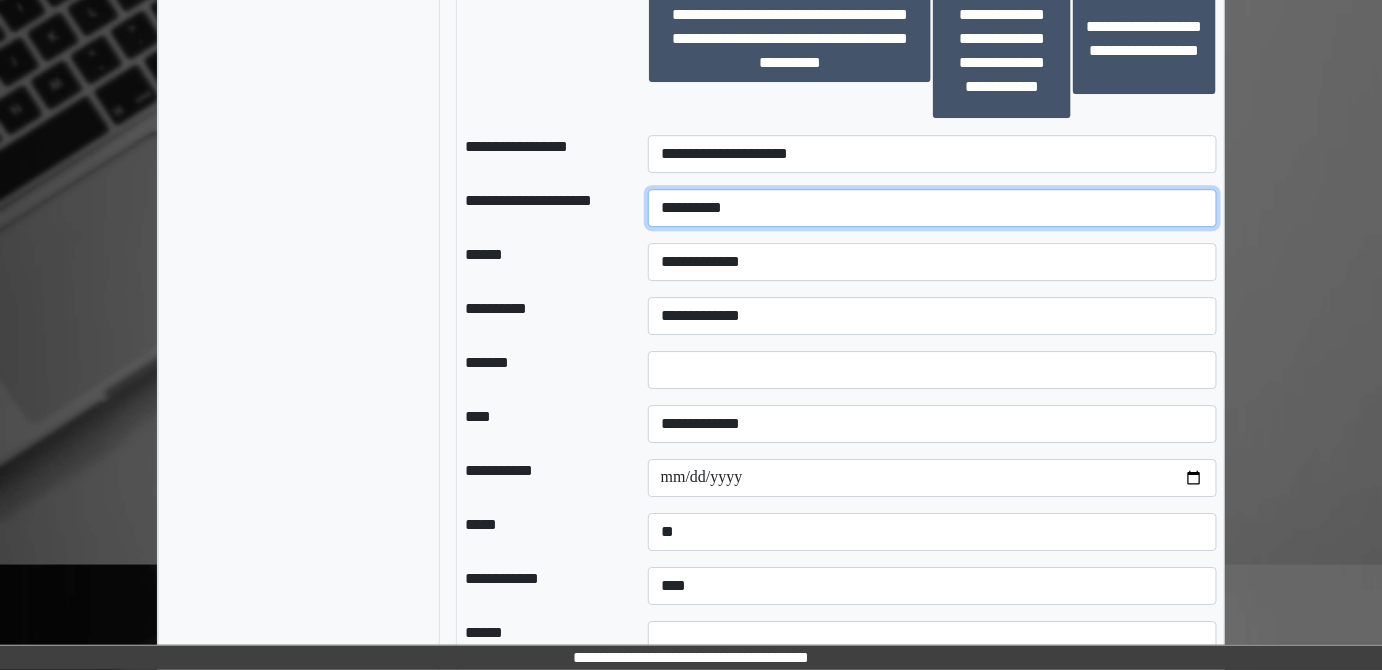 click on "**********" at bounding box center (933, 208) 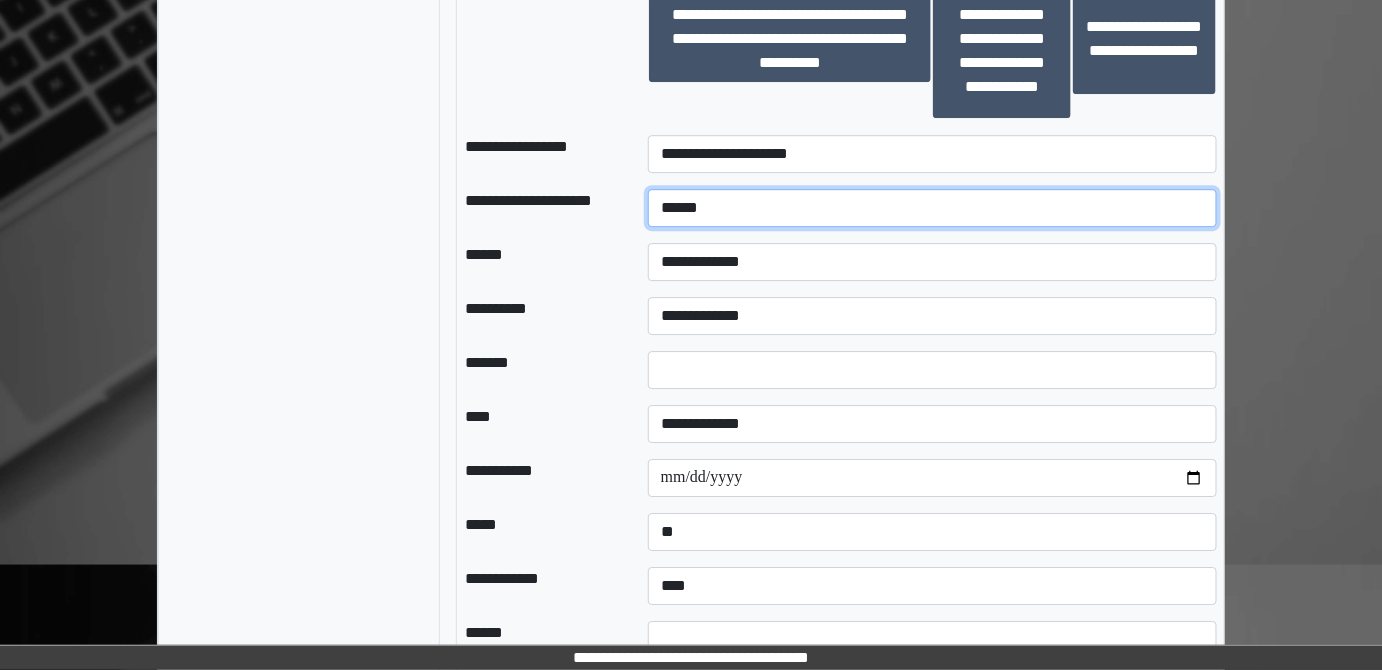 type on "******" 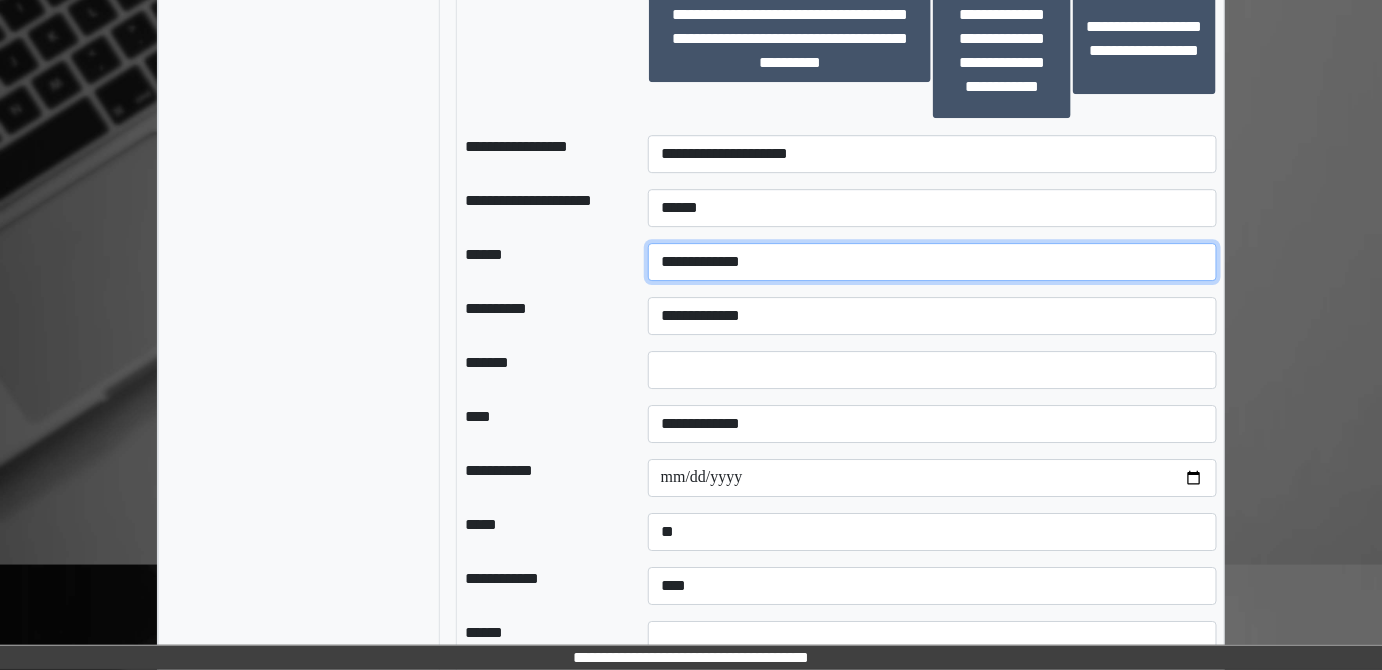 click on "**********" at bounding box center [933, 262] 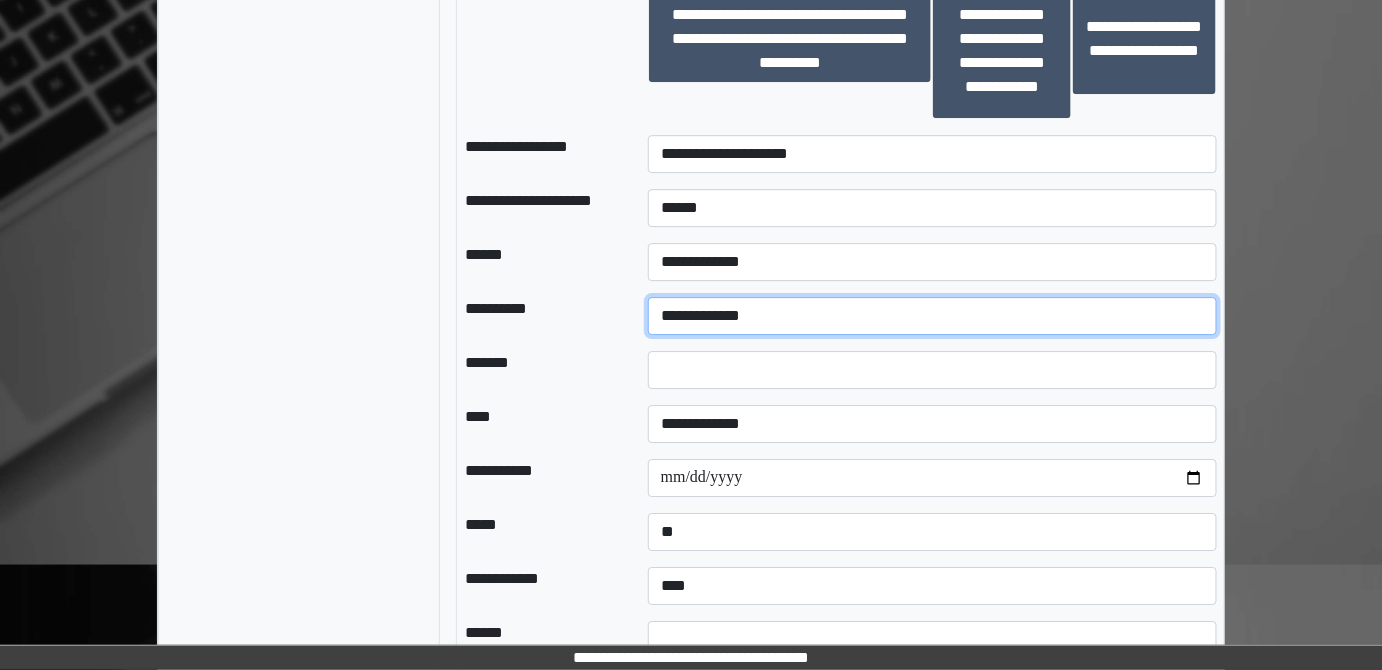 click on "**********" at bounding box center [933, 316] 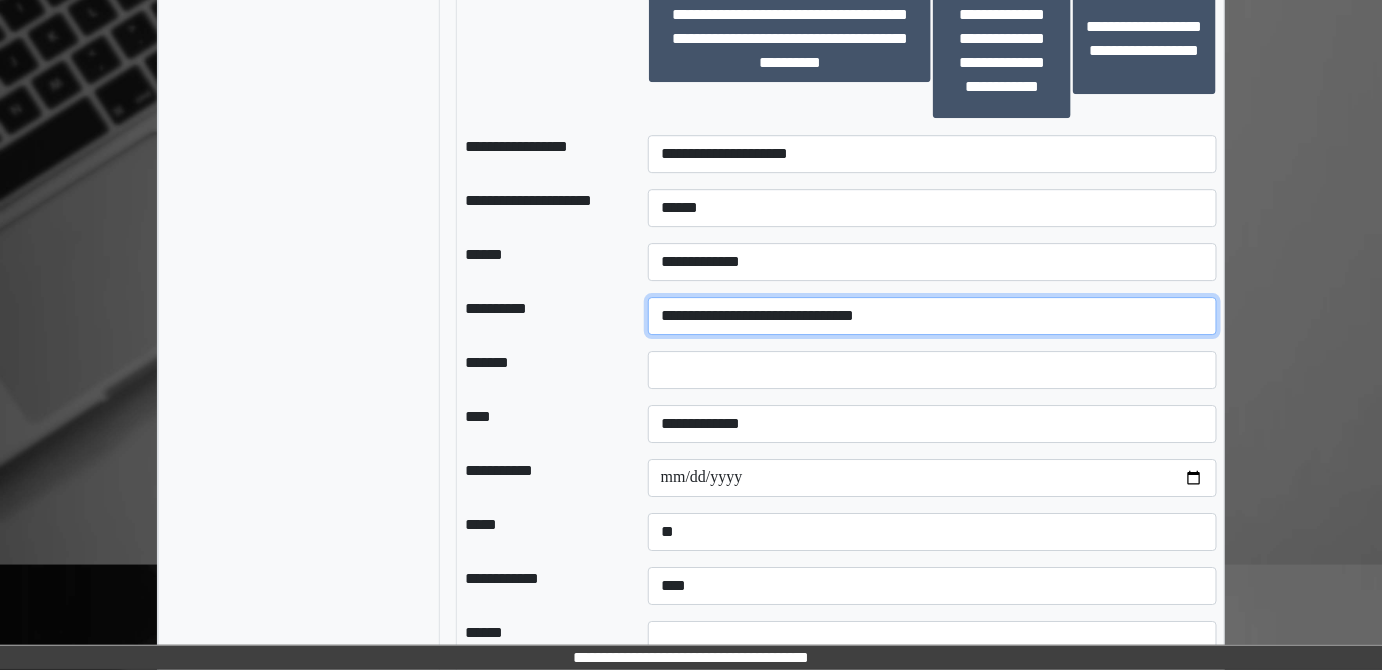 click on "**********" at bounding box center [933, 316] 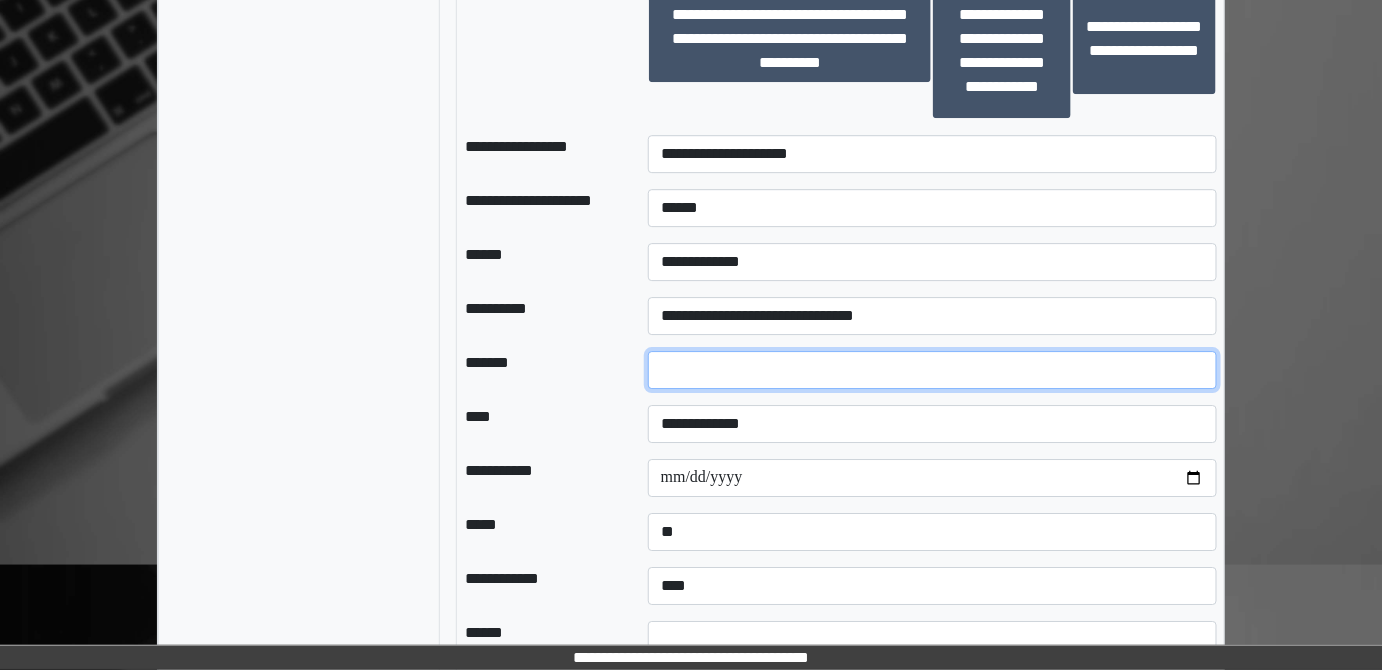 click at bounding box center [933, 370] 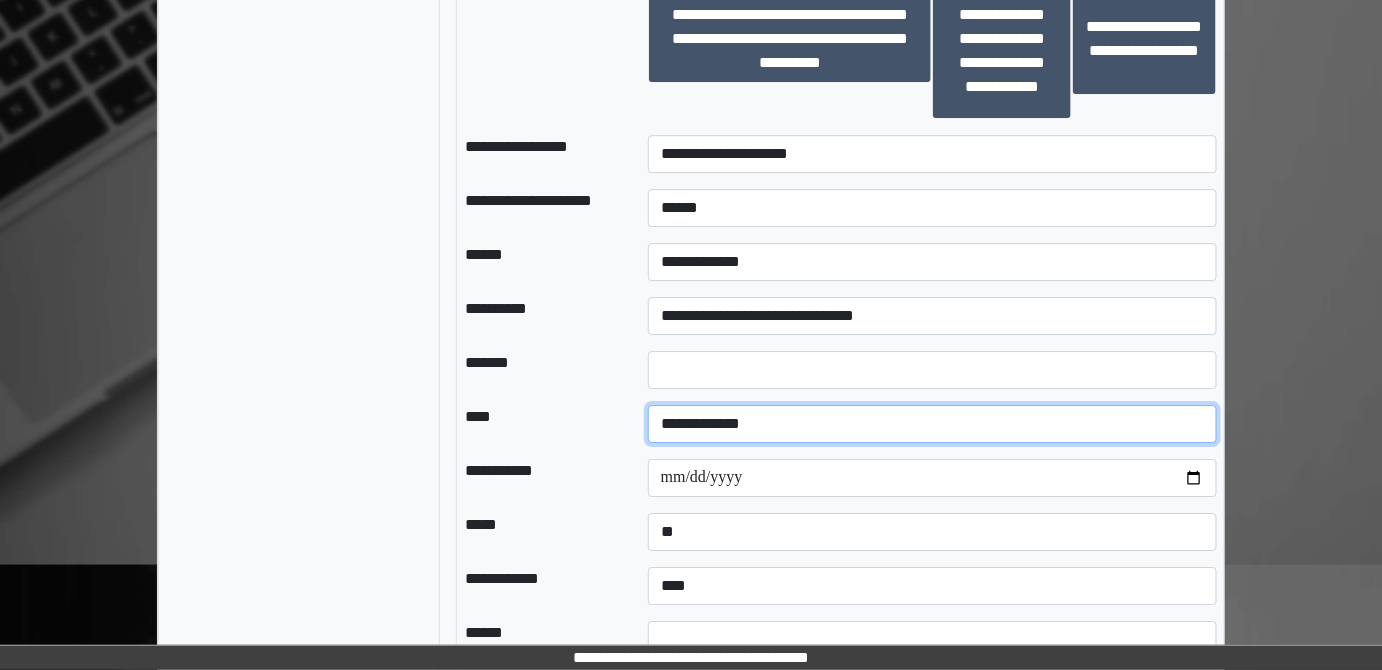 click on "**********" at bounding box center (933, 424) 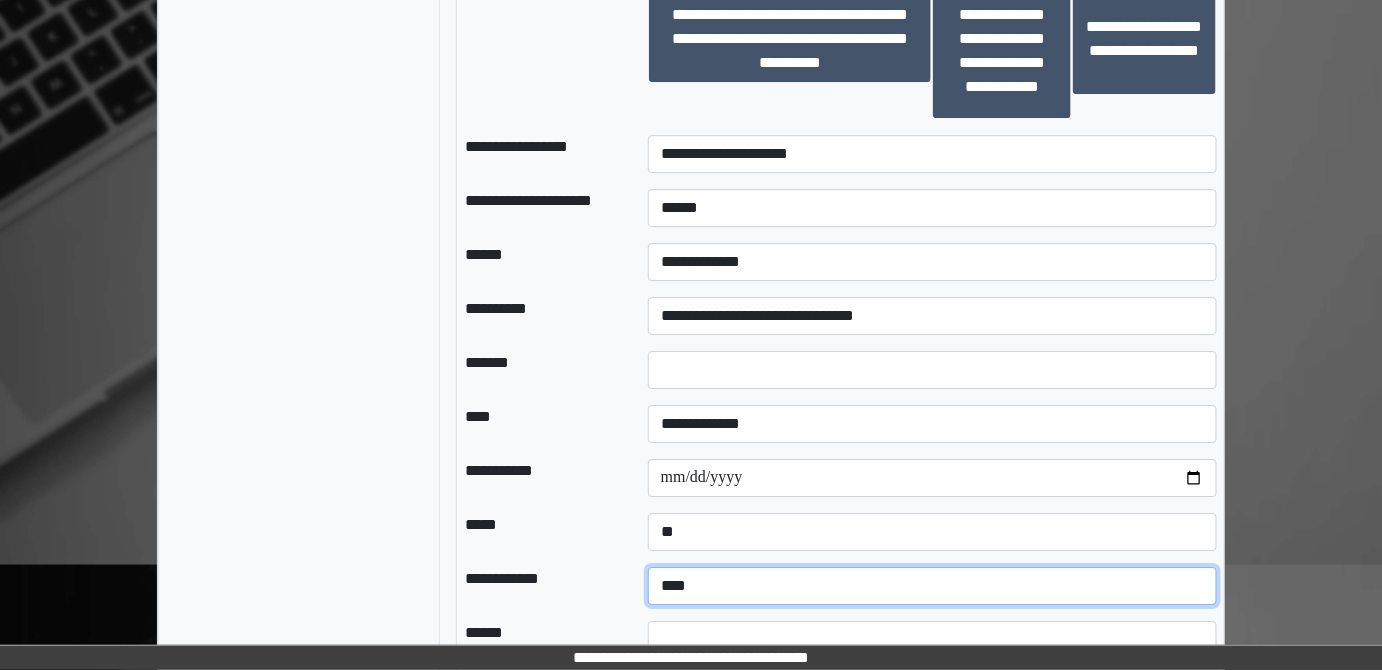 click on "**********" at bounding box center (933, 586) 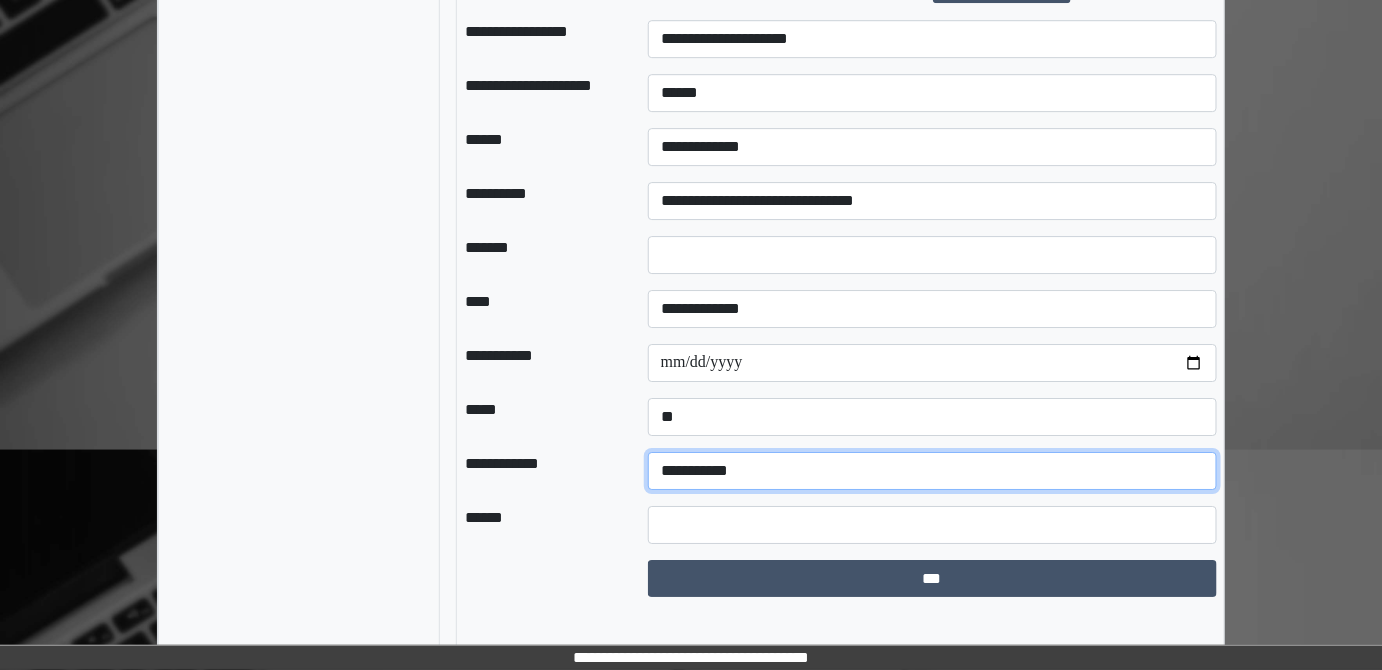 scroll, scrollTop: 2092, scrollLeft: 0, axis: vertical 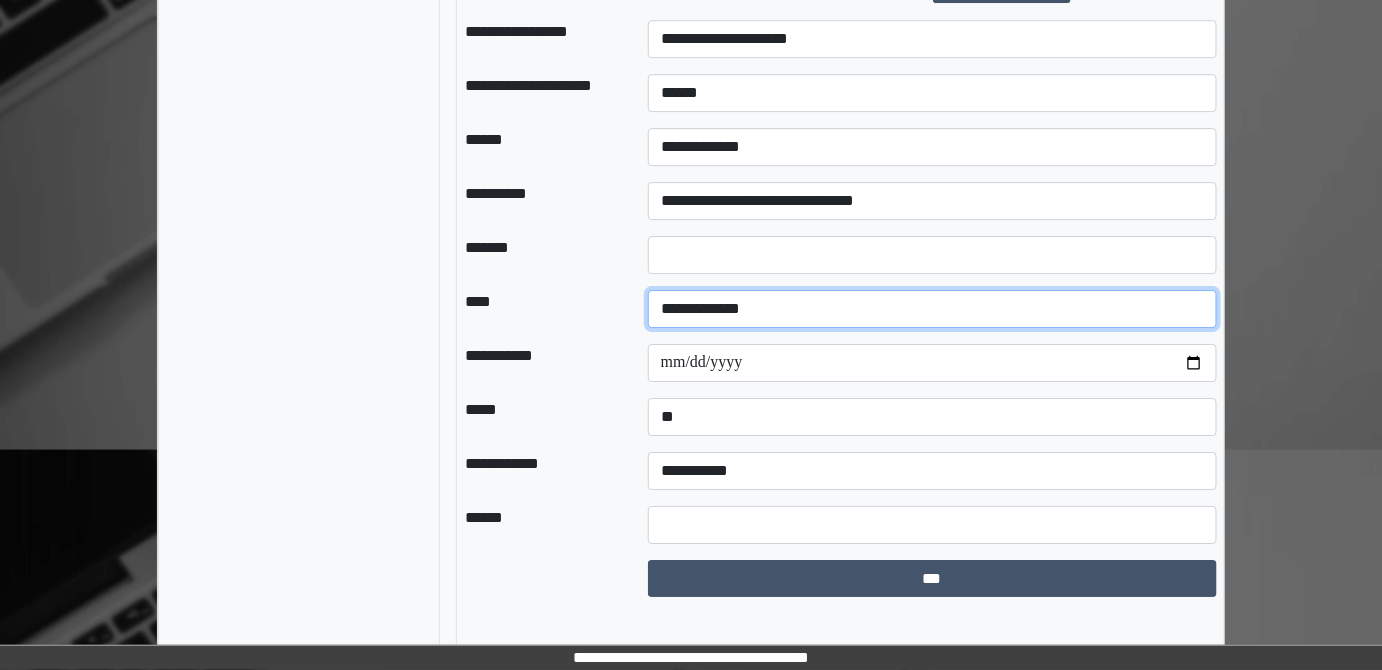 click on "**********" at bounding box center [933, 309] 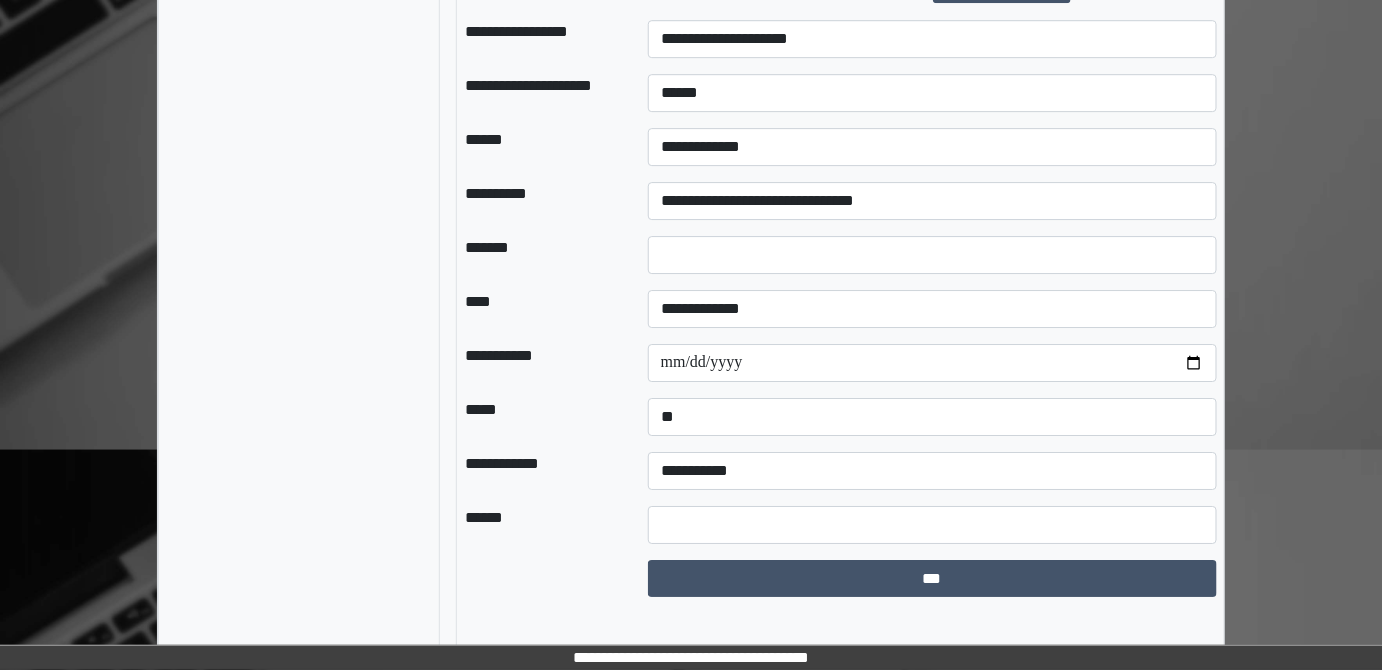 click on "**********" at bounding box center [691, -659] 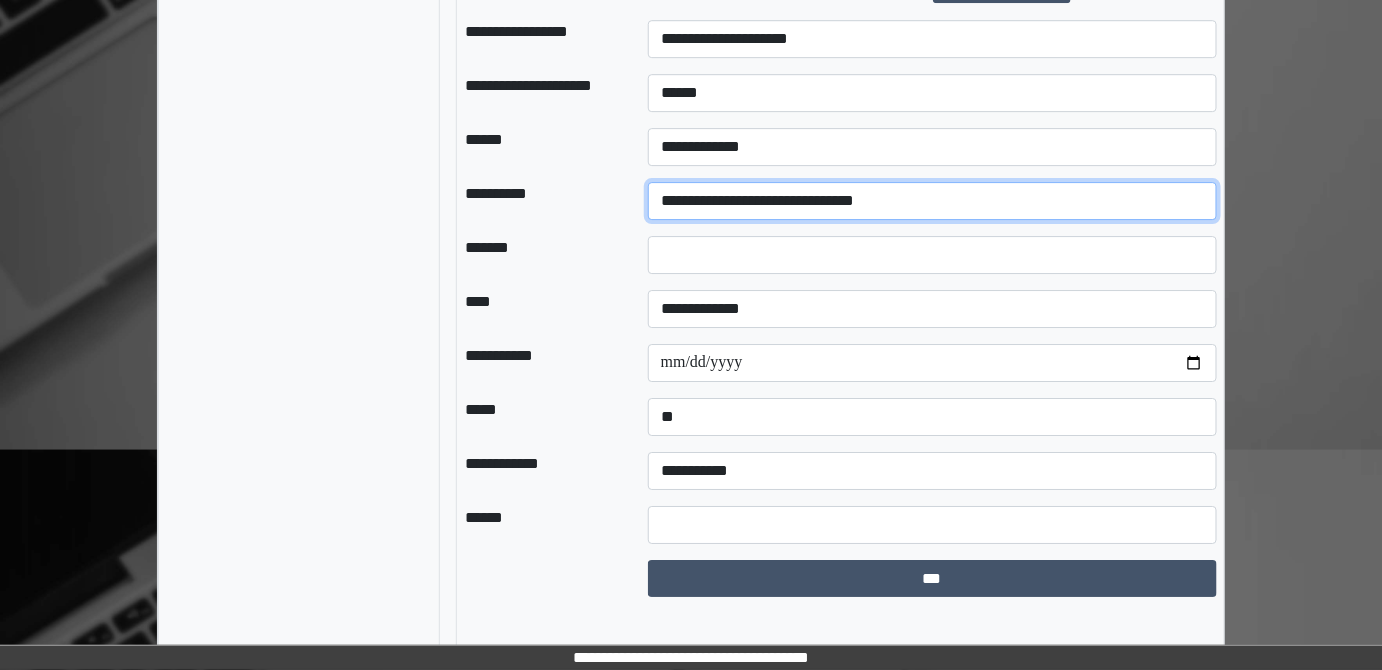 click on "**********" at bounding box center [933, 201] 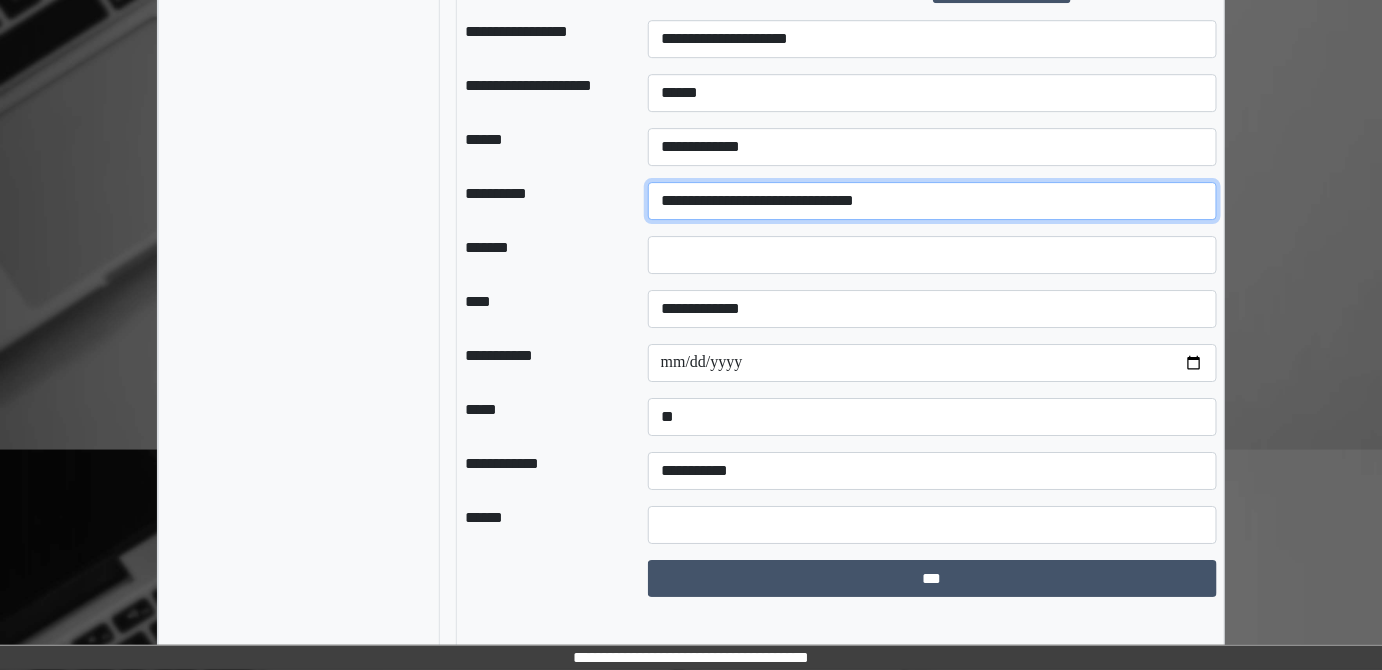 select on "**" 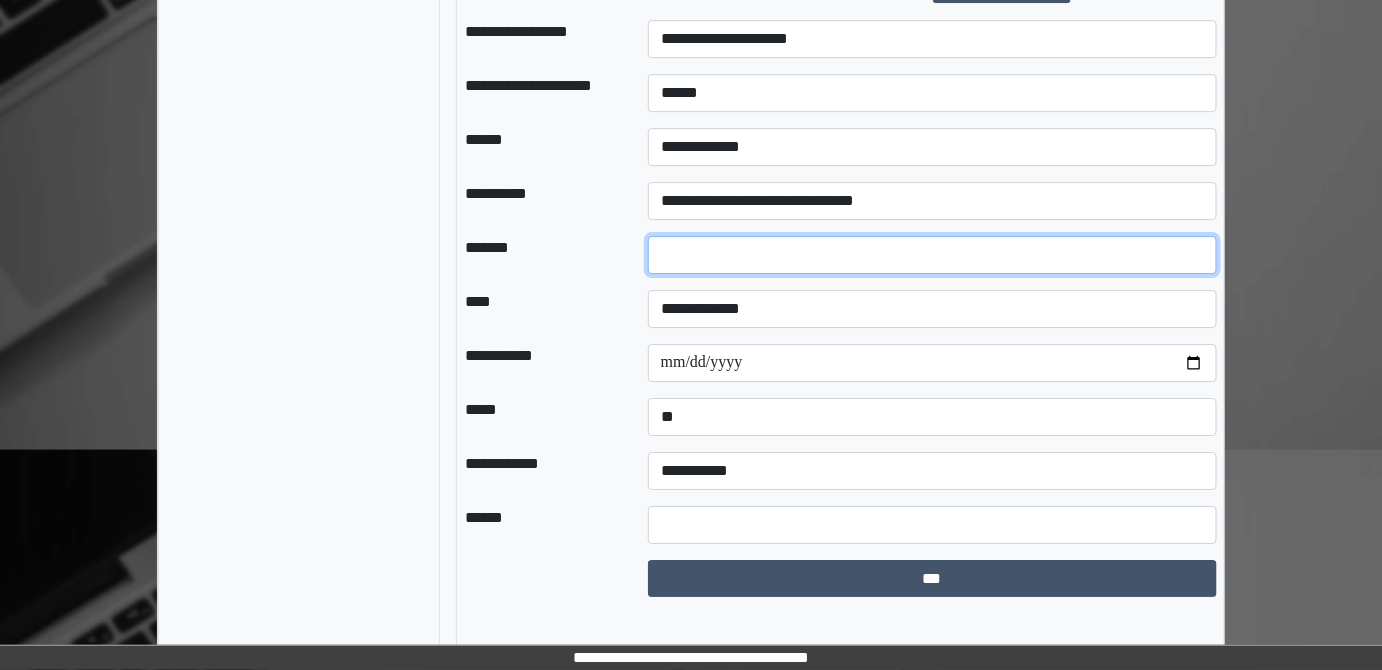 click at bounding box center (933, 255) 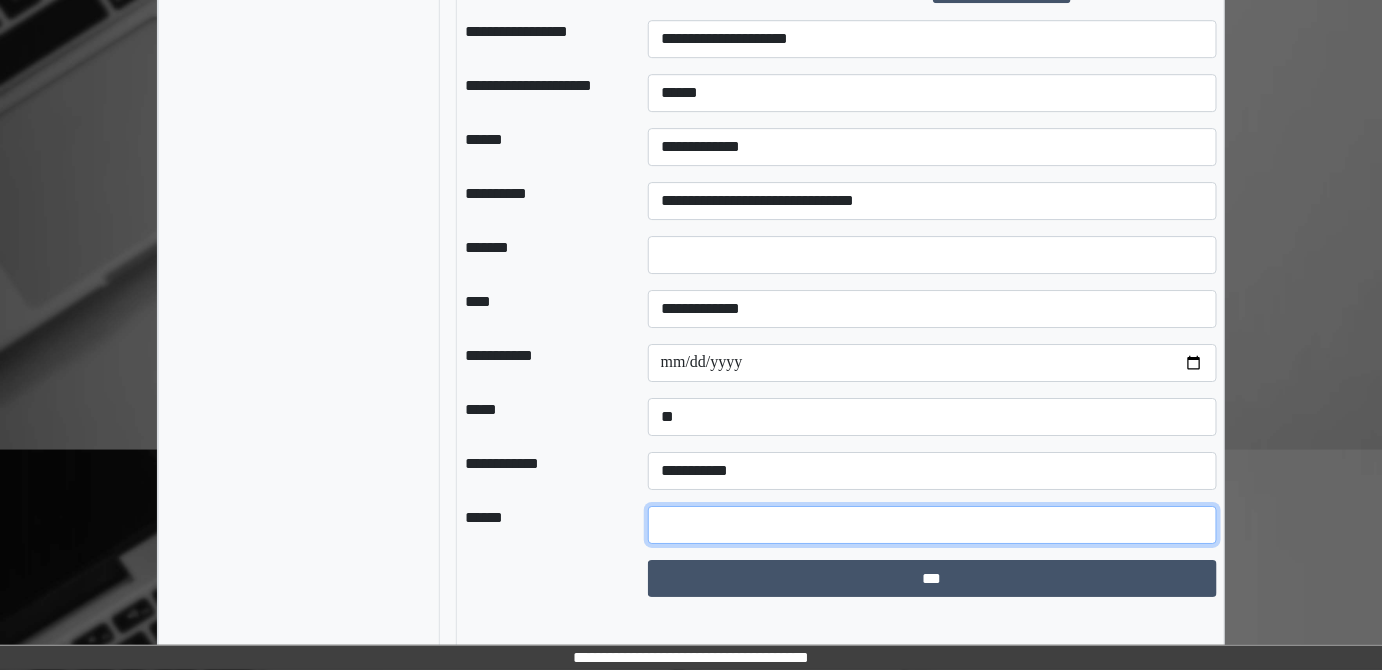 click at bounding box center [933, 525] 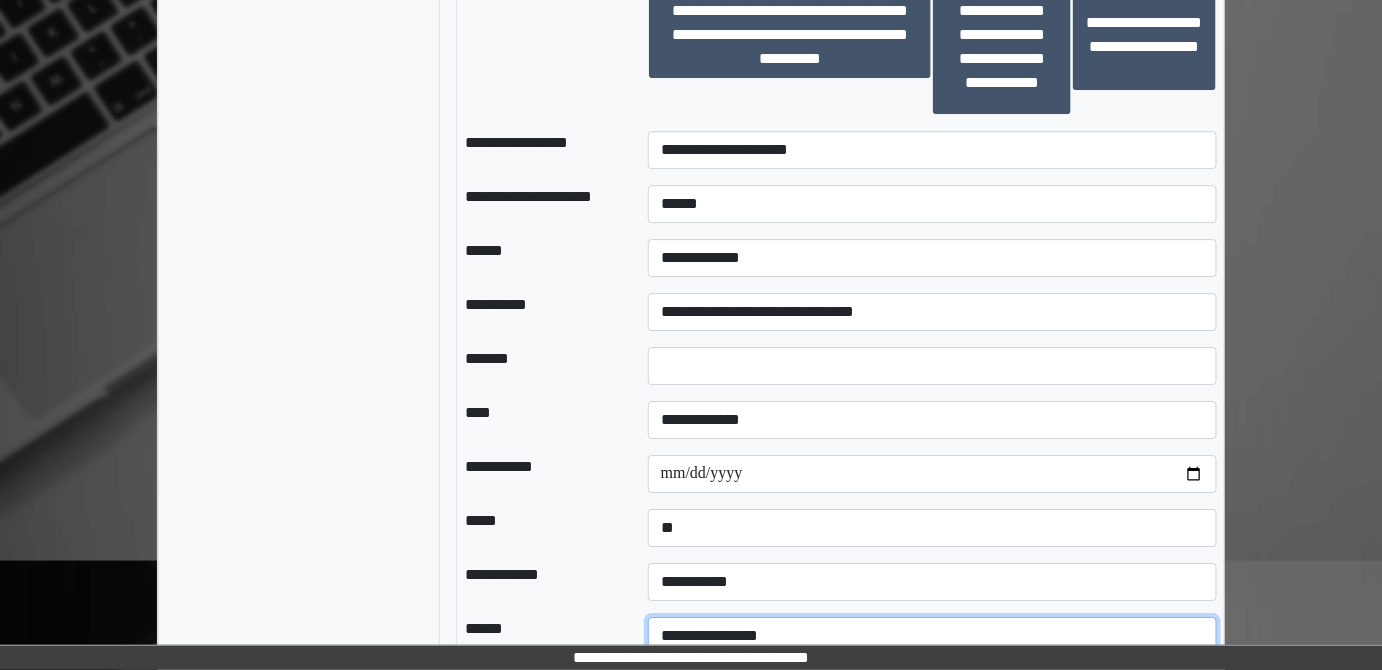 scroll, scrollTop: 2092, scrollLeft: 0, axis: vertical 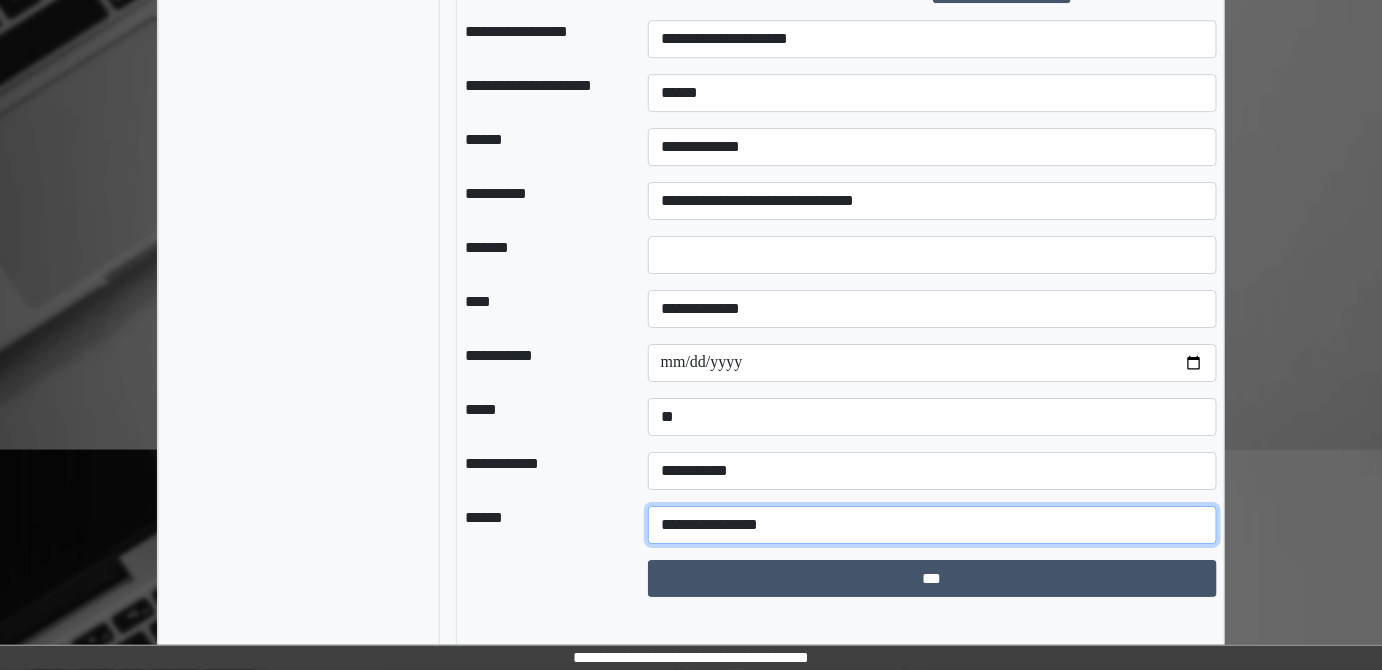 type on "**********" 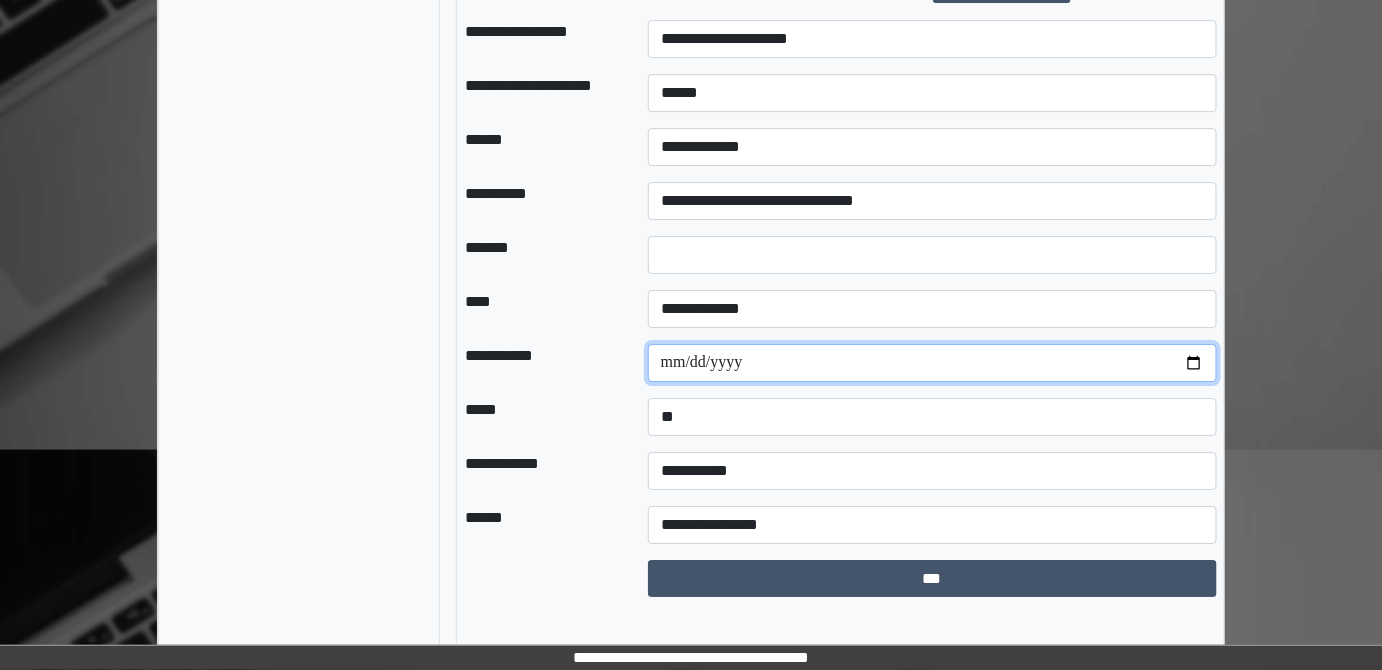 click at bounding box center (933, 363) 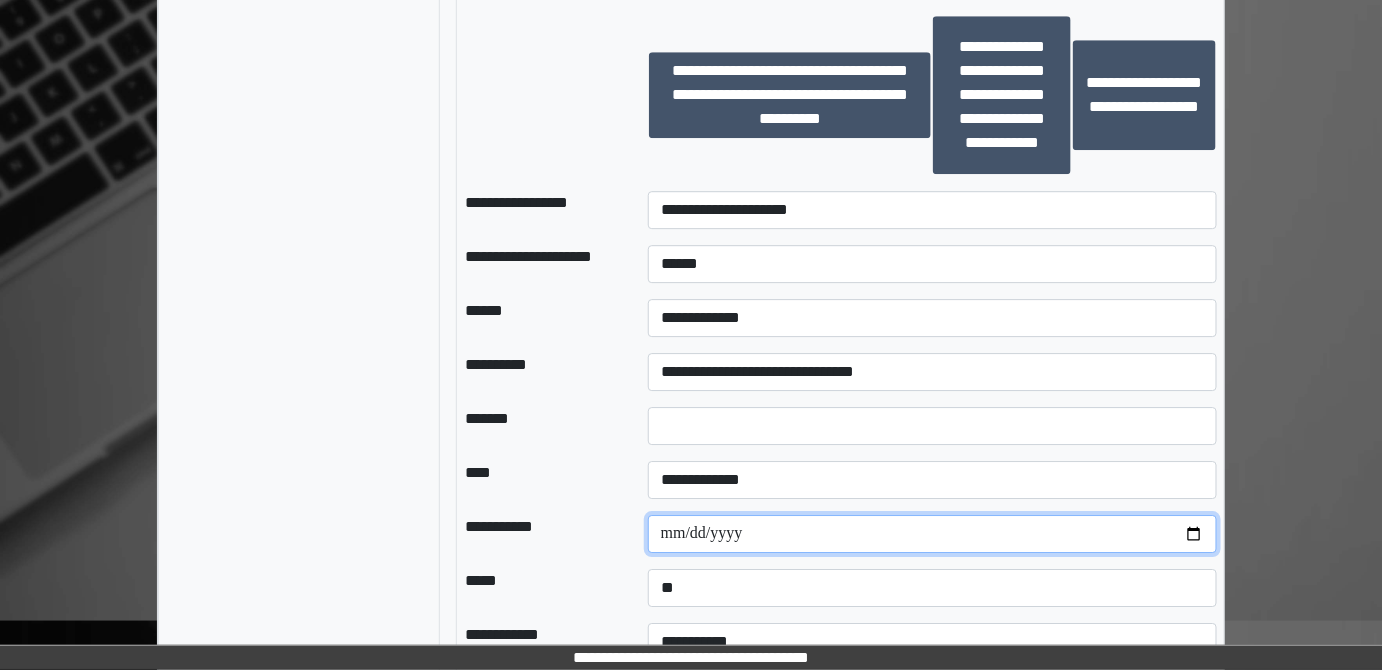 scroll, scrollTop: 2092, scrollLeft: 0, axis: vertical 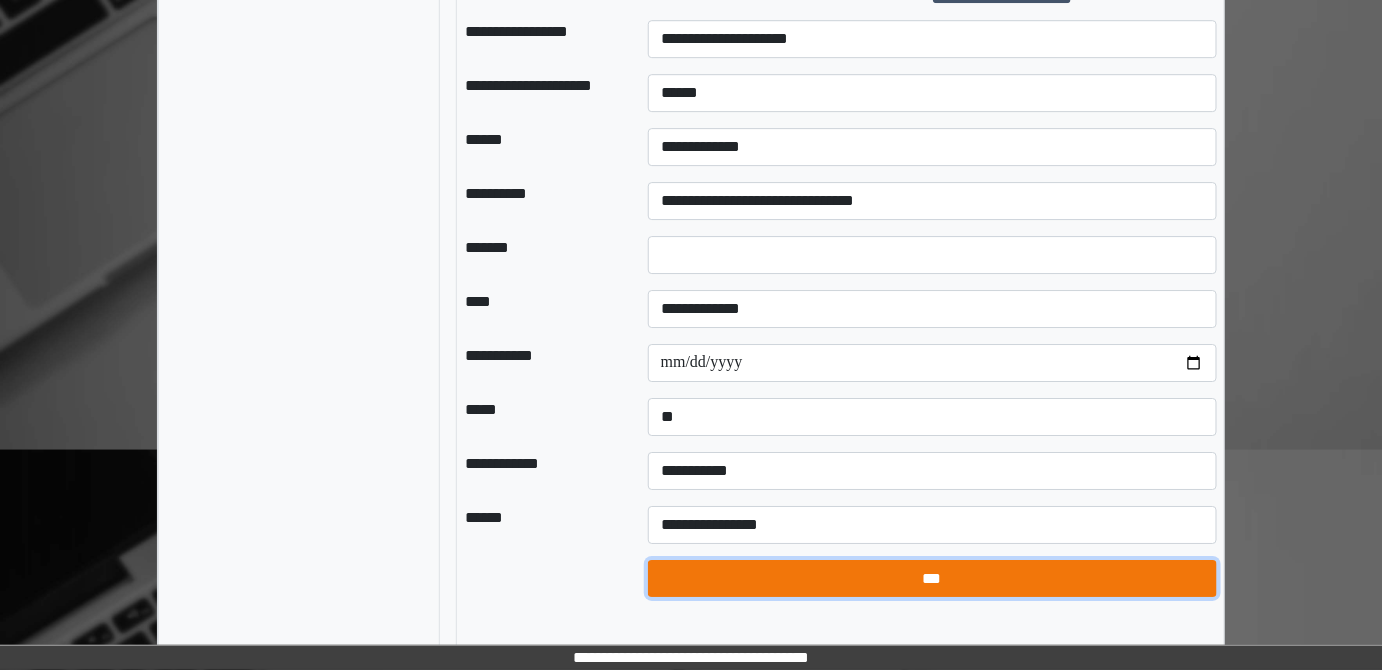 click on "***" at bounding box center (932, 578) 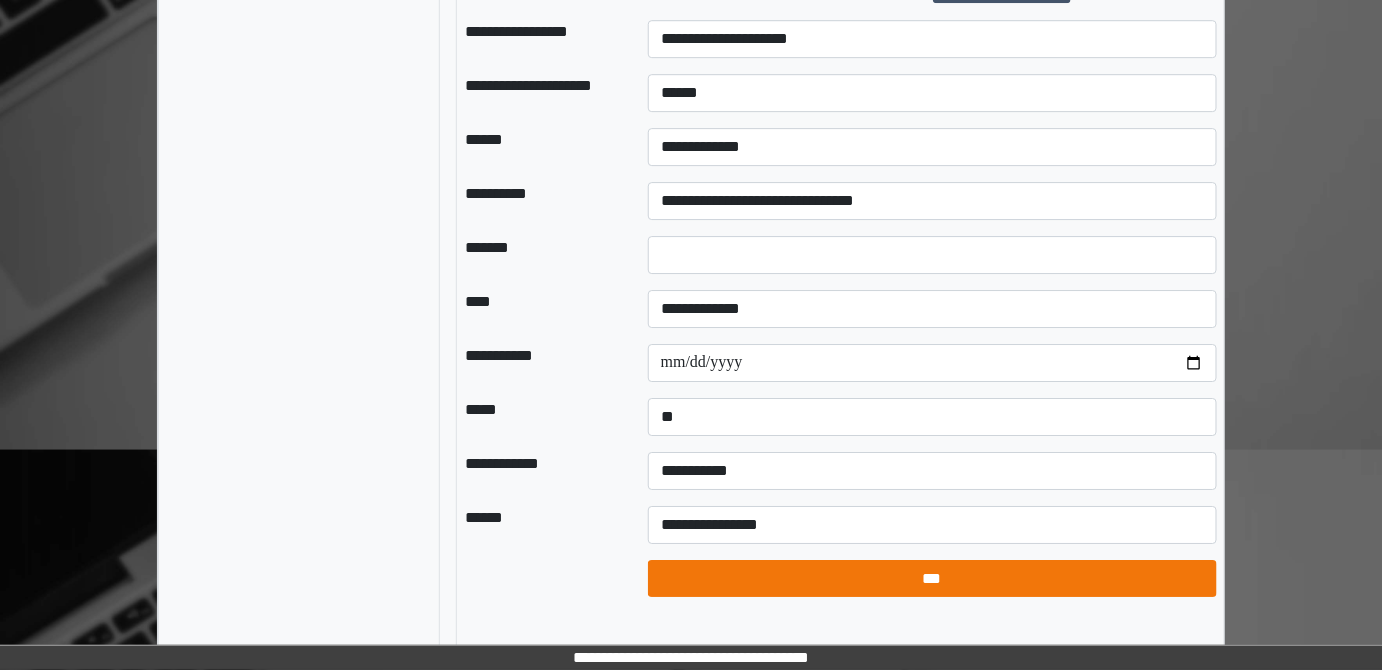select on "*" 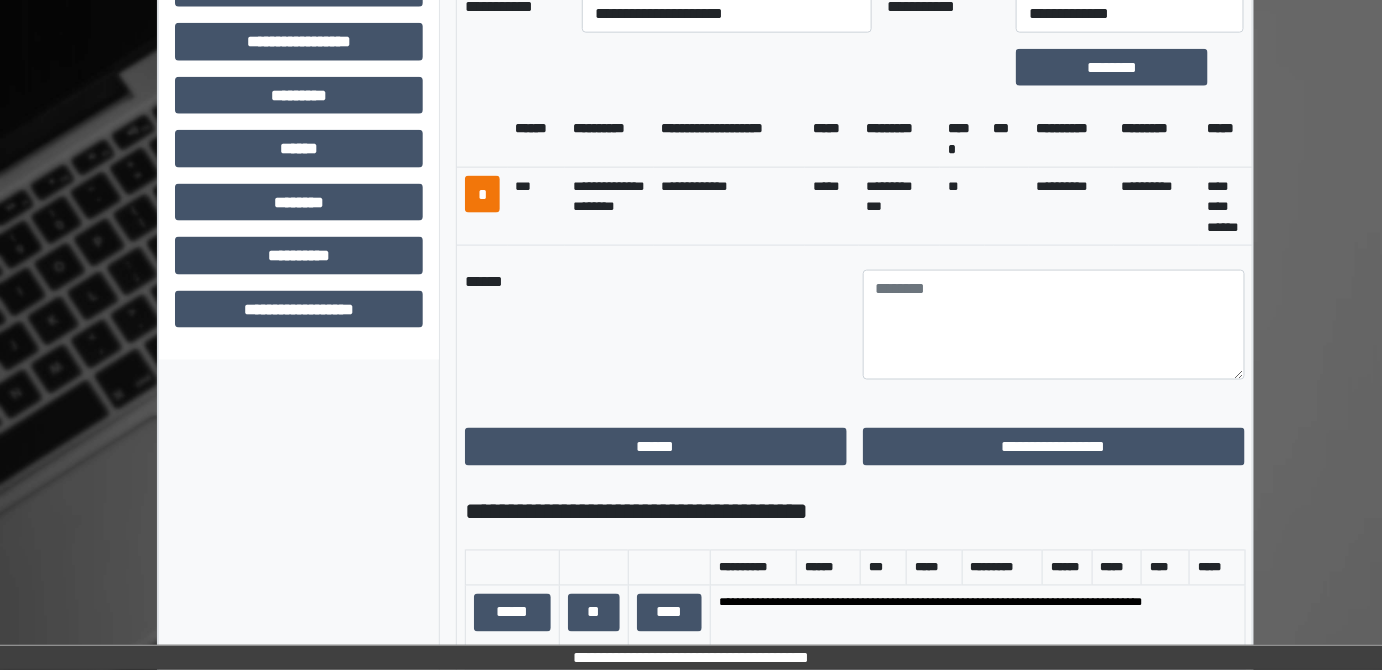 scroll, scrollTop: 807, scrollLeft: 0, axis: vertical 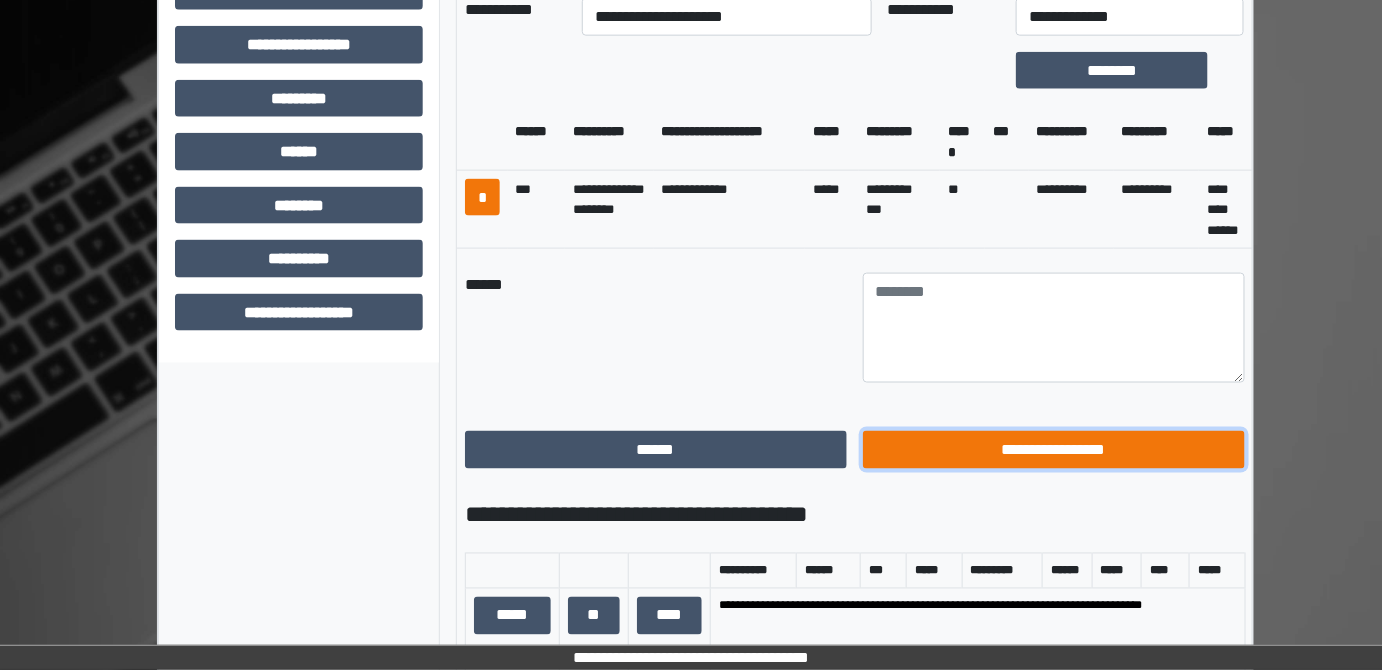 click on "**********" at bounding box center (1054, 449) 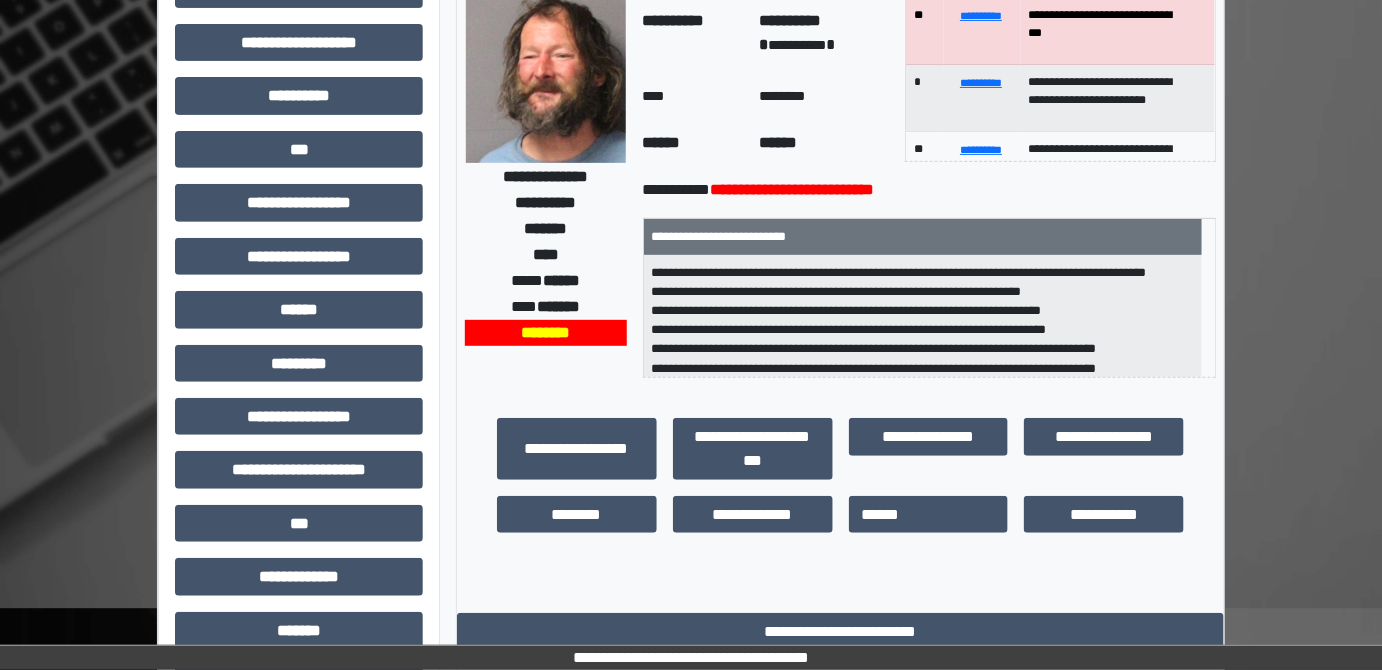 scroll, scrollTop: 0, scrollLeft: 0, axis: both 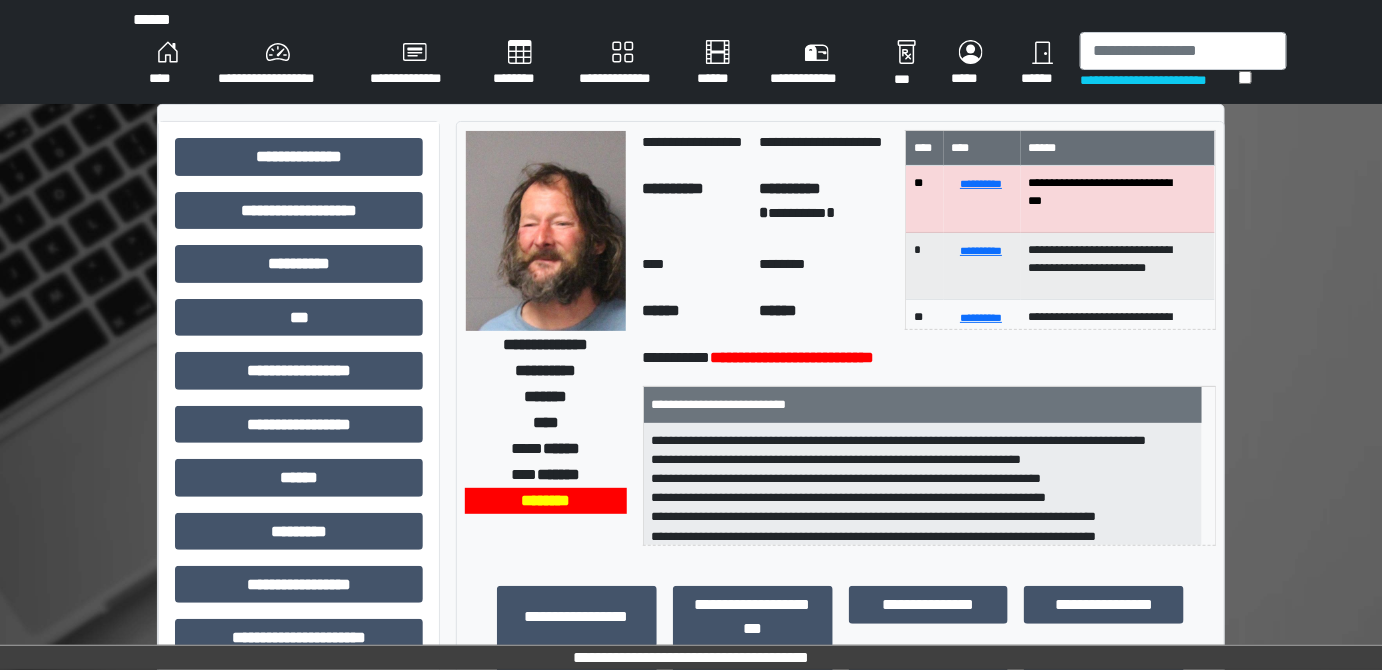 click on "****" at bounding box center [167, 64] 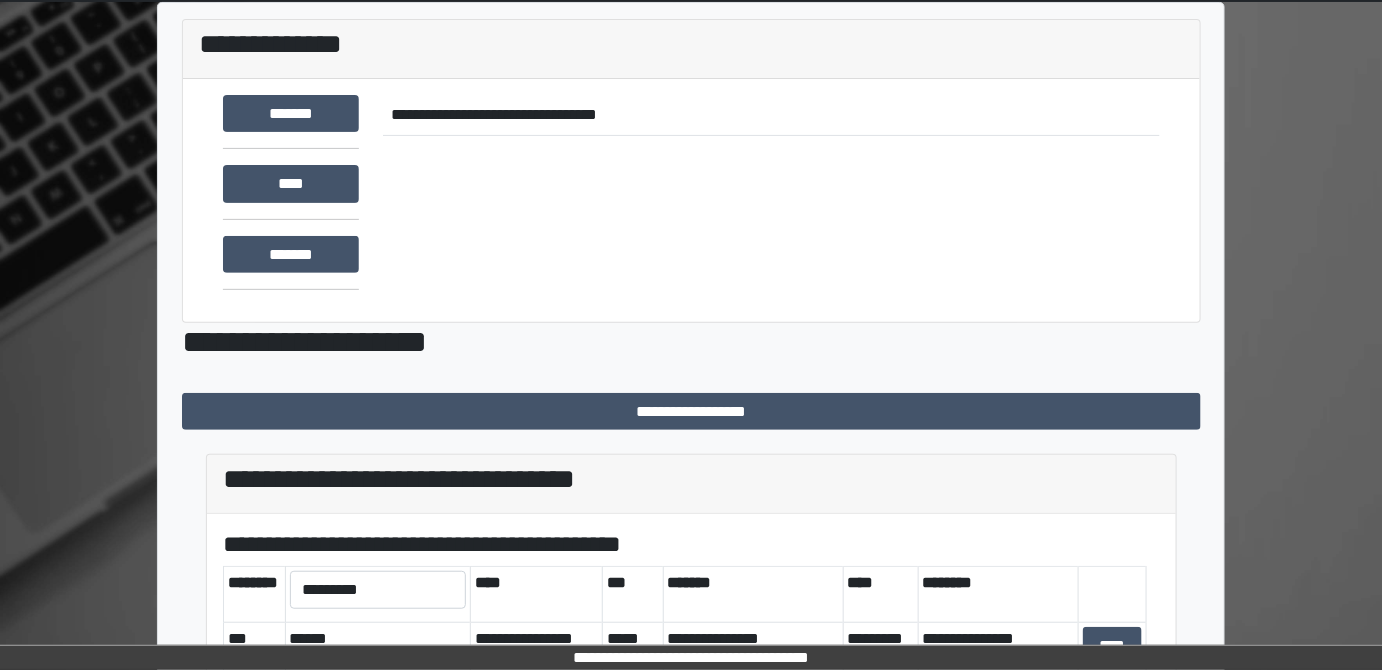 scroll, scrollTop: 294, scrollLeft: 0, axis: vertical 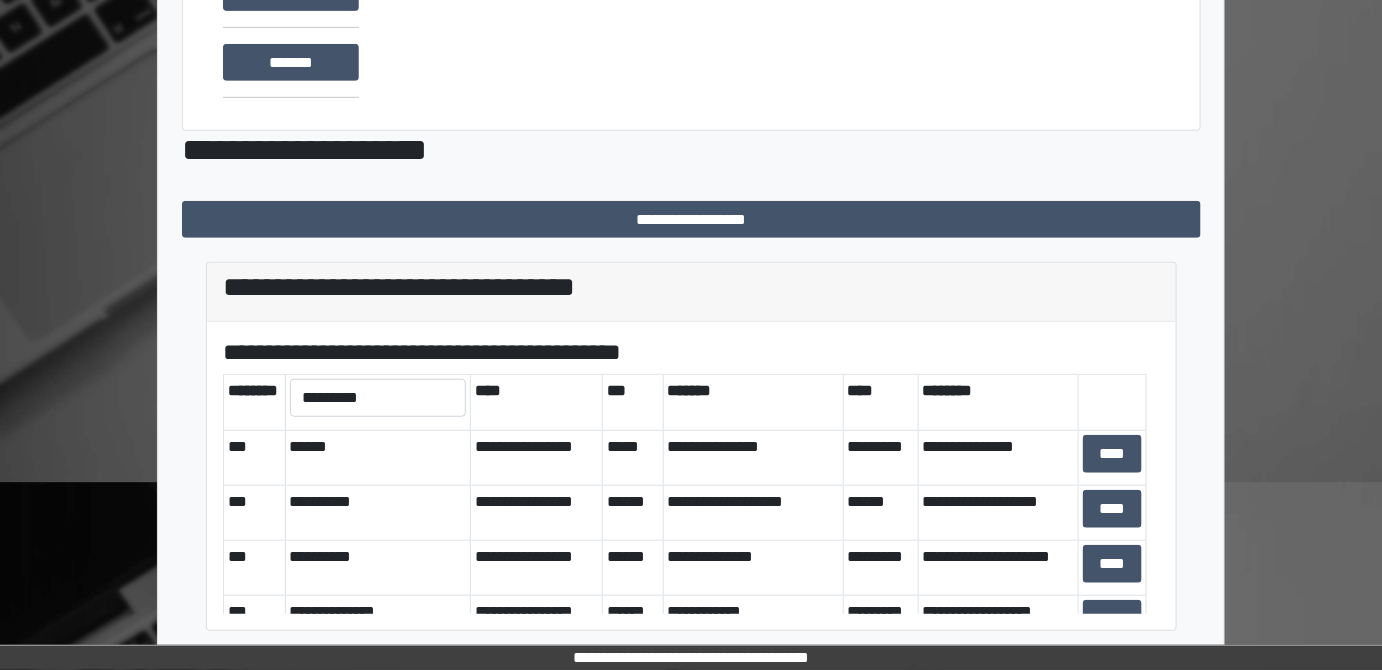 click on "**********" at bounding box center (691, 446) 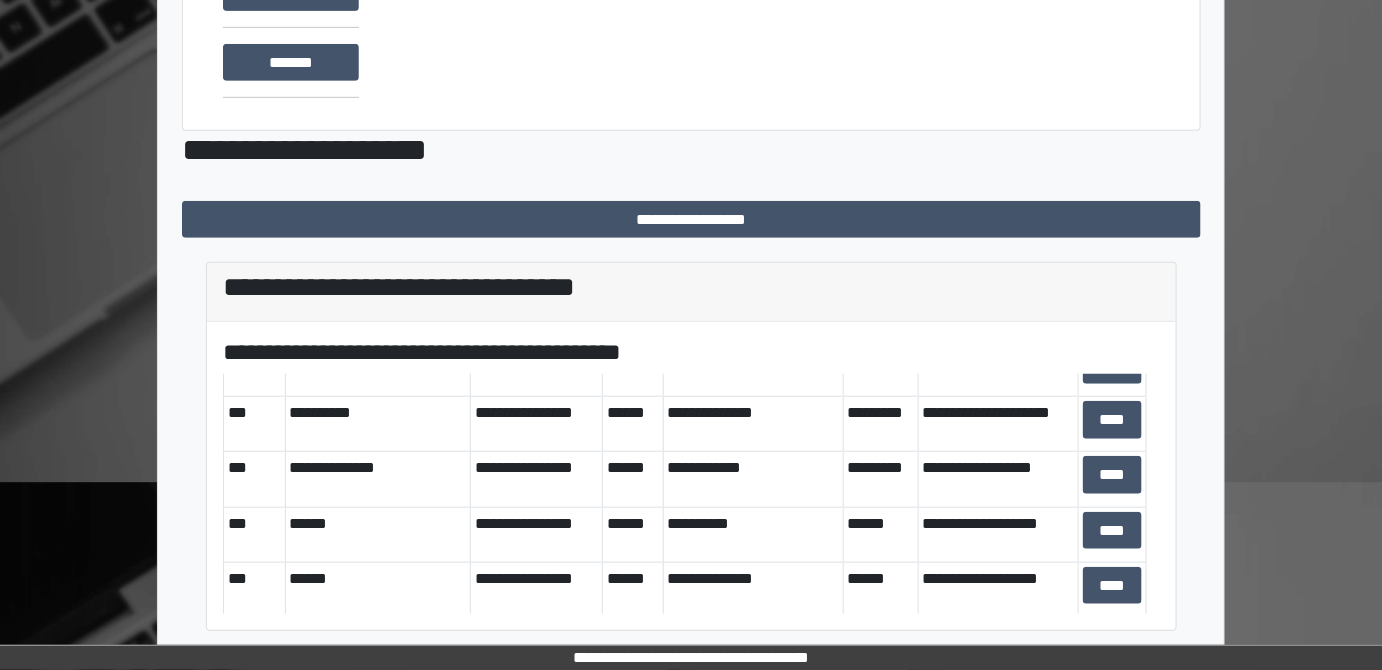 scroll, scrollTop: 163, scrollLeft: 0, axis: vertical 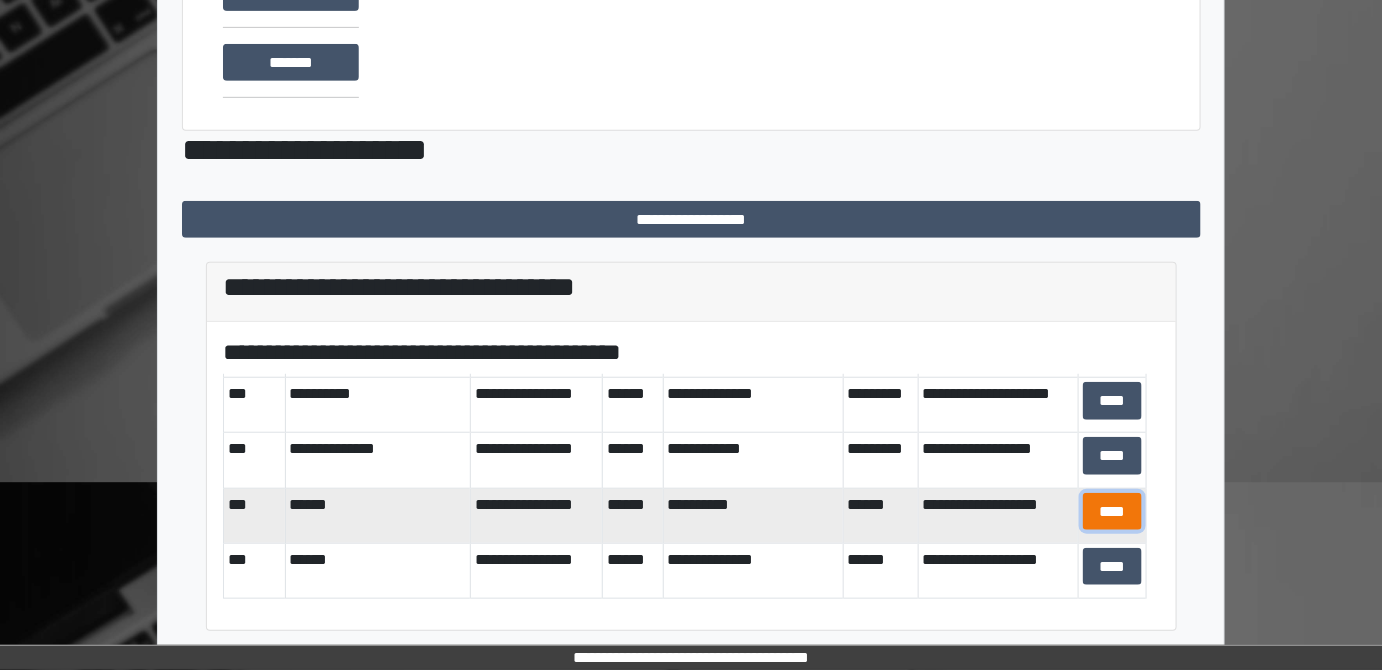 click on "****" at bounding box center (1112, 511) 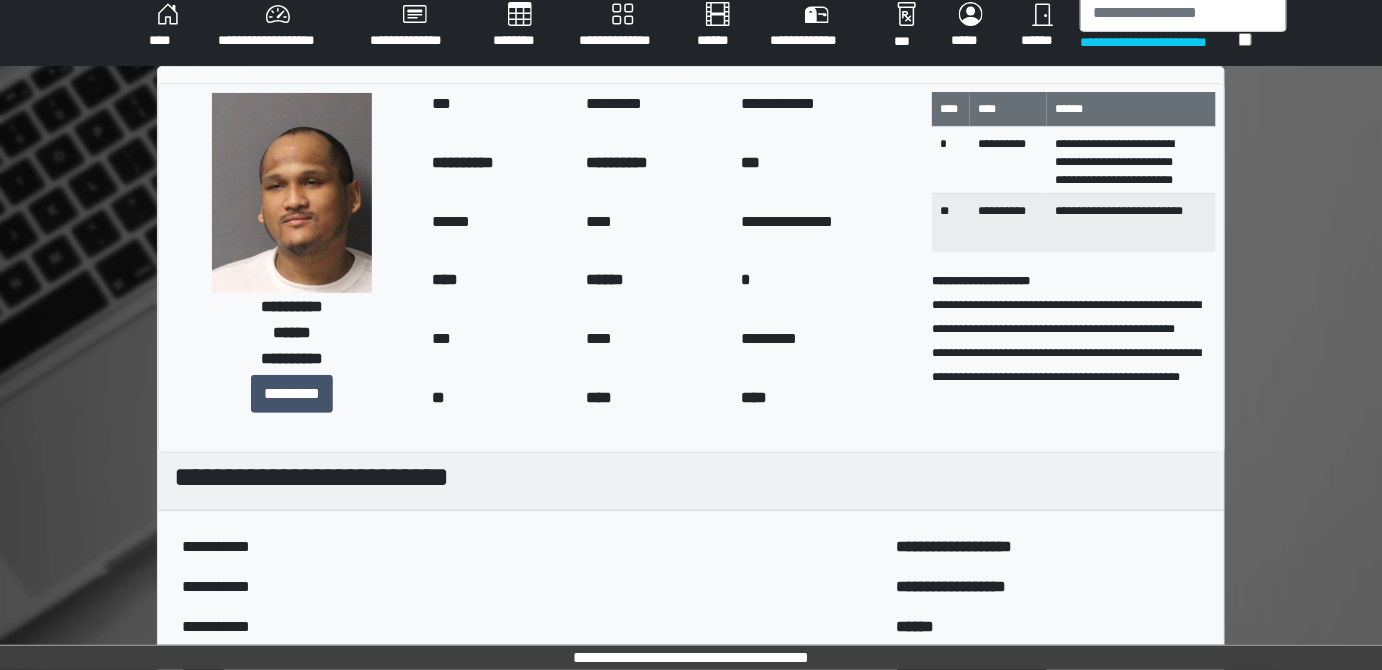 scroll, scrollTop: 0, scrollLeft: 0, axis: both 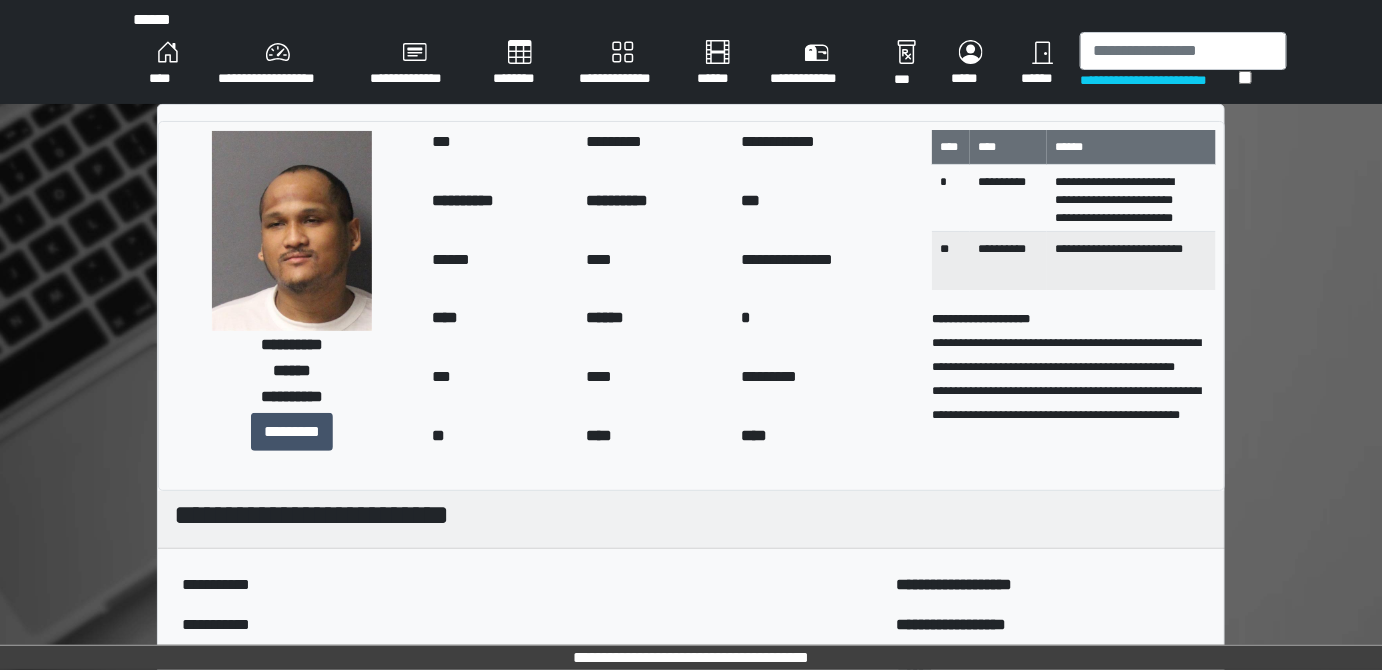 click on "****" at bounding box center (167, 64) 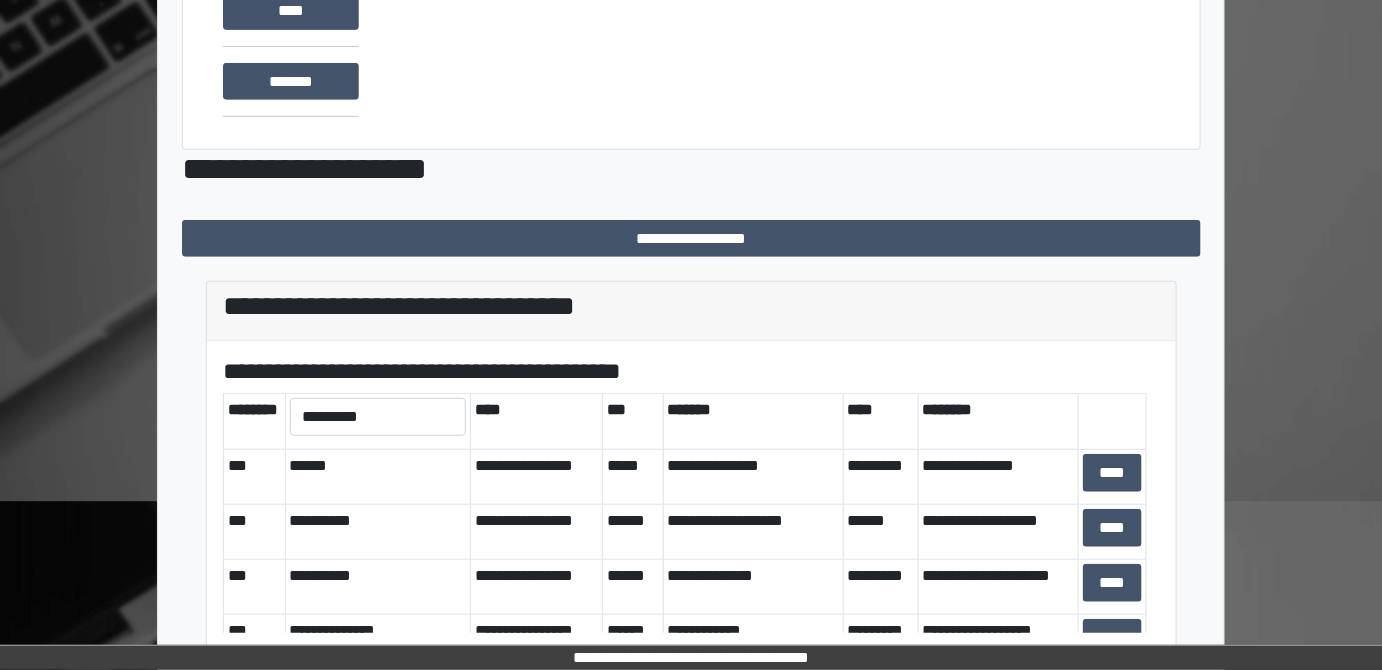 scroll, scrollTop: 294, scrollLeft: 0, axis: vertical 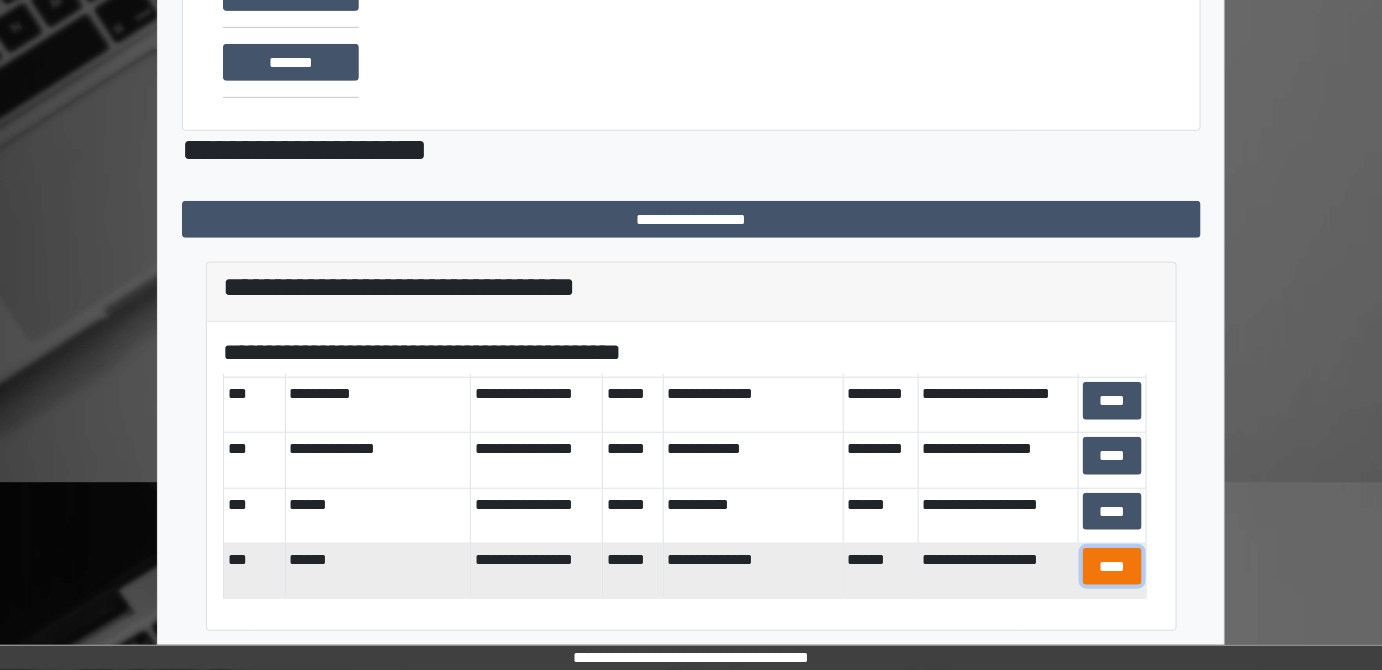 click on "****" at bounding box center (1112, 566) 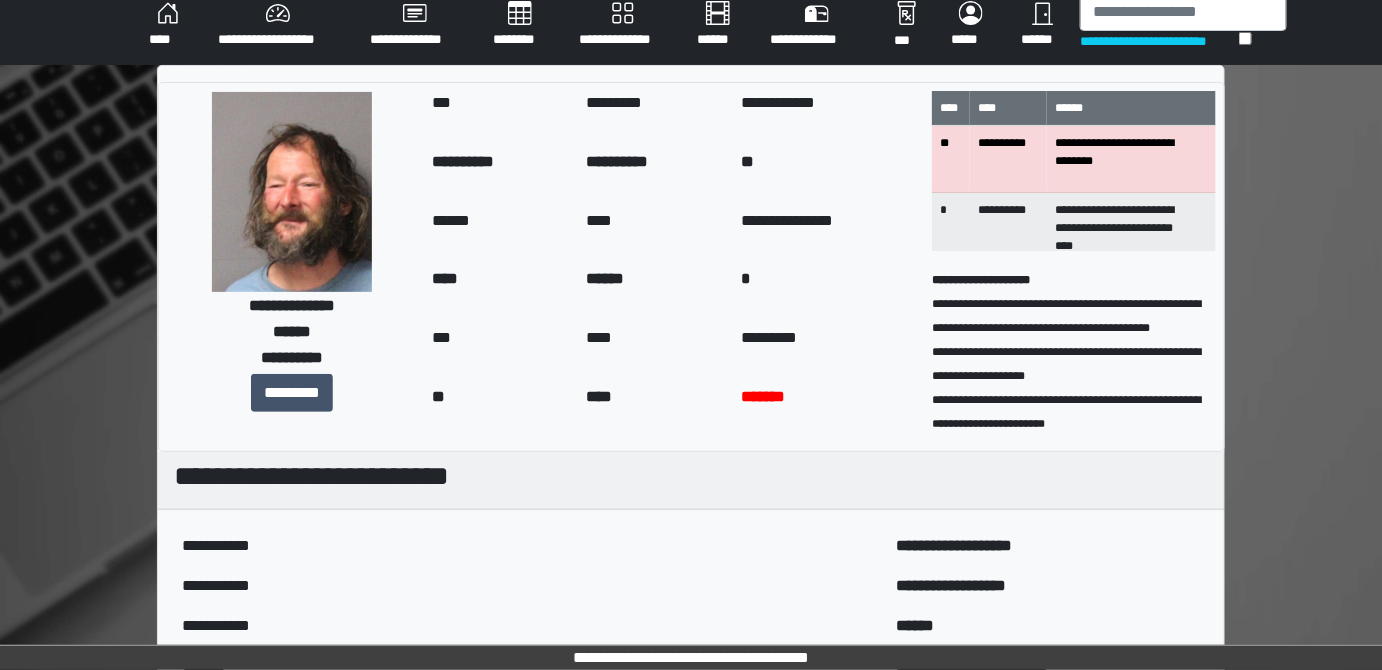 scroll, scrollTop: 0, scrollLeft: 0, axis: both 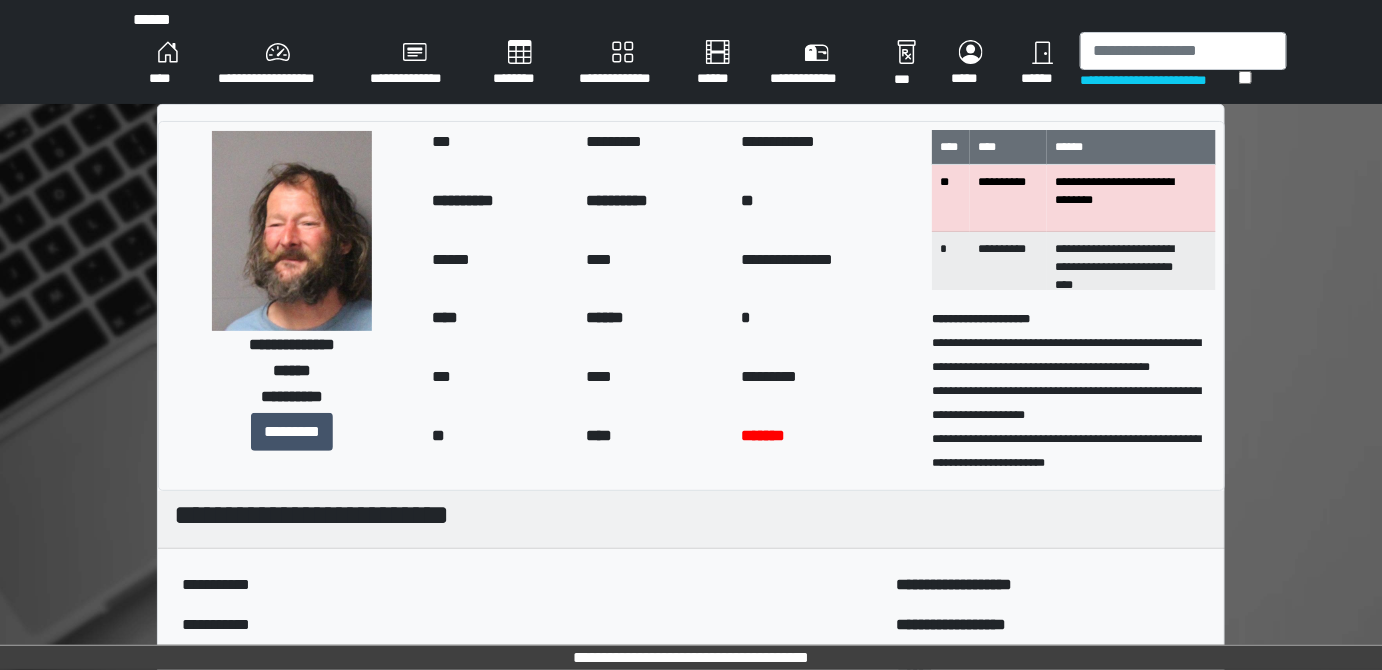 click on "****" at bounding box center [167, 64] 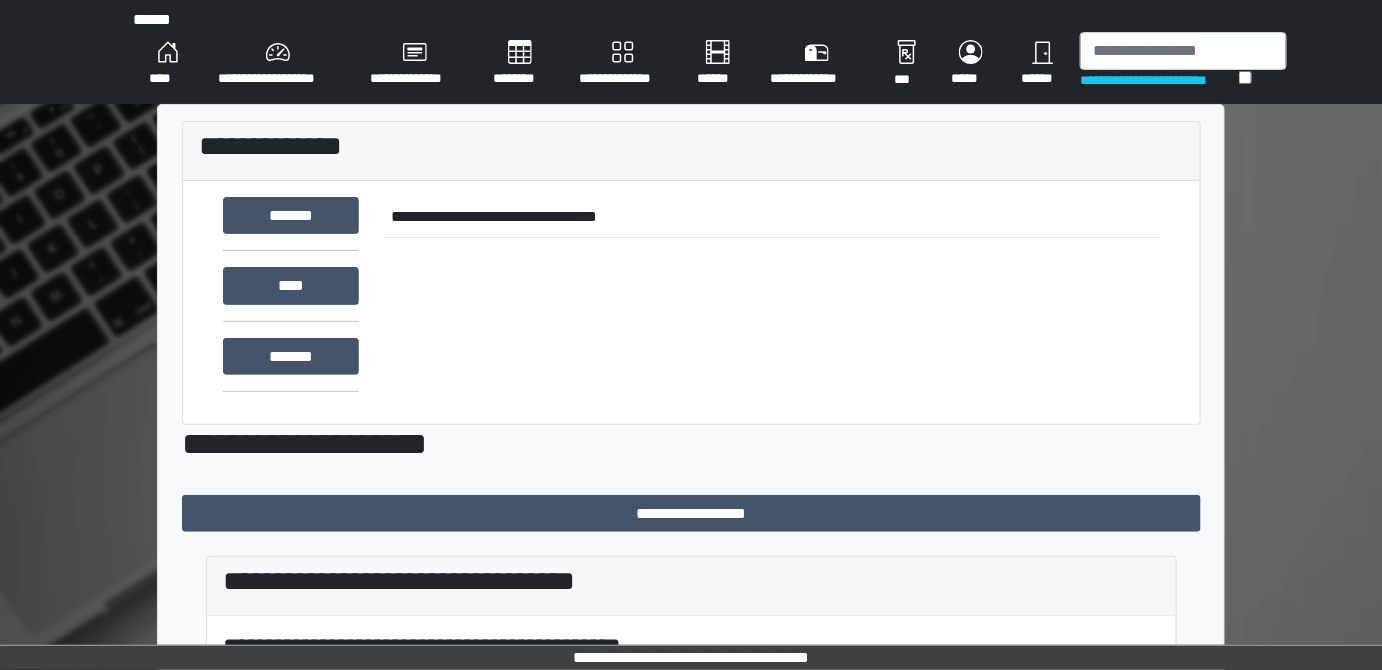 drag, startPoint x: 1220, startPoint y: 14, endPoint x: 1194, endPoint y: 71, distance: 62.649822 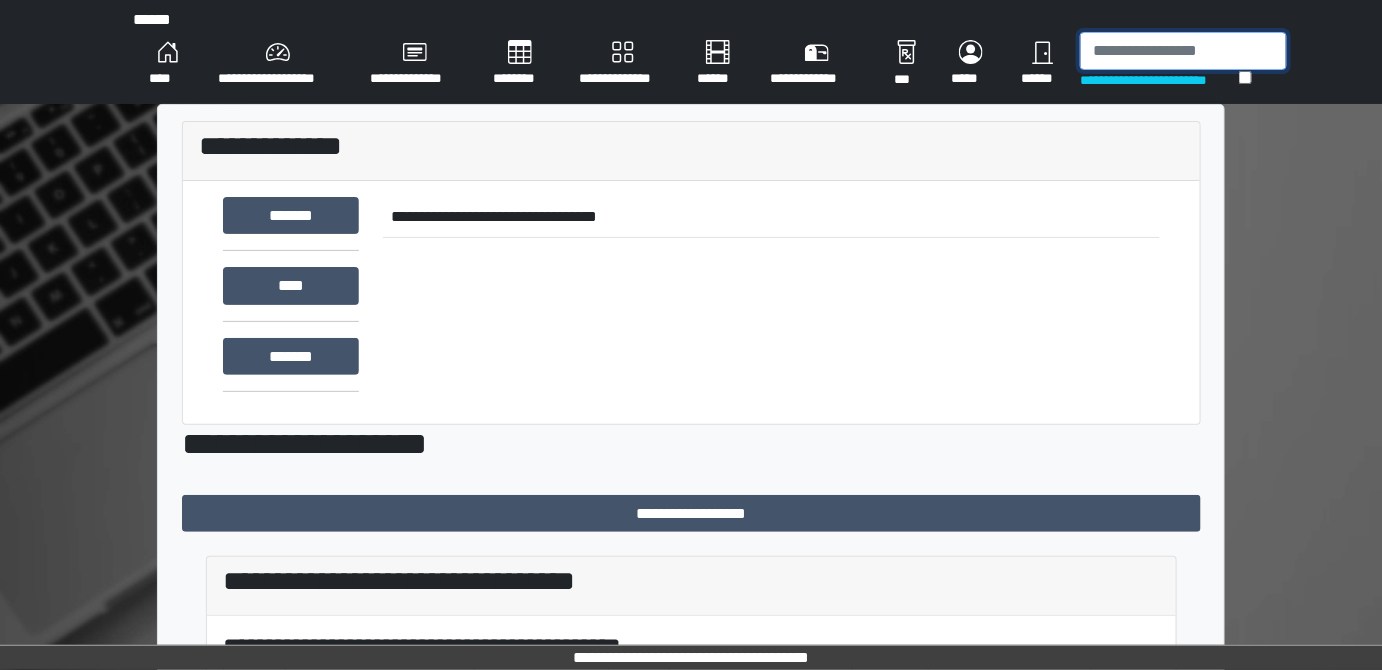drag, startPoint x: 1189, startPoint y: 59, endPoint x: 1192, endPoint y: 45, distance: 14.3178215 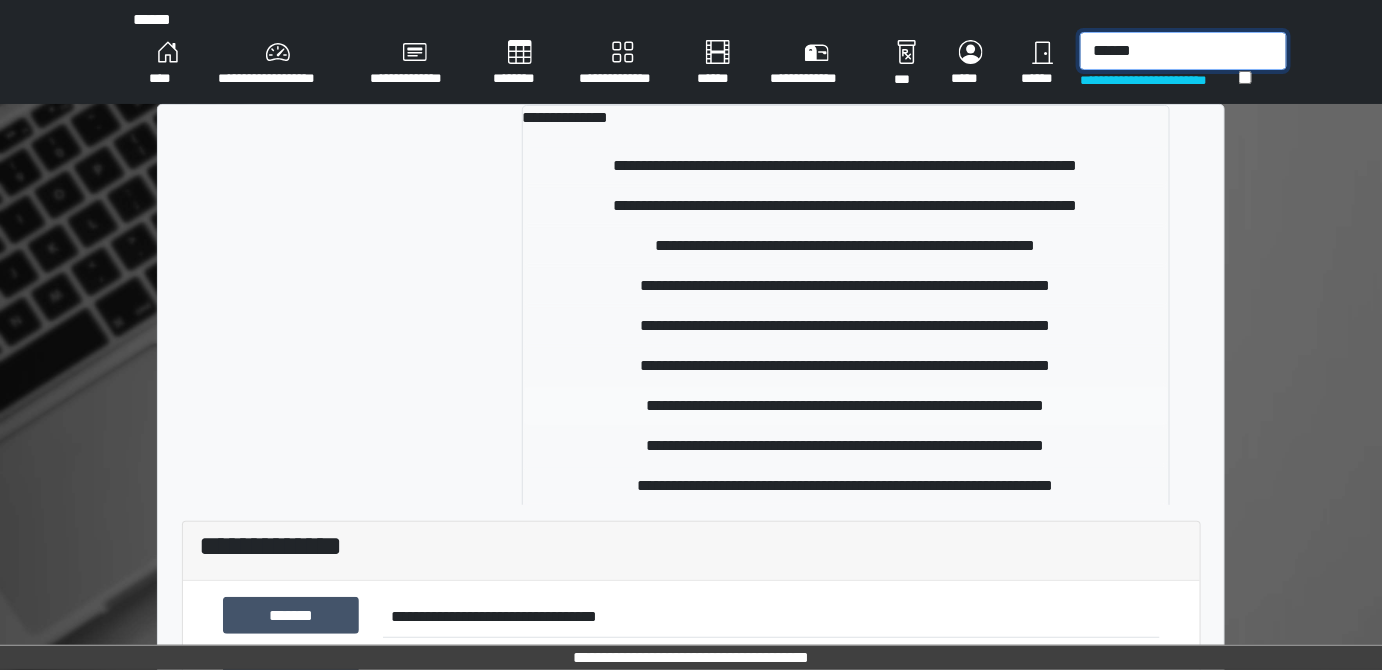 type on "******" 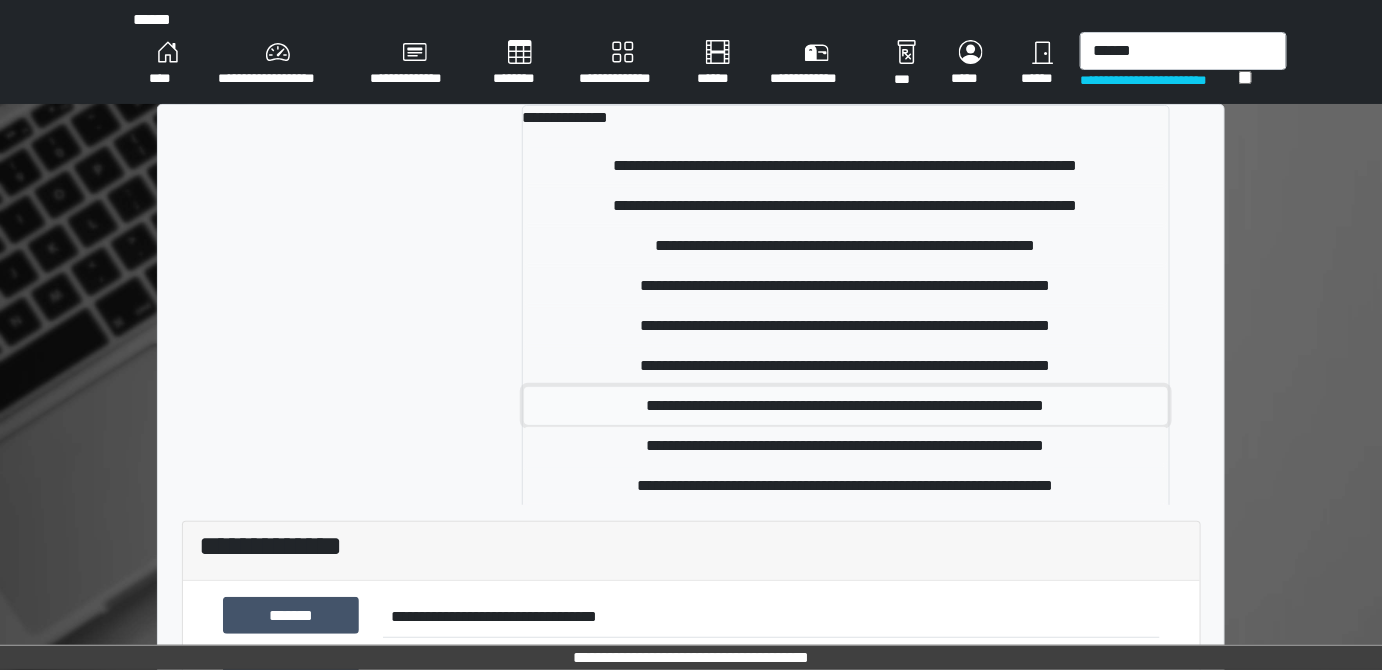 click on "**********" at bounding box center [846, 406] 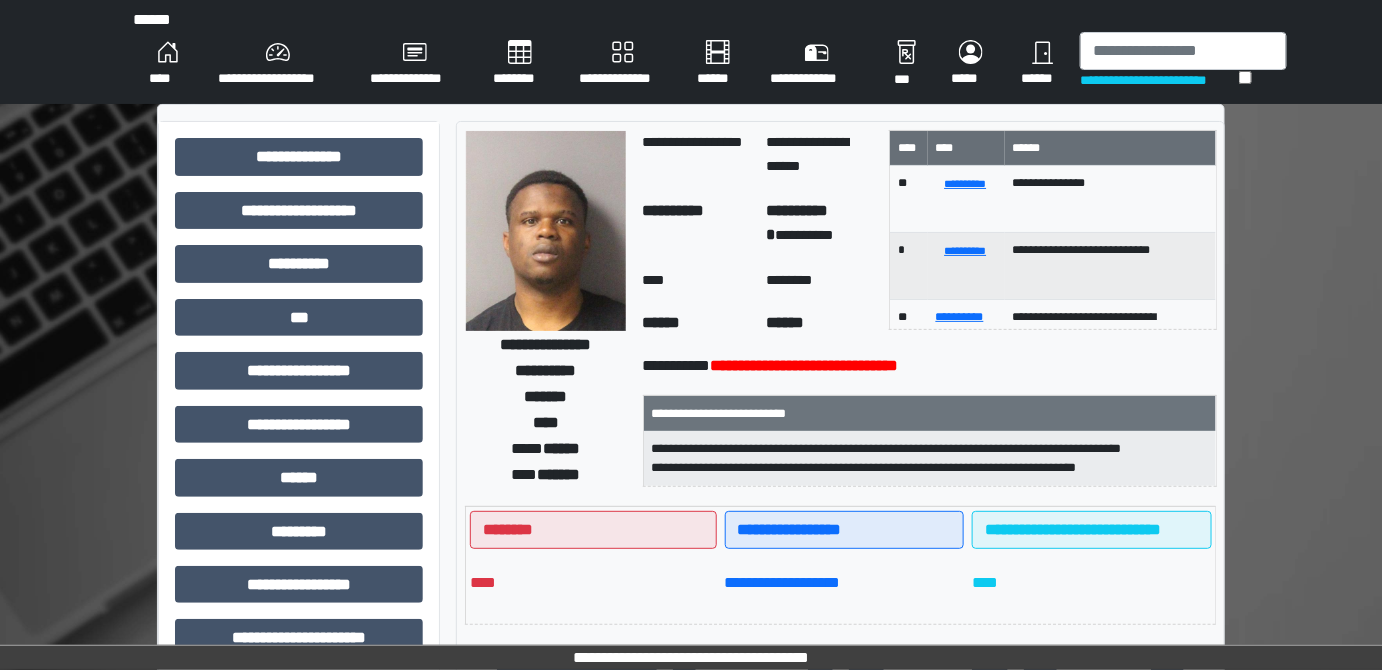 click on "**********" at bounding box center [1159, 80] 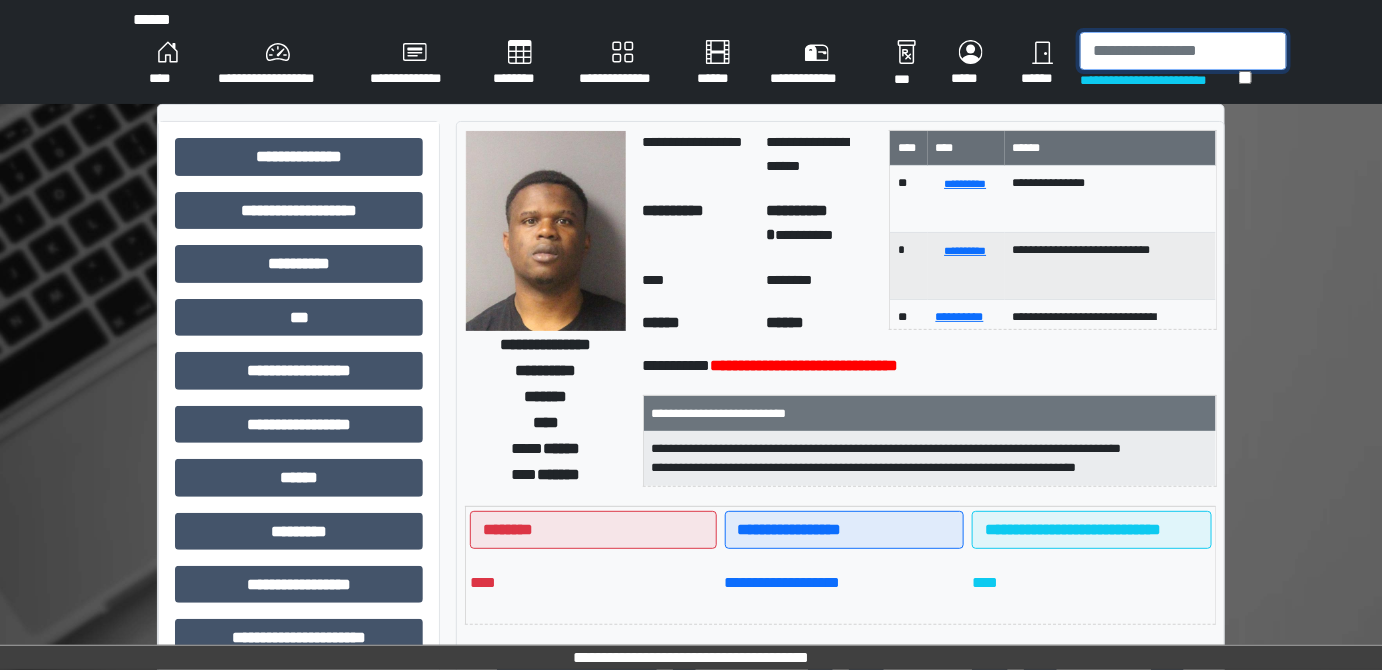 click at bounding box center [1183, 51] 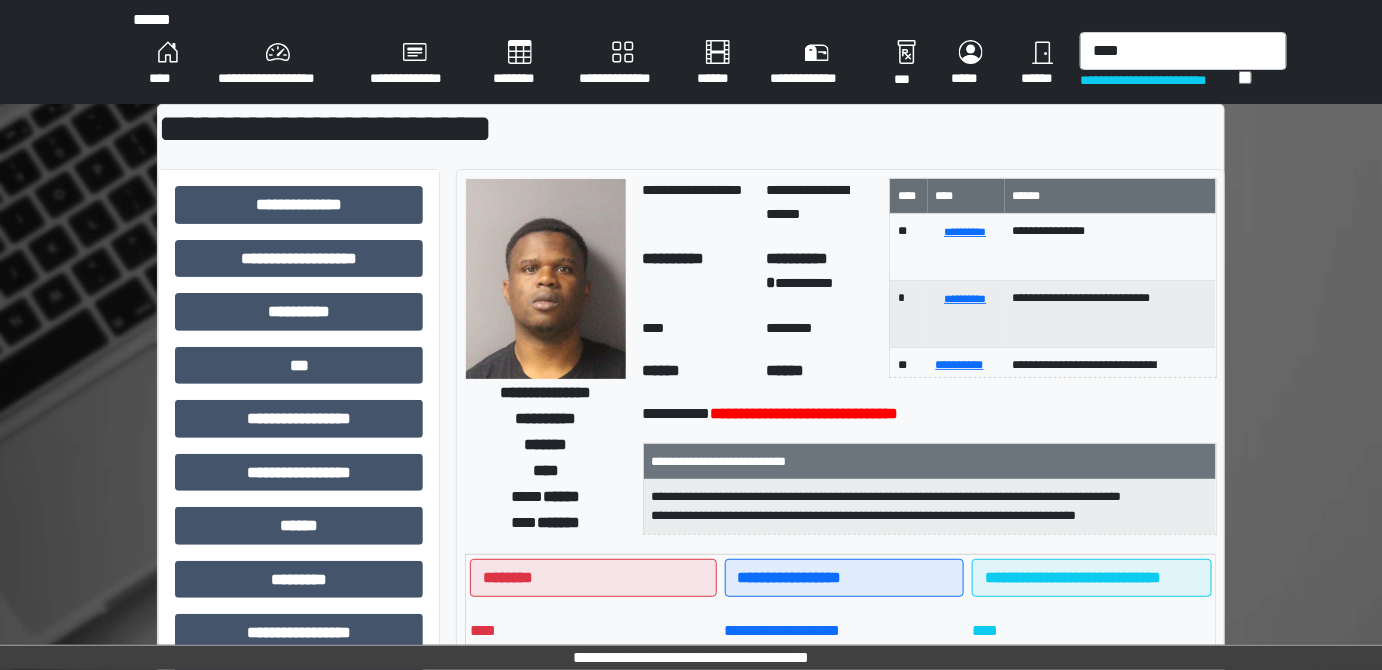 click on "**********" at bounding box center [1159, 80] 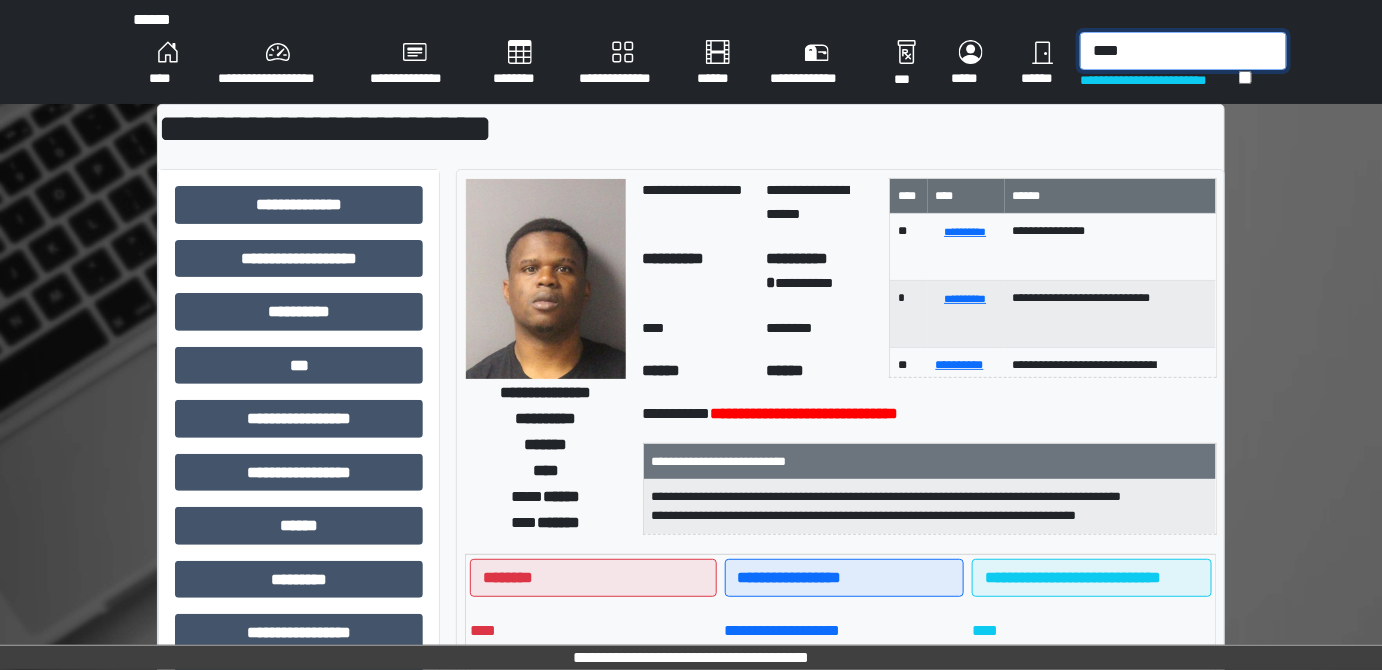 click on "***" at bounding box center (1183, 51) 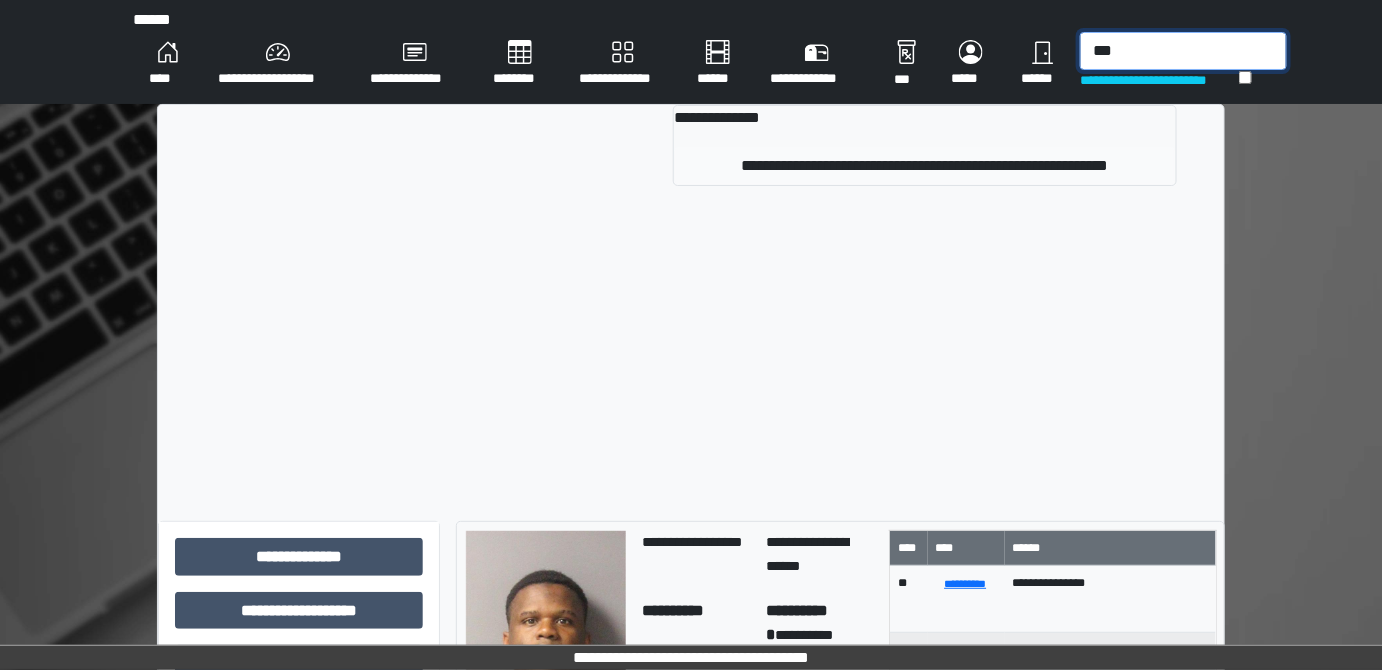 type on "***" 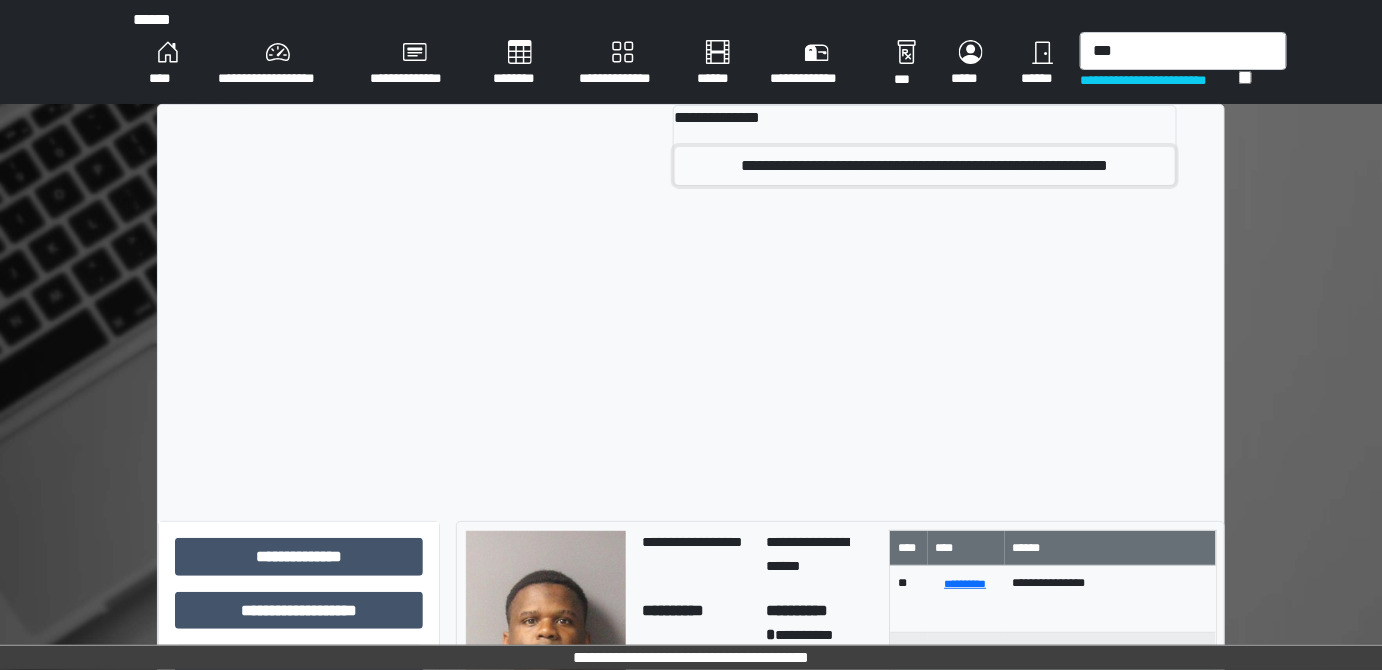 click on "**********" at bounding box center [925, 166] 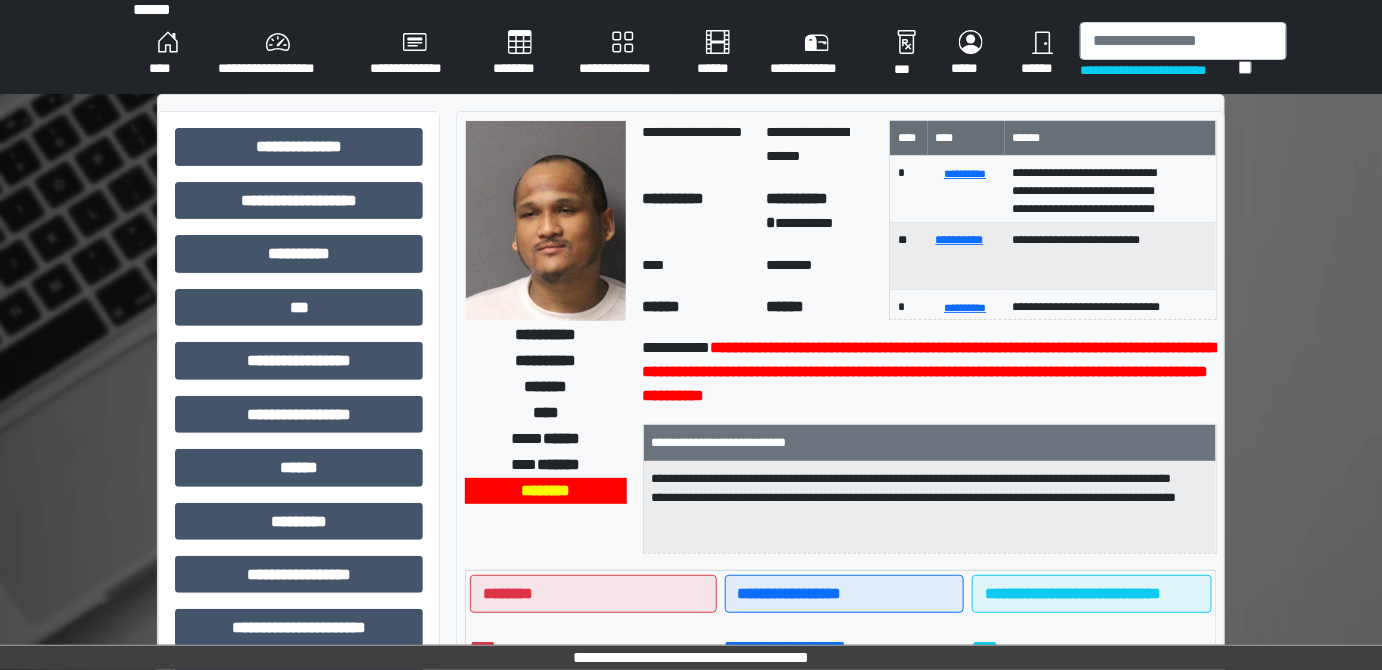 scroll, scrollTop: 269, scrollLeft: 0, axis: vertical 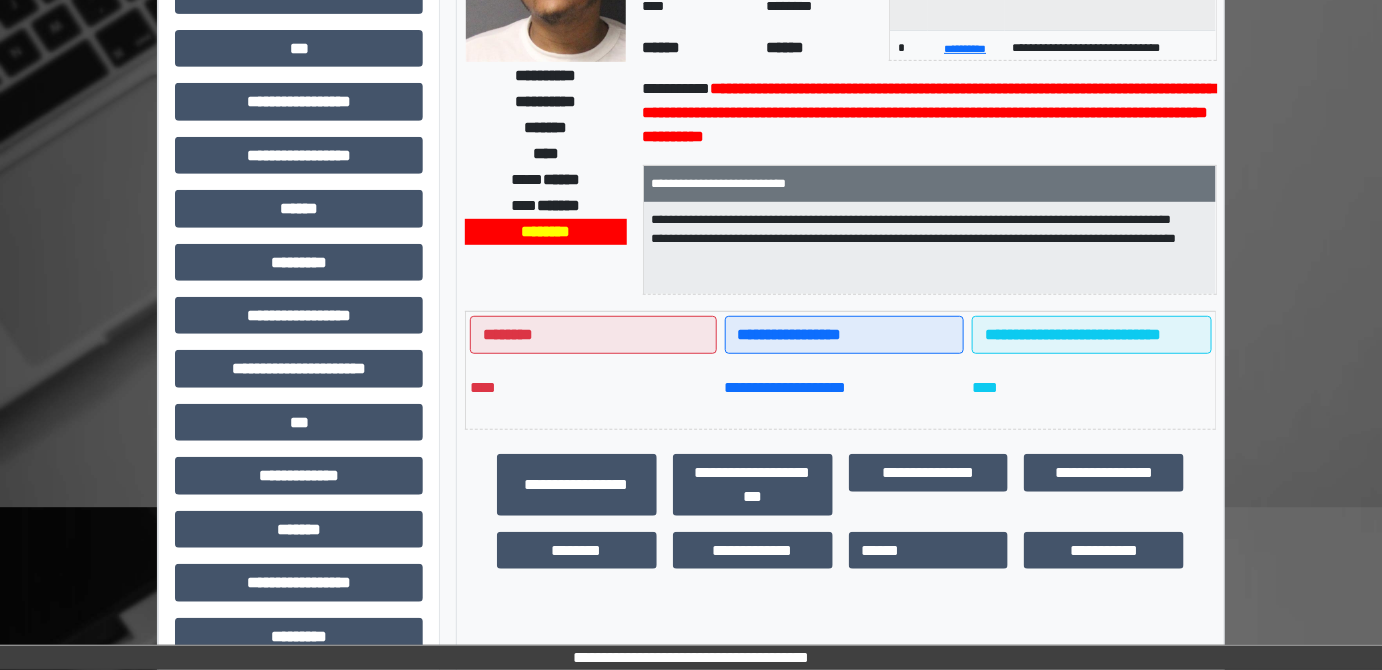 click on "**********" at bounding box center [691, 66] 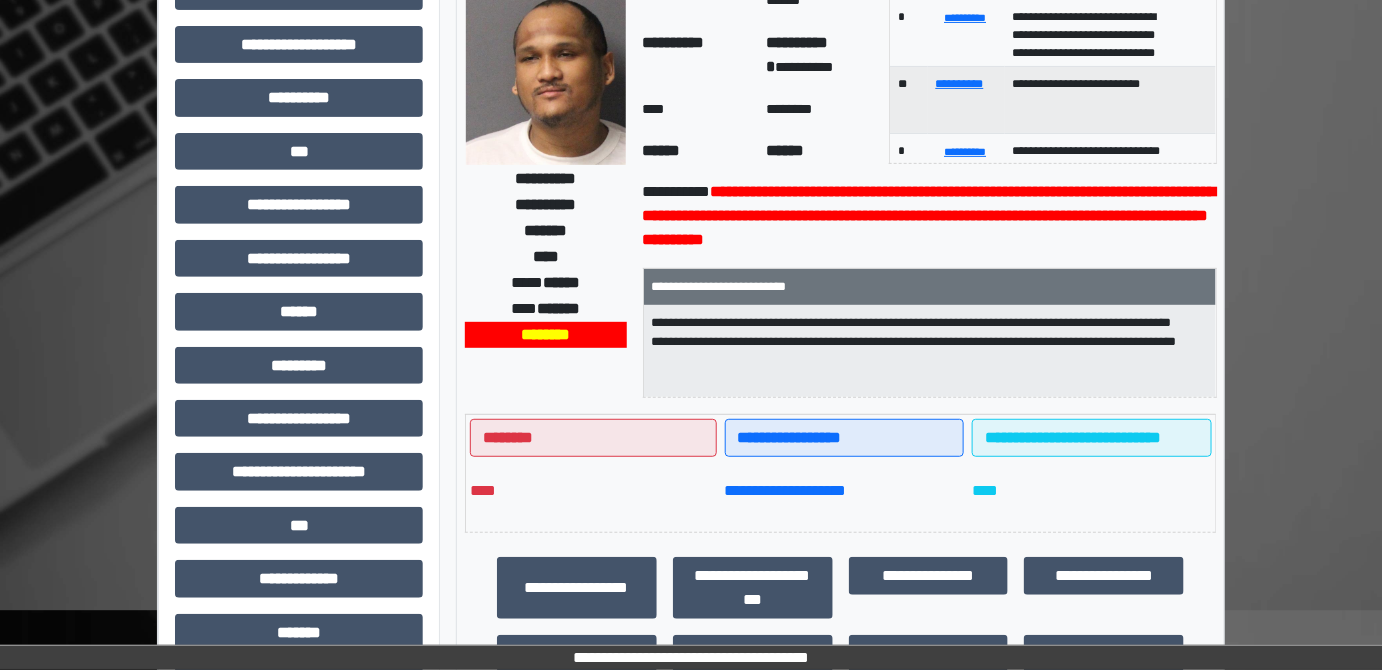 scroll, scrollTop: 0, scrollLeft: 0, axis: both 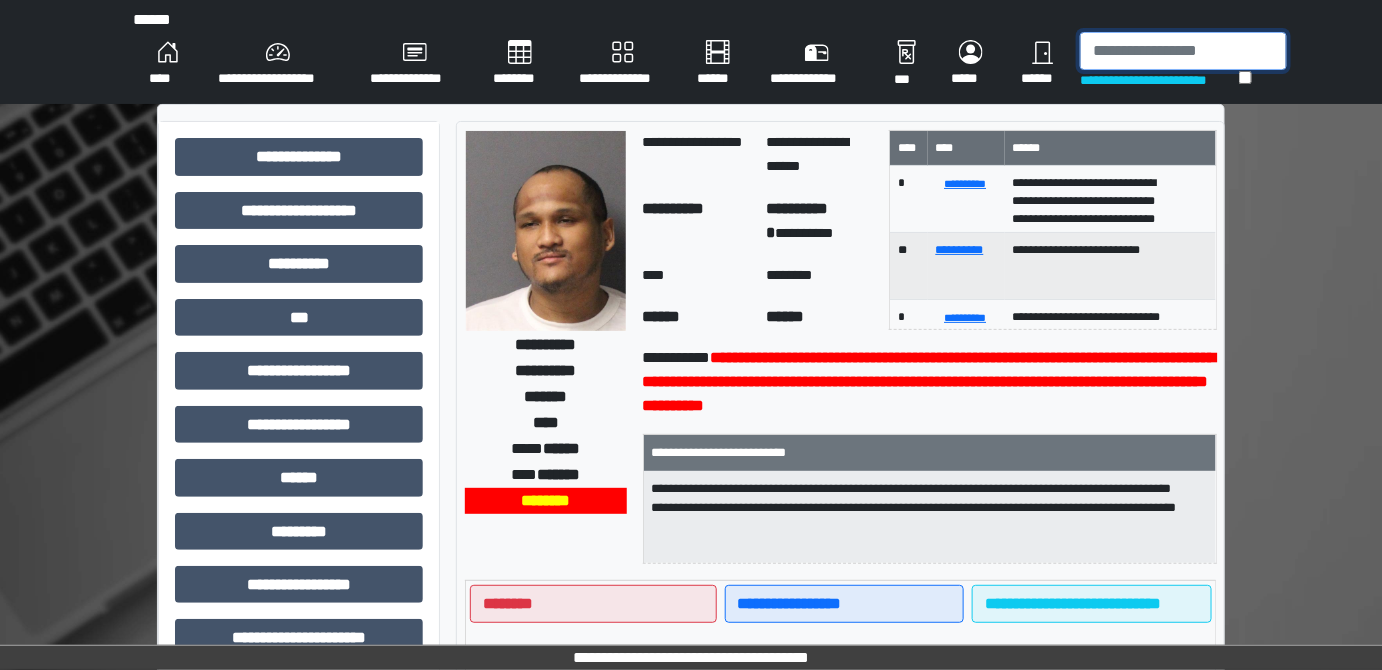 click at bounding box center (1183, 51) 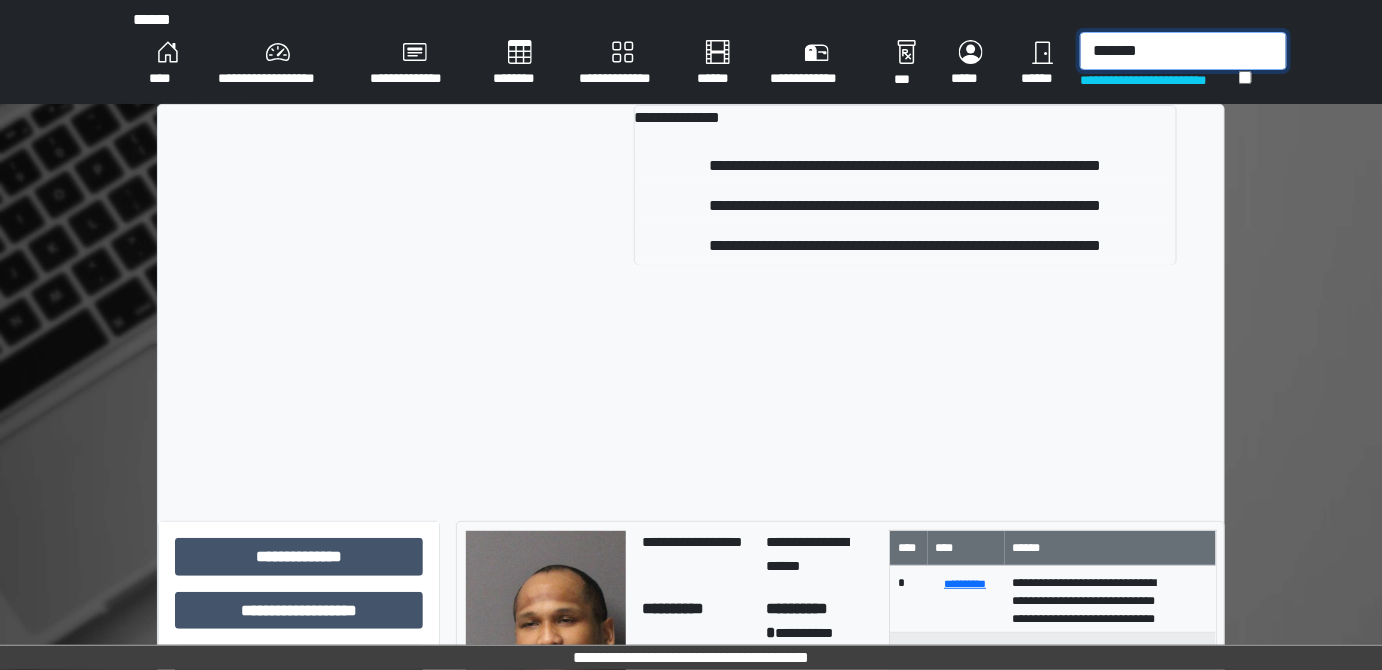 type on "*******" 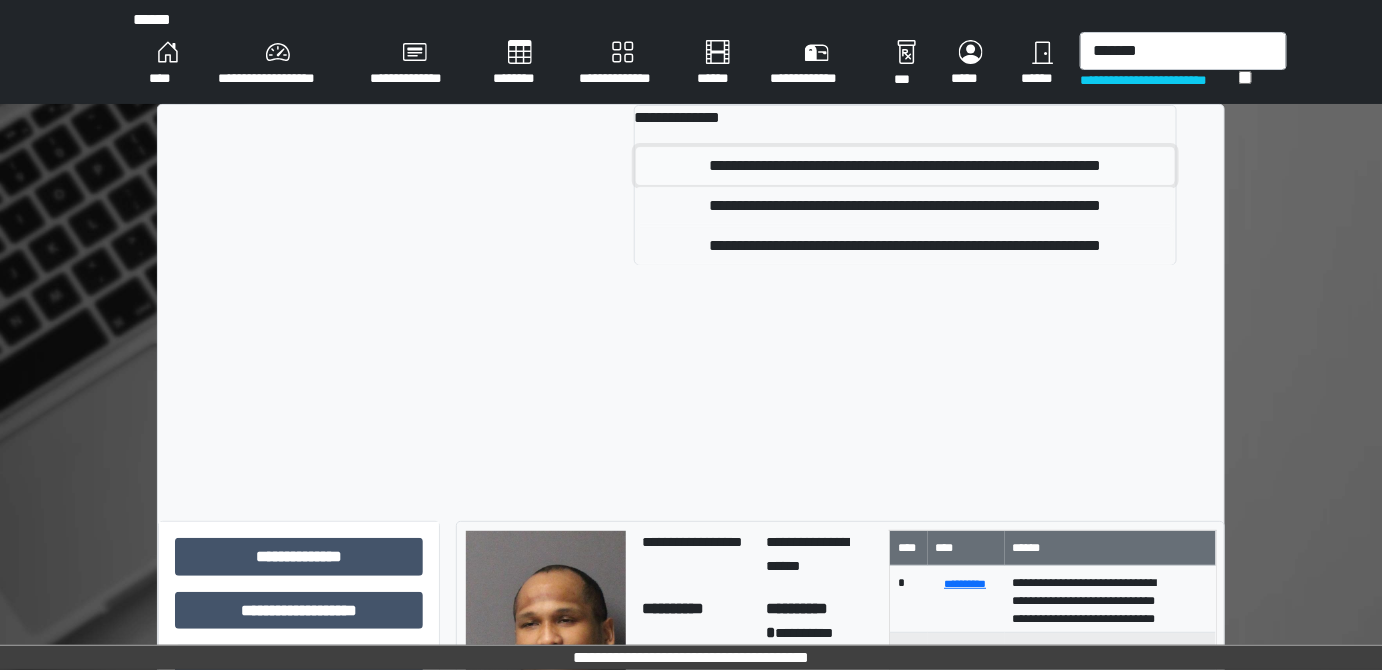 click on "**********" at bounding box center [905, 166] 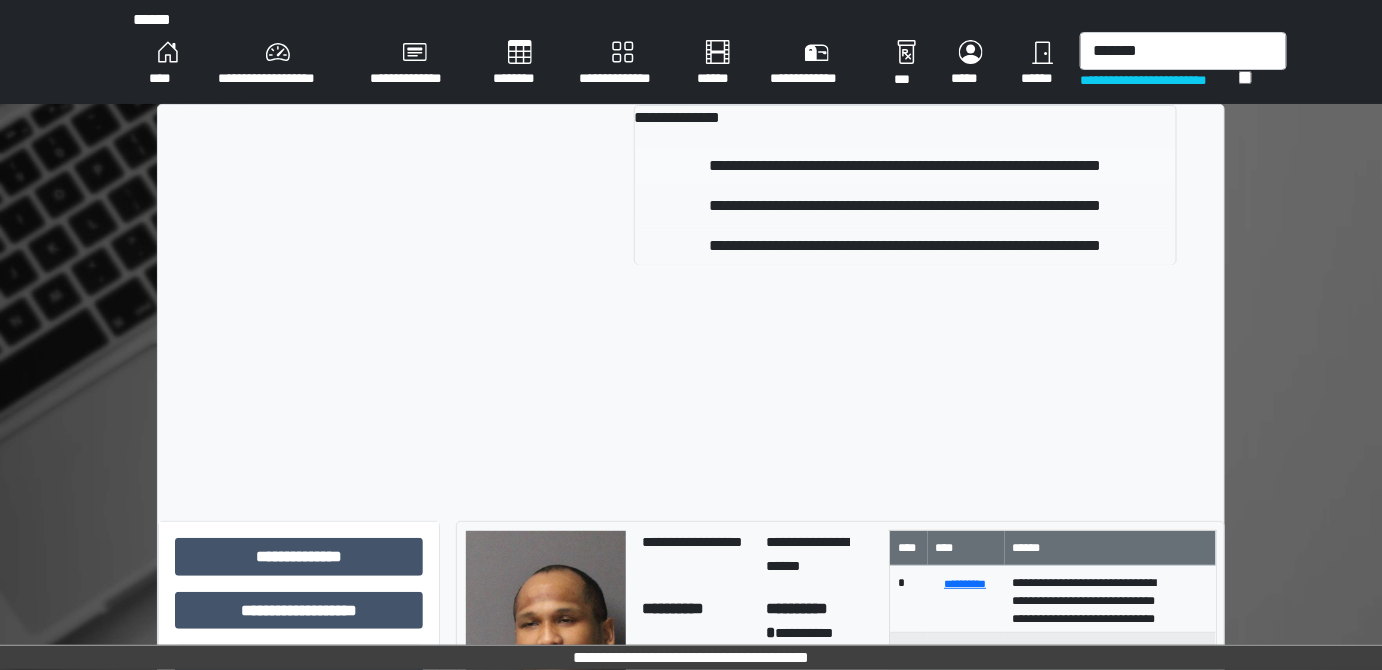 type 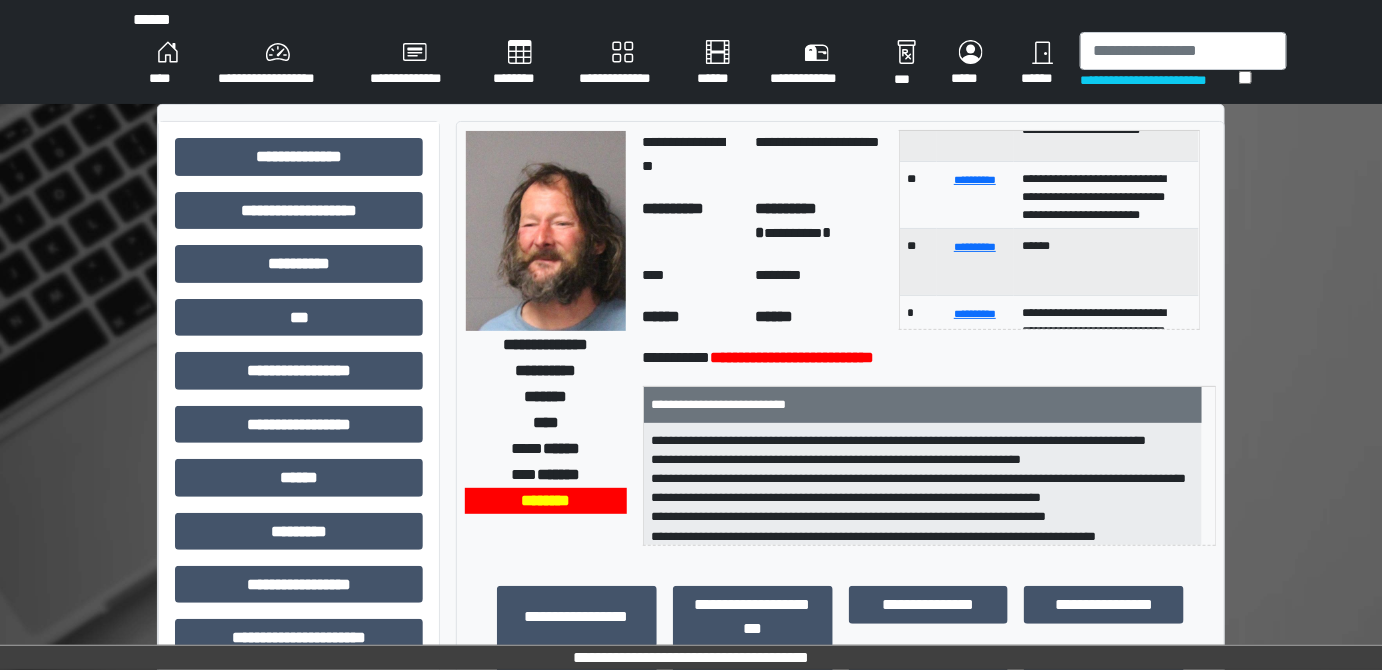 scroll, scrollTop: 133, scrollLeft: 0, axis: vertical 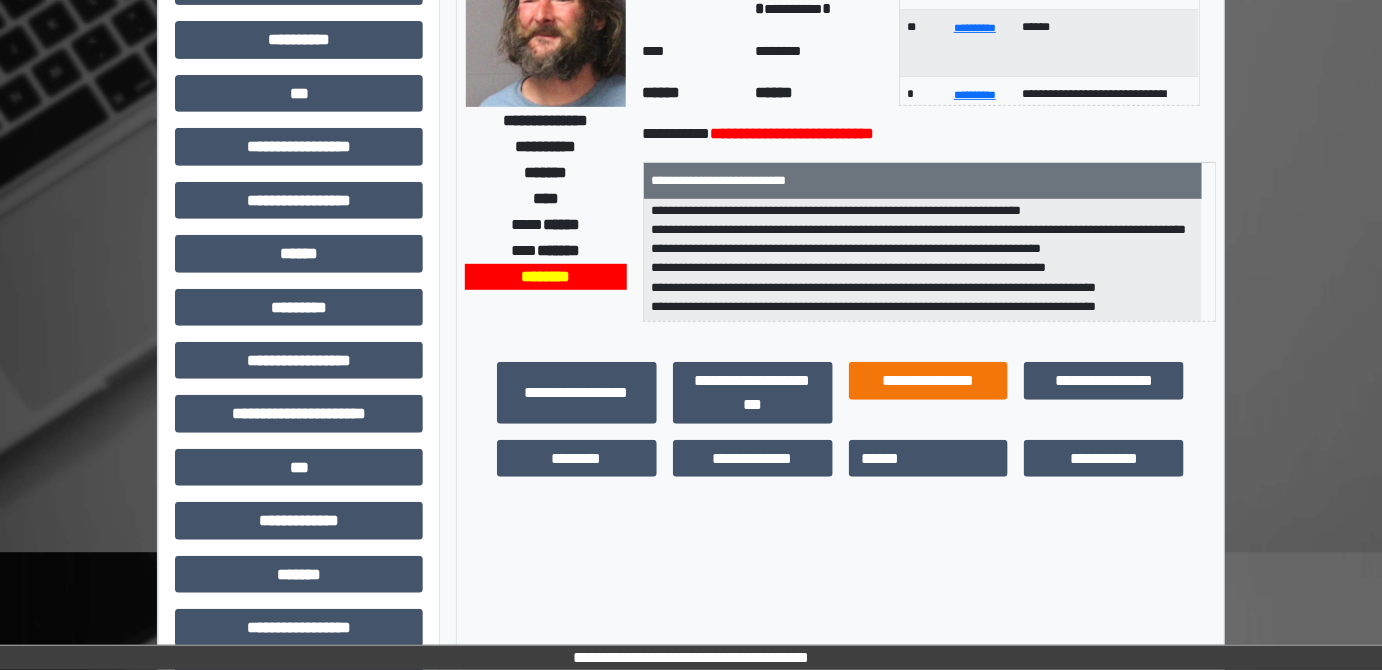 click on "**********" at bounding box center (929, 380) 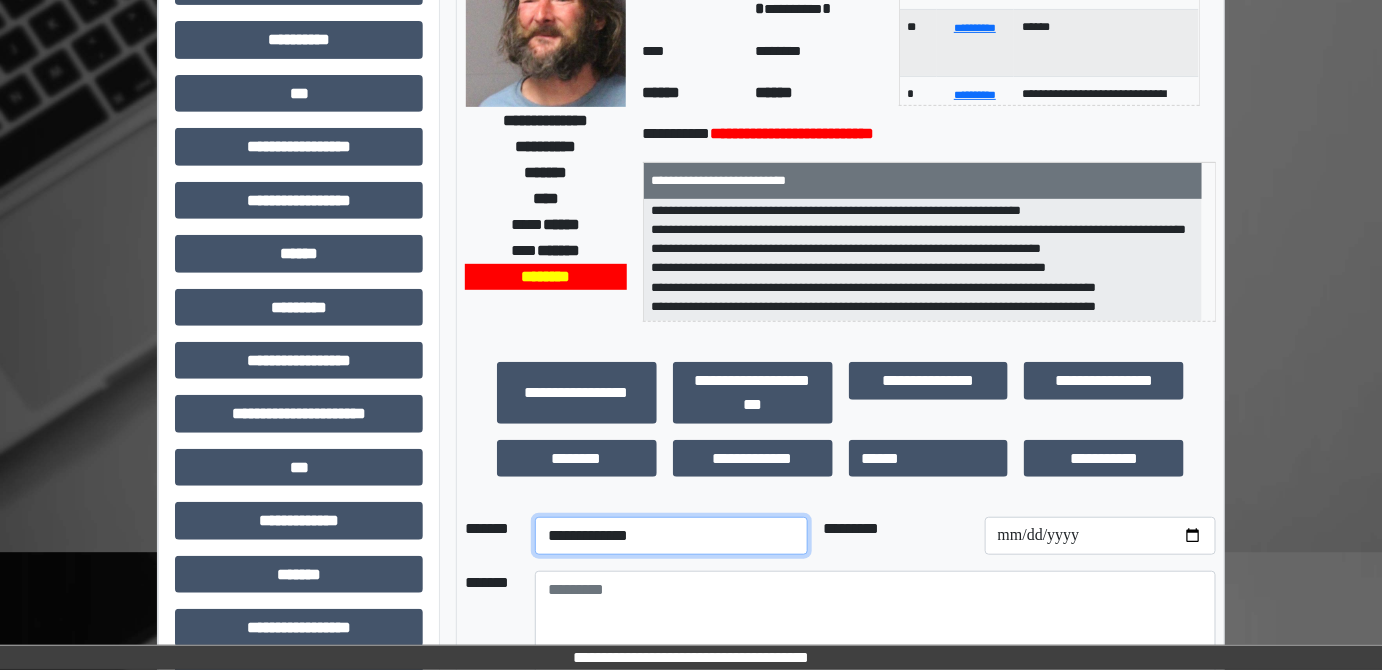 click on "**********" at bounding box center (671, 536) 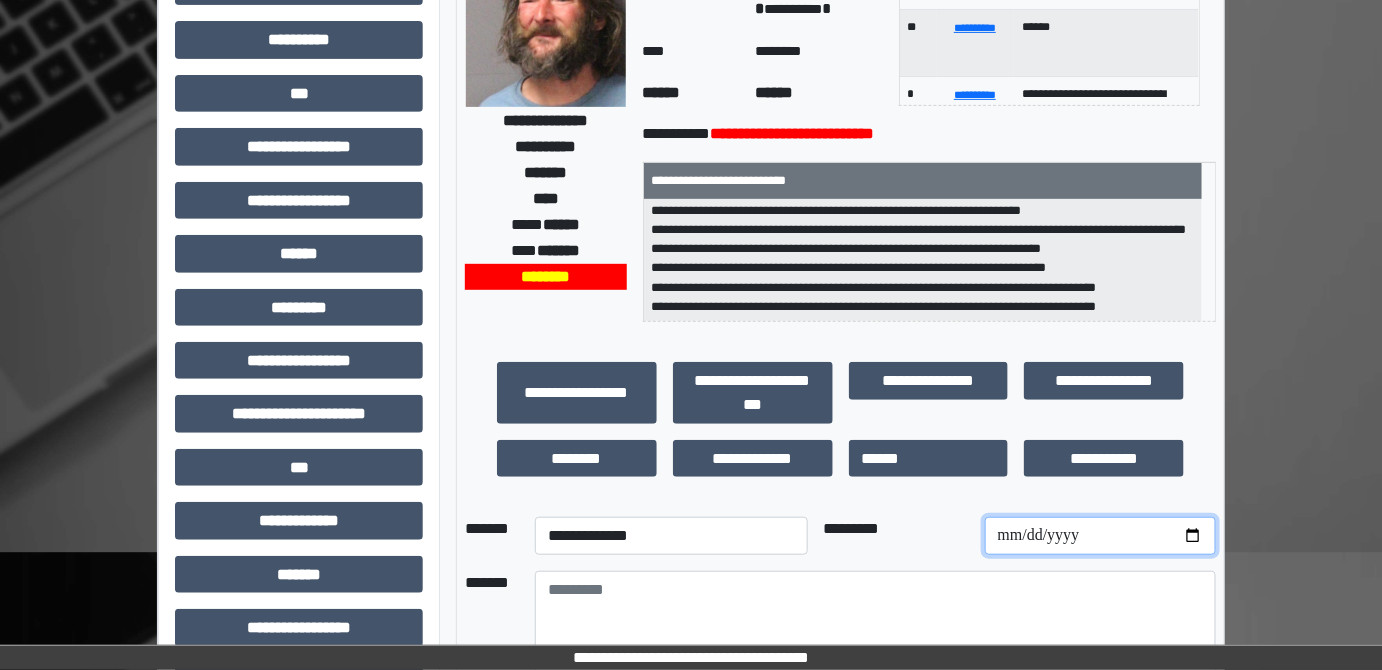 click at bounding box center (1100, 536) 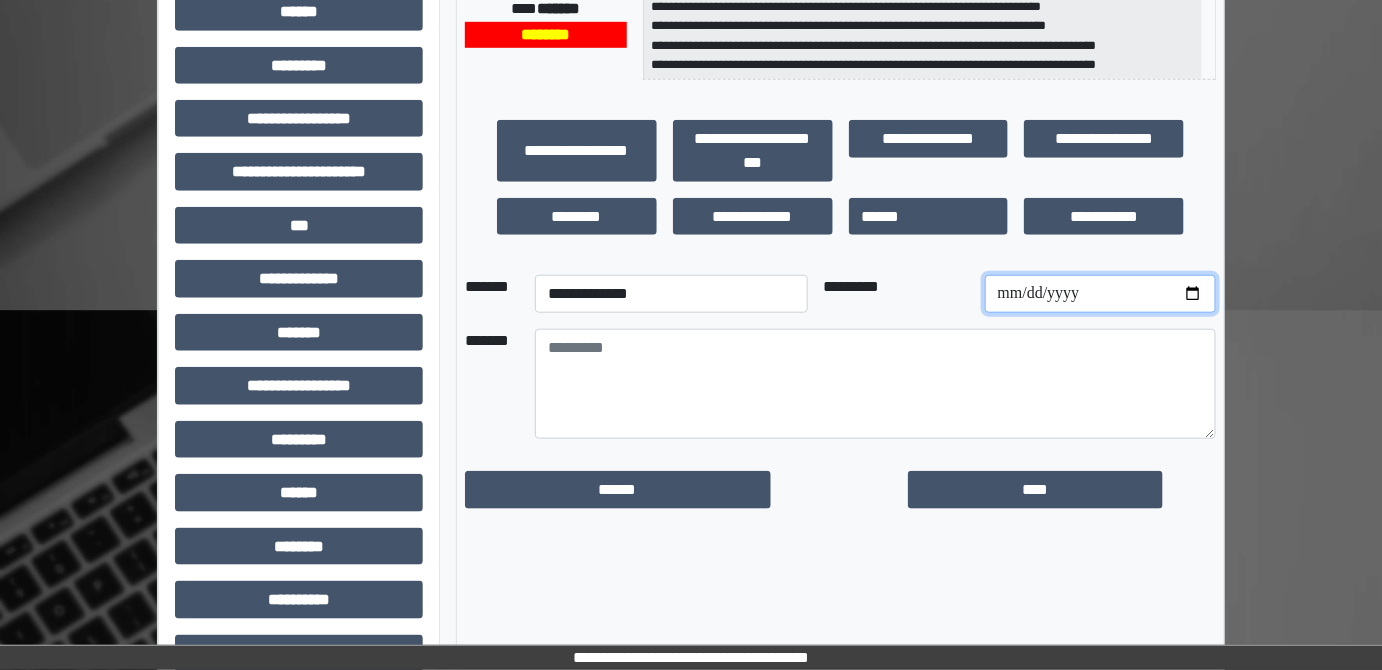 scroll, scrollTop: 470, scrollLeft: 0, axis: vertical 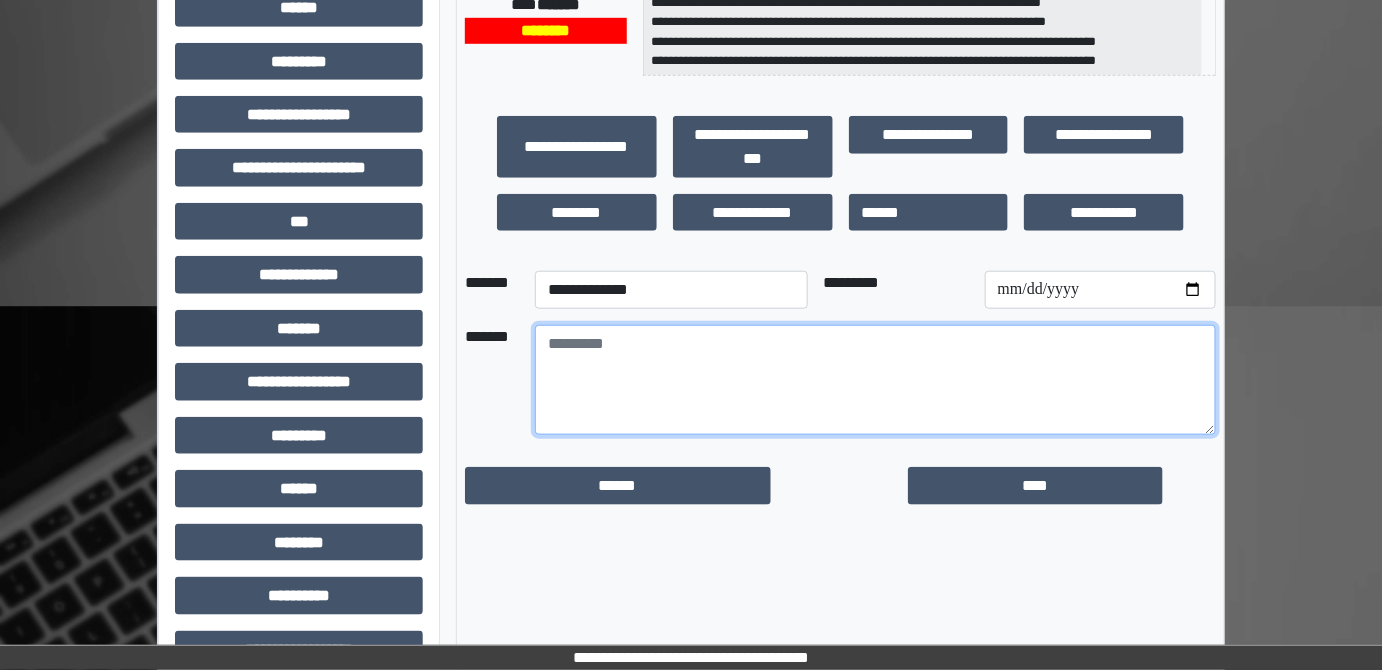 click at bounding box center (875, 380) 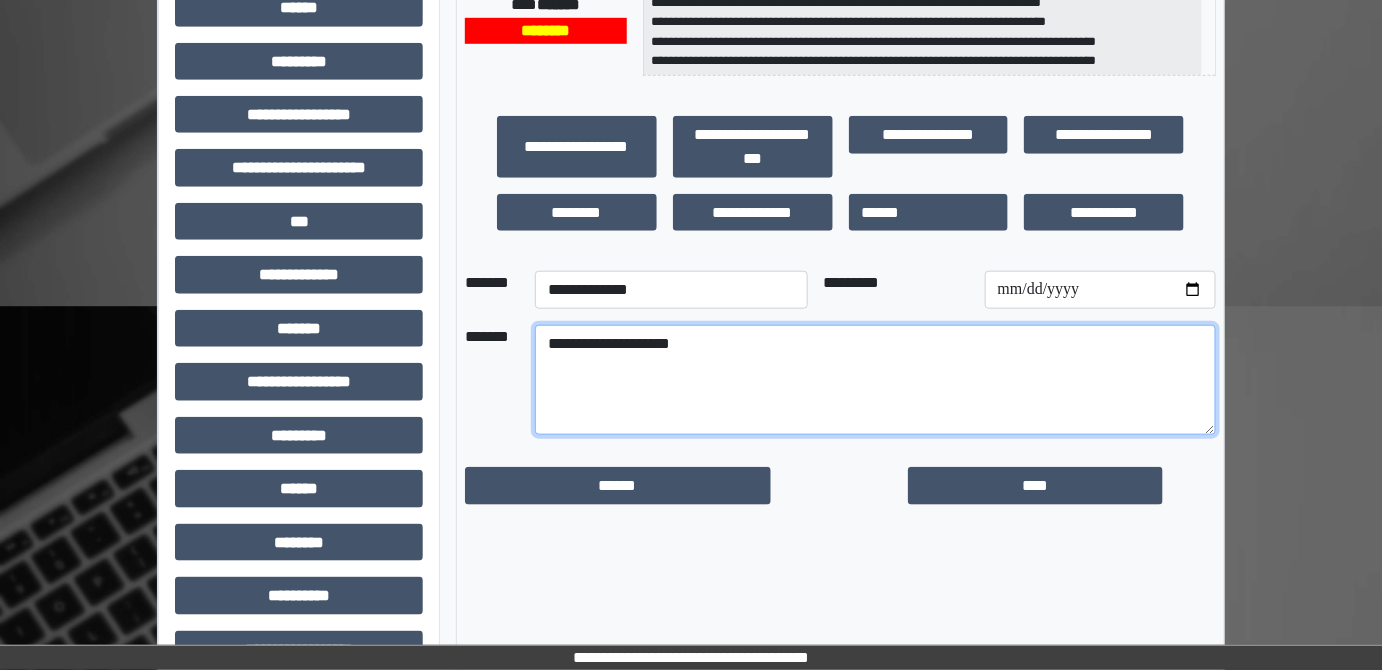 click on "**********" at bounding box center (875, 380) 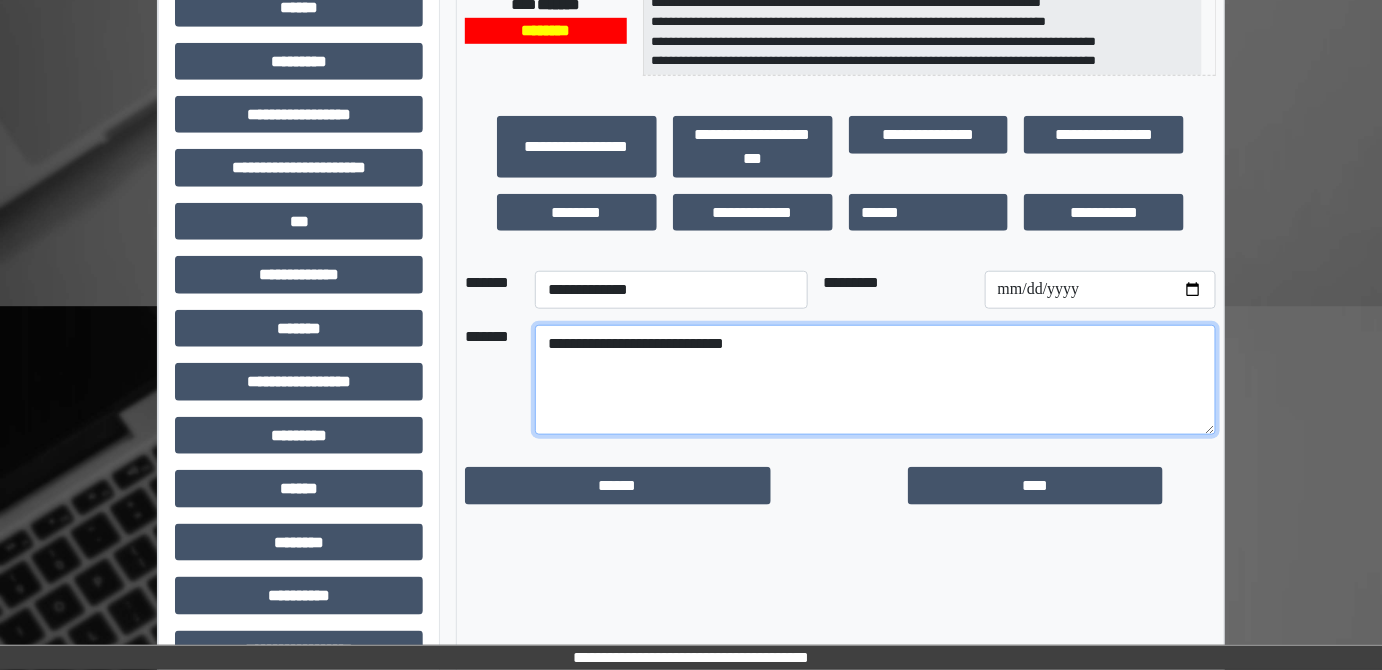 click on "**********" at bounding box center [875, 380] 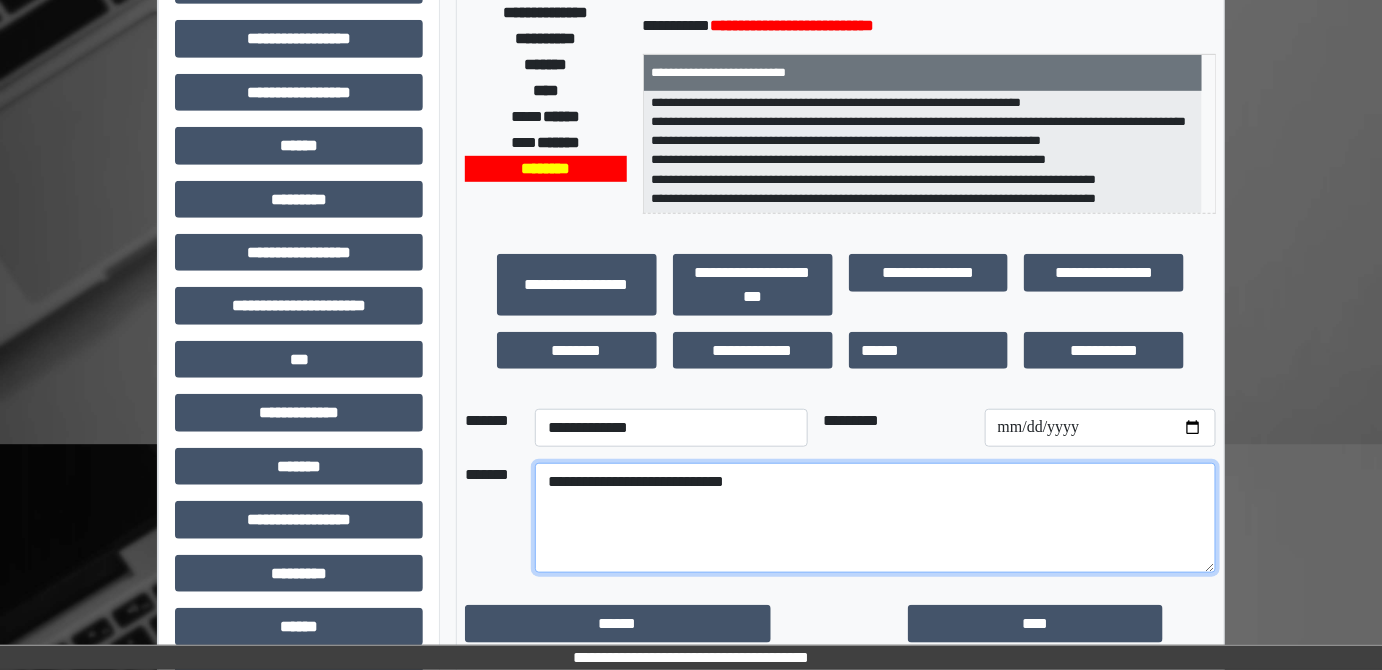 scroll, scrollTop: 337, scrollLeft: 0, axis: vertical 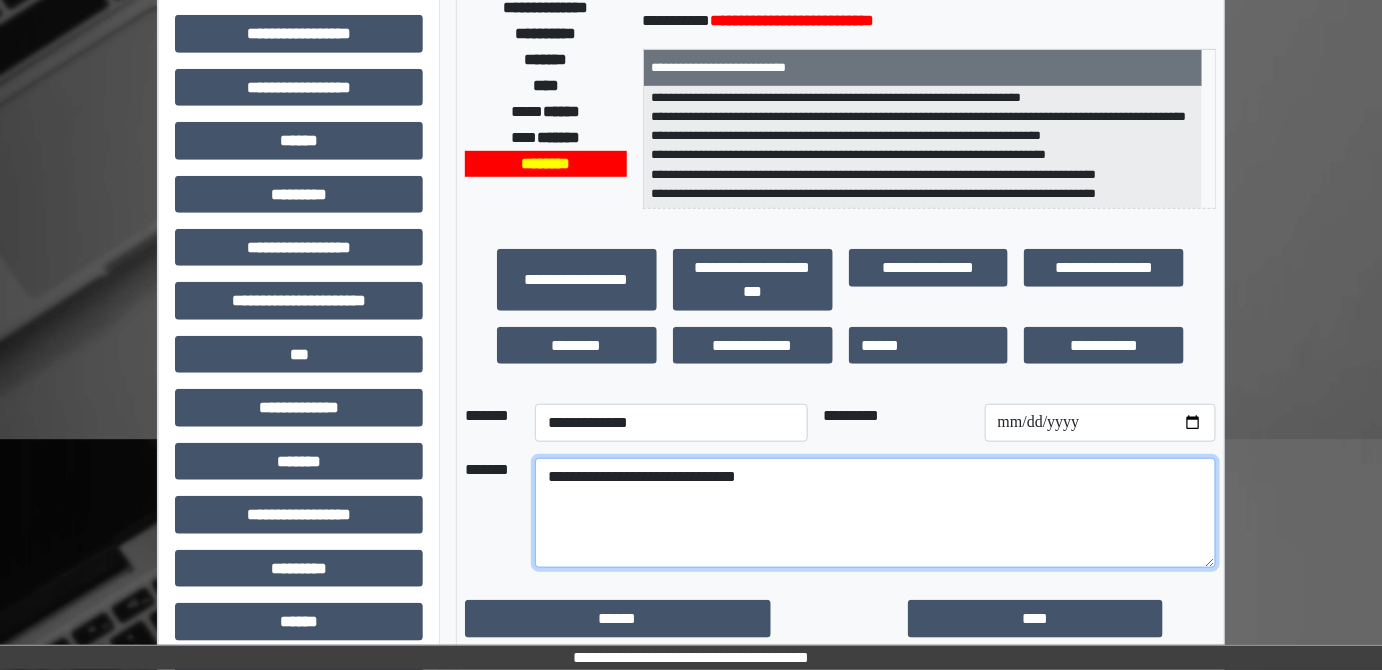type on "**********" 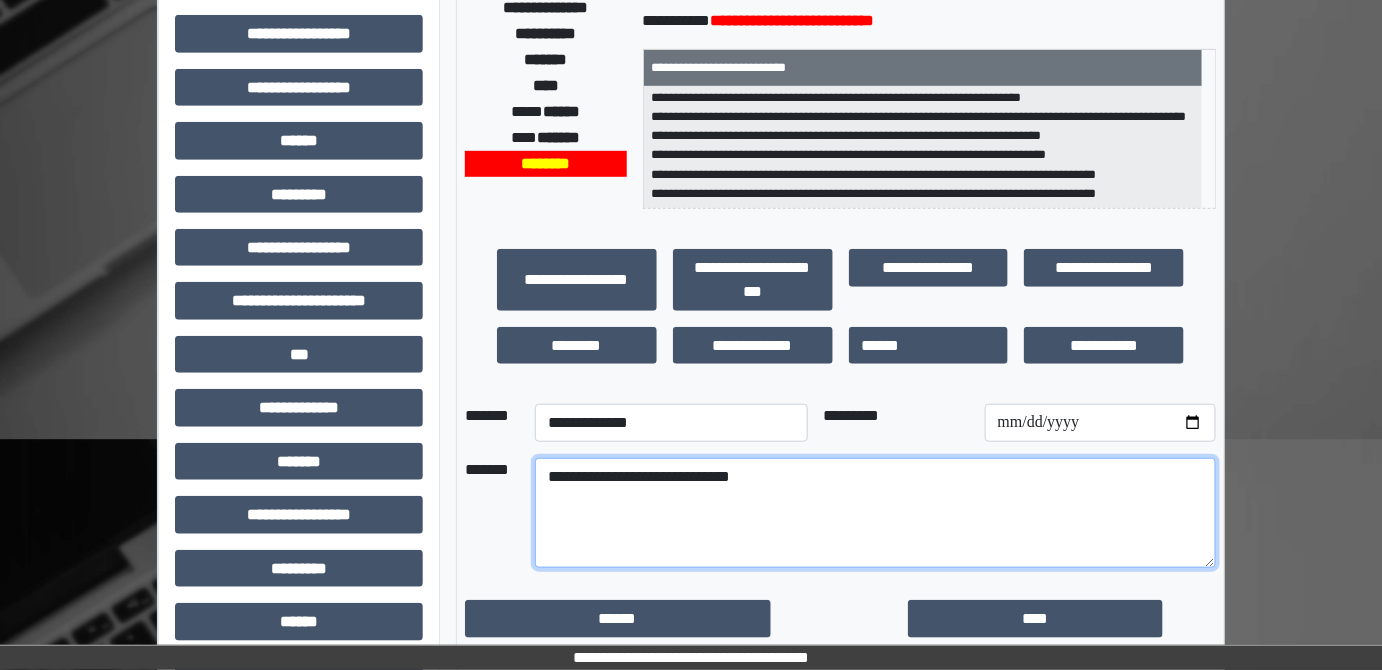 drag, startPoint x: 816, startPoint y: 470, endPoint x: 525, endPoint y: 512, distance: 294.01532 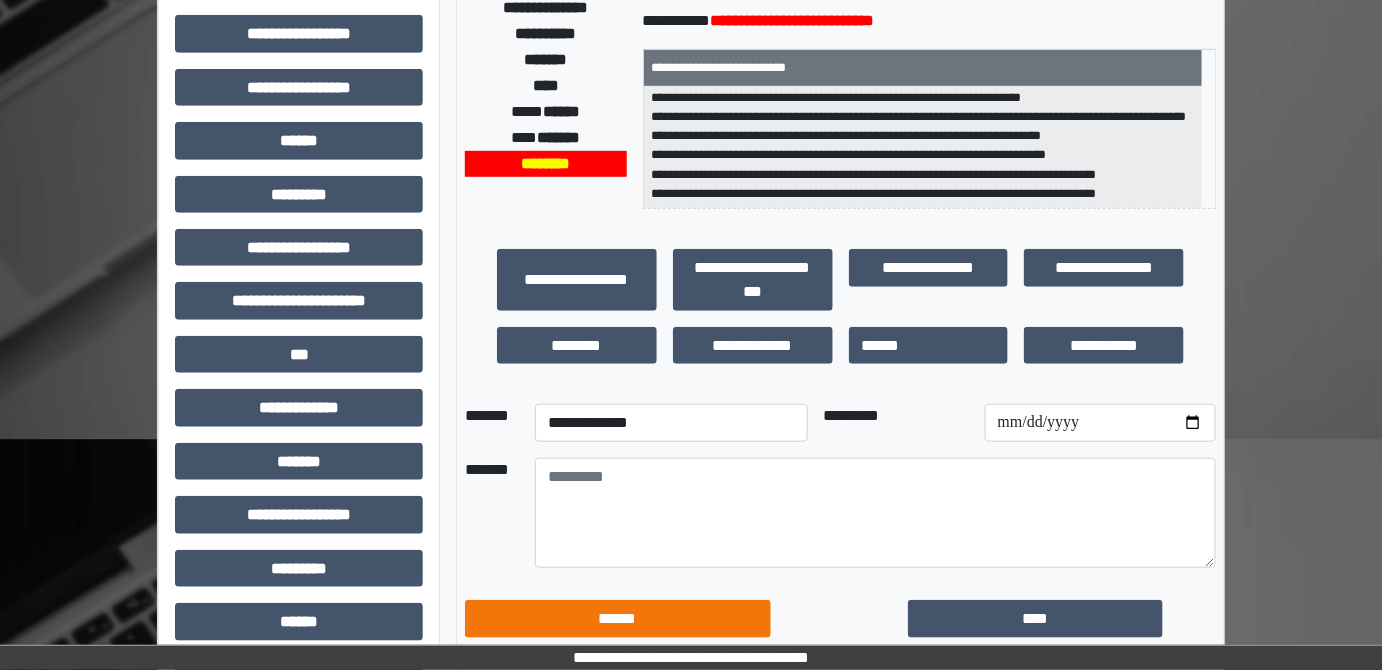 click on "******" at bounding box center [618, 618] 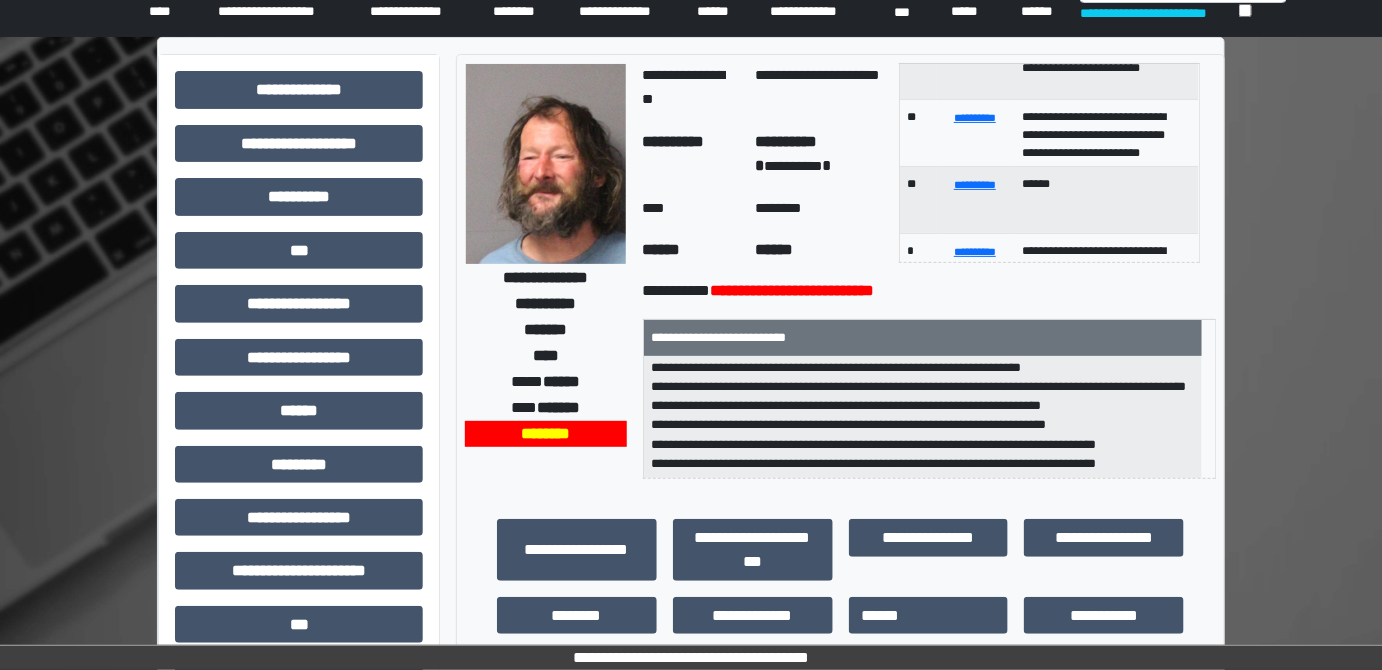 scroll, scrollTop: 0, scrollLeft: 0, axis: both 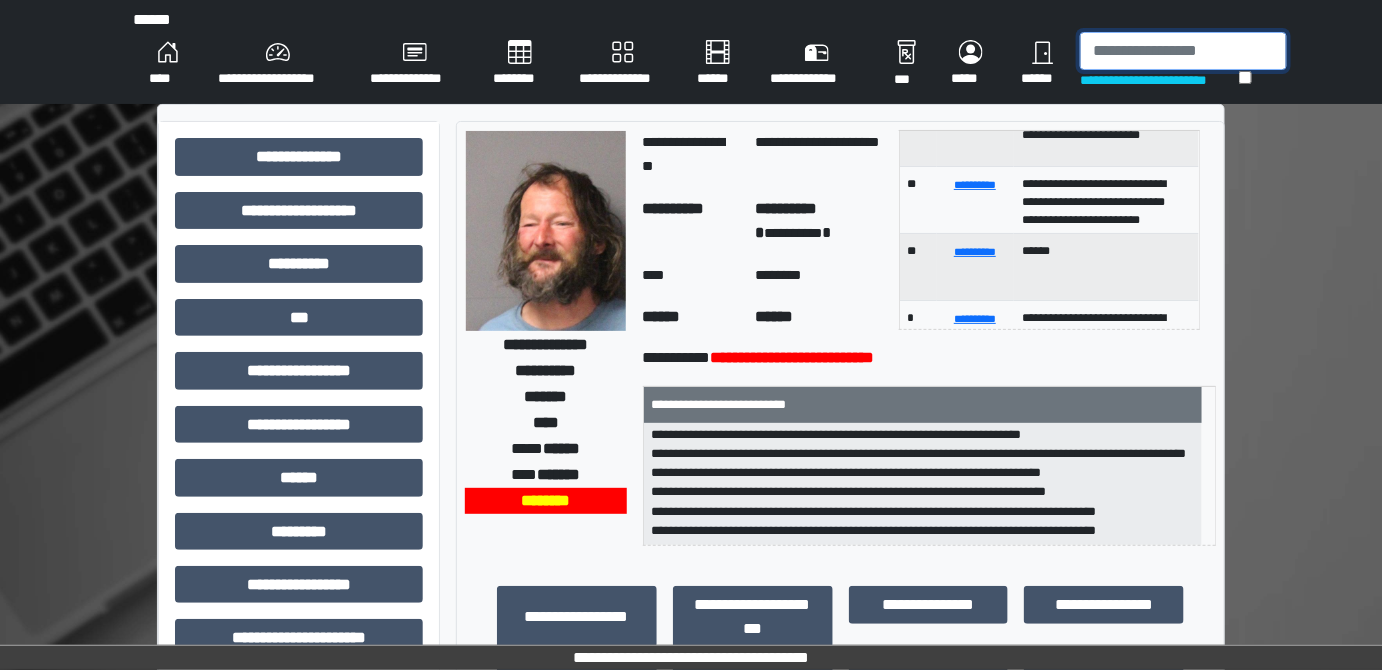click at bounding box center (1183, 51) 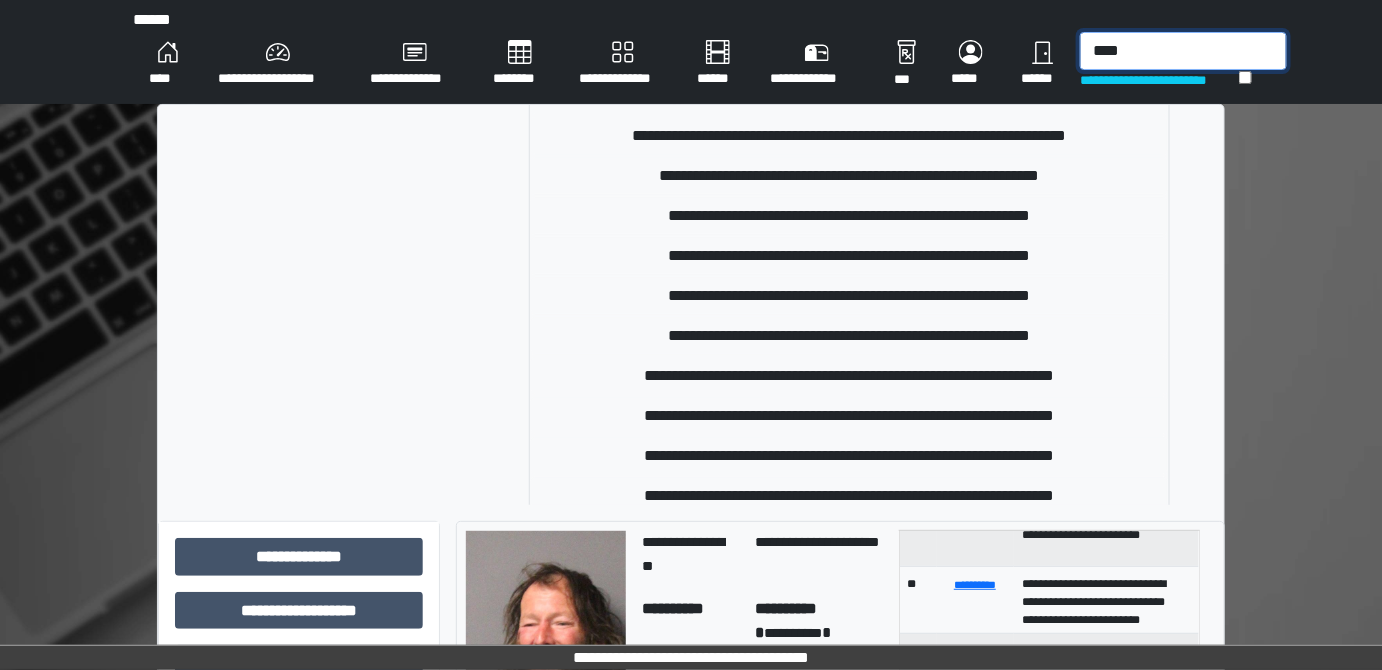 scroll, scrollTop: 359, scrollLeft: 0, axis: vertical 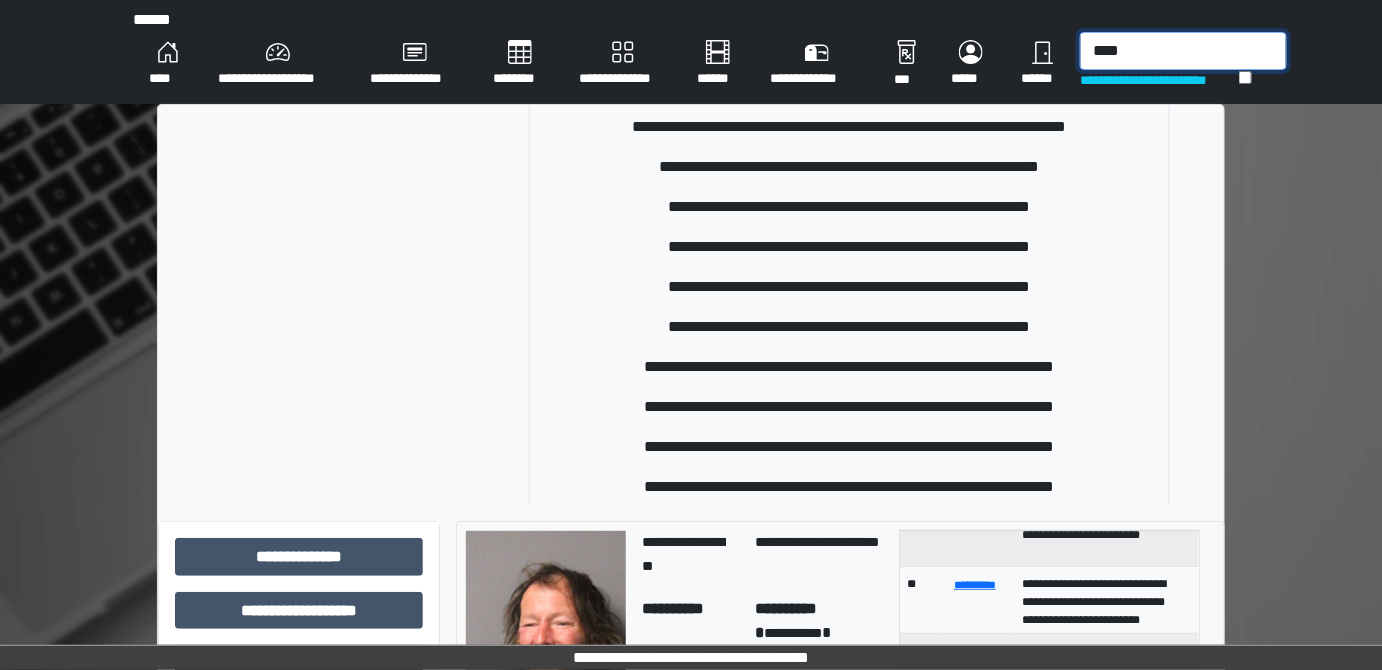 type on "****" 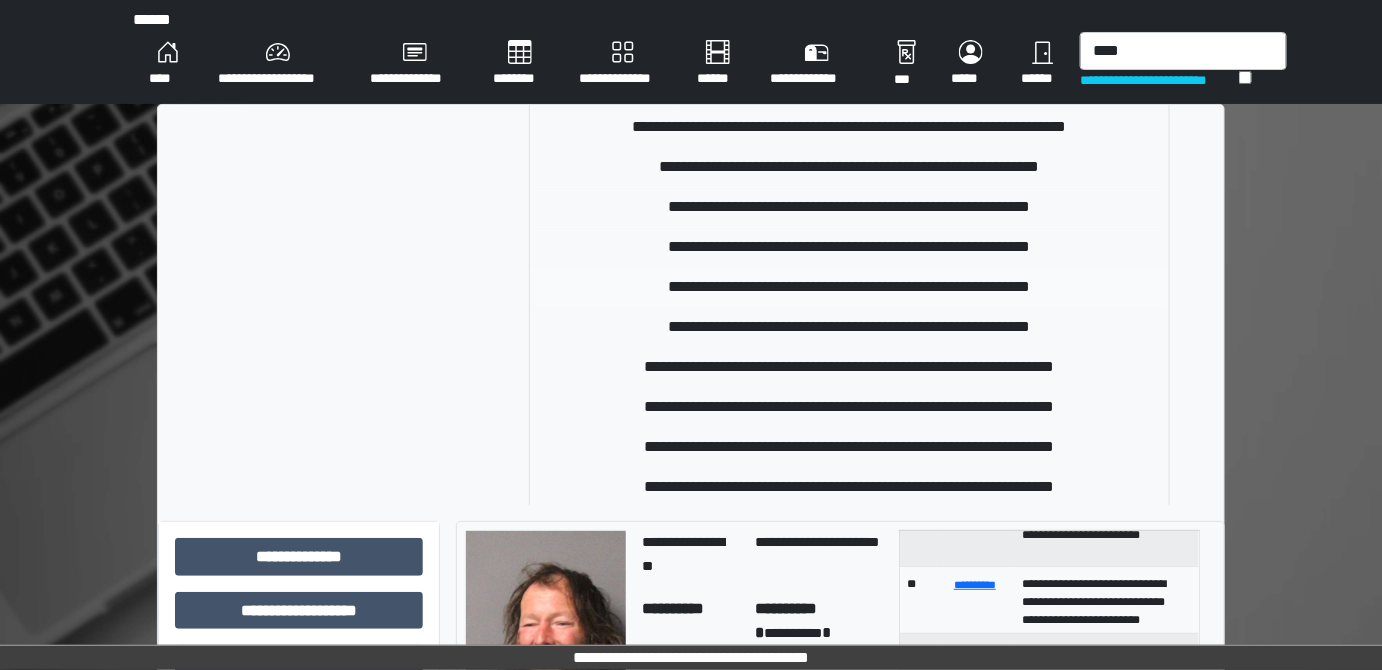 click on "**********" at bounding box center (849, 287) 